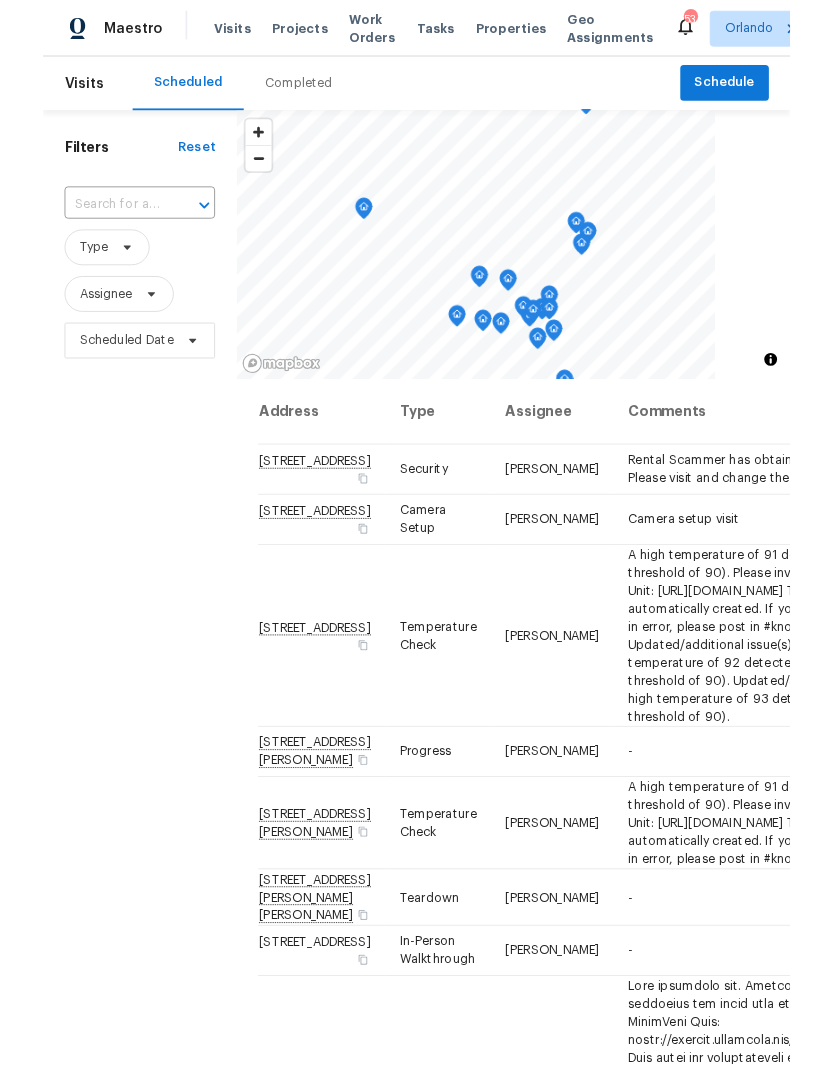scroll, scrollTop: 80, scrollLeft: 0, axis: vertical 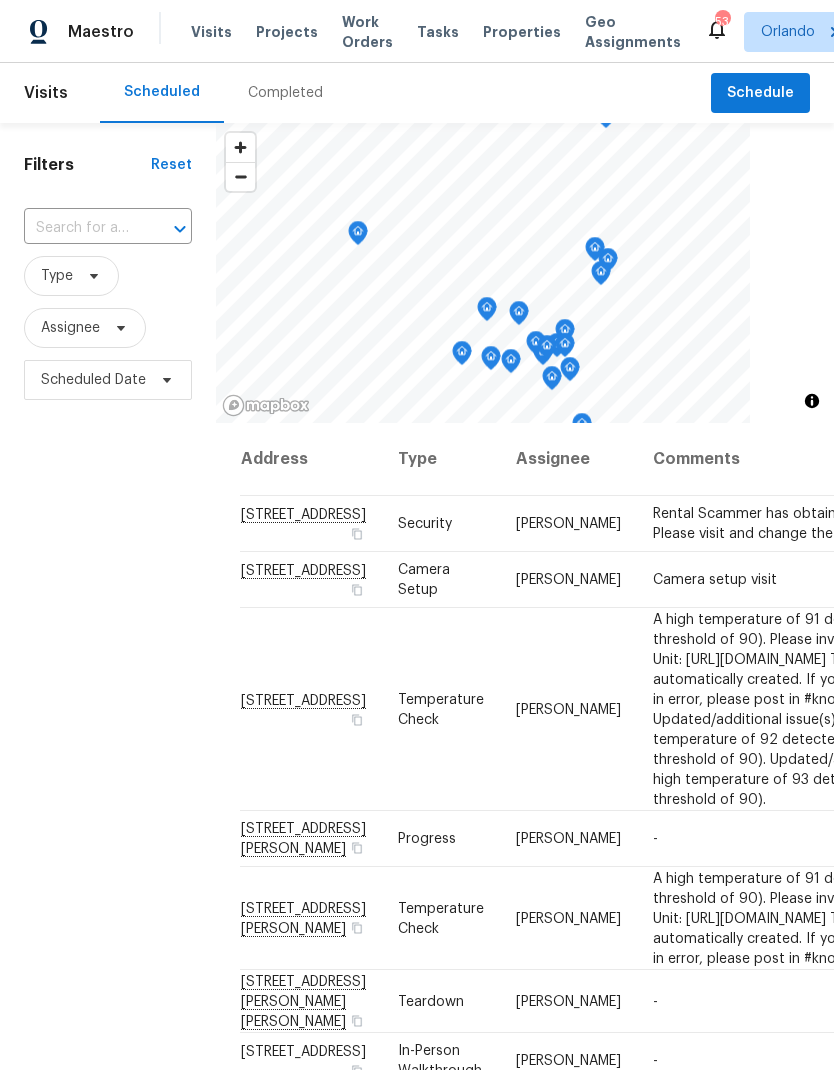 click at bounding box center [80, 228] 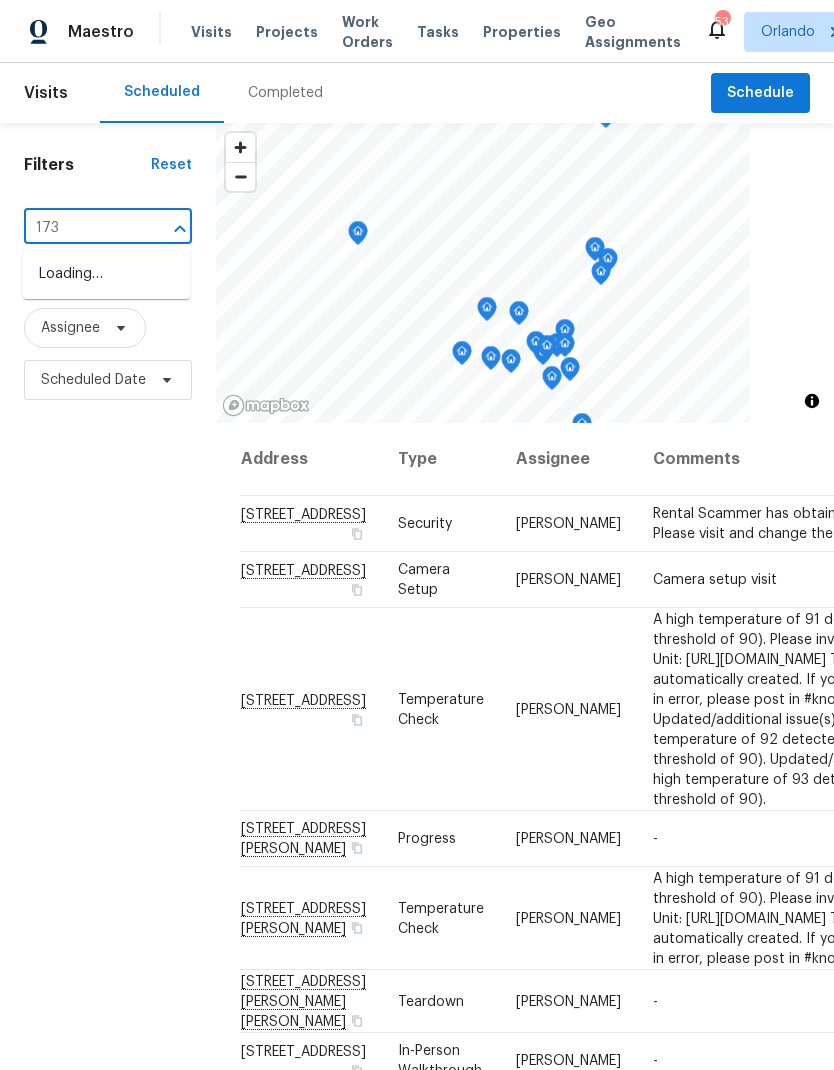 type on "1730" 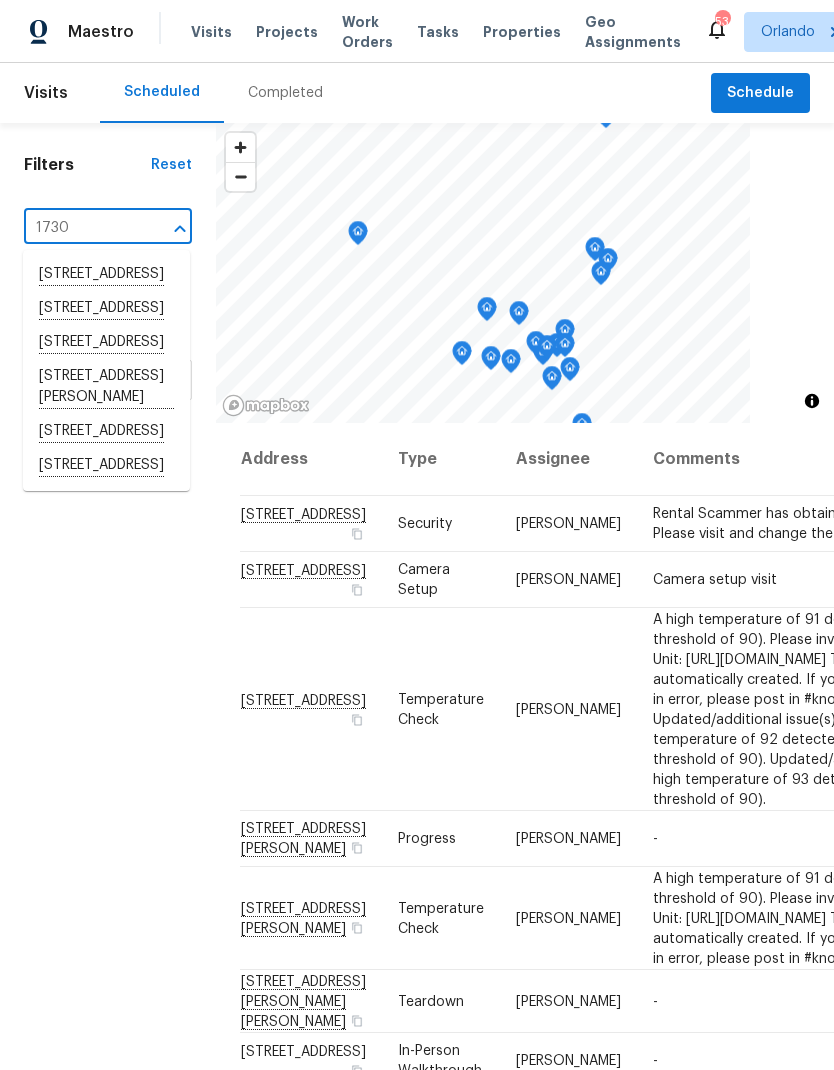 click on "1730 Lochshyre Loop, Ocoee, FL 34761" at bounding box center [106, 432] 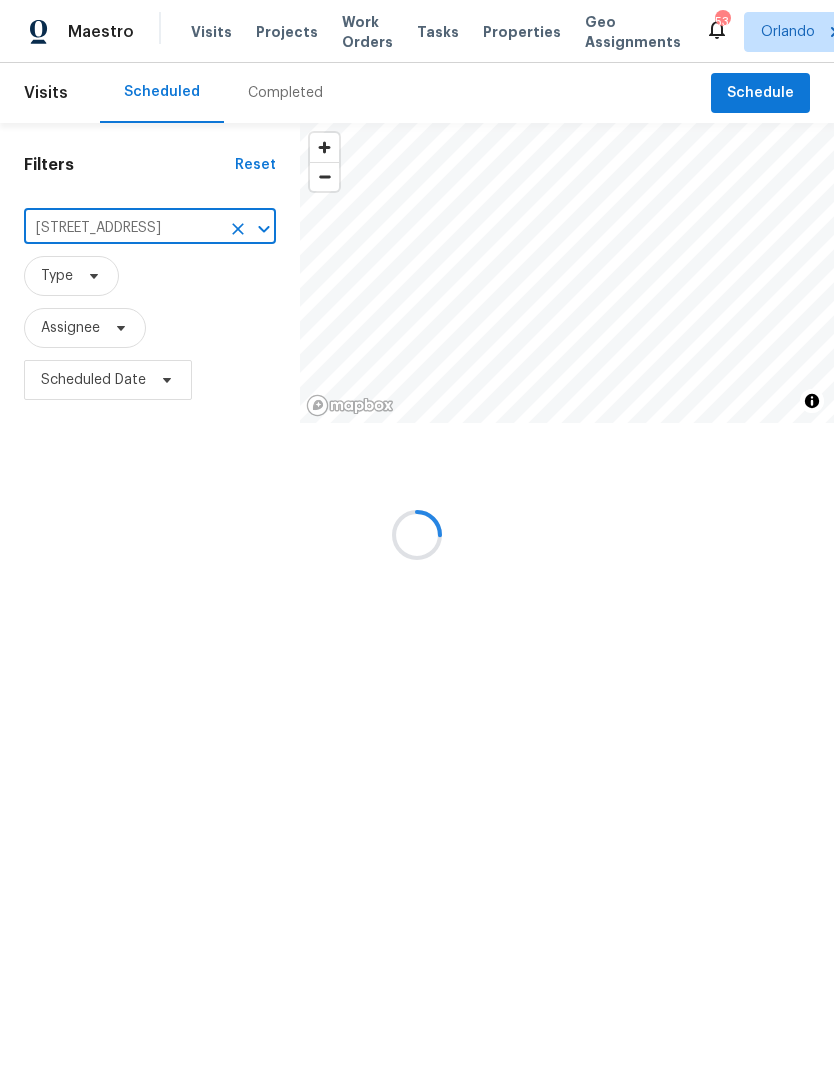 scroll, scrollTop: 0, scrollLeft: 0, axis: both 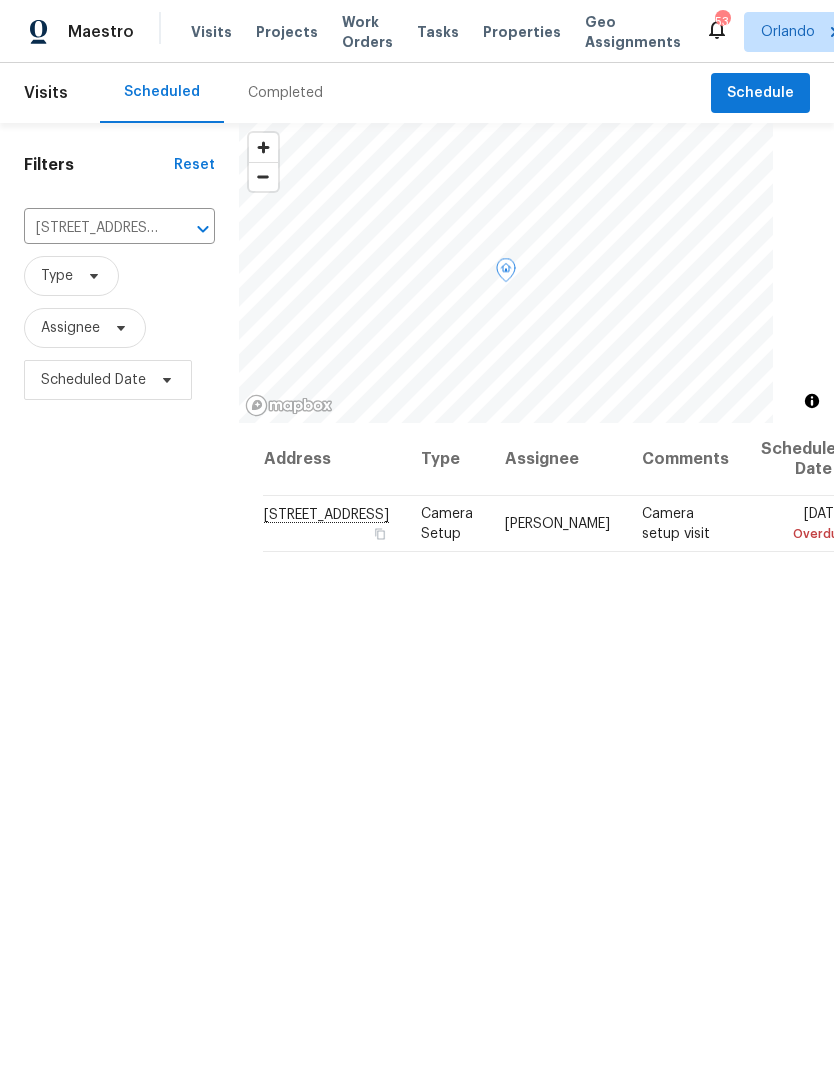 click 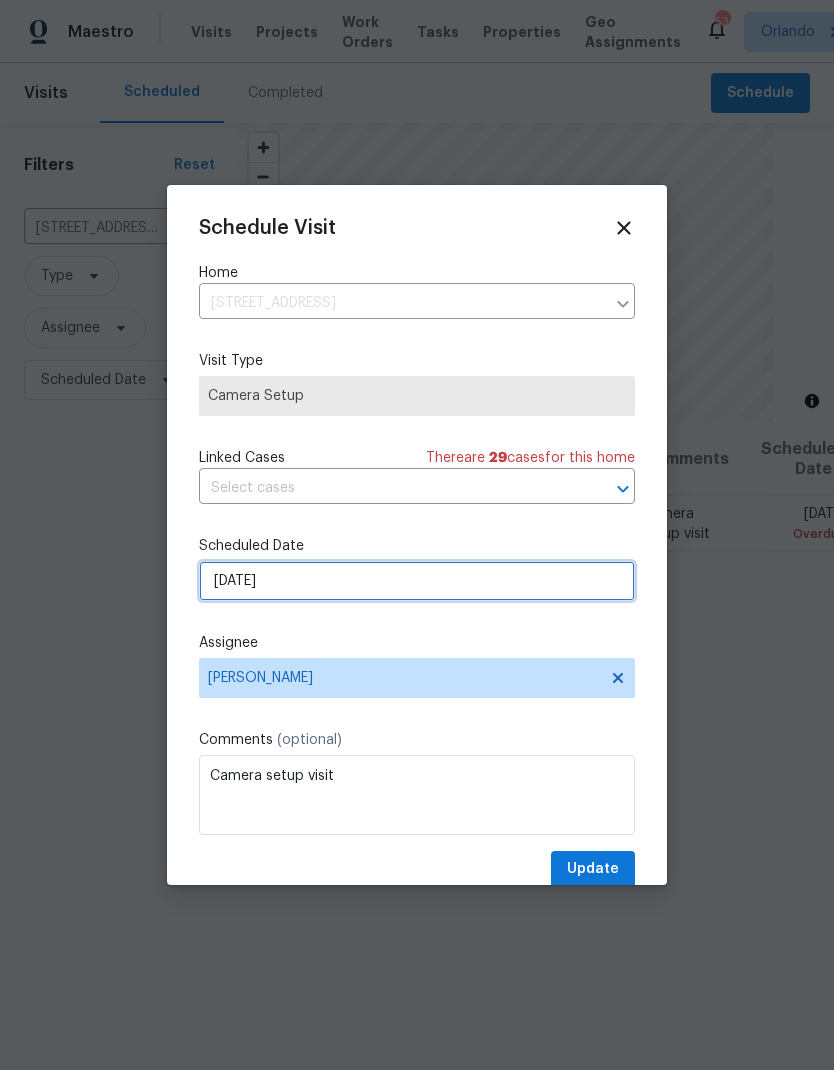 click on "7/19/2025" at bounding box center (417, 581) 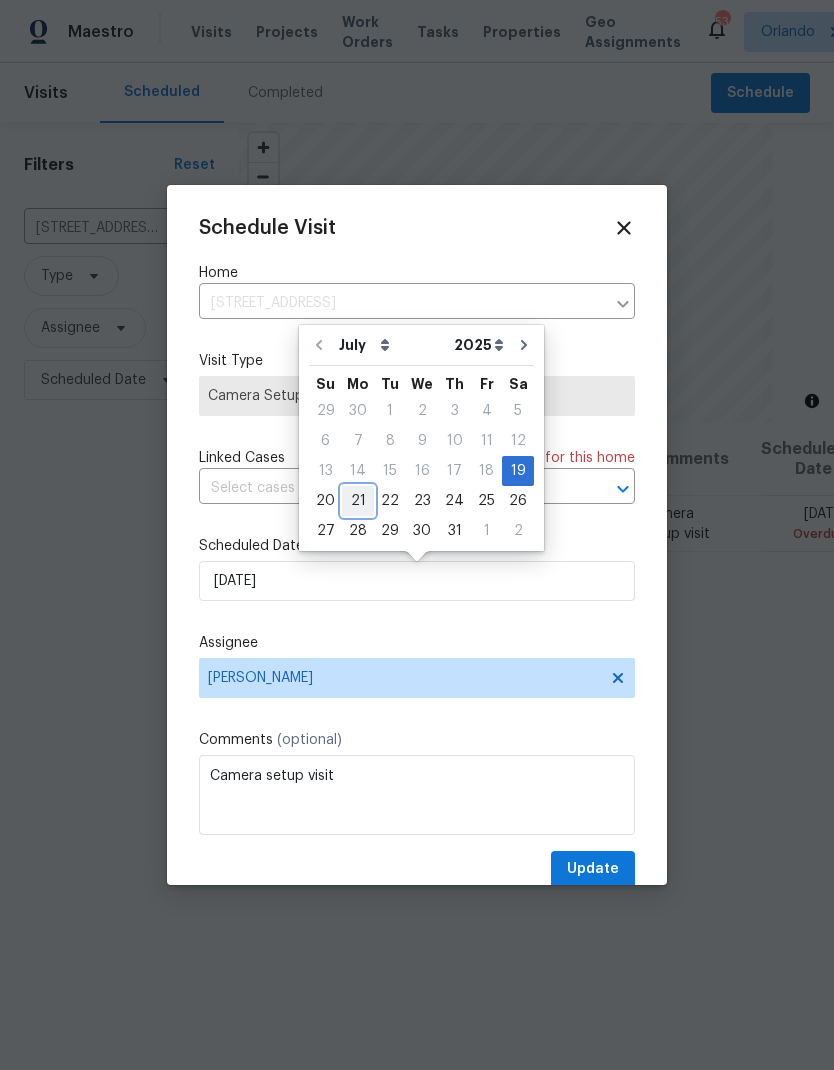 click on "21" at bounding box center (358, 501) 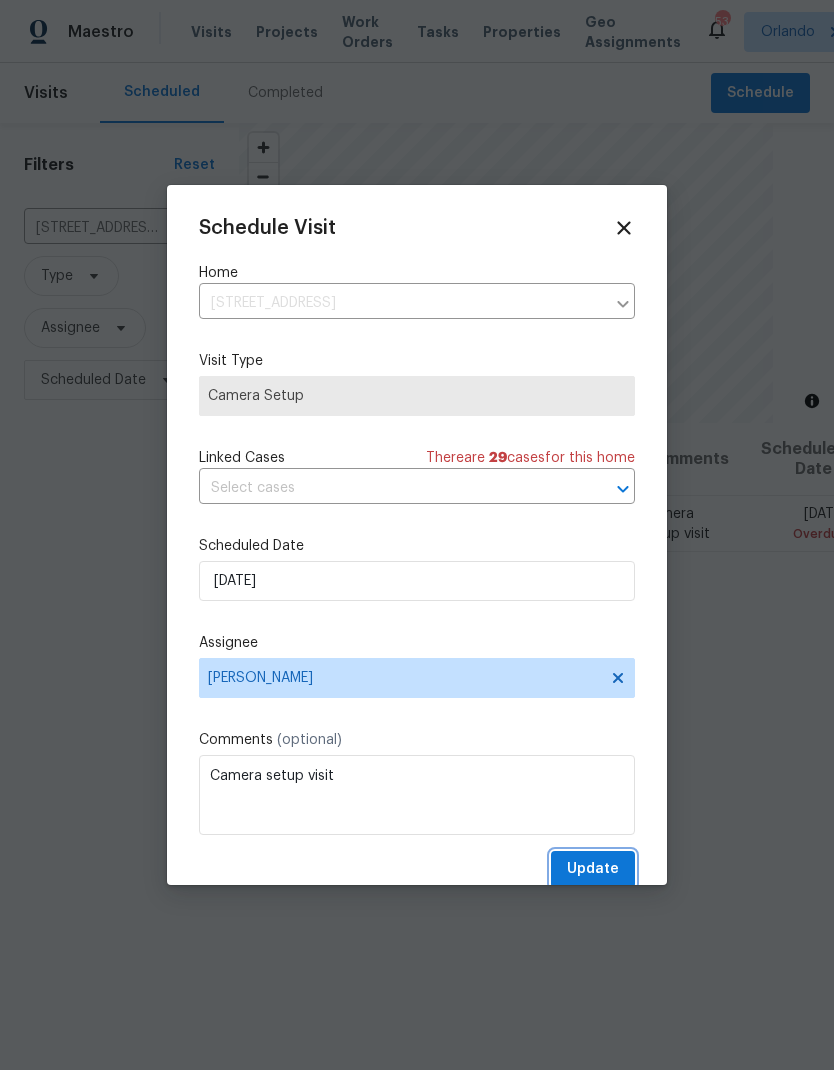 click on "Update" at bounding box center [593, 869] 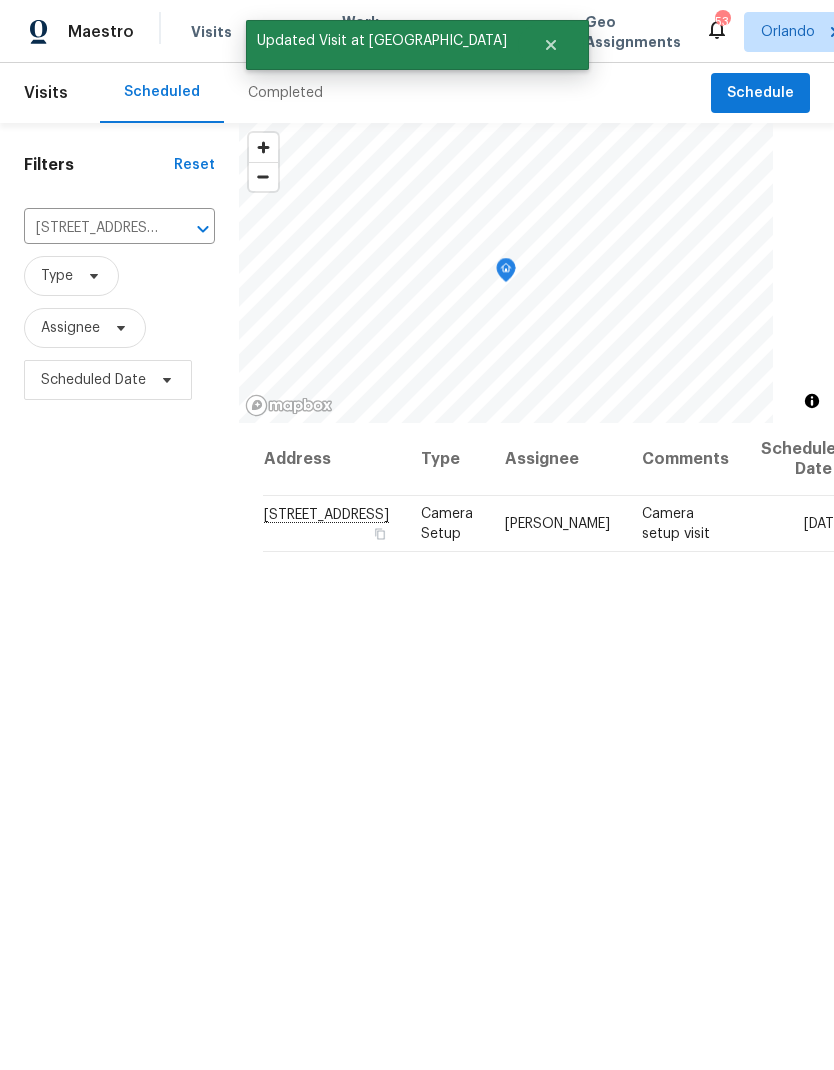 click on "1730 Lochshyre Loop, Ocoee, FL 34761 ​" at bounding box center (119, 228) 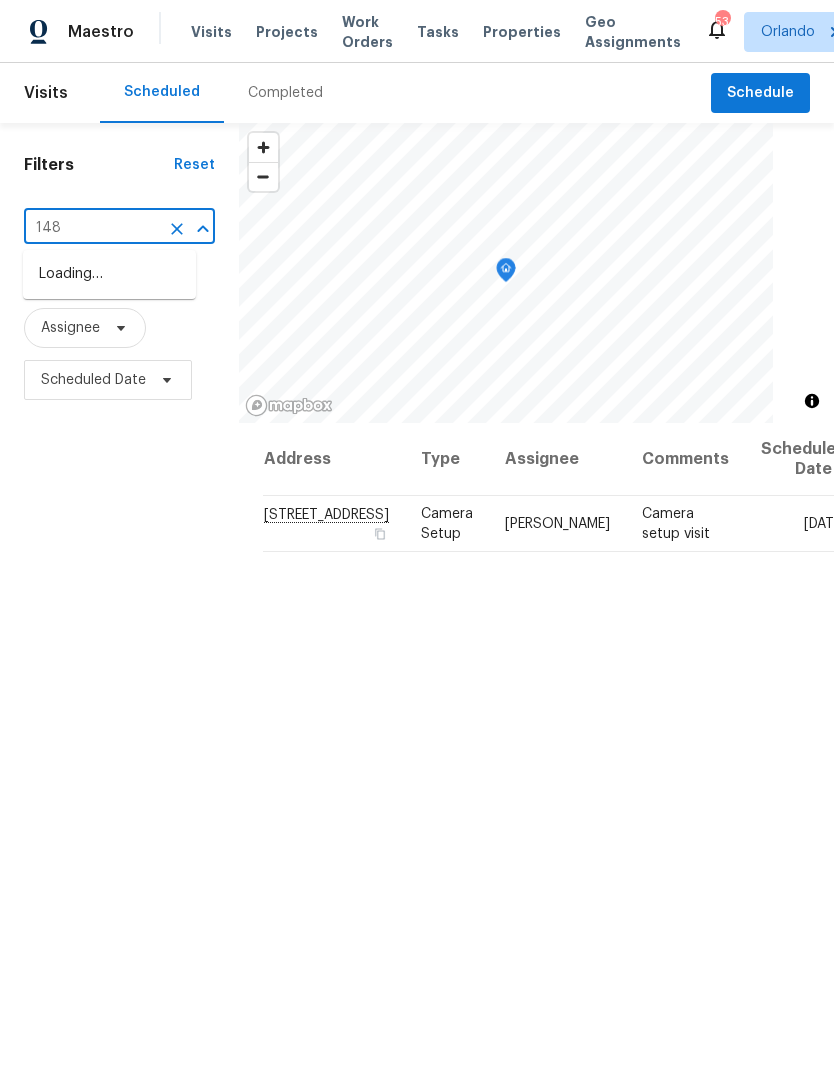 type on "148 h" 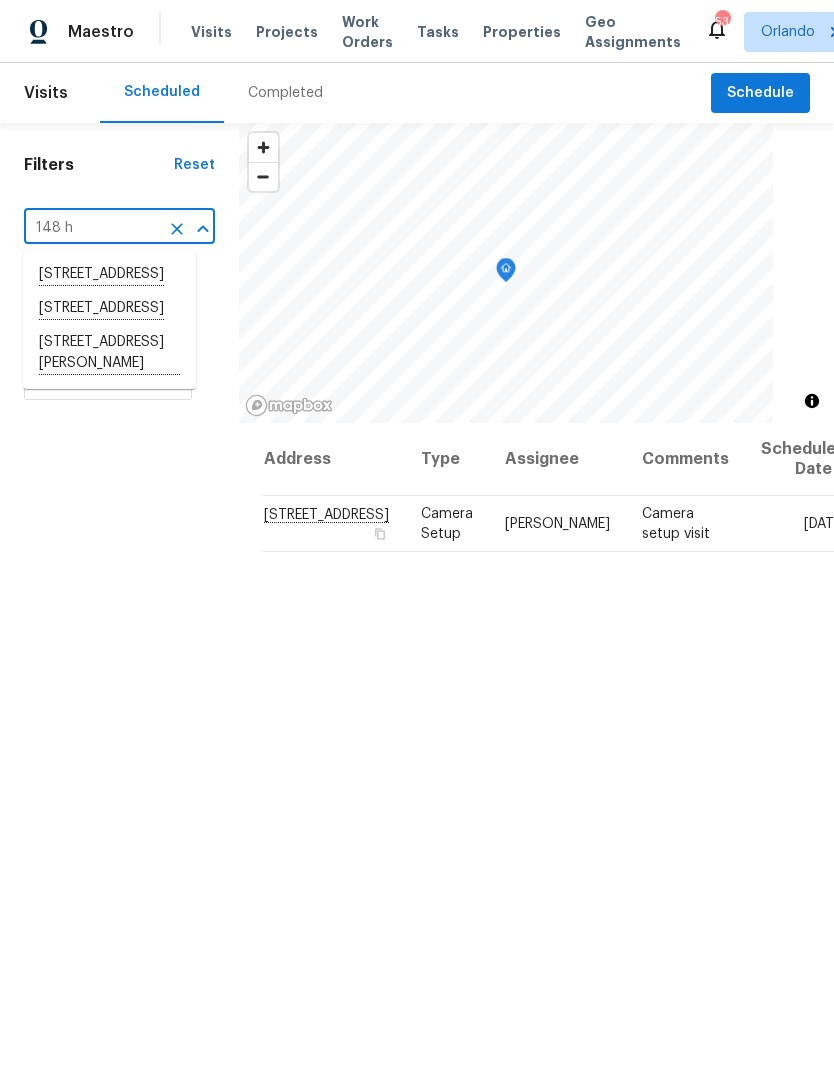 click on "148 Harwood Cir, Kissimmee, FL 34744" at bounding box center (109, 353) 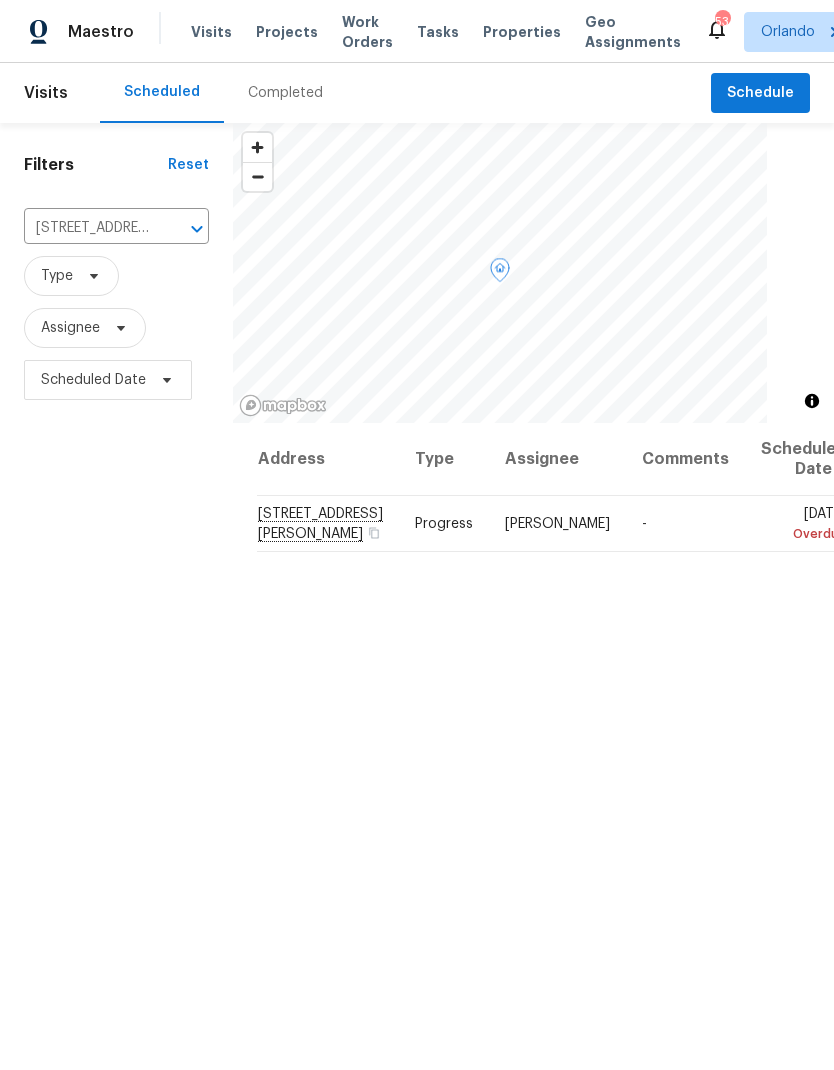 click at bounding box center (0, 0) 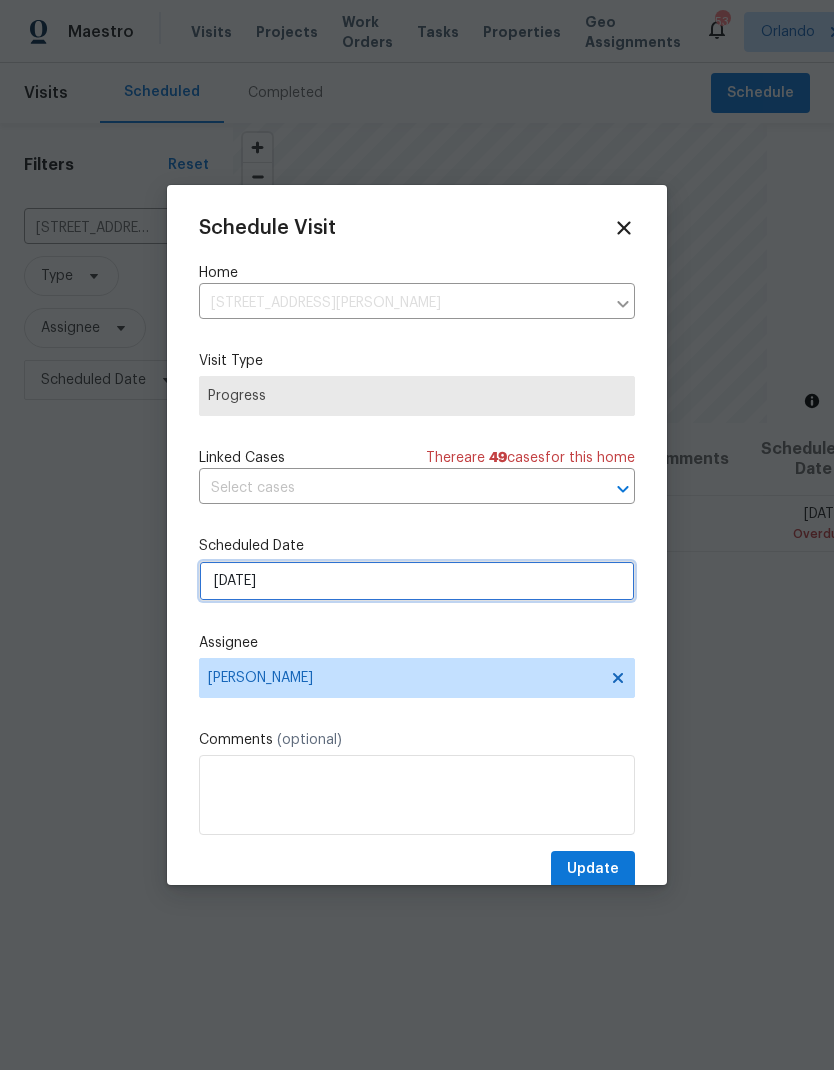 click on "7/19/2025" at bounding box center (417, 581) 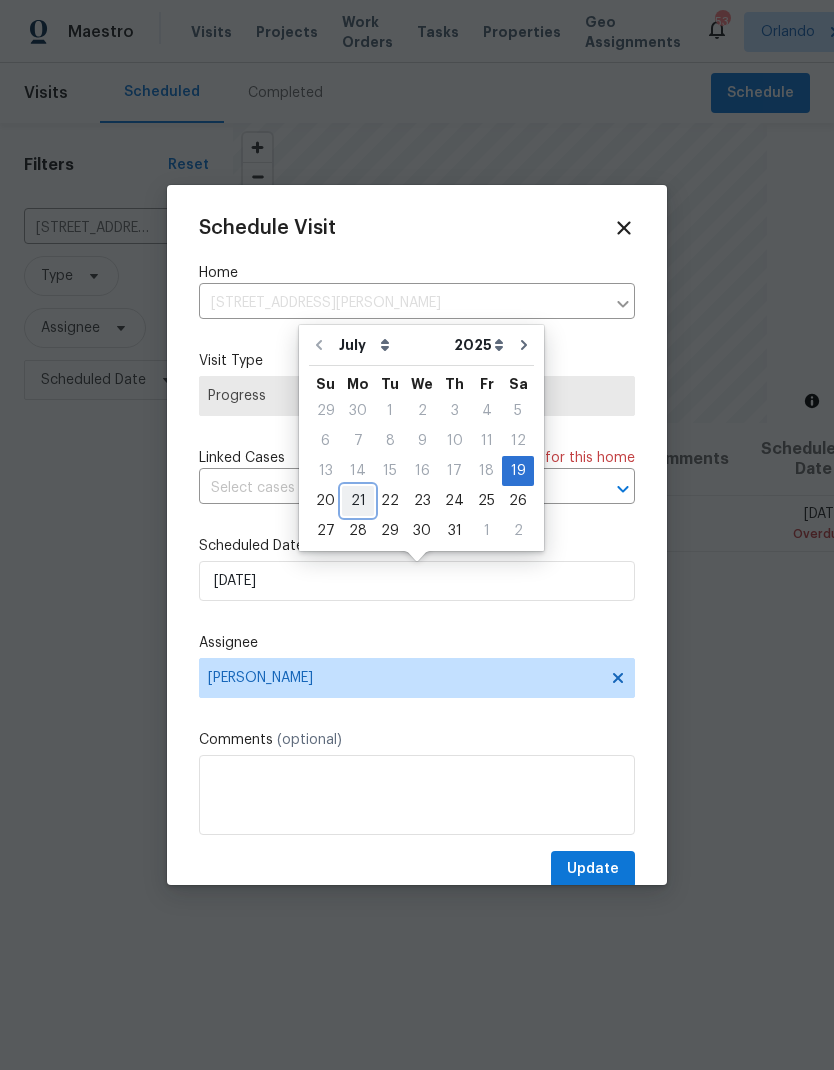 click on "21" at bounding box center [358, 501] 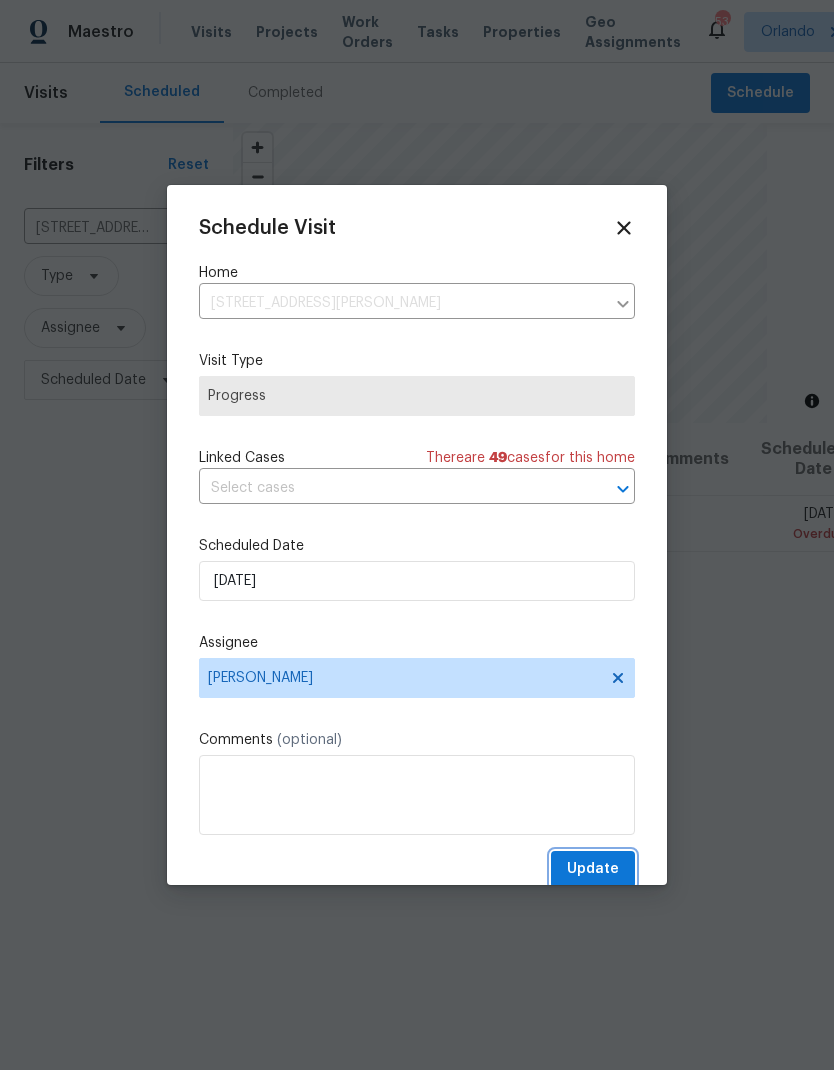 click on "Update" at bounding box center (593, 869) 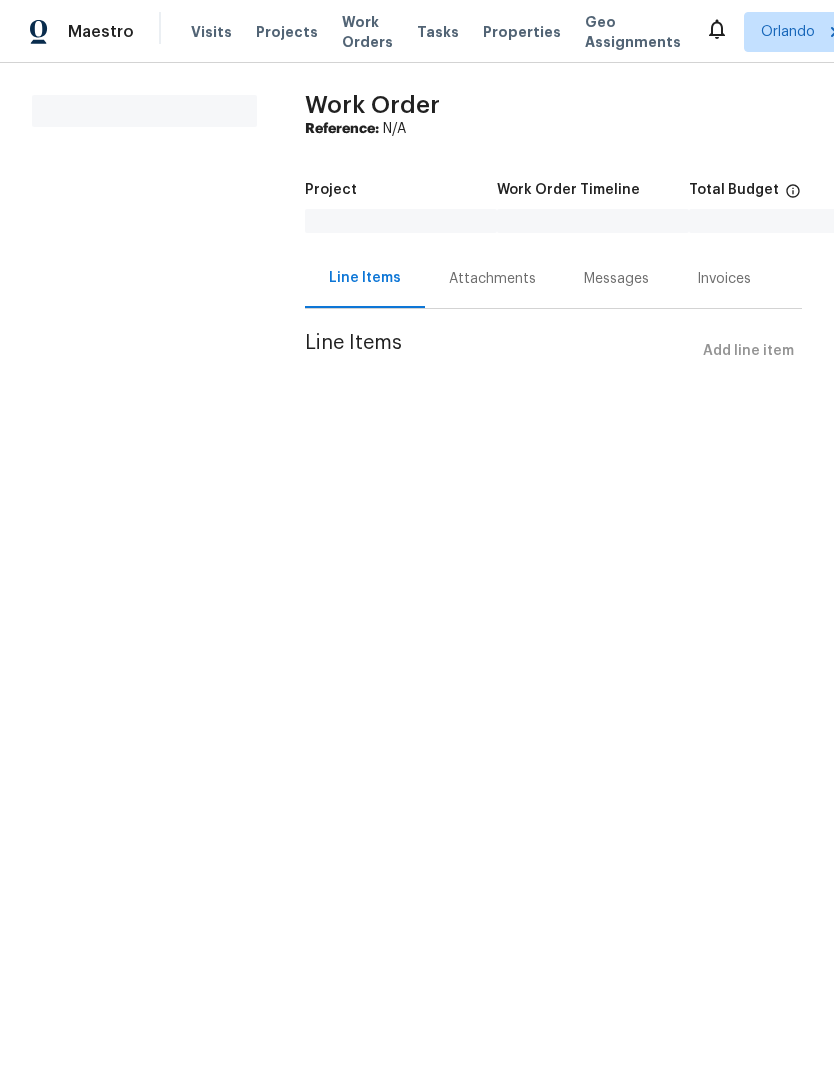scroll, scrollTop: 0, scrollLeft: 0, axis: both 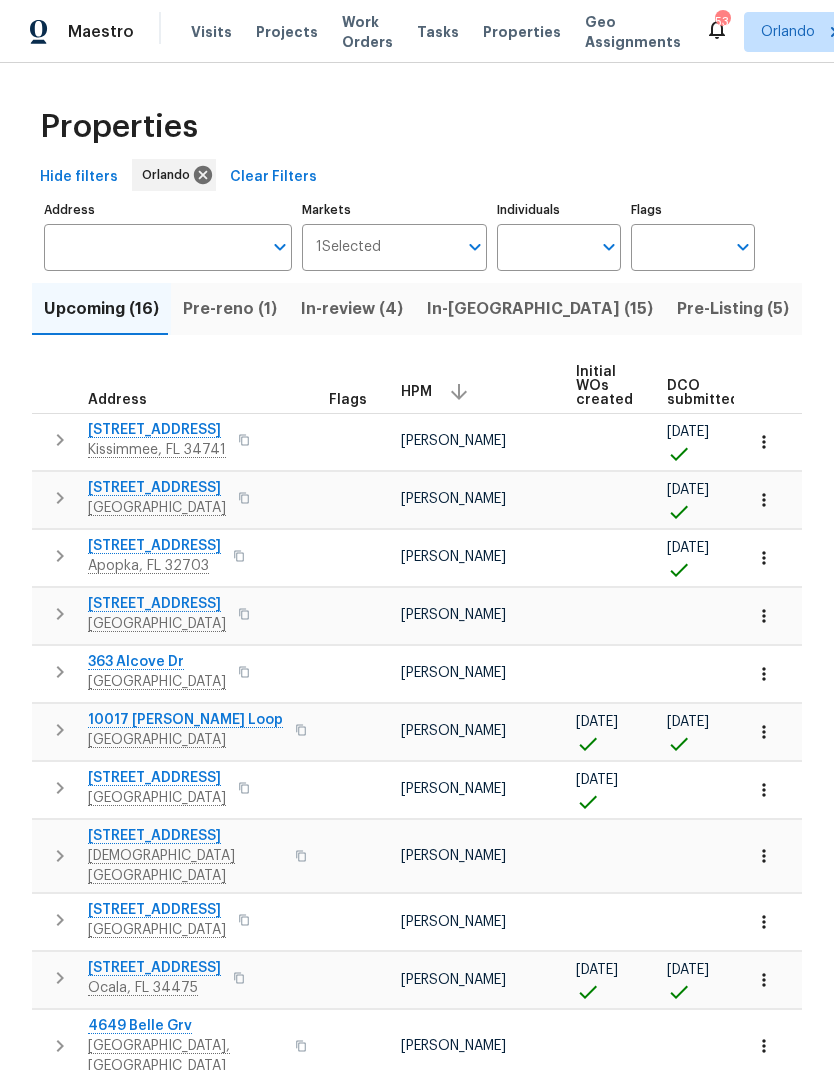 click on "Pre-reno (1)" at bounding box center [230, 309] 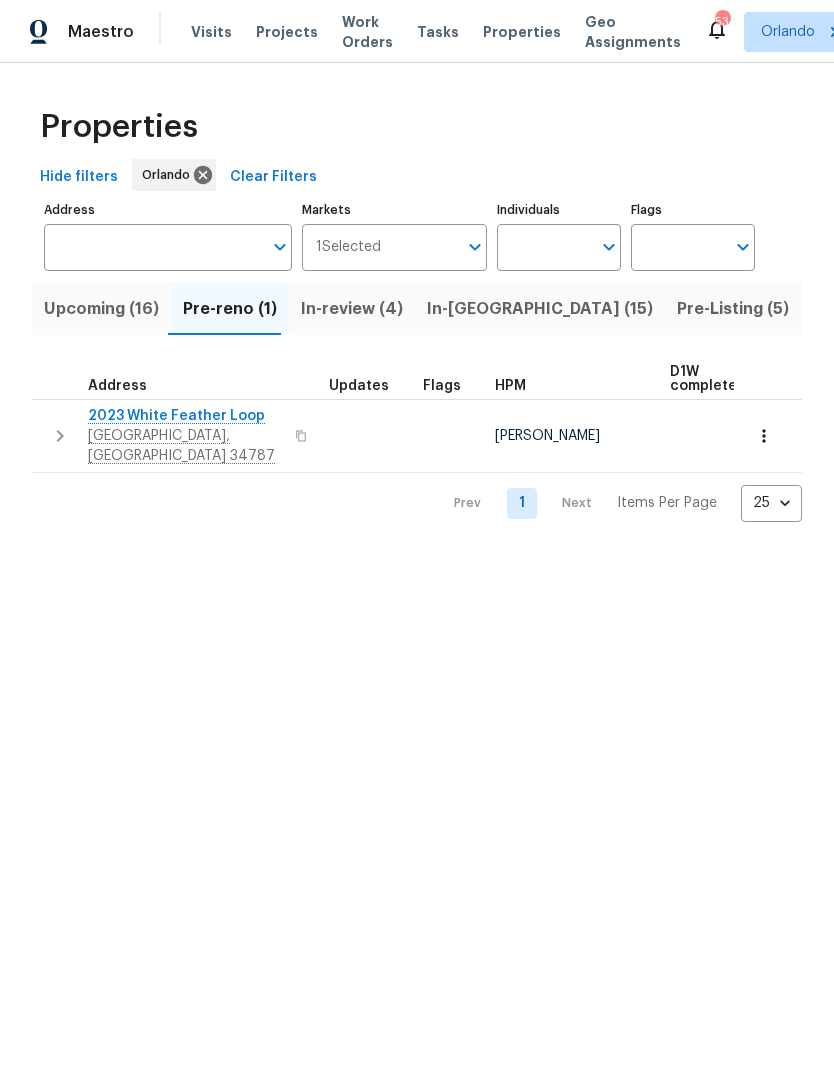 click 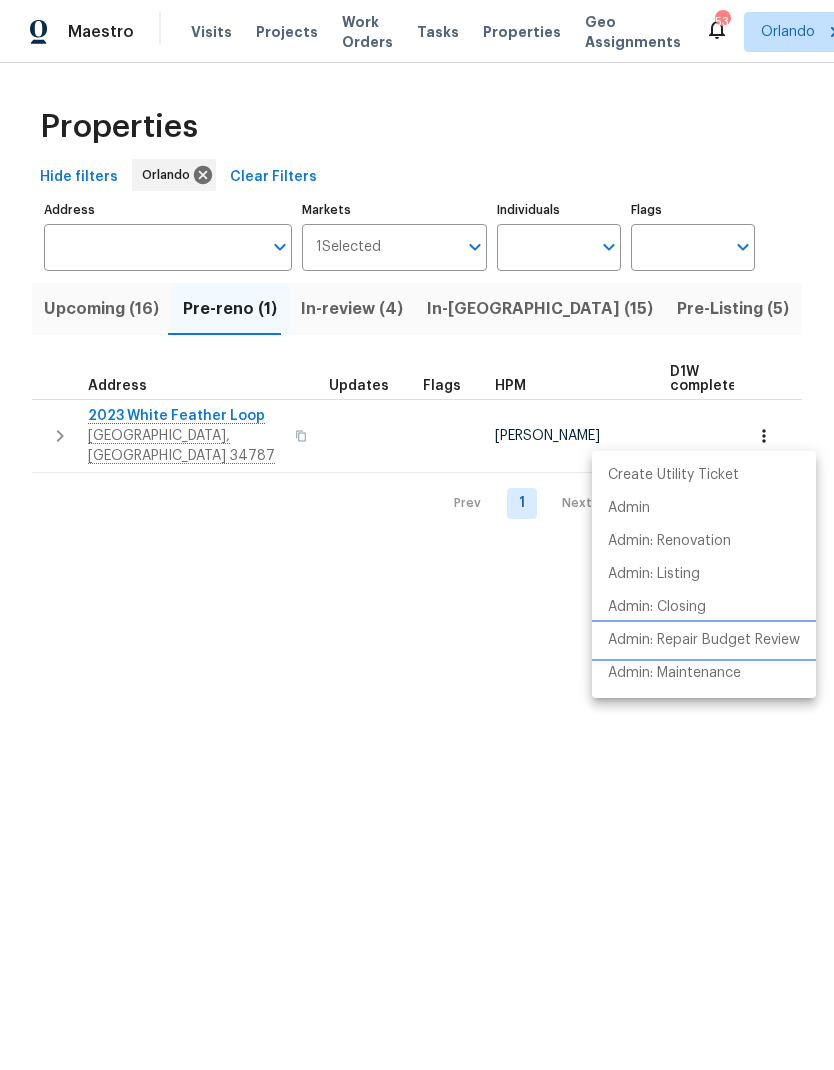 click on "Admin: Repair Budget Review" at bounding box center (704, 640) 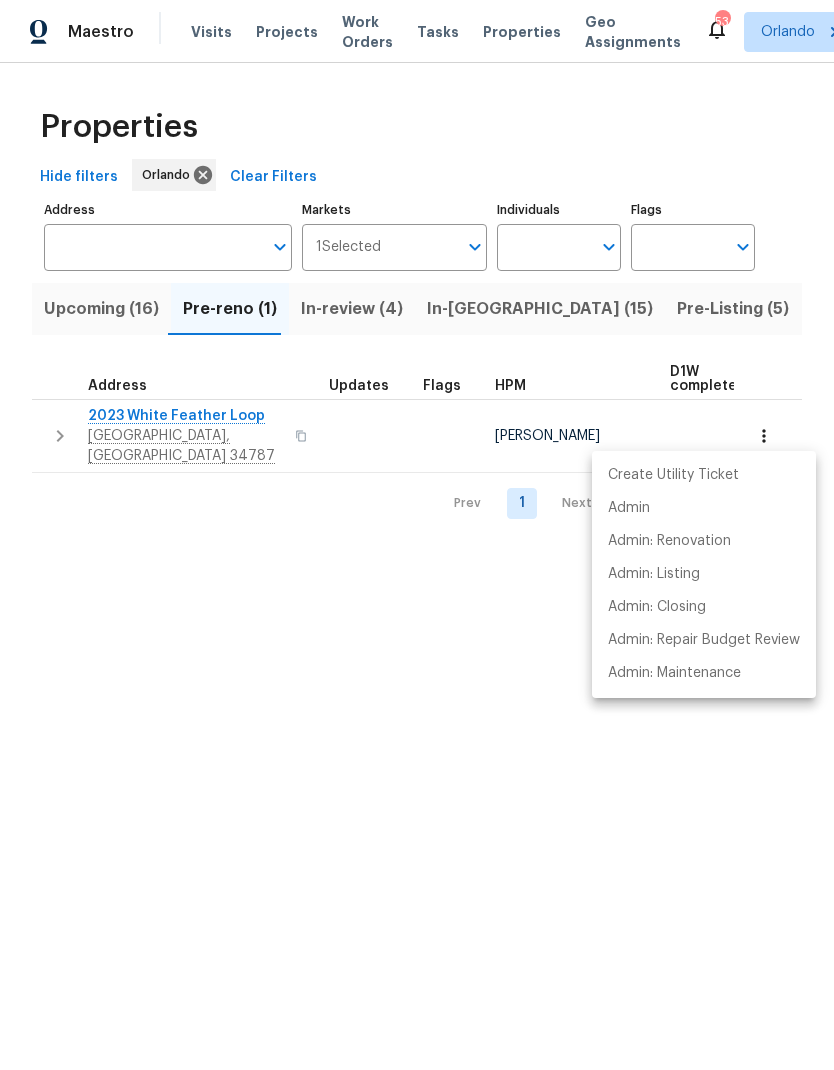 click at bounding box center [417, 535] 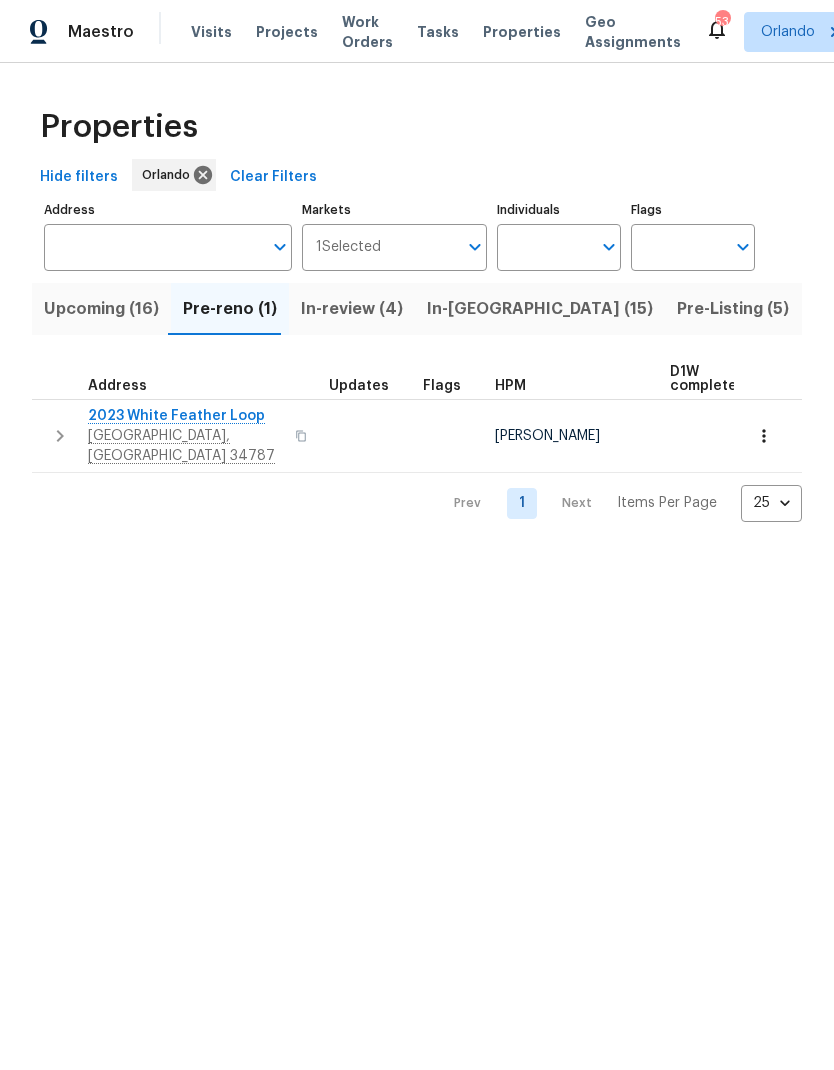 click at bounding box center (764, 436) 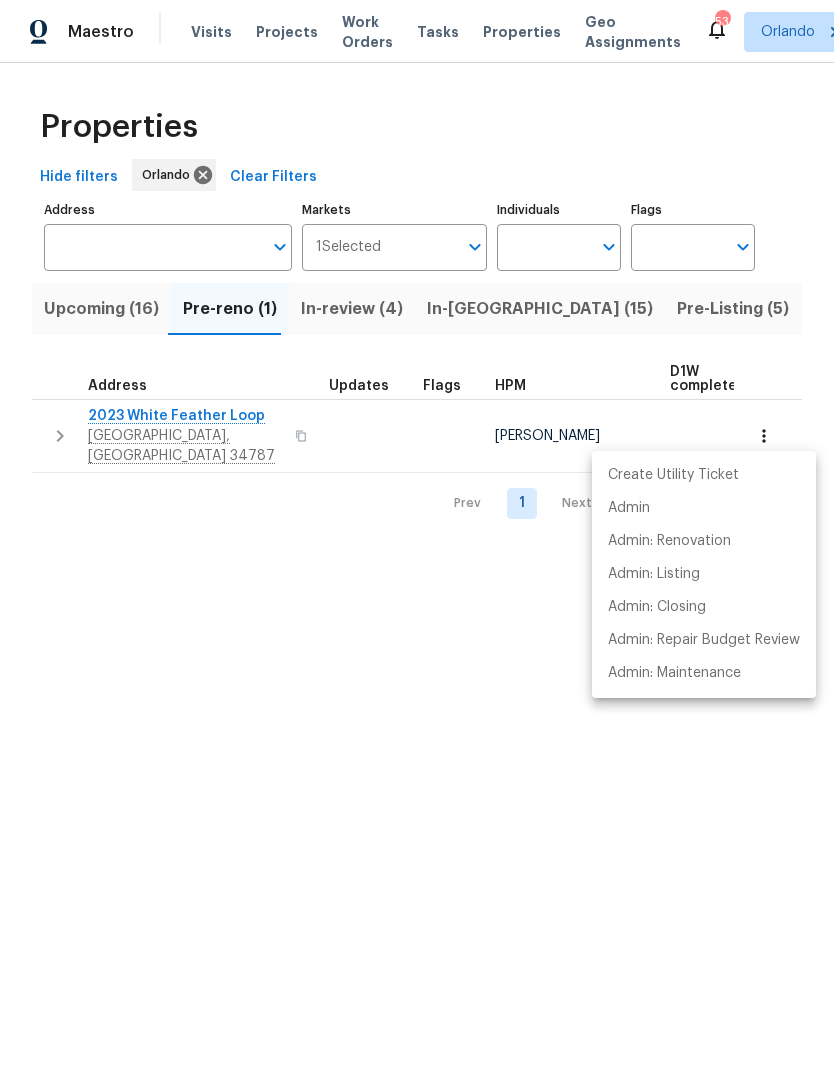 click at bounding box center (417, 535) 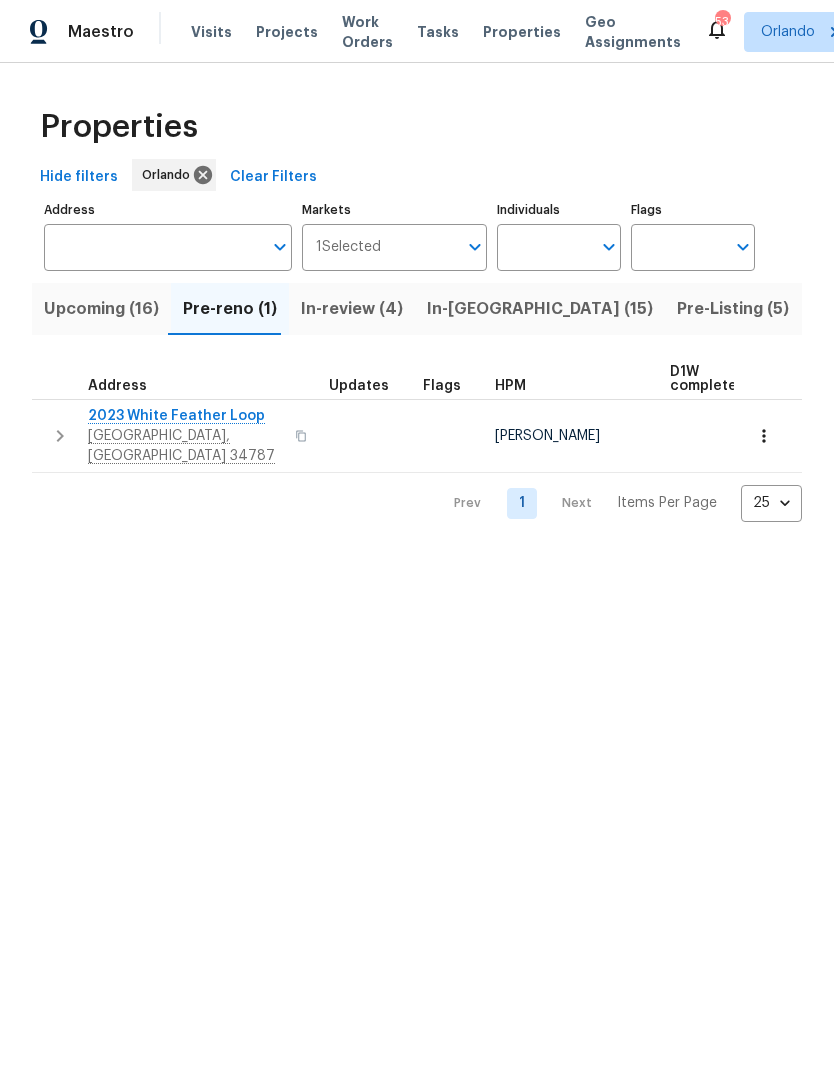 click on "2023 White Feather Loop Oakland, FL 34787" at bounding box center [176, 436] 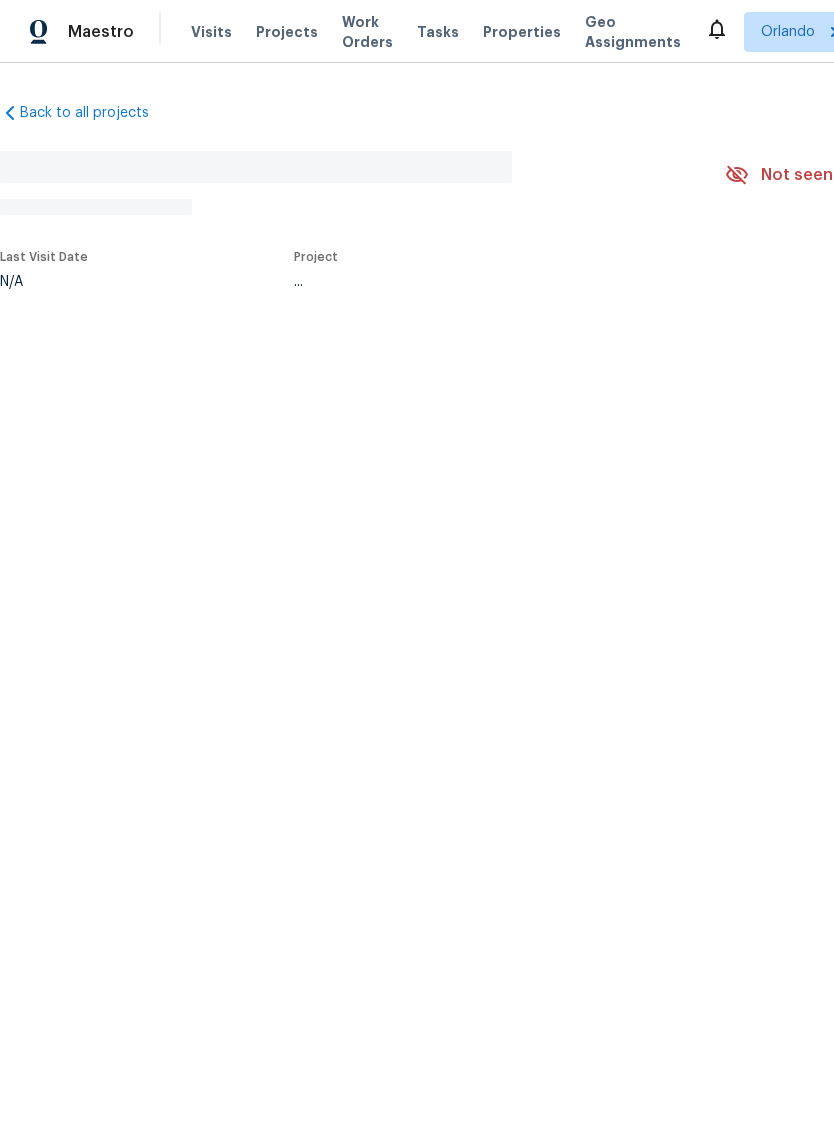 scroll, scrollTop: 0, scrollLeft: 0, axis: both 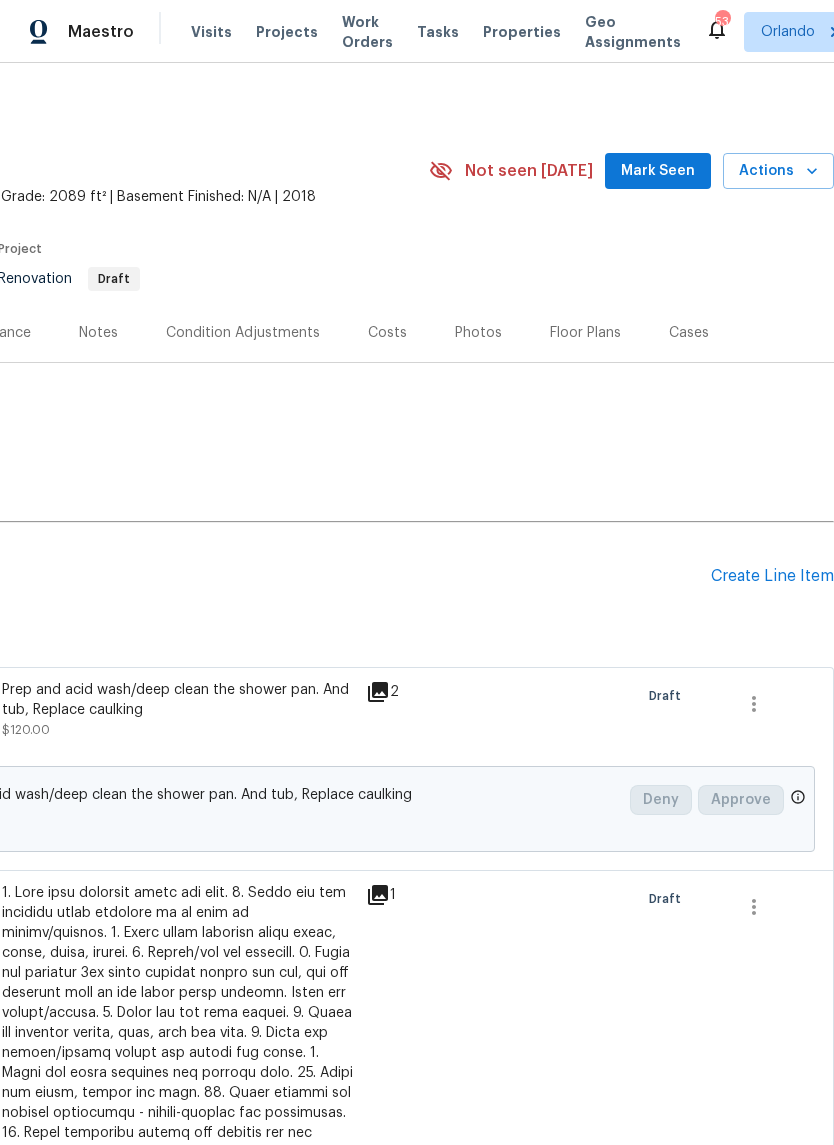 click on "Mark Seen" at bounding box center [658, 171] 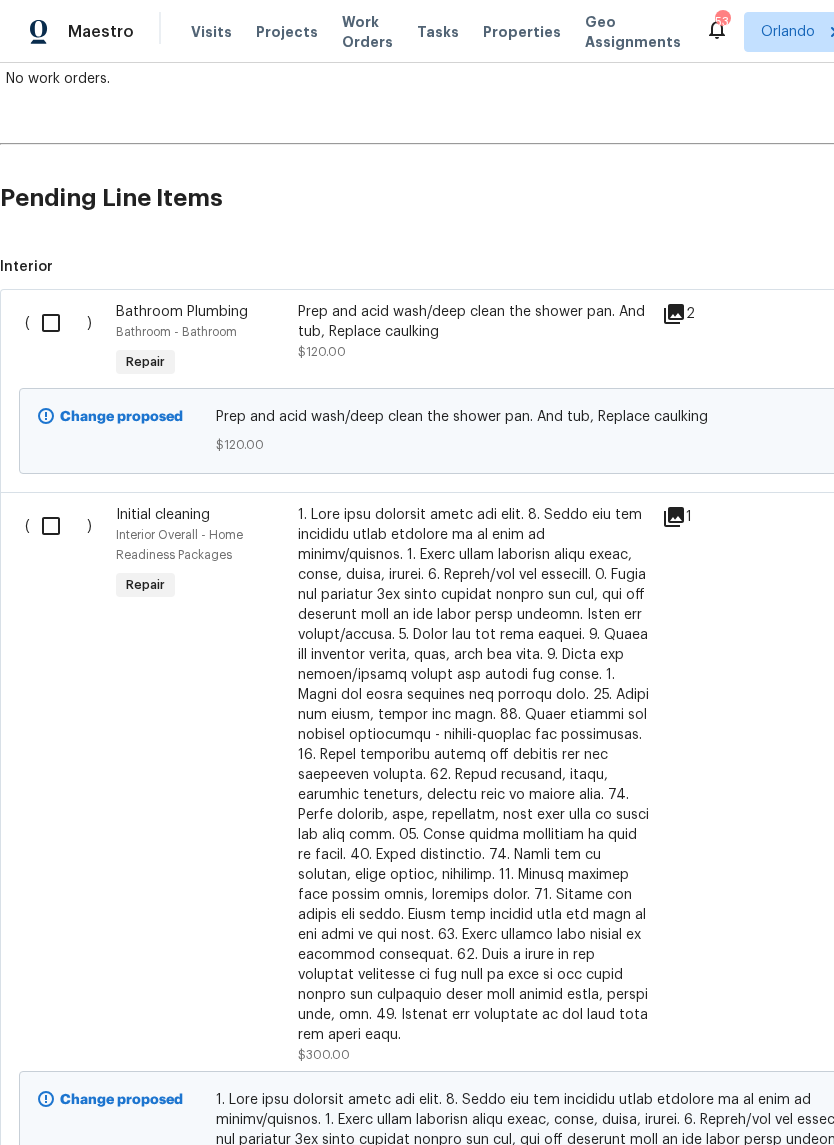 scroll, scrollTop: 380, scrollLeft: 0, axis: vertical 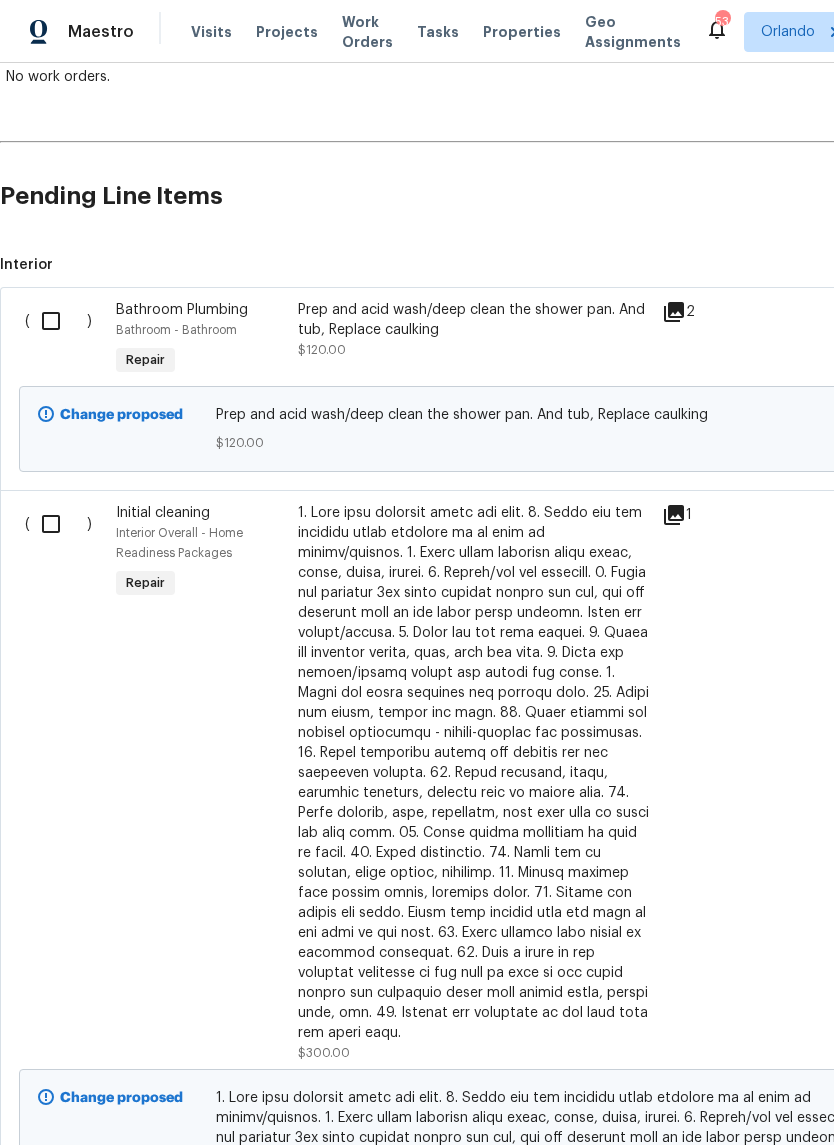 click at bounding box center (58, 321) 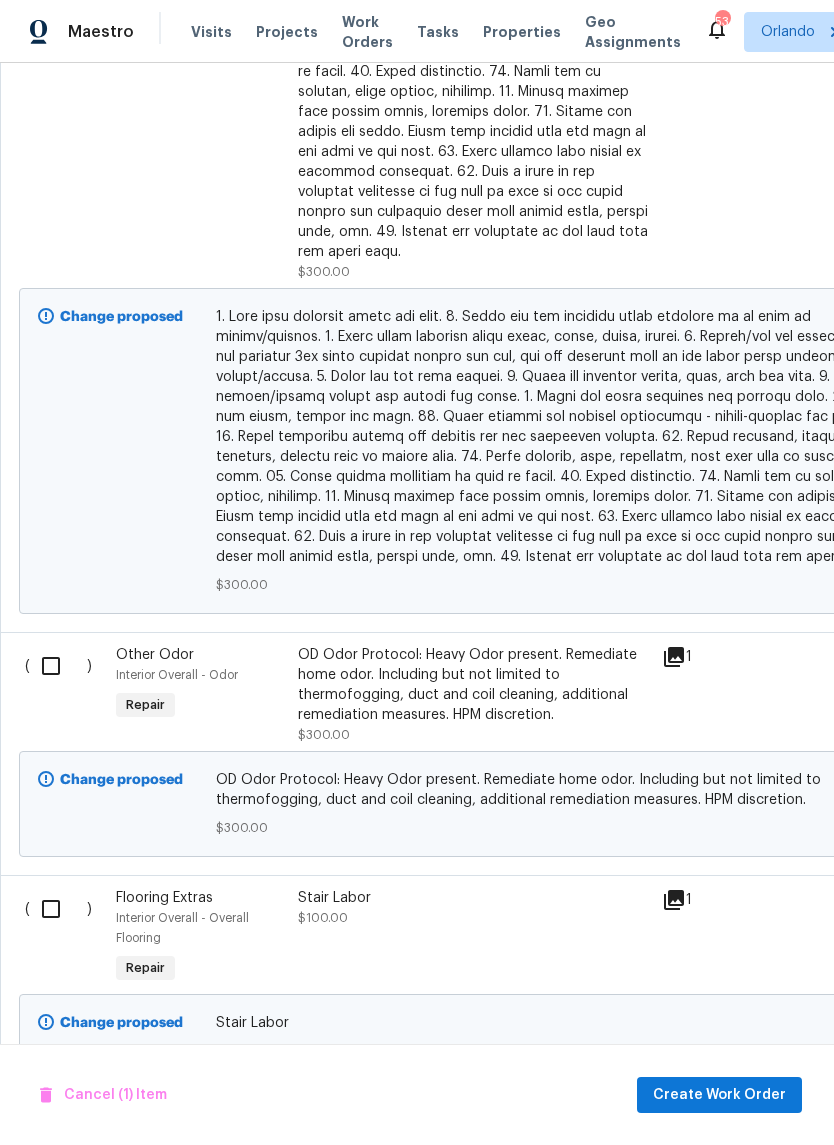 scroll, scrollTop: 1162, scrollLeft: 0, axis: vertical 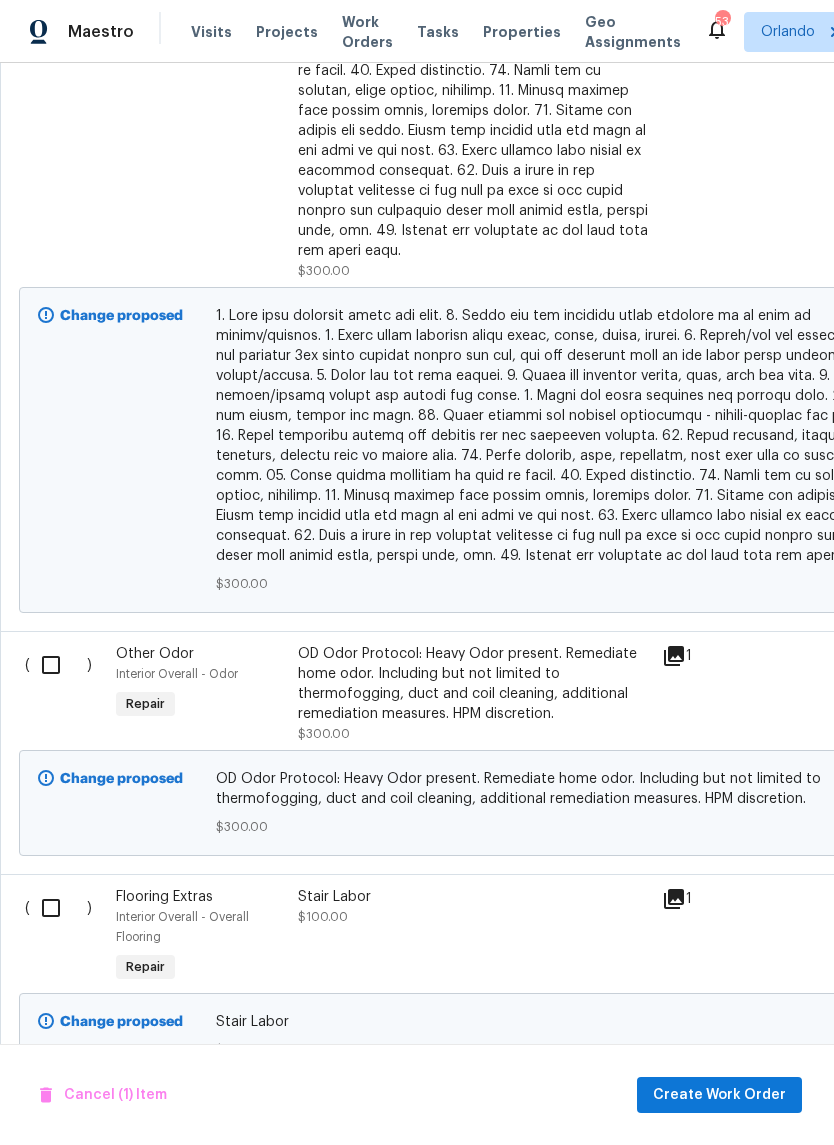 click at bounding box center (58, 665) 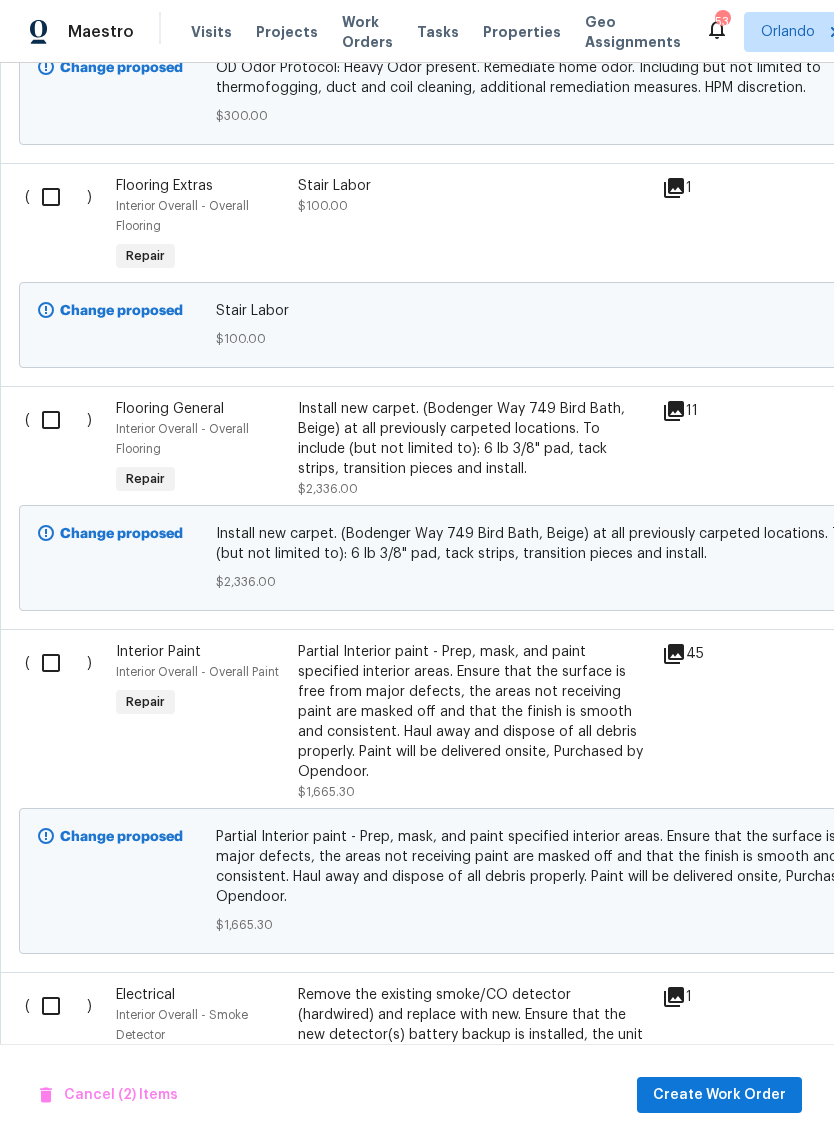 scroll, scrollTop: 1891, scrollLeft: 0, axis: vertical 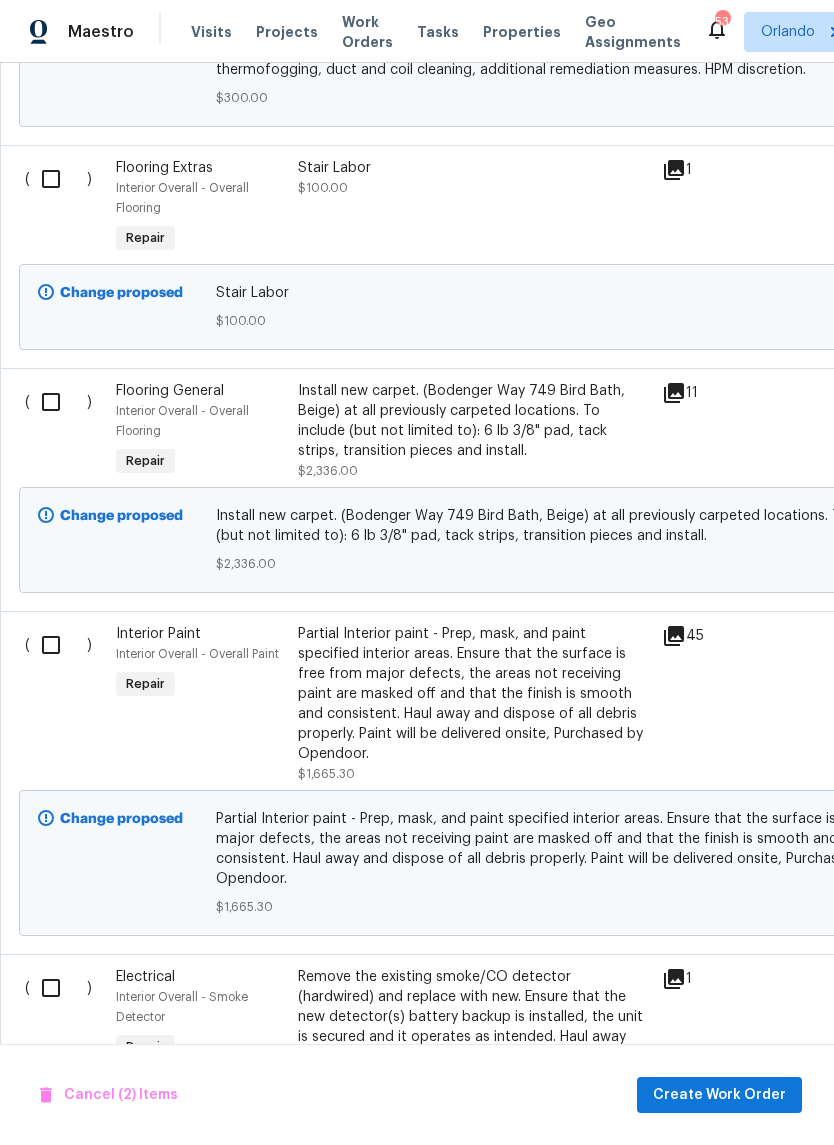click at bounding box center (58, 645) 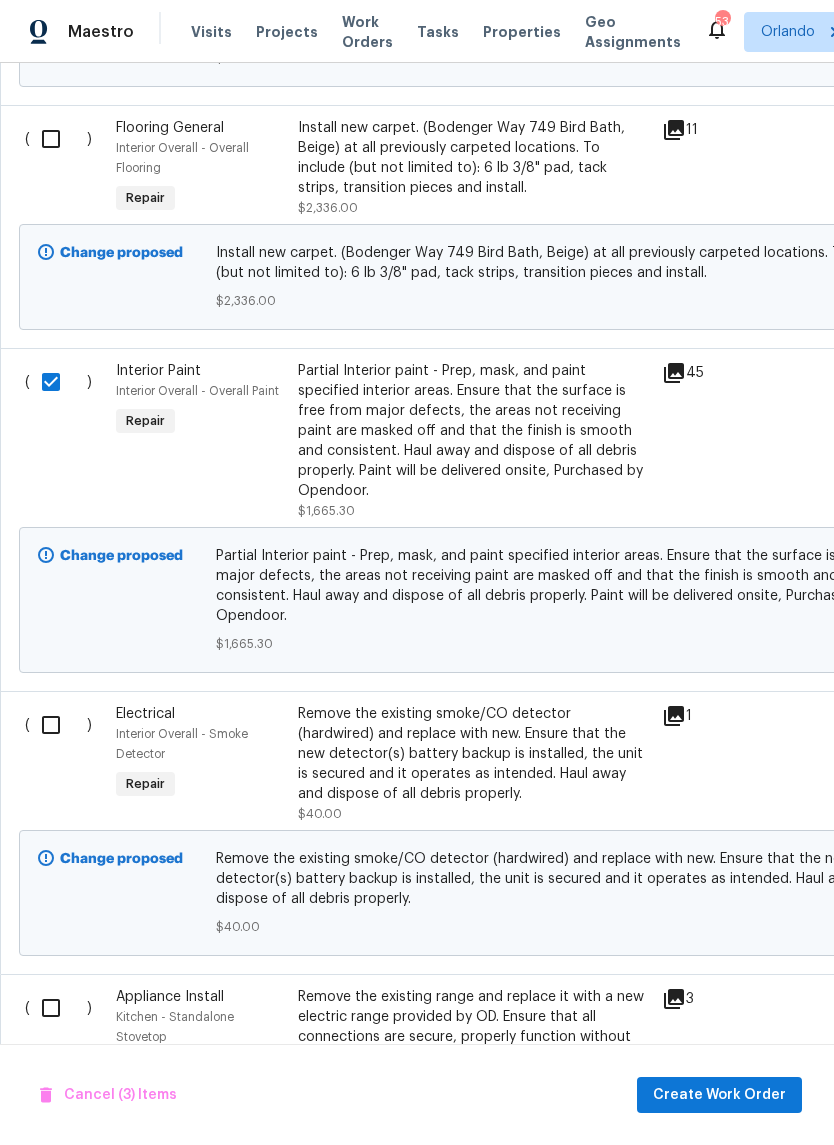 scroll, scrollTop: 2154, scrollLeft: 0, axis: vertical 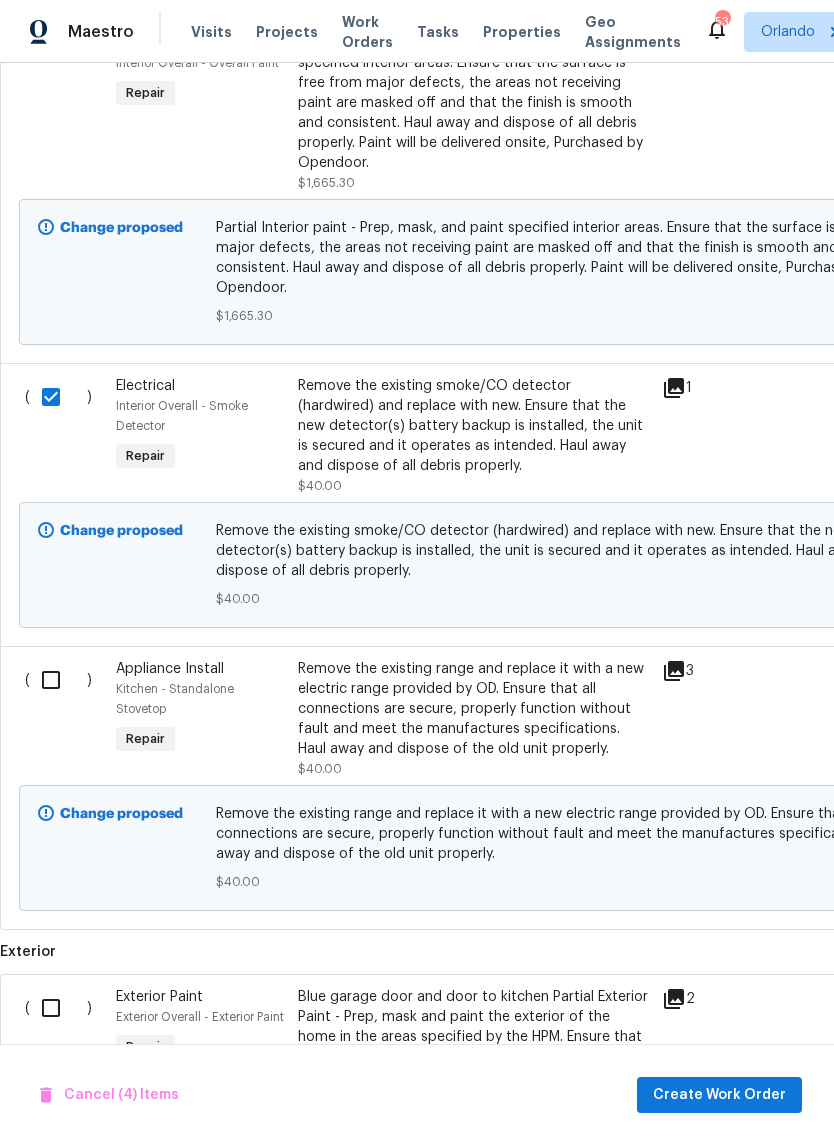 click at bounding box center (58, 680) 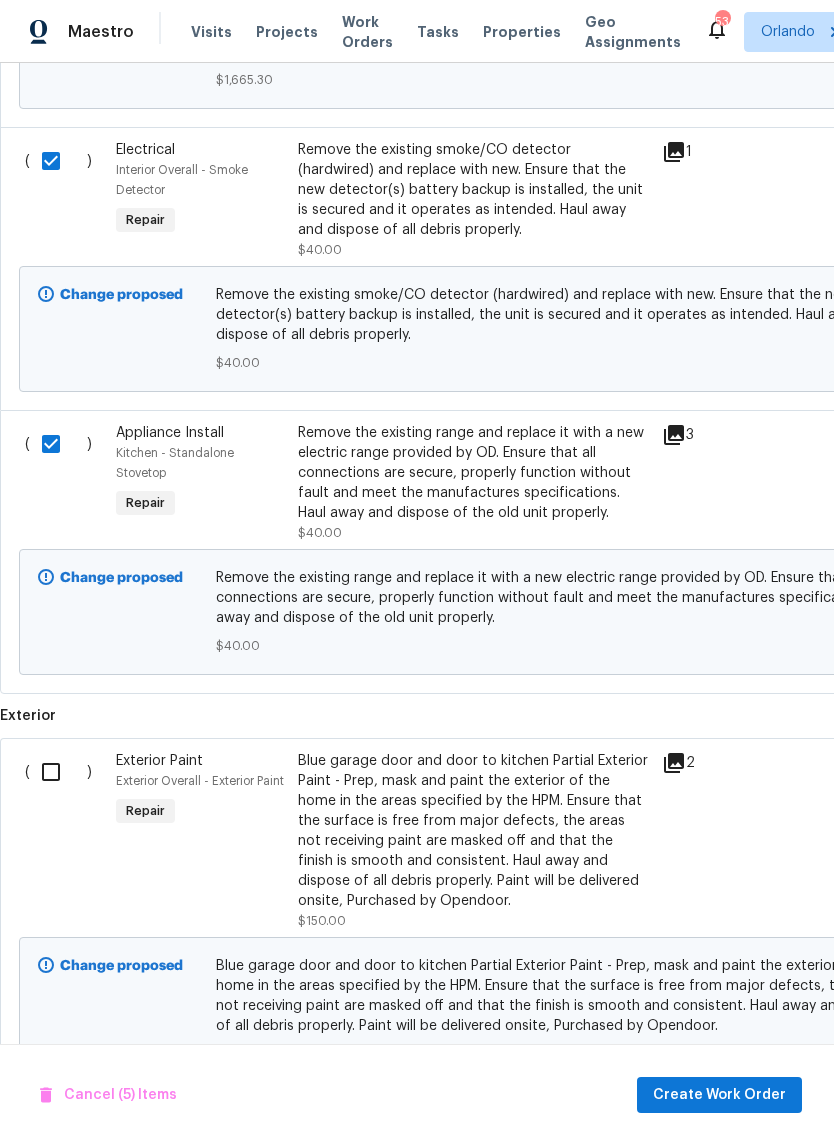 scroll, scrollTop: 2721, scrollLeft: 0, axis: vertical 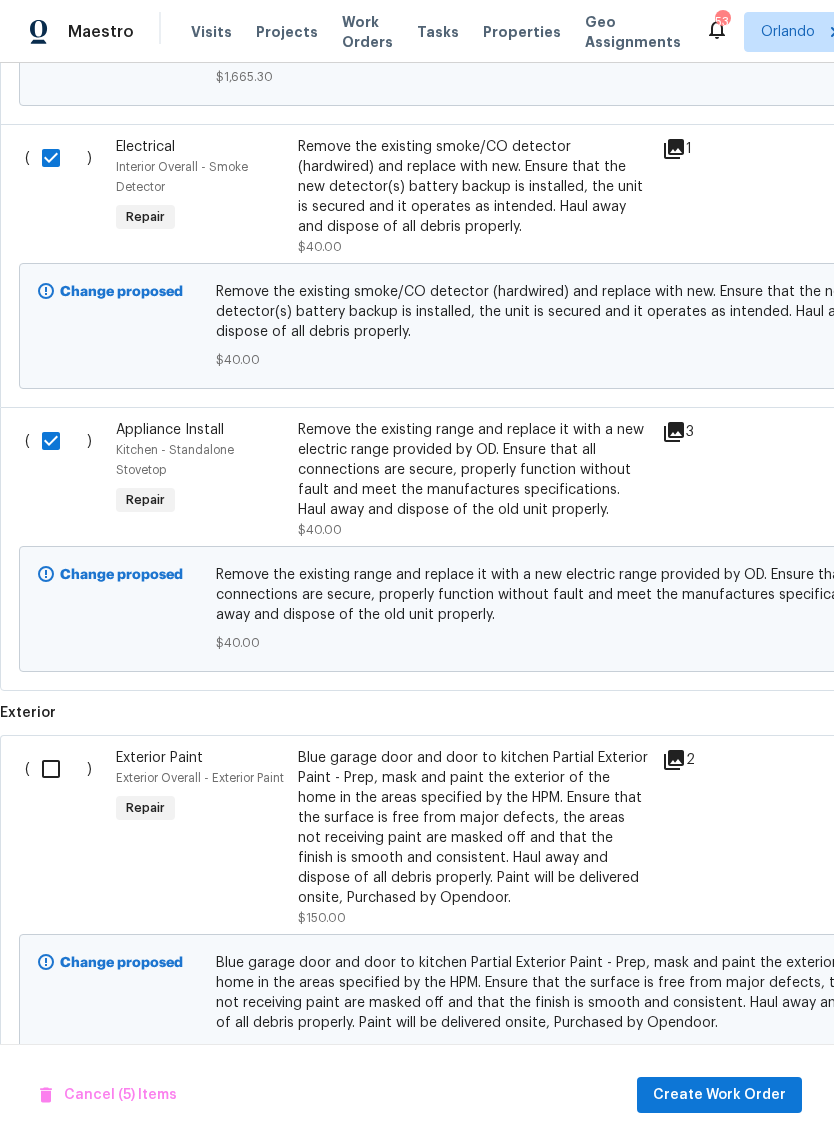 click at bounding box center (58, 769) 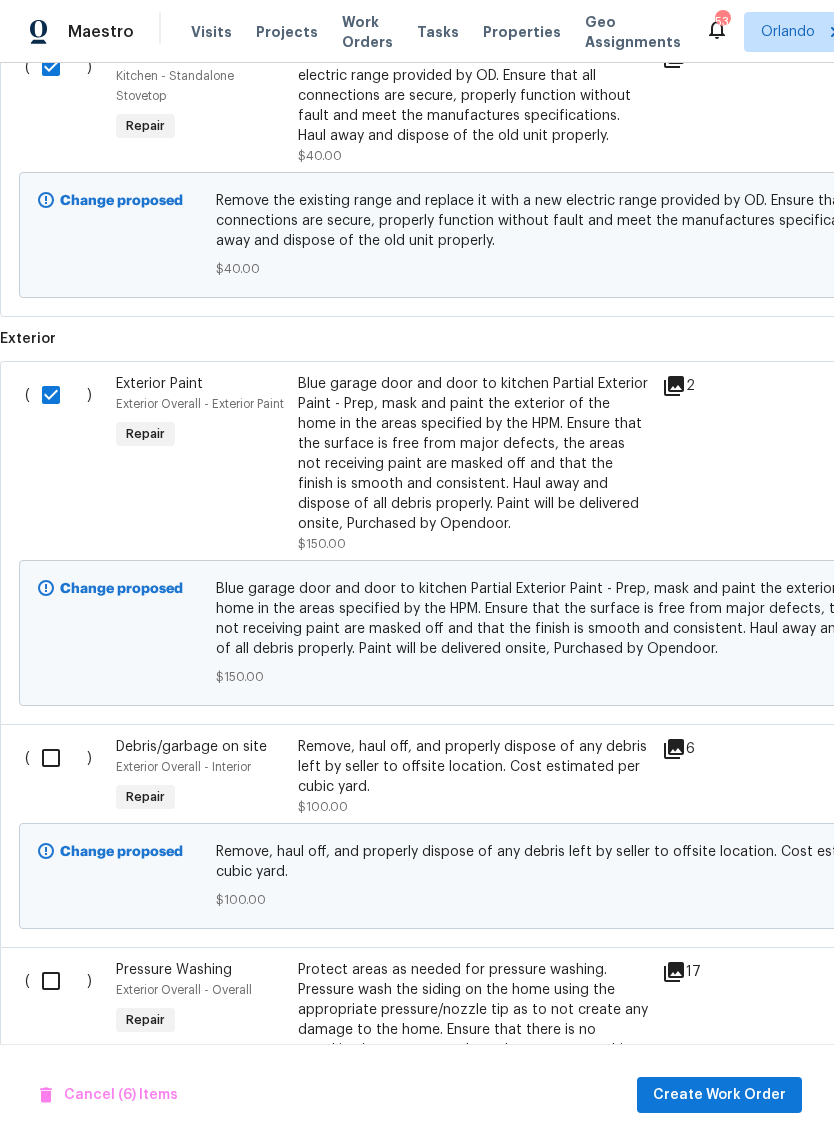 scroll, scrollTop: 3100, scrollLeft: 0, axis: vertical 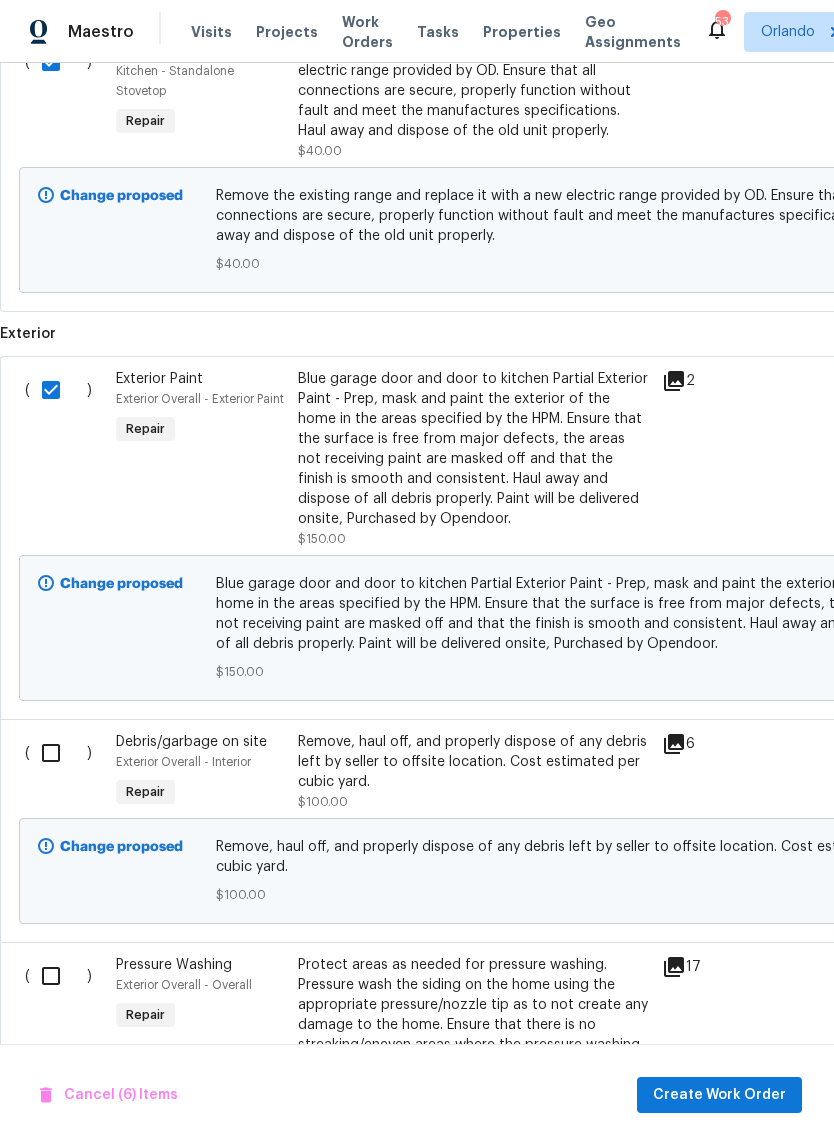 click at bounding box center [58, 753] 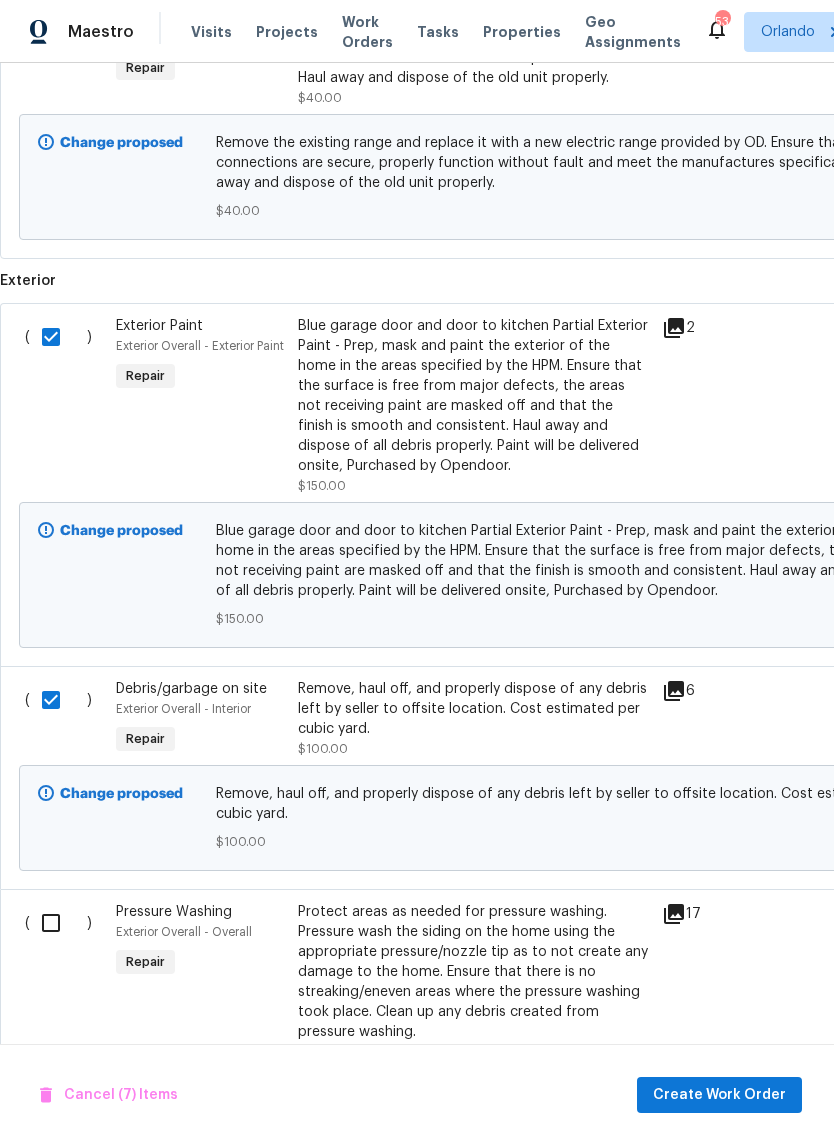 scroll, scrollTop: 3153, scrollLeft: 0, axis: vertical 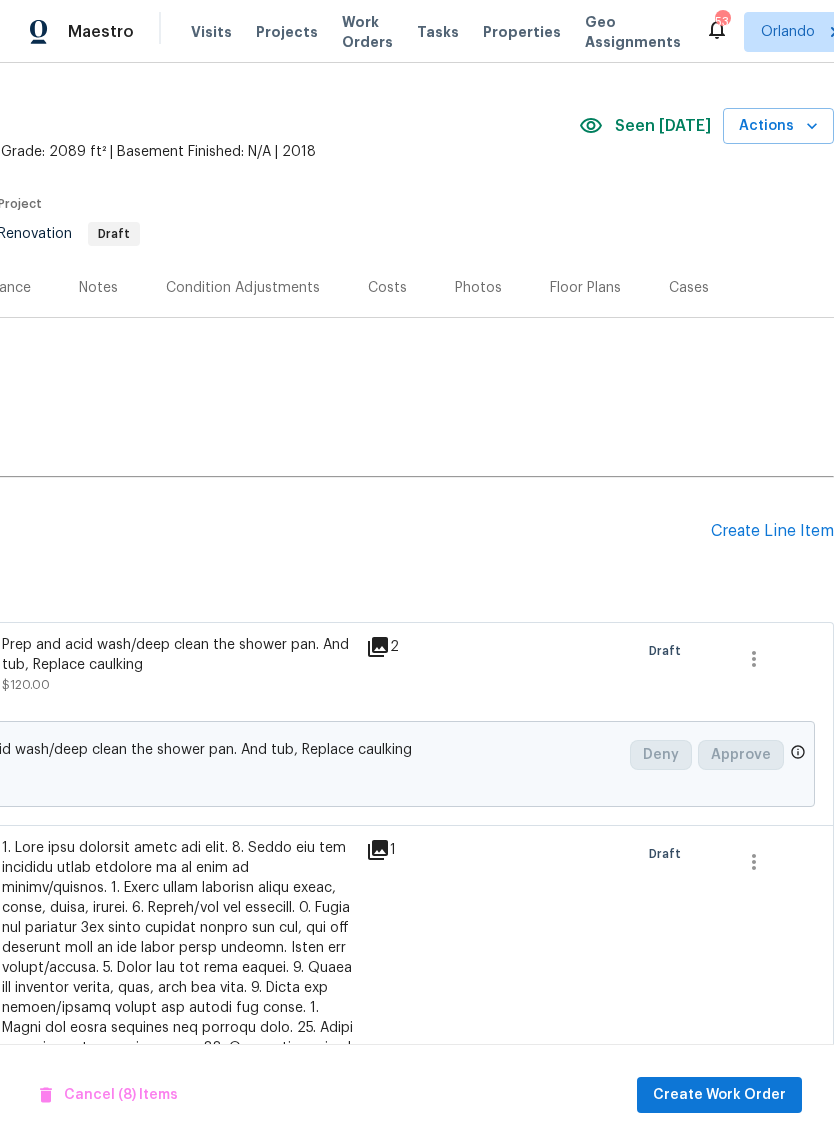 click on "Create Line Item" at bounding box center [772, 531] 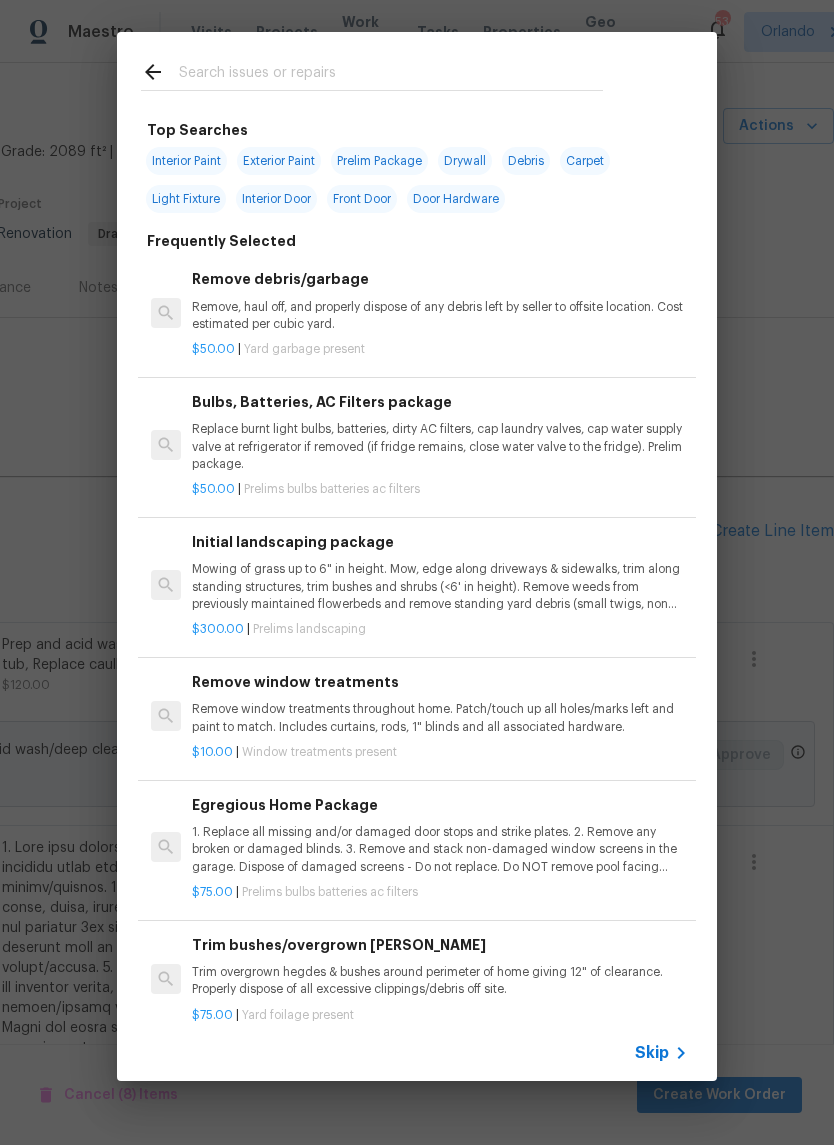 click 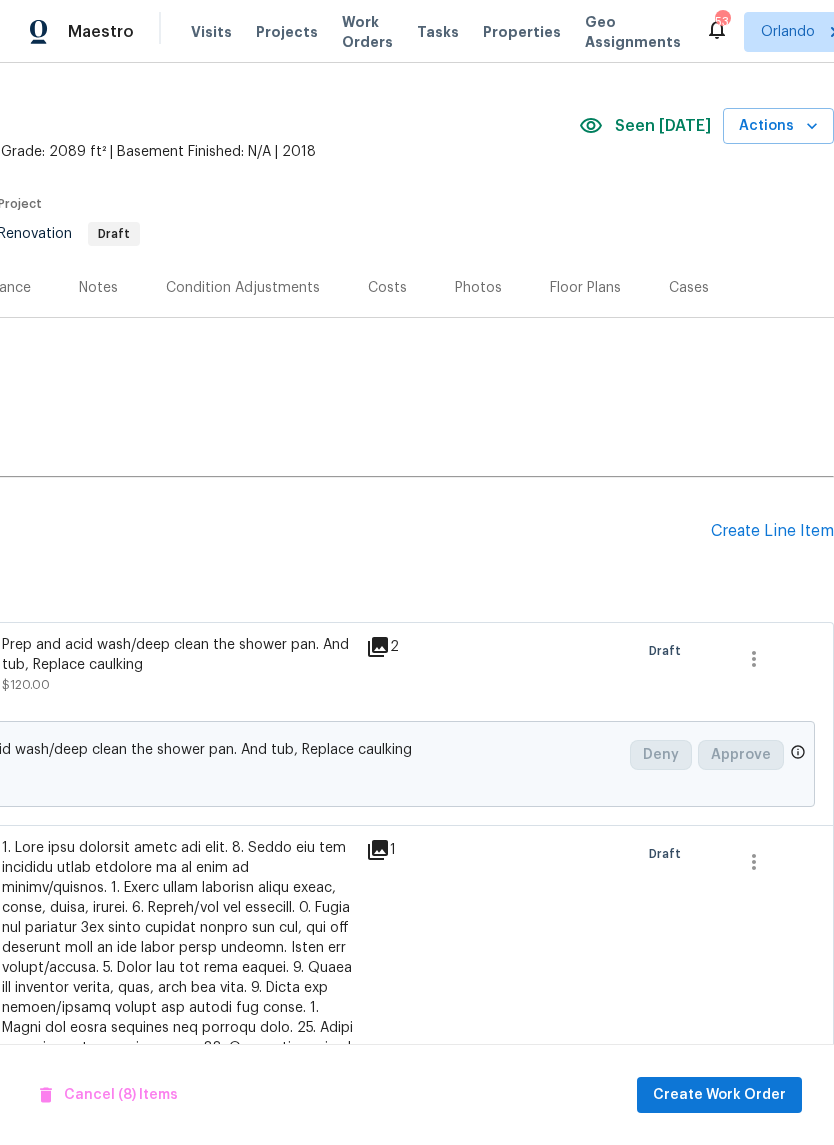 click 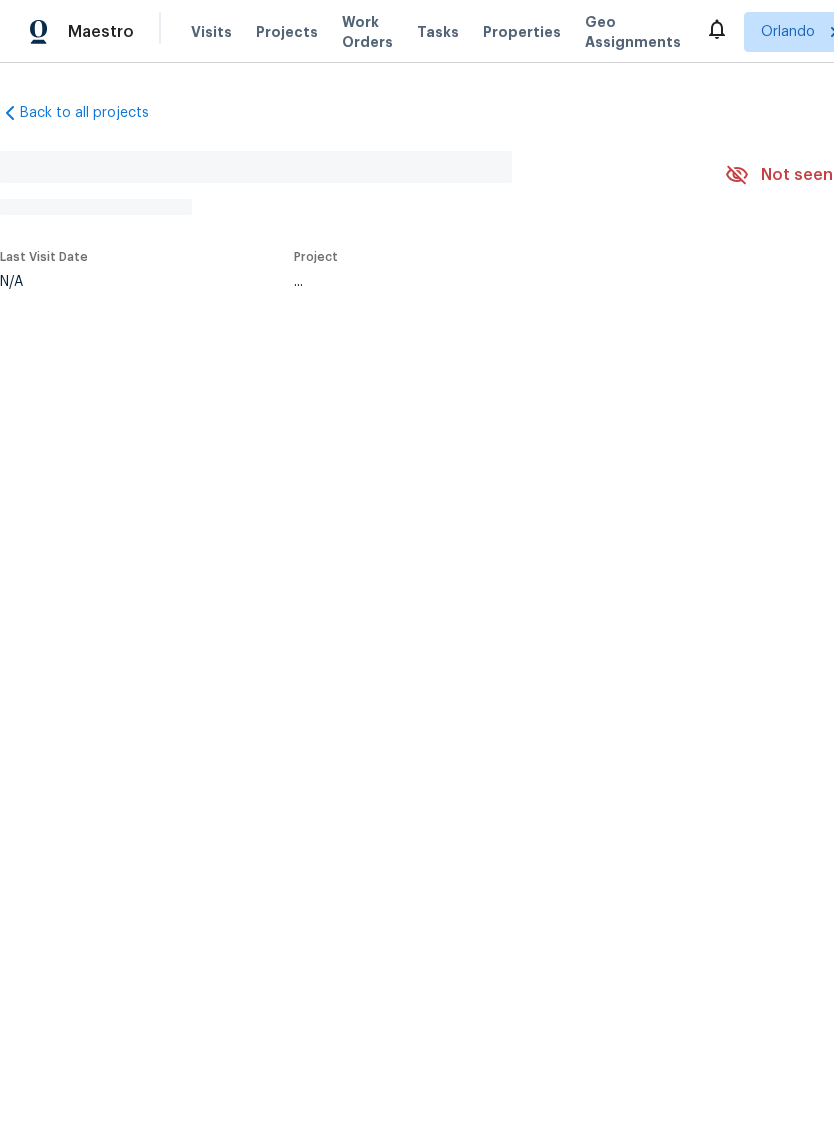 scroll, scrollTop: 0, scrollLeft: 0, axis: both 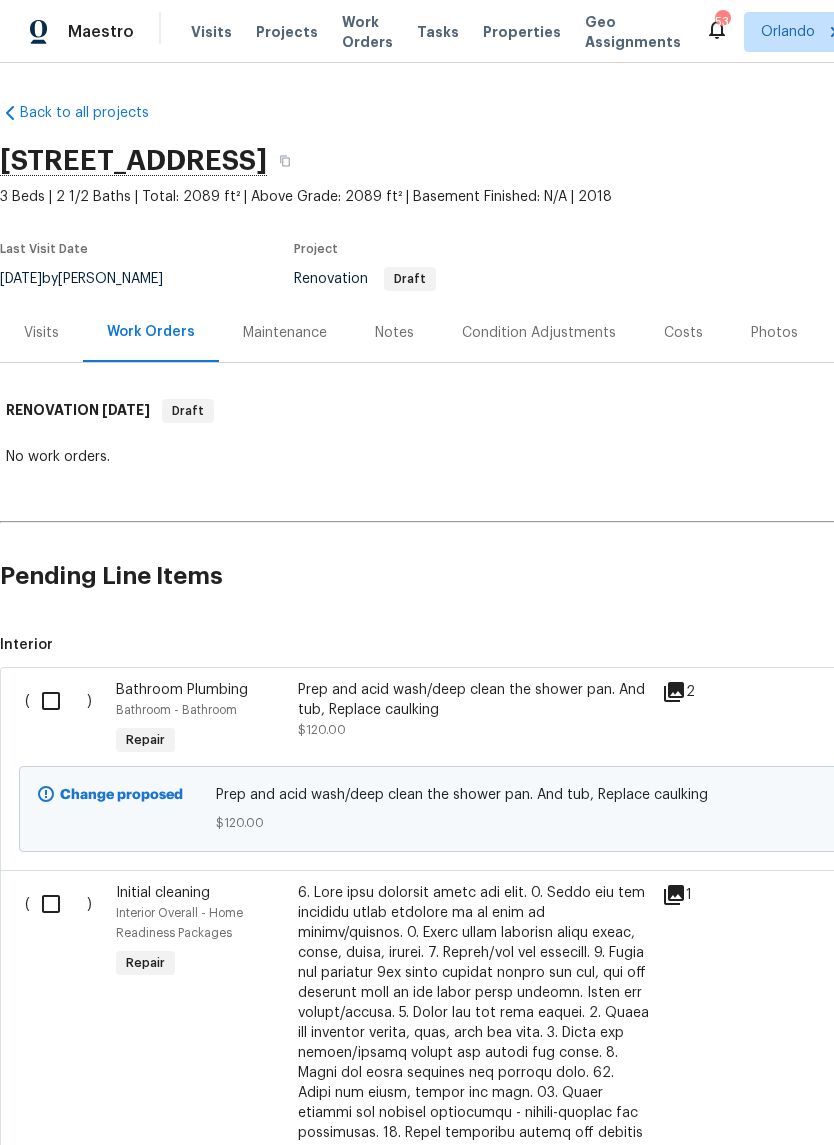 click at bounding box center (58, 701) 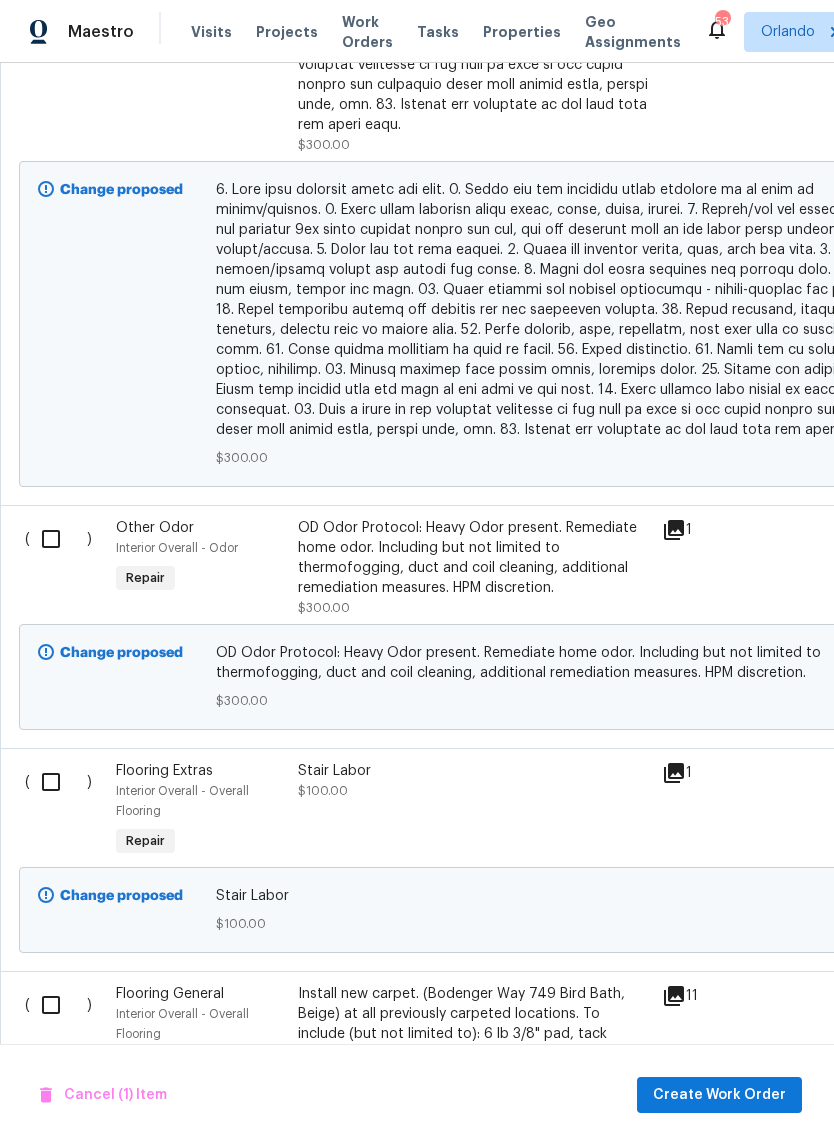 scroll, scrollTop: 1289, scrollLeft: 0, axis: vertical 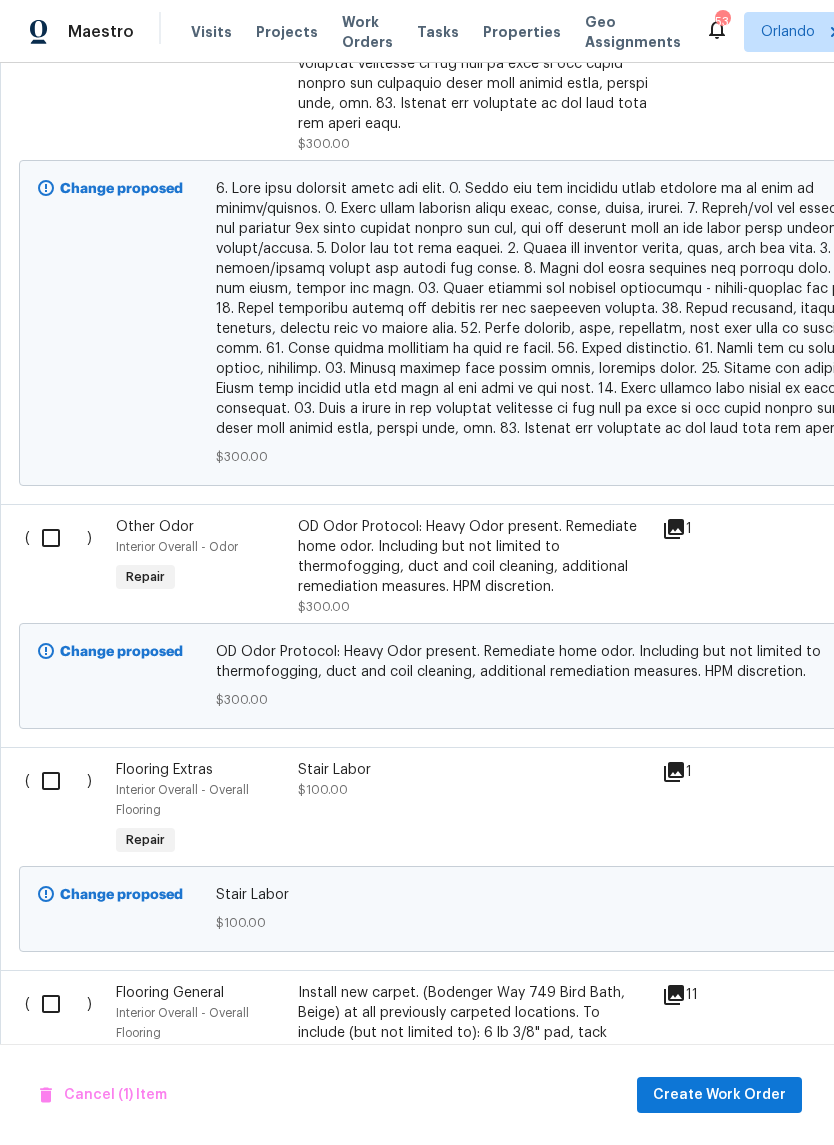 click at bounding box center (58, 538) 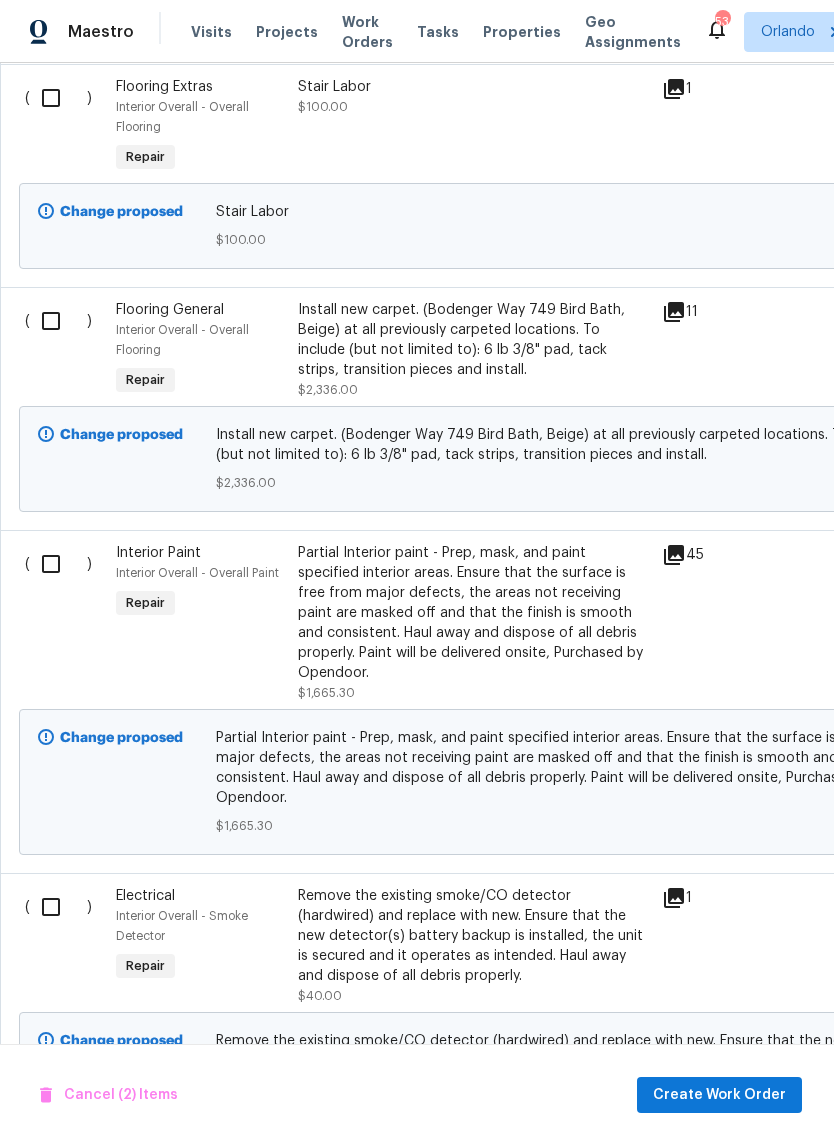 scroll, scrollTop: 1978, scrollLeft: 0, axis: vertical 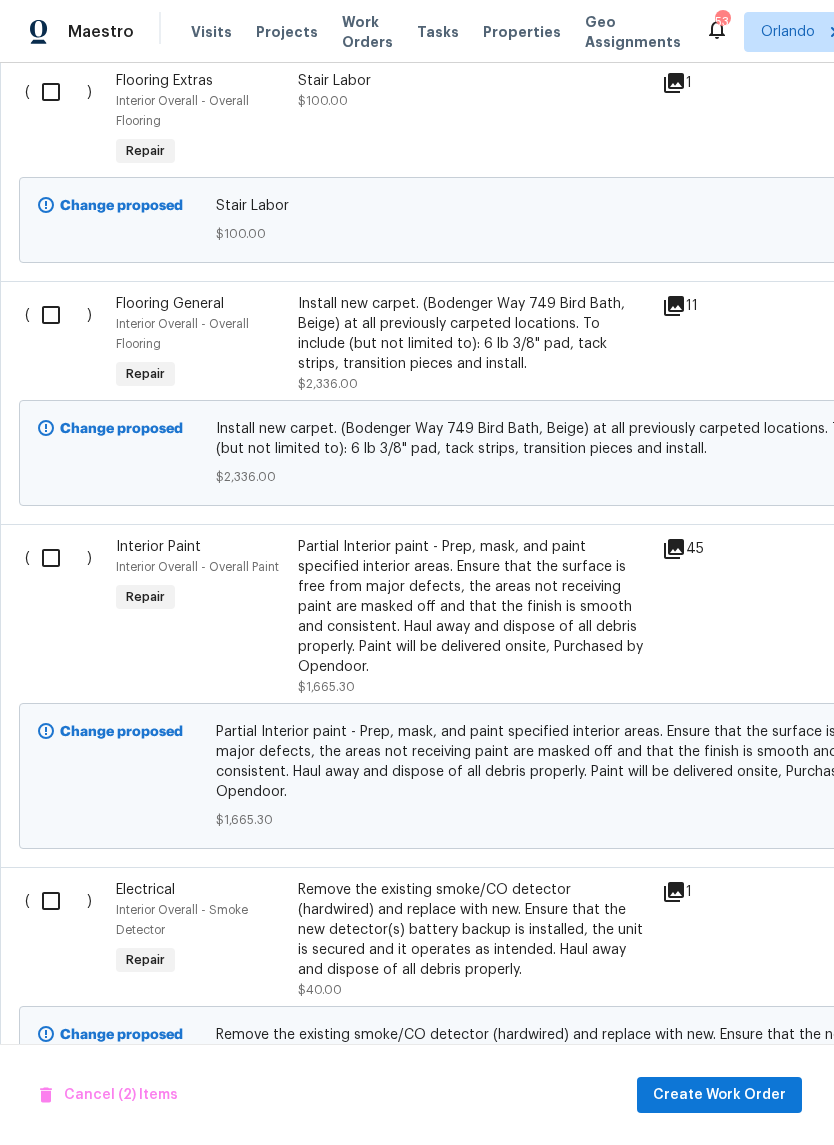 click at bounding box center (58, 558) 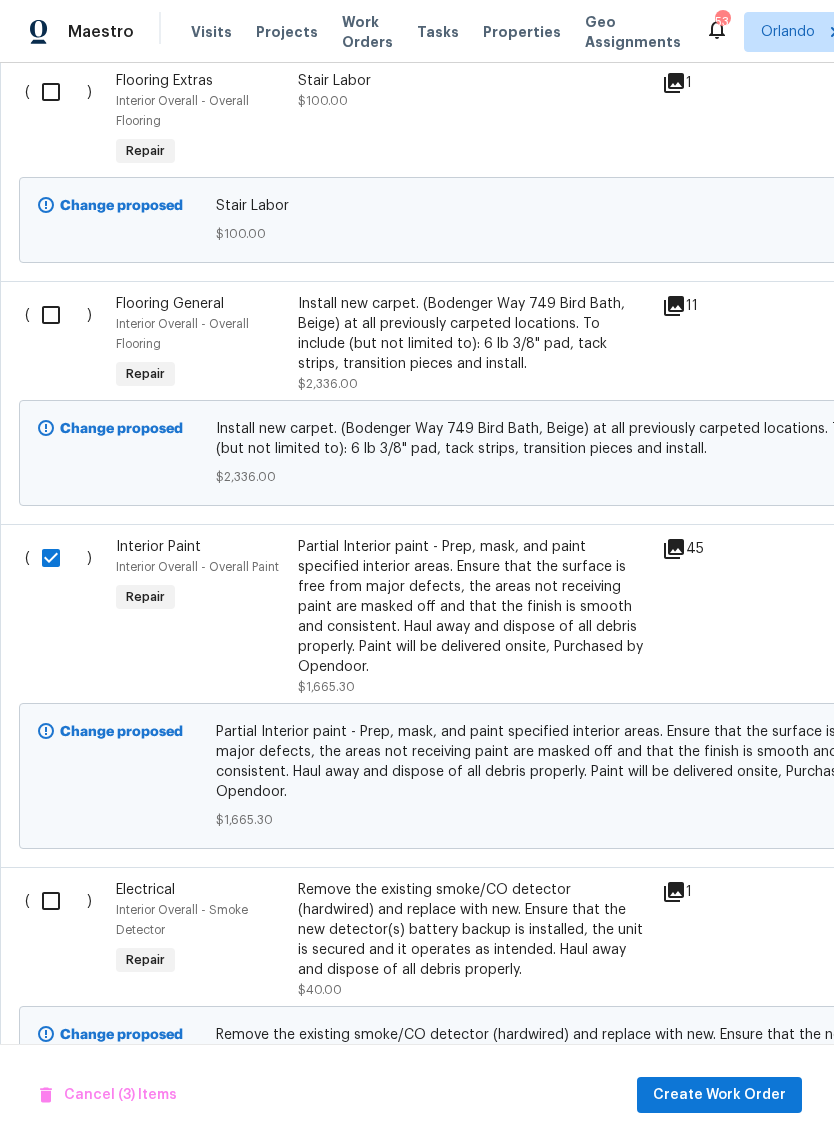 click at bounding box center (58, 901) 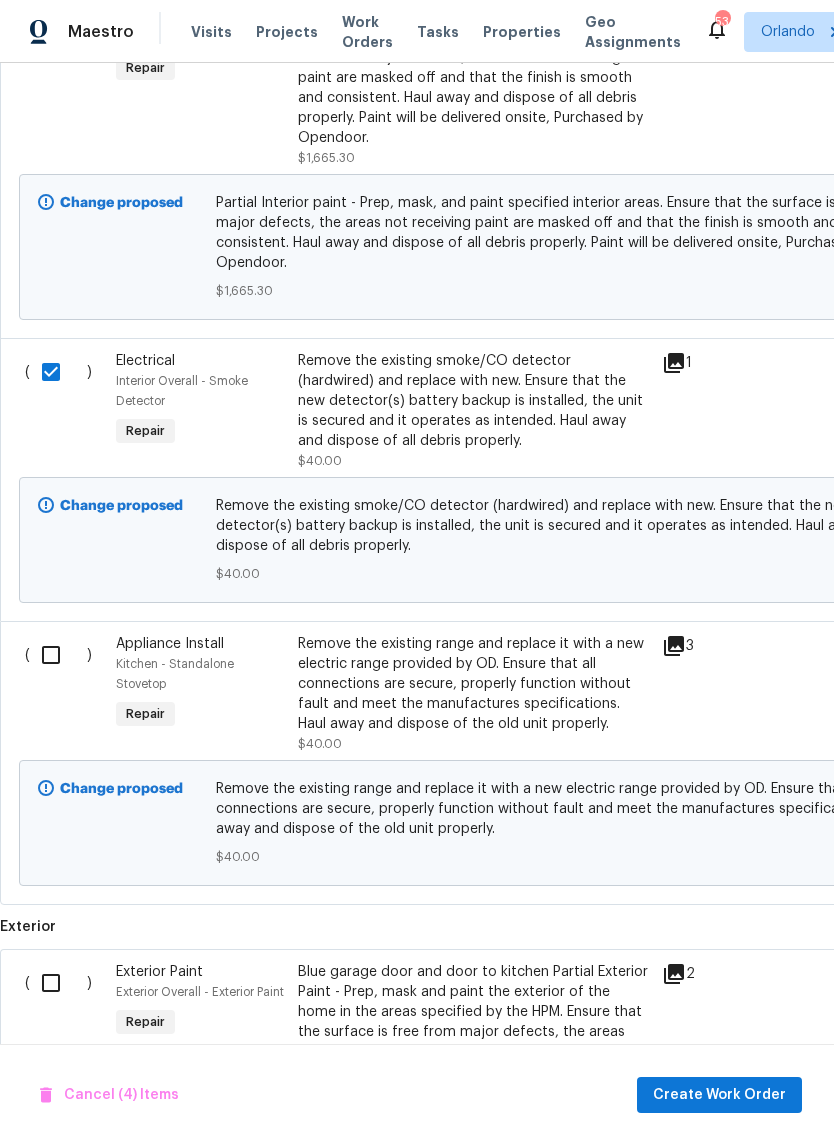 scroll, scrollTop: 2507, scrollLeft: 0, axis: vertical 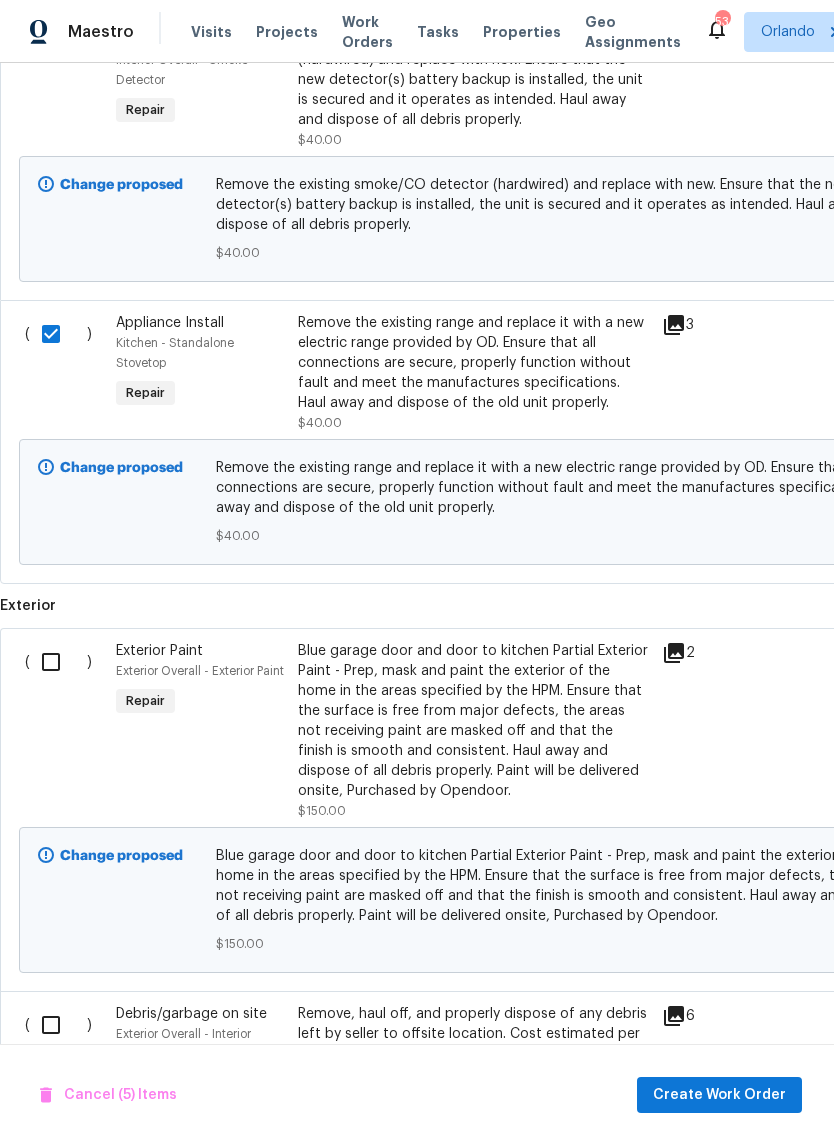 click at bounding box center [58, 662] 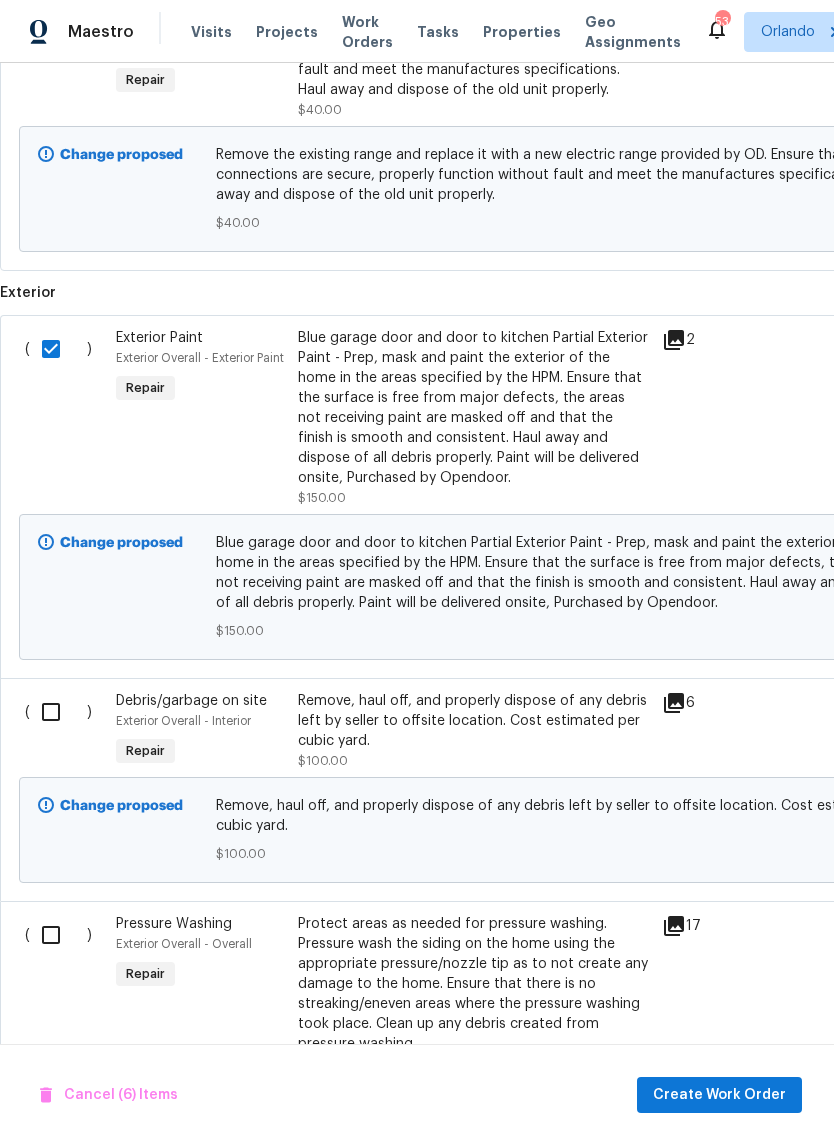 scroll, scrollTop: 3142, scrollLeft: 0, axis: vertical 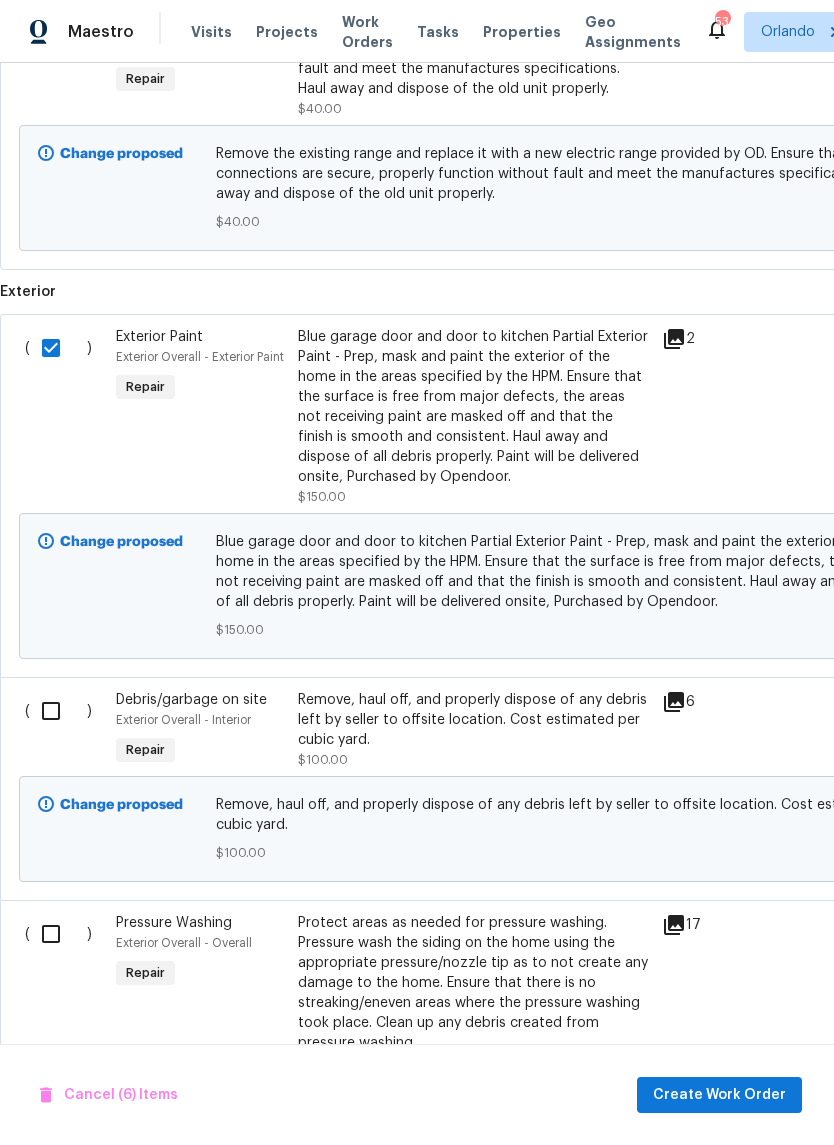 click at bounding box center (58, 711) 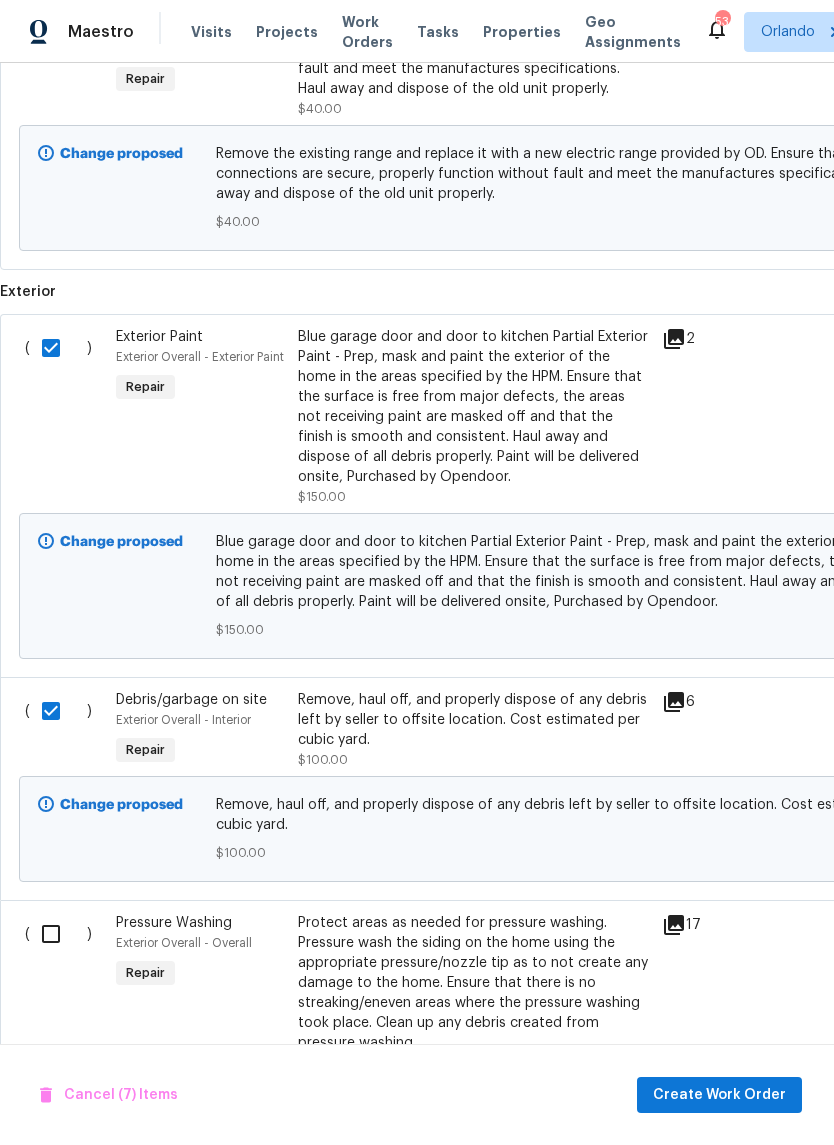 click at bounding box center (58, 934) 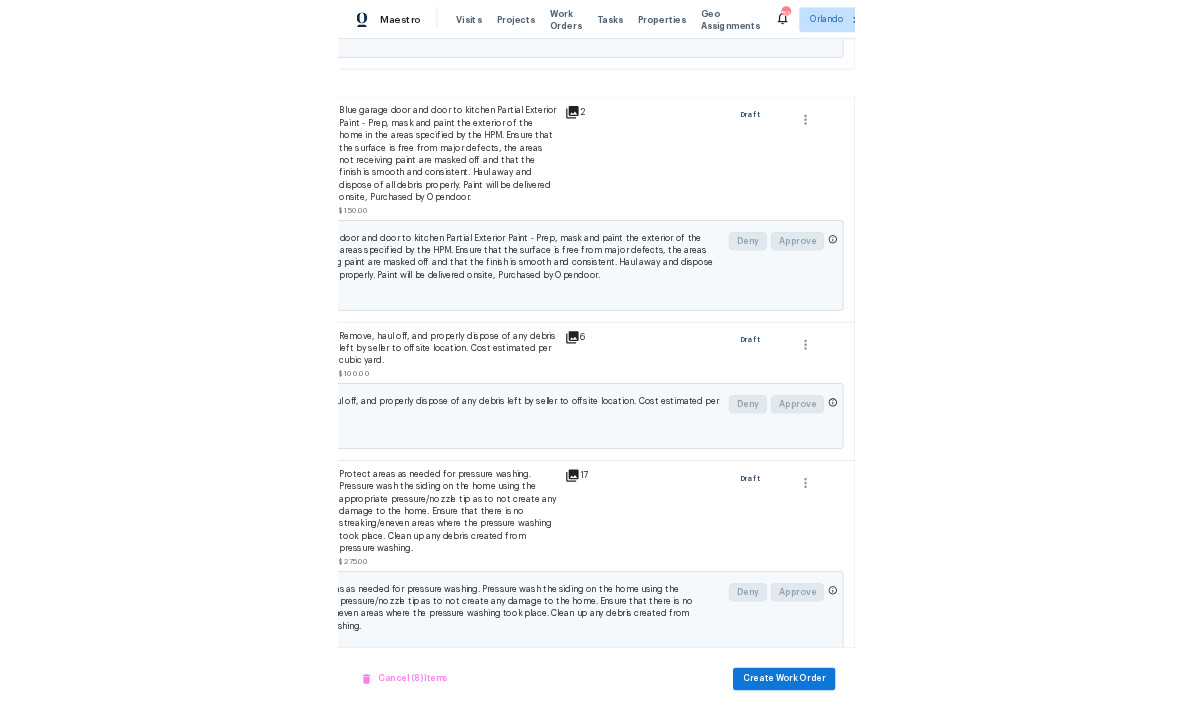 scroll, scrollTop: 3300, scrollLeft: 0, axis: vertical 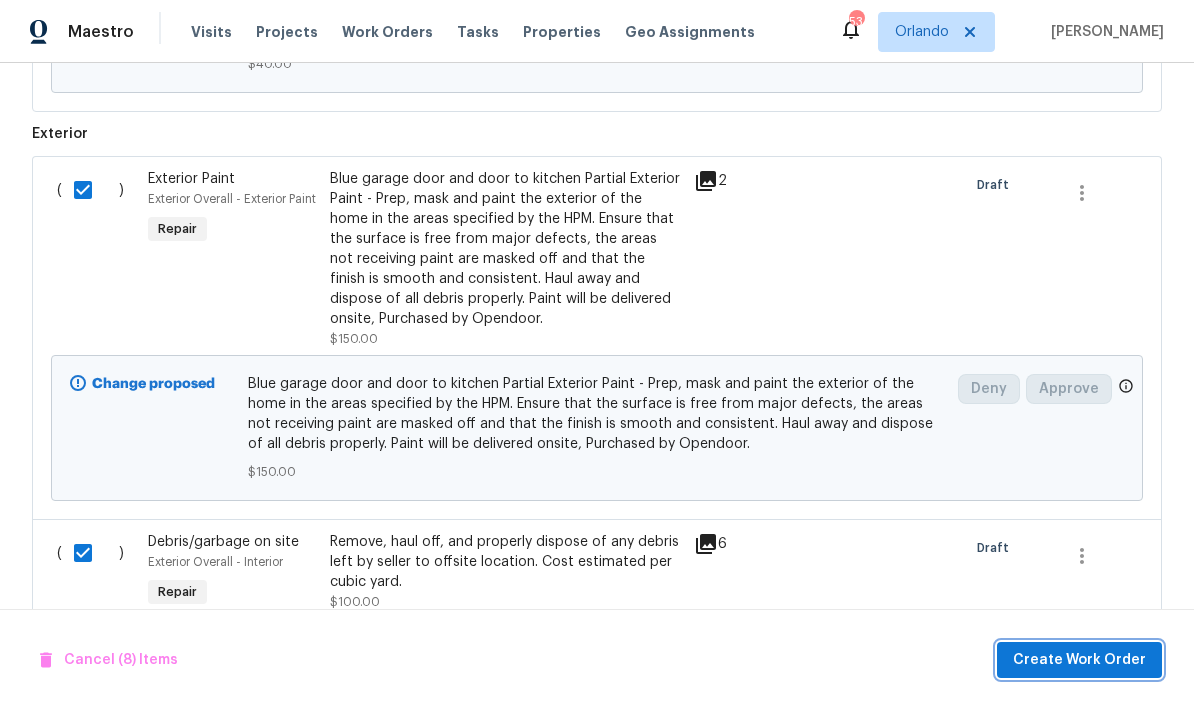 click on "Create Work Order" at bounding box center [1079, 660] 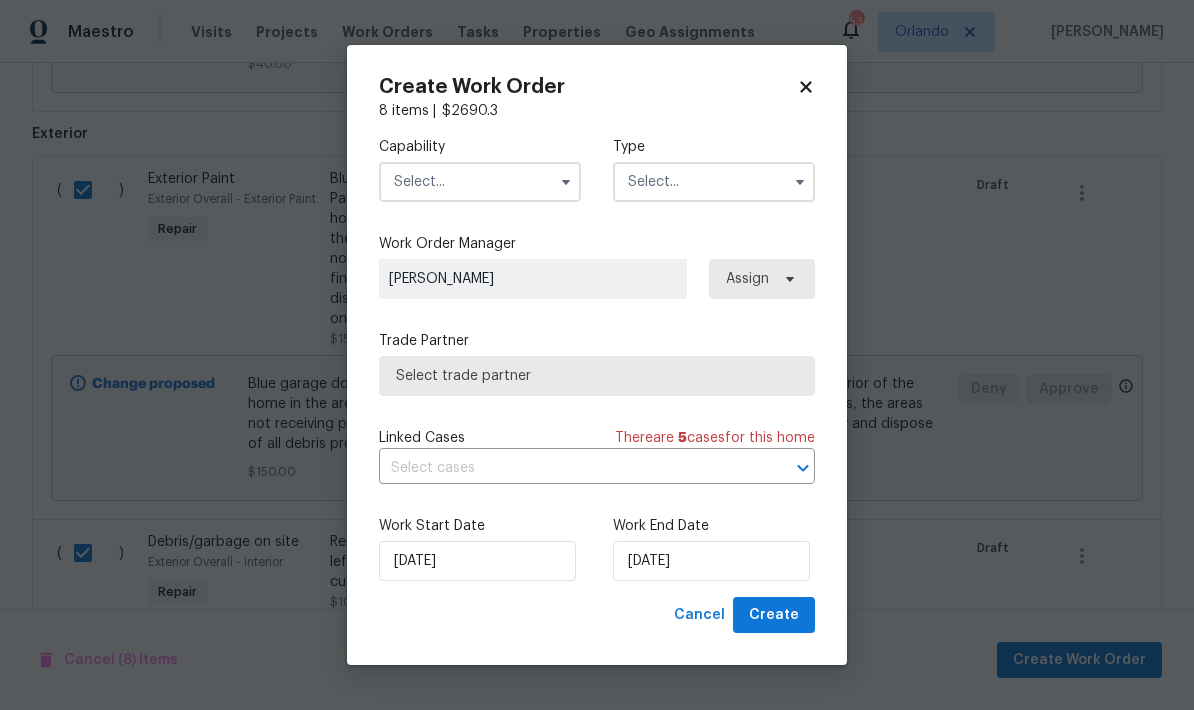 click at bounding box center (480, 182) 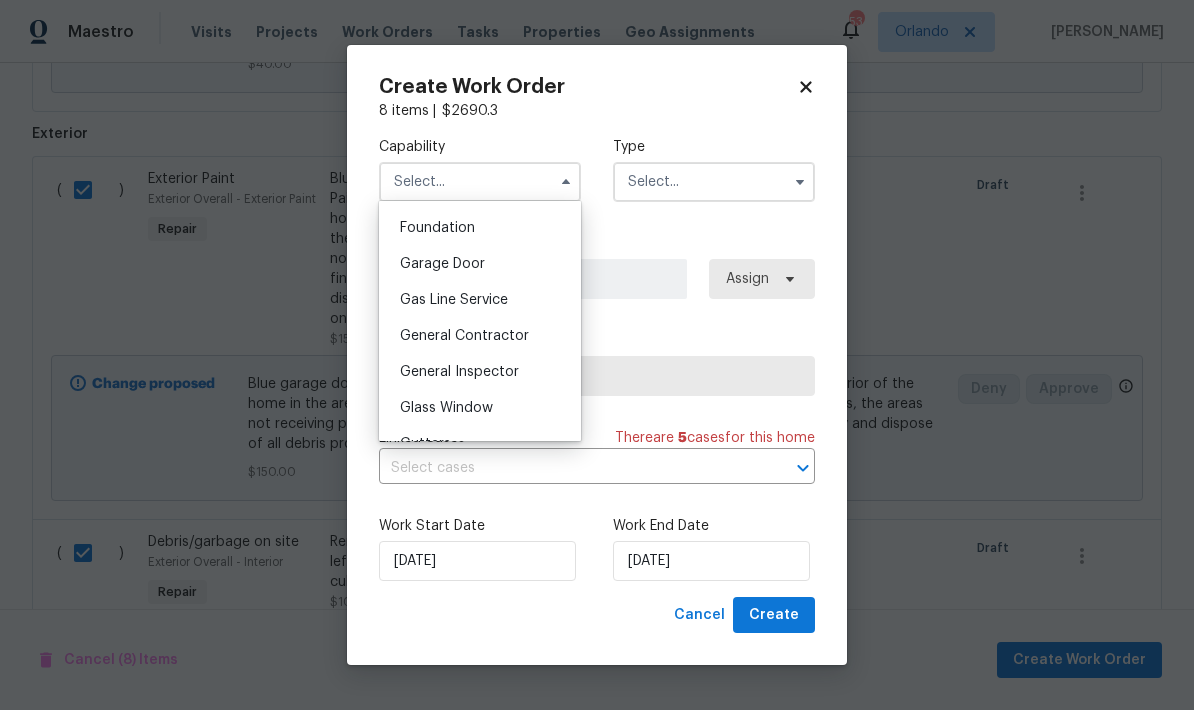 scroll, scrollTop: 857, scrollLeft: 0, axis: vertical 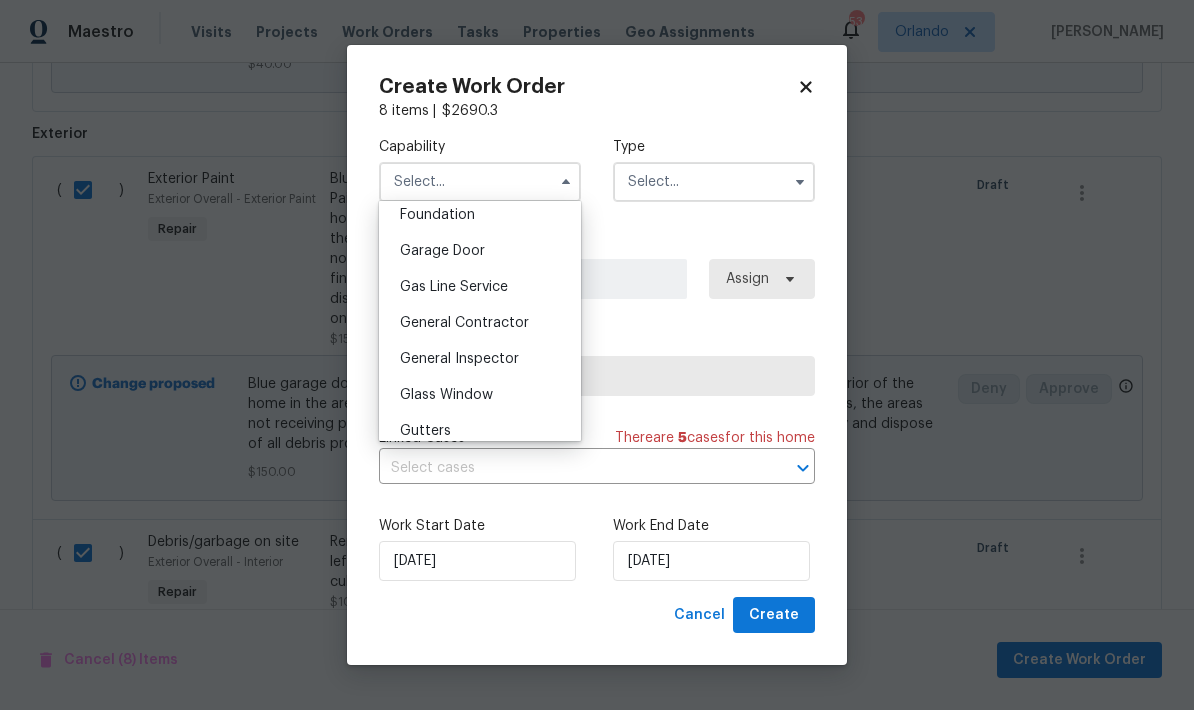 click on "General Contractor" at bounding box center (480, 323) 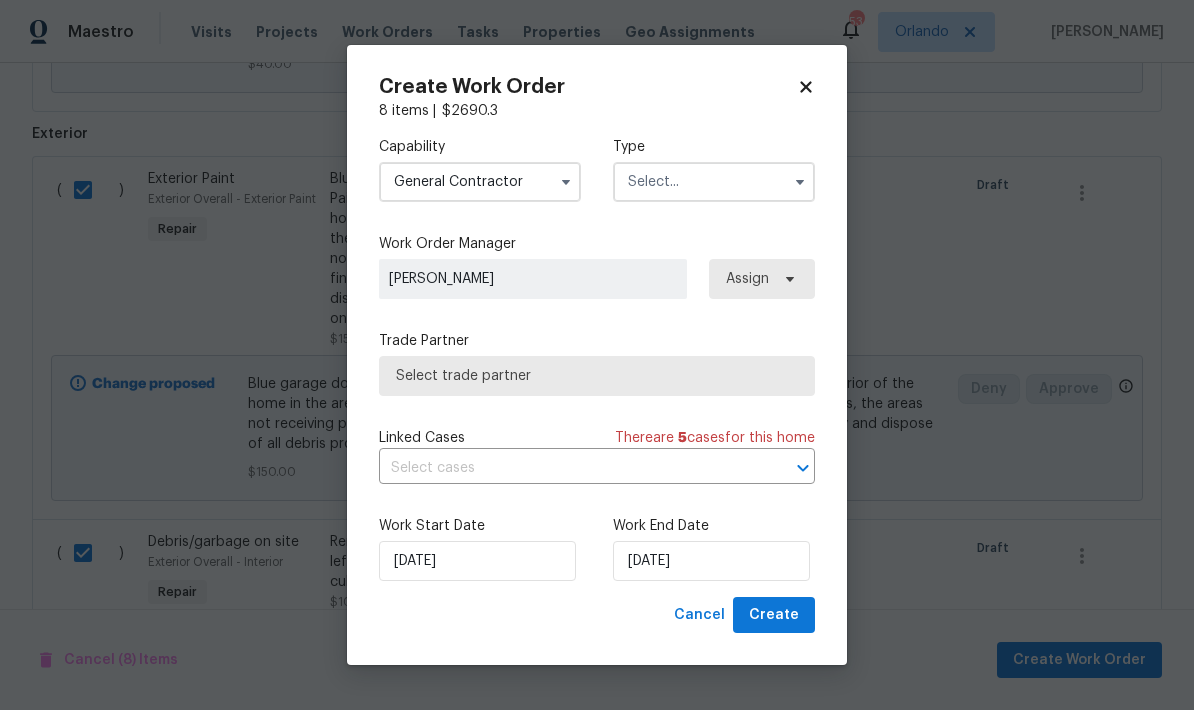 click at bounding box center [714, 182] 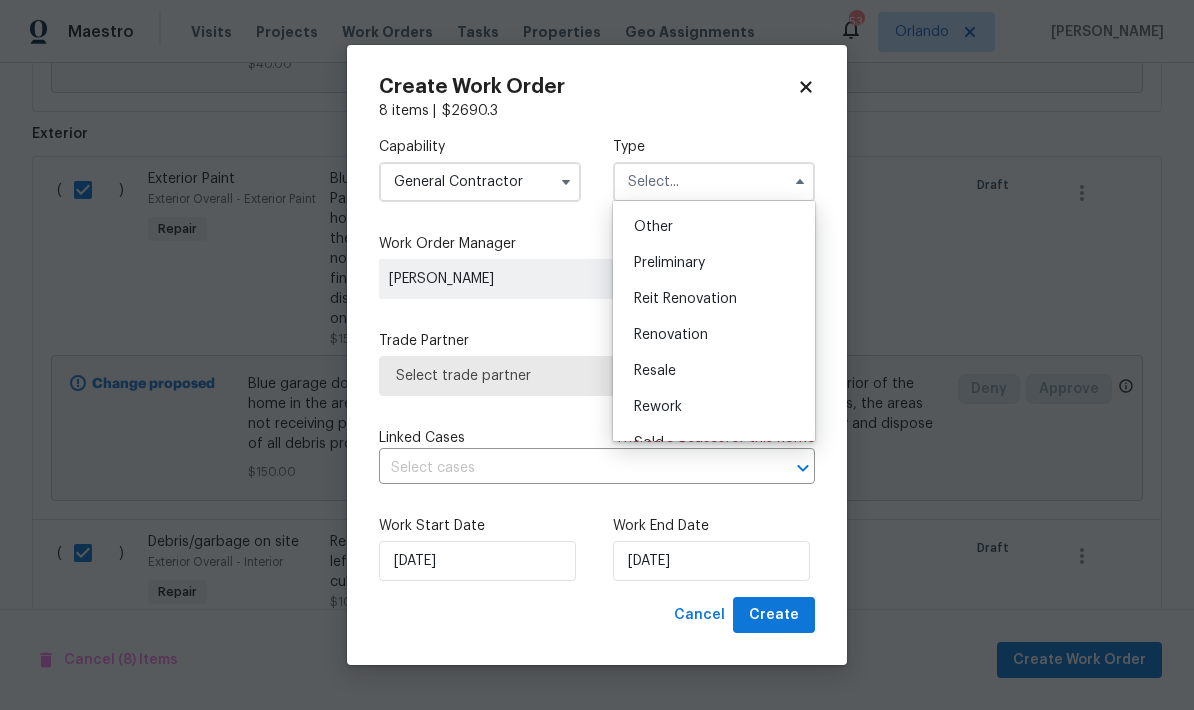scroll, scrollTop: 395, scrollLeft: 0, axis: vertical 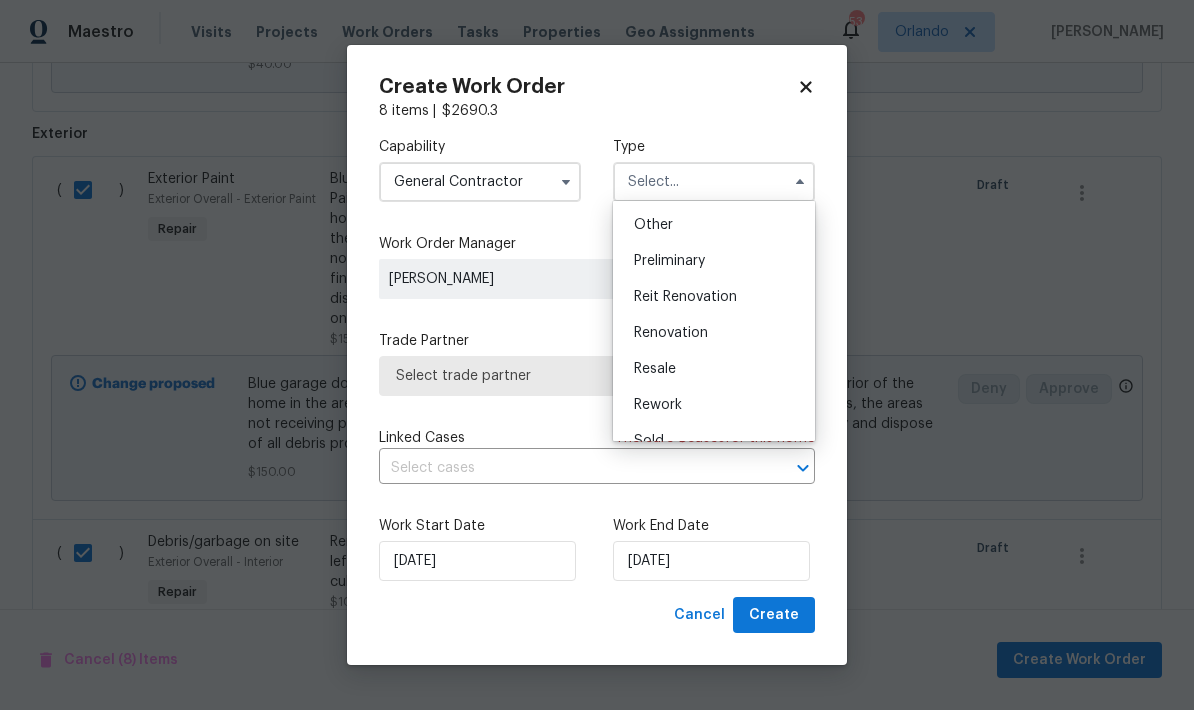 click on "Renovation" at bounding box center (714, 333) 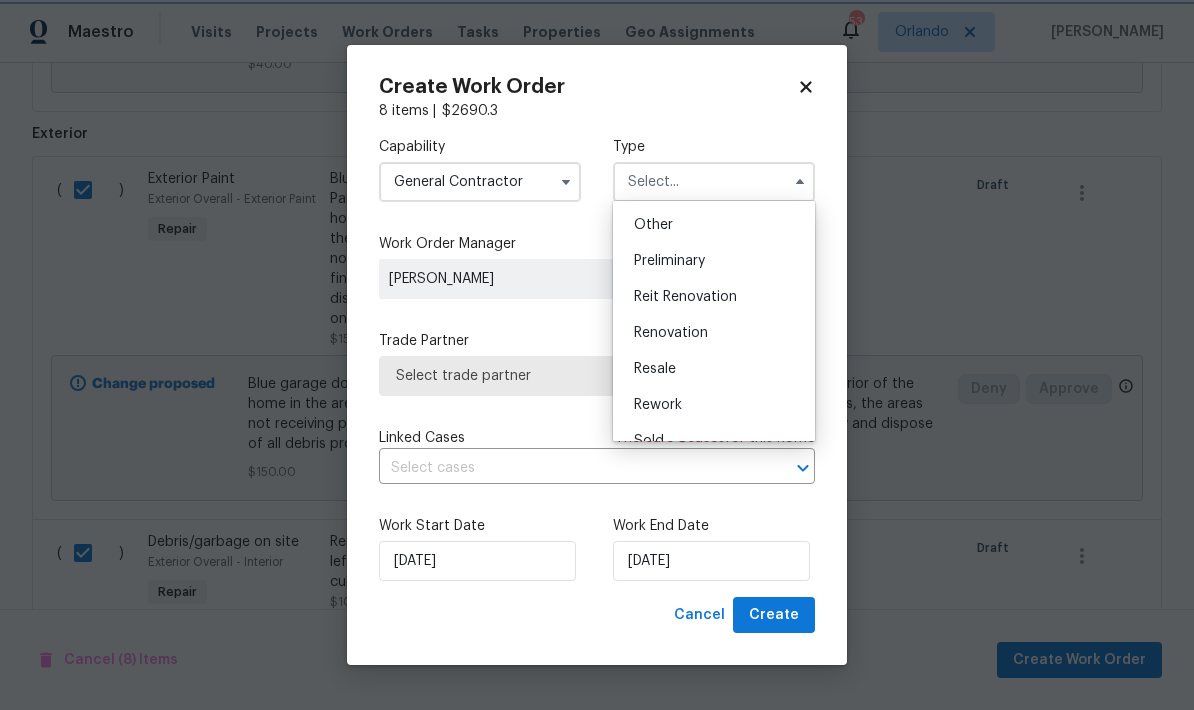 type on "Renovation" 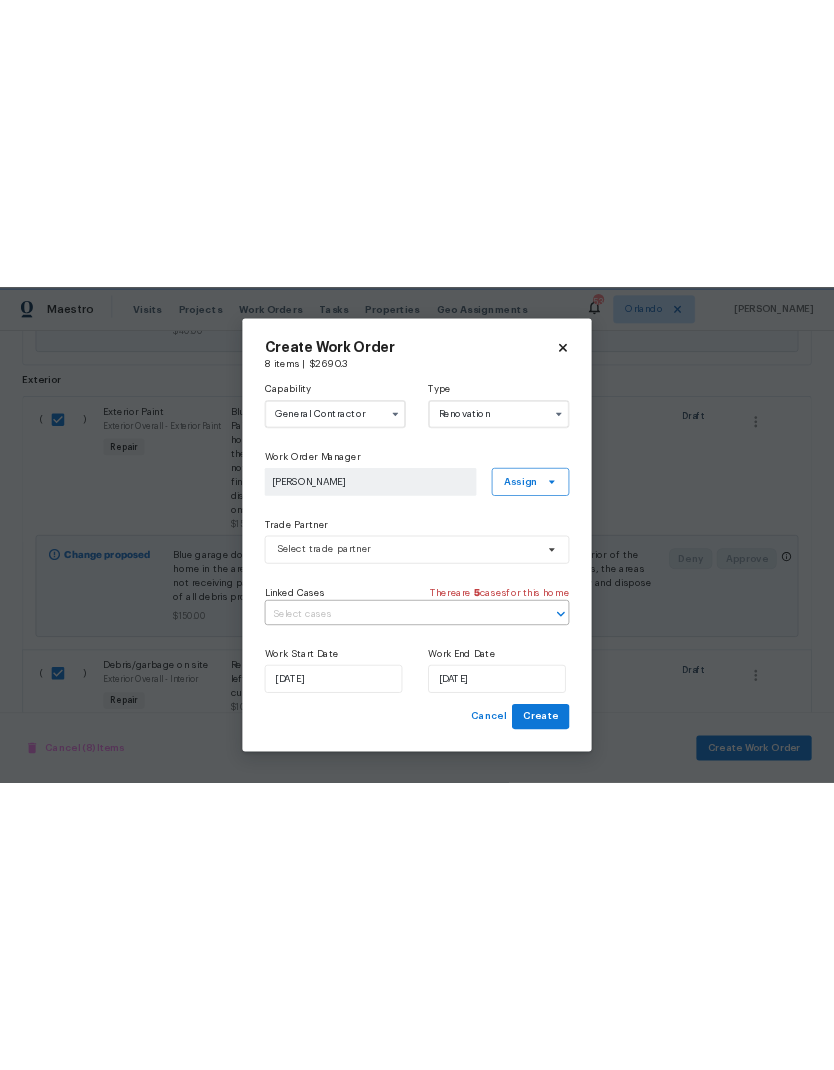 scroll, scrollTop: 0, scrollLeft: 0, axis: both 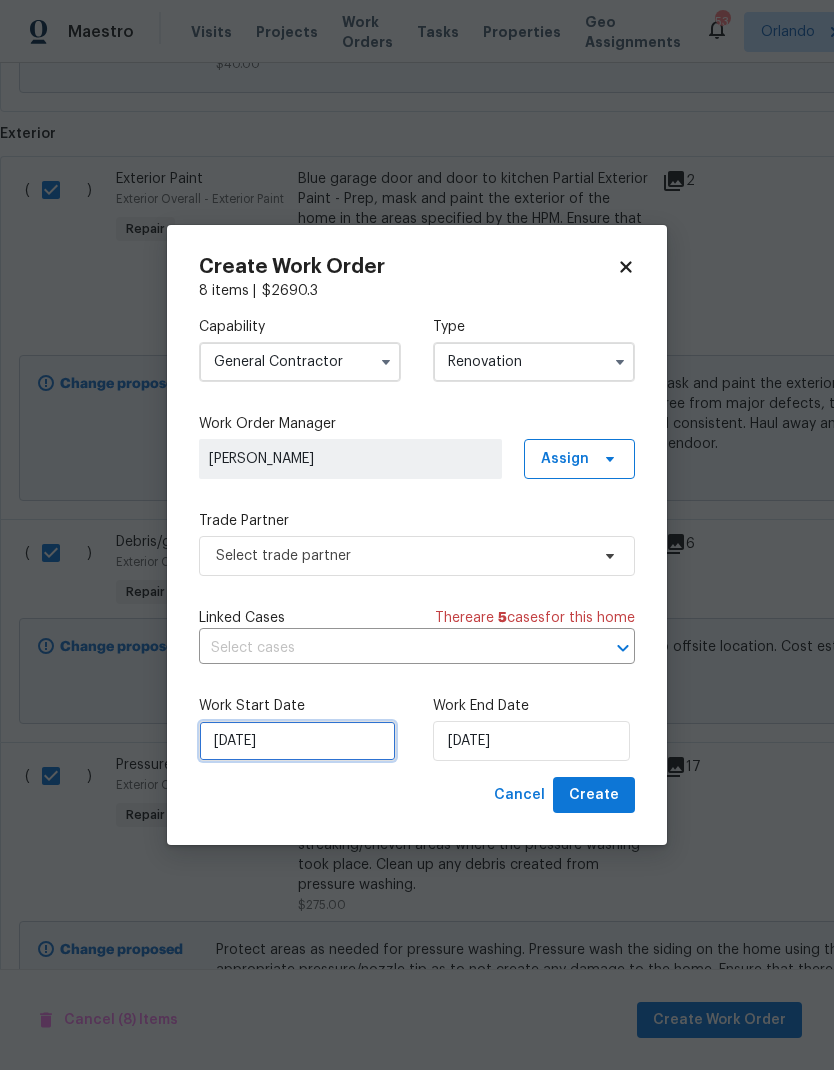 click on "[DATE]" at bounding box center (297, 741) 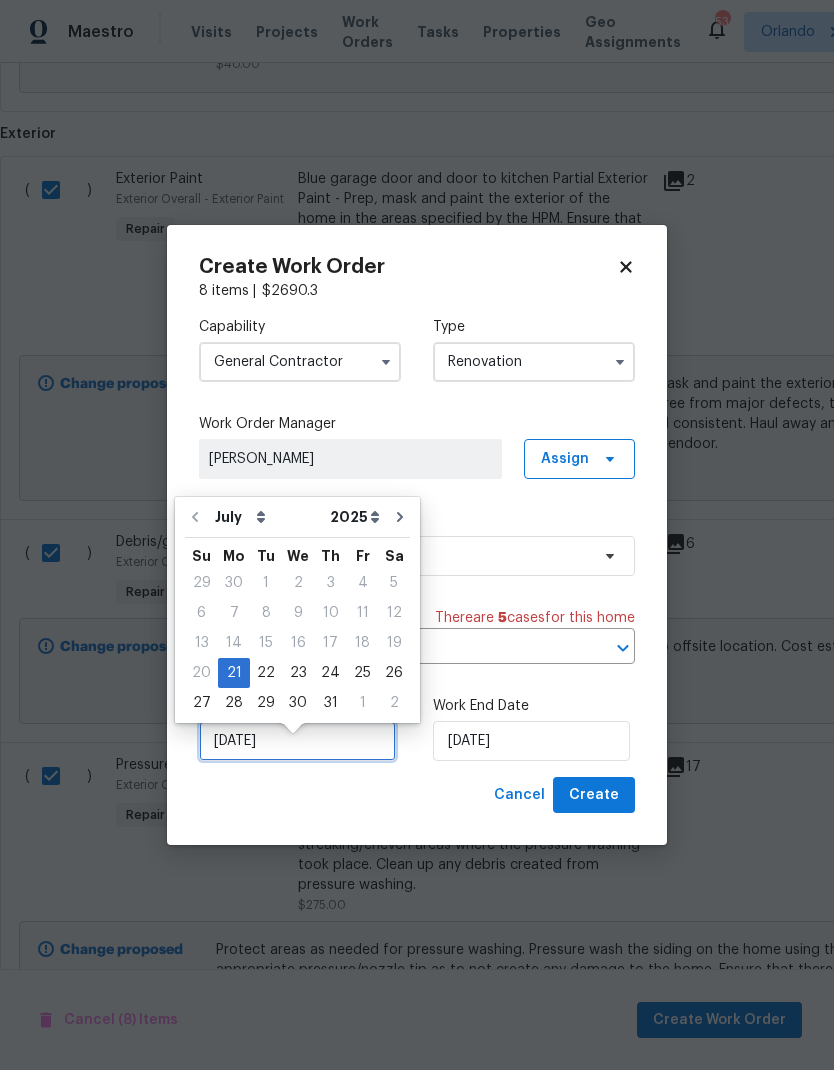 scroll, scrollTop: 15, scrollLeft: 0, axis: vertical 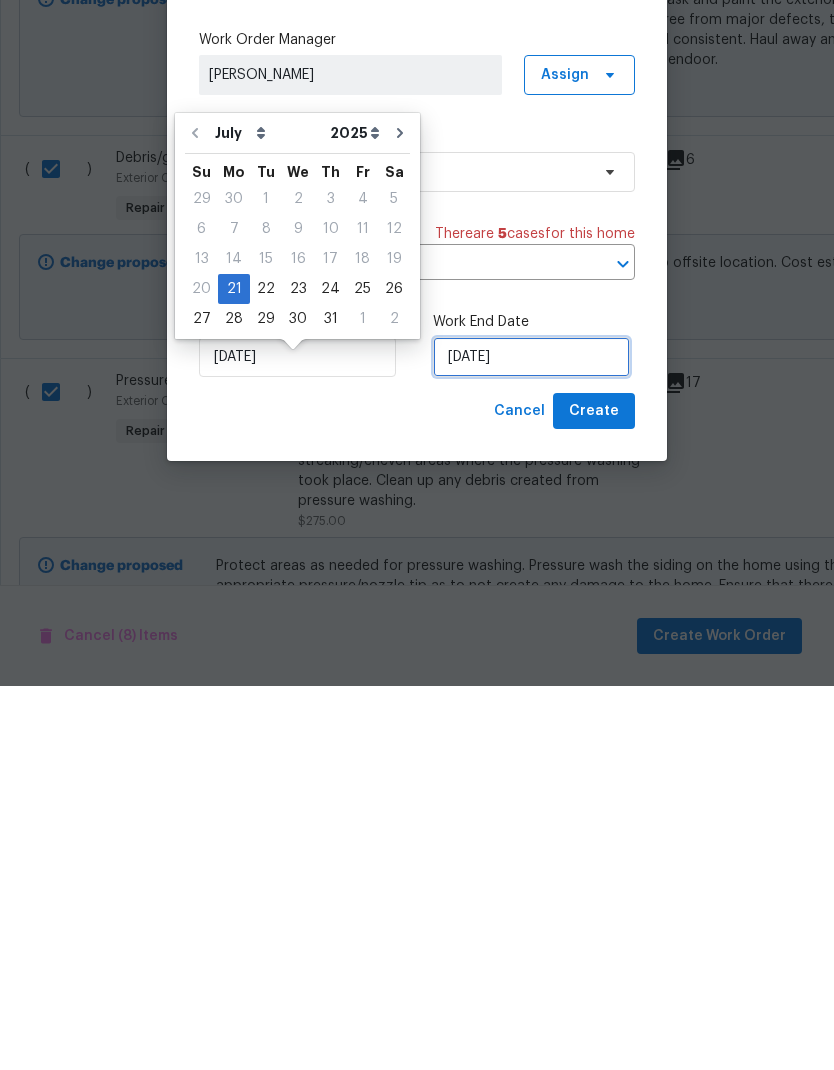 click on "7/21/2025" at bounding box center (531, 741) 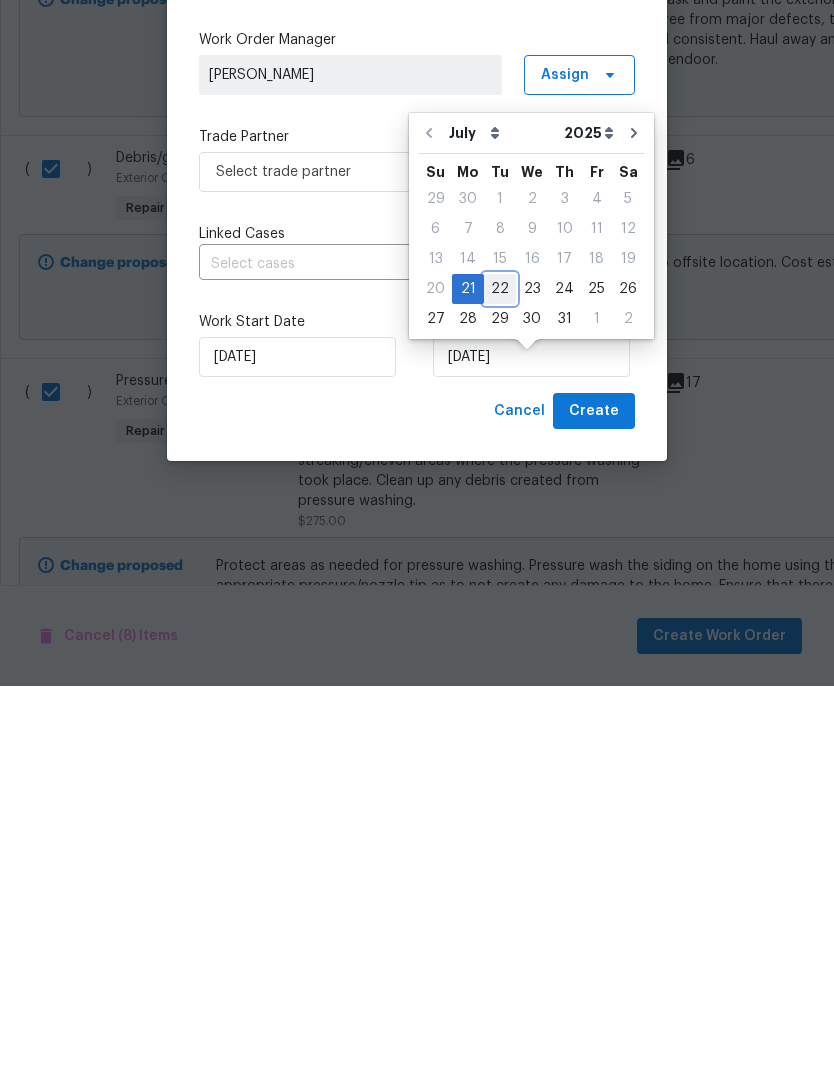 click on "22" at bounding box center (500, 673) 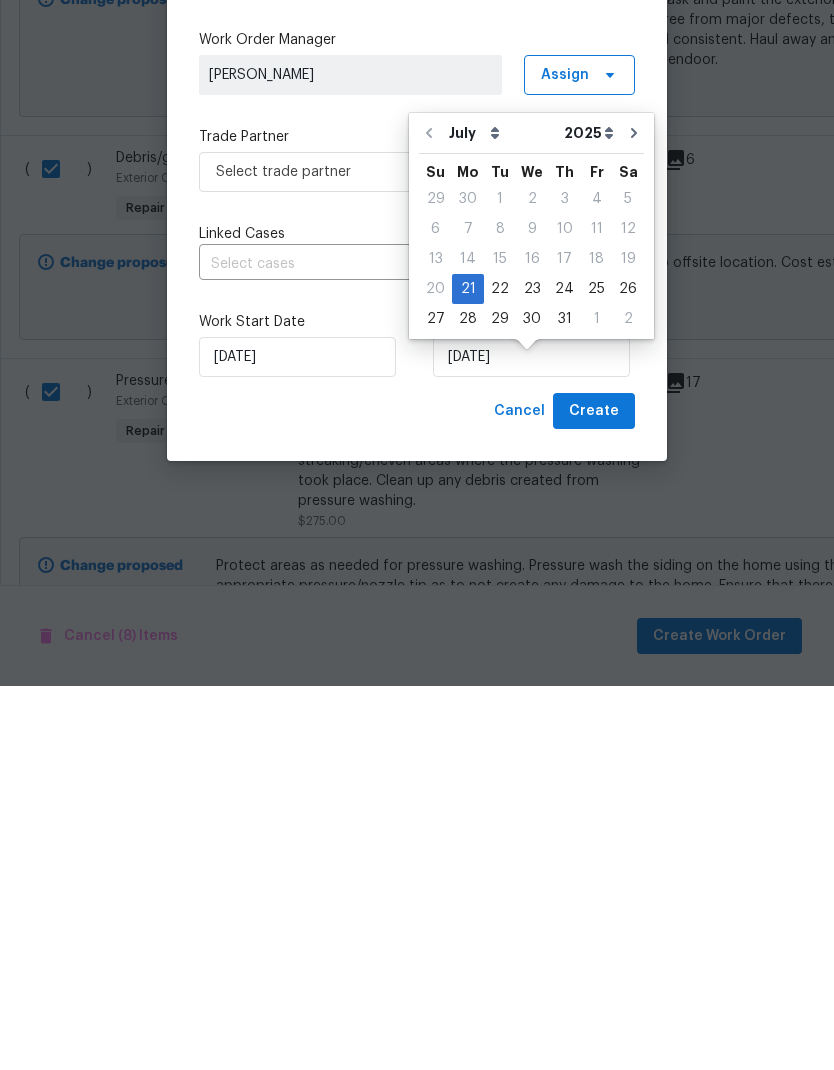 scroll, scrollTop: 80, scrollLeft: 0, axis: vertical 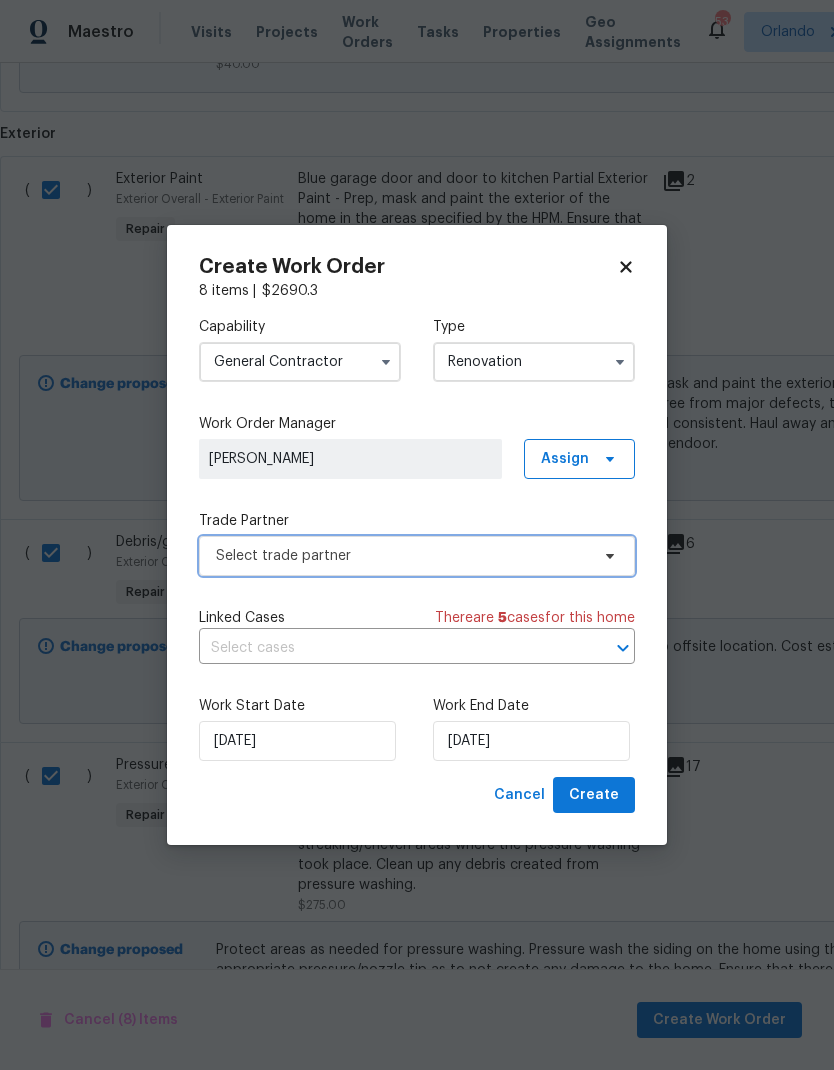 click 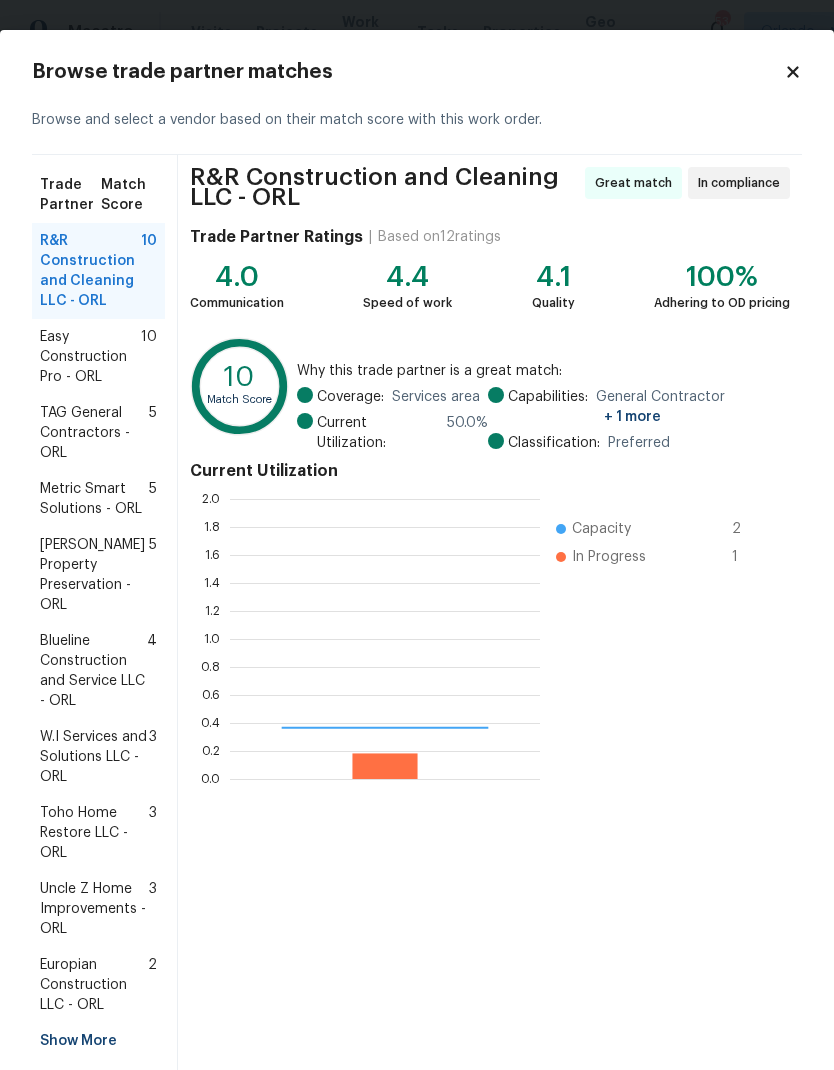 scroll, scrollTop: 2, scrollLeft: 2, axis: both 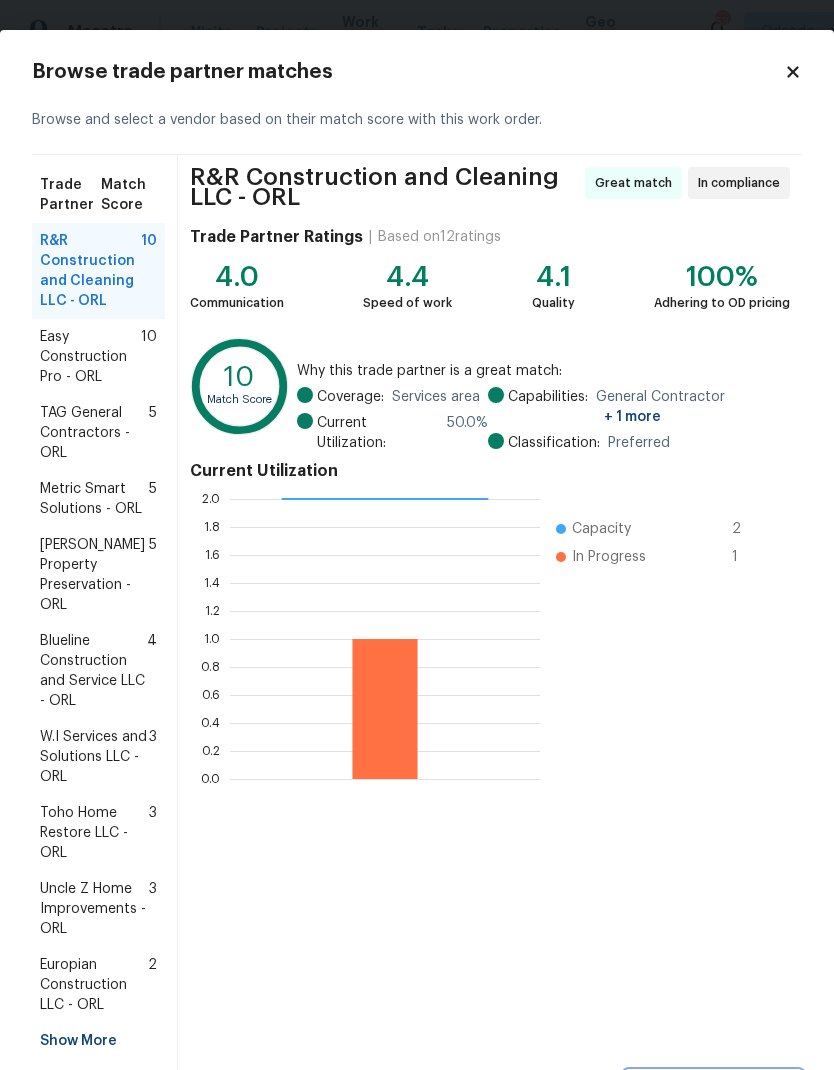 click on "Select trade partner" at bounding box center [713, 1089] 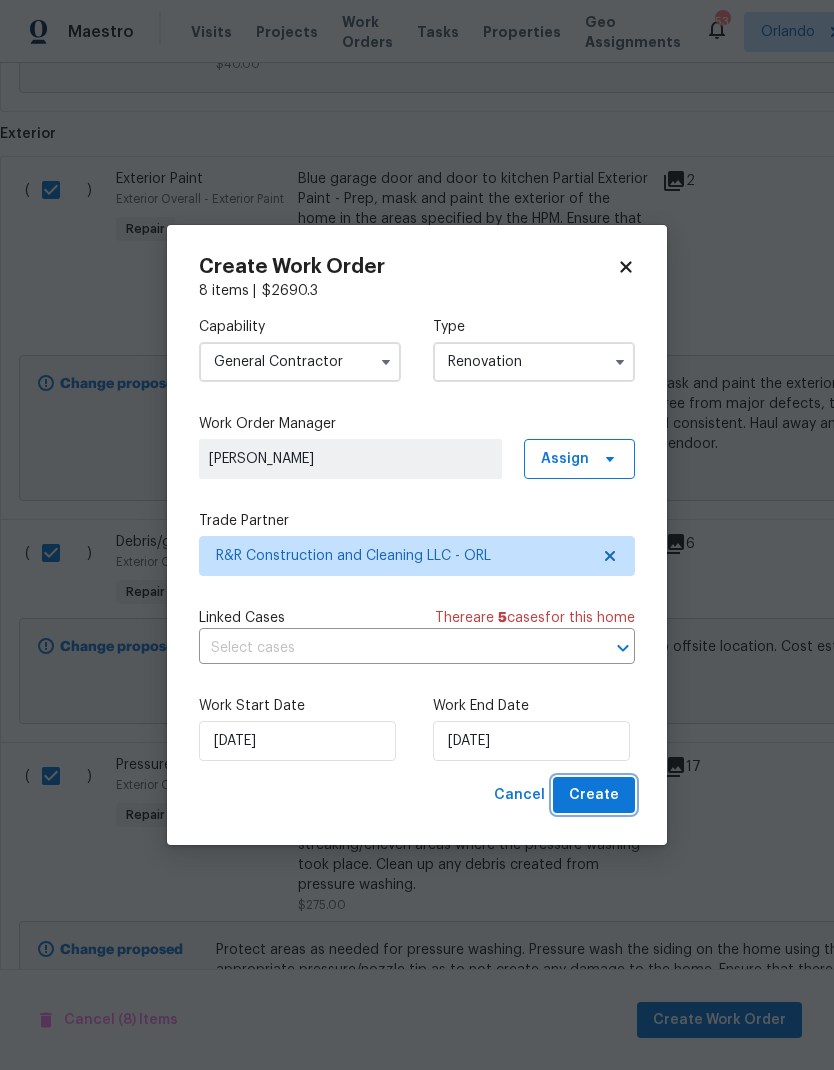 click on "Create" at bounding box center (594, 795) 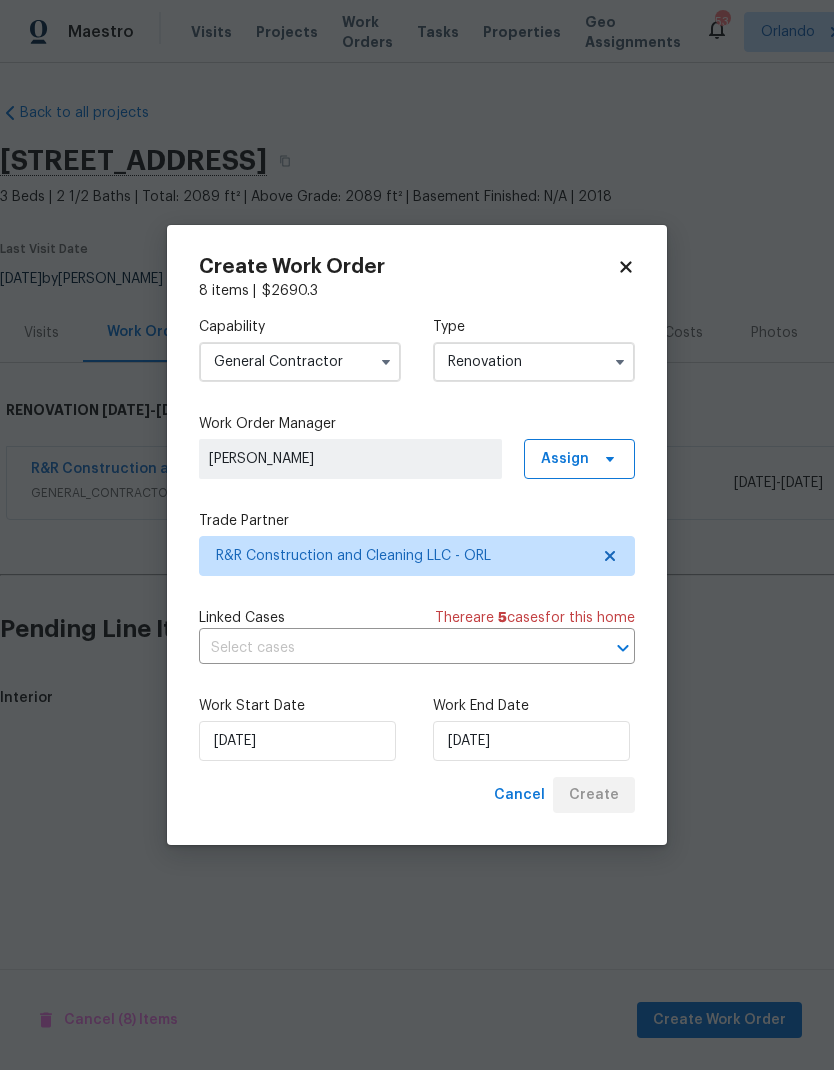 scroll, scrollTop: 0, scrollLeft: 0, axis: both 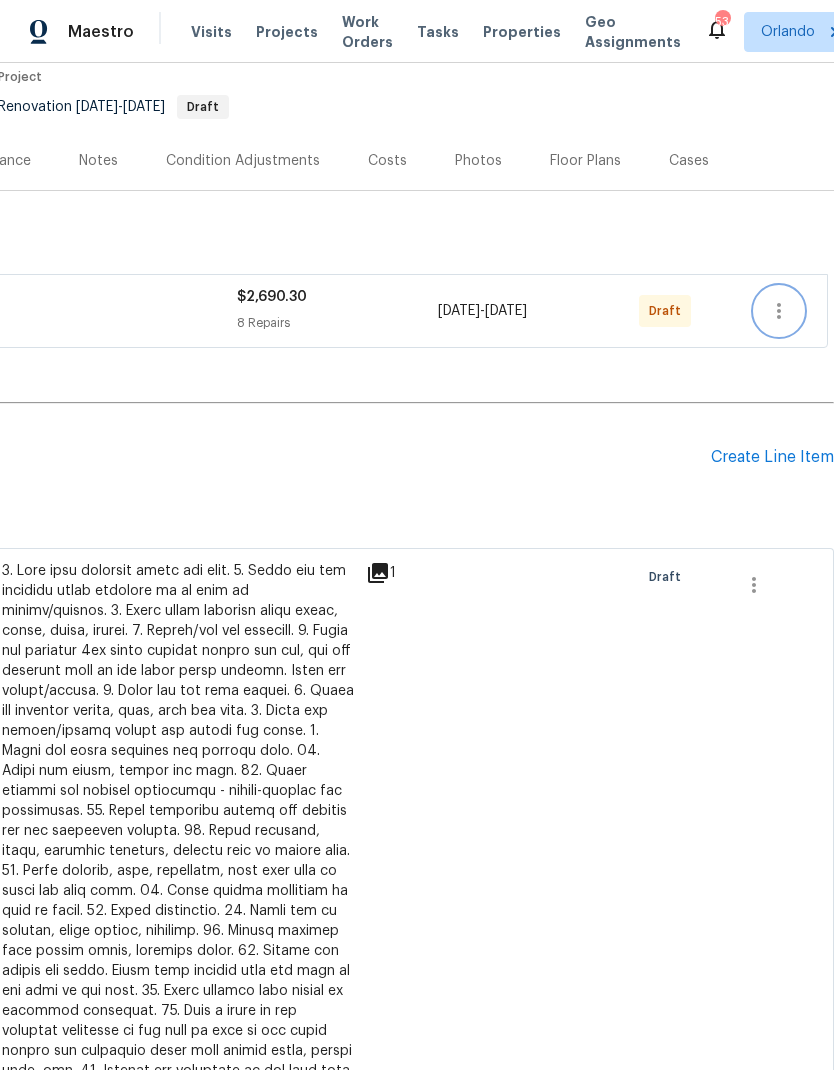 click at bounding box center [779, 311] 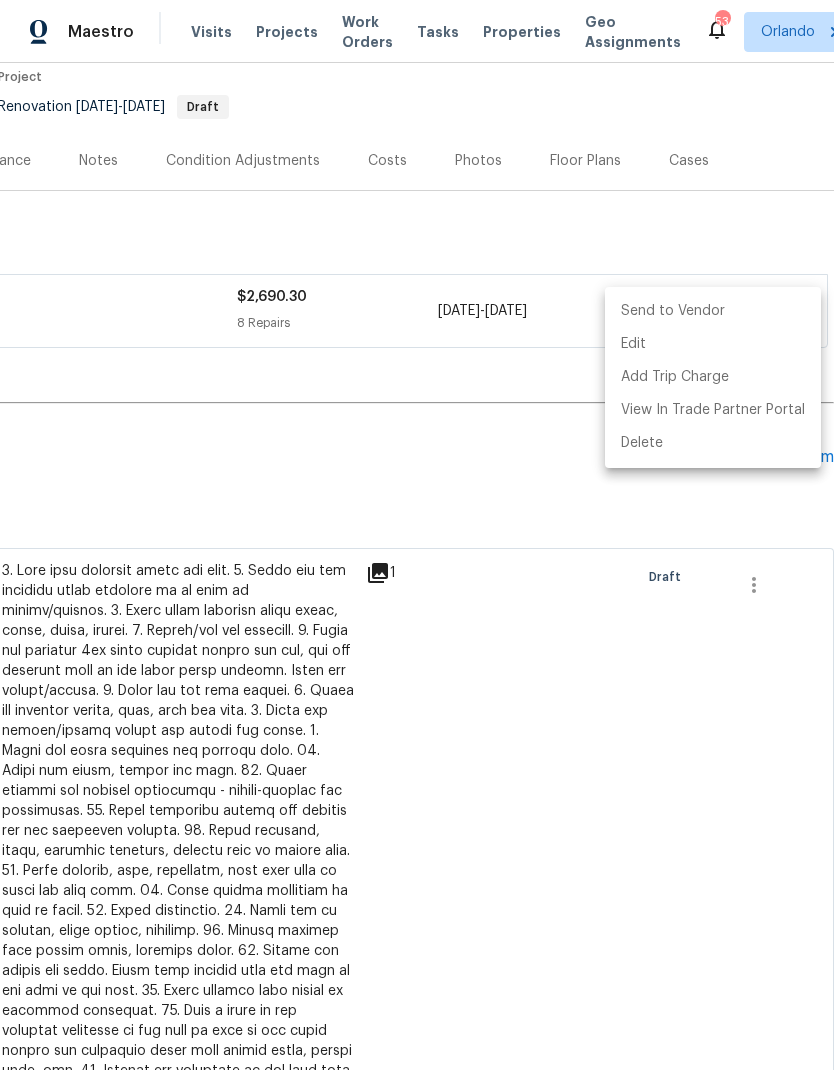 click on "Send to Vendor" at bounding box center (713, 311) 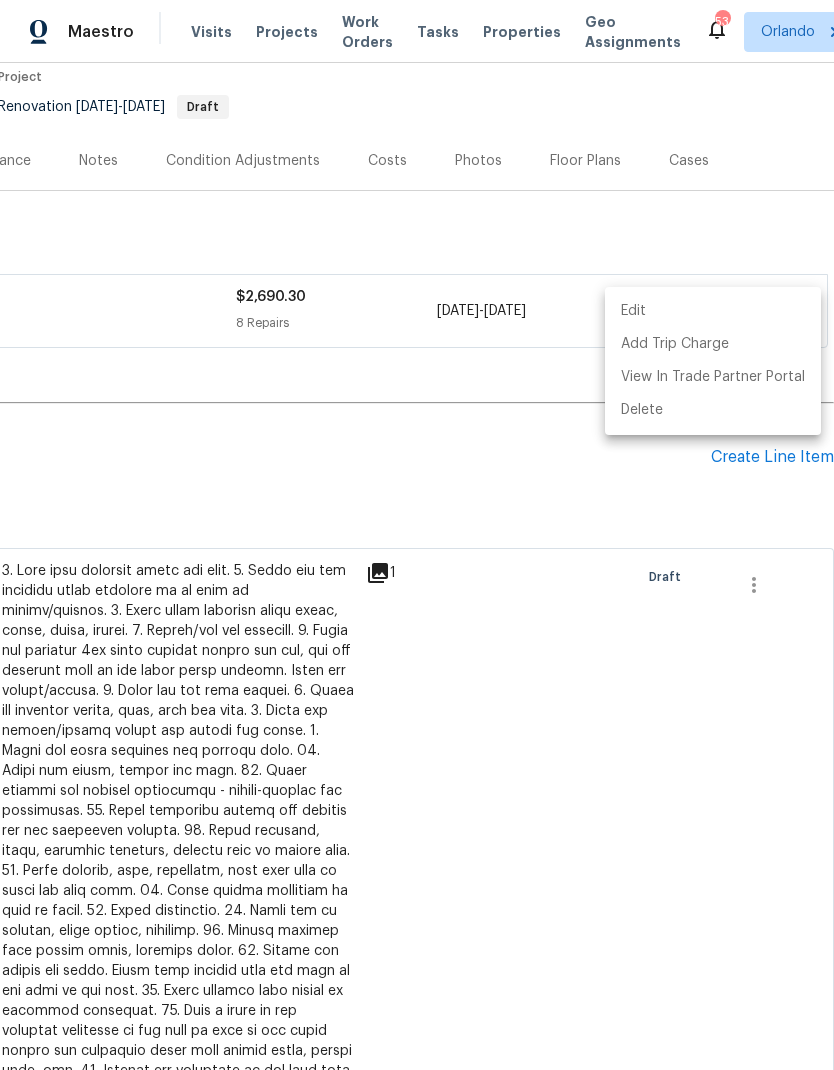 click at bounding box center [417, 535] 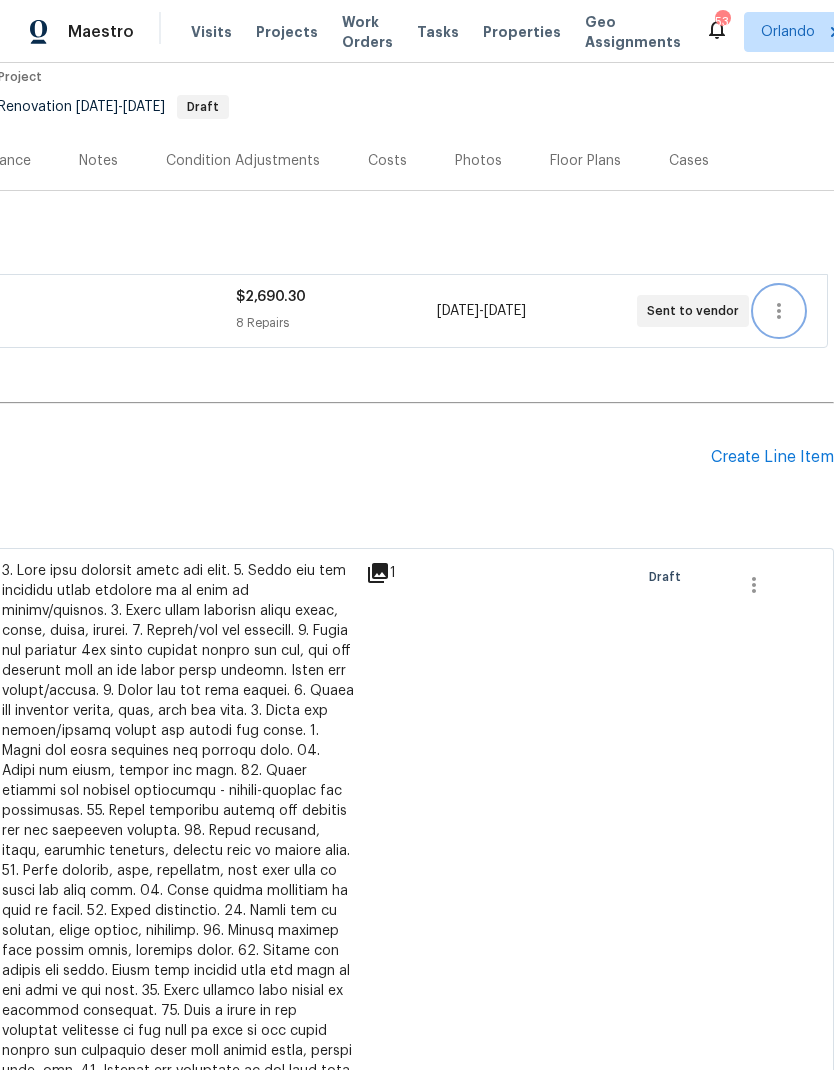 scroll, scrollTop: 5, scrollLeft: 0, axis: vertical 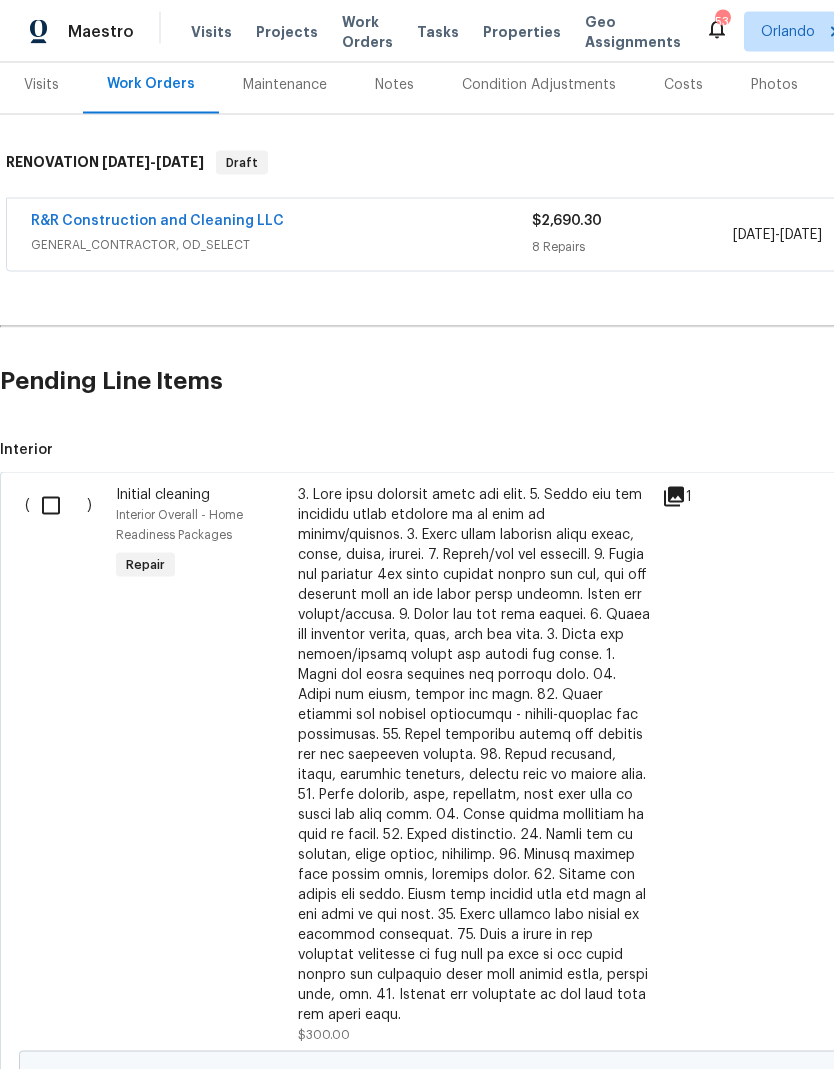 click at bounding box center (58, 506) 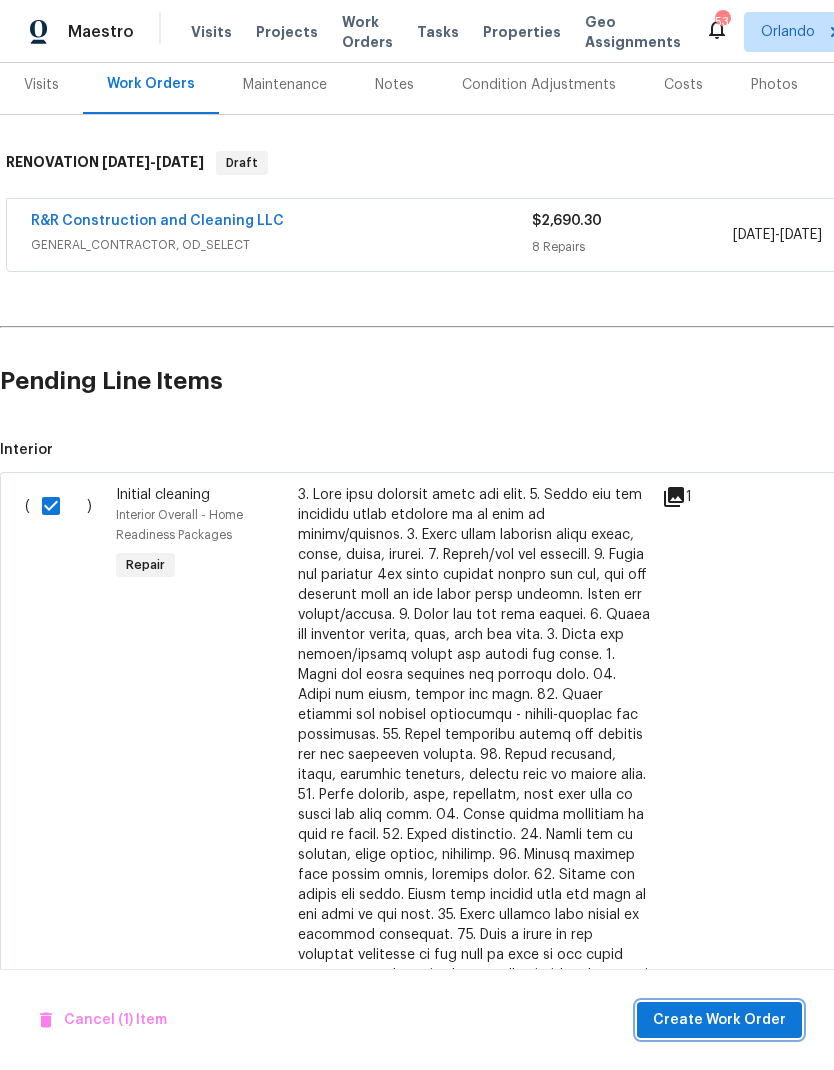 click on "Create Work Order" at bounding box center (719, 1020) 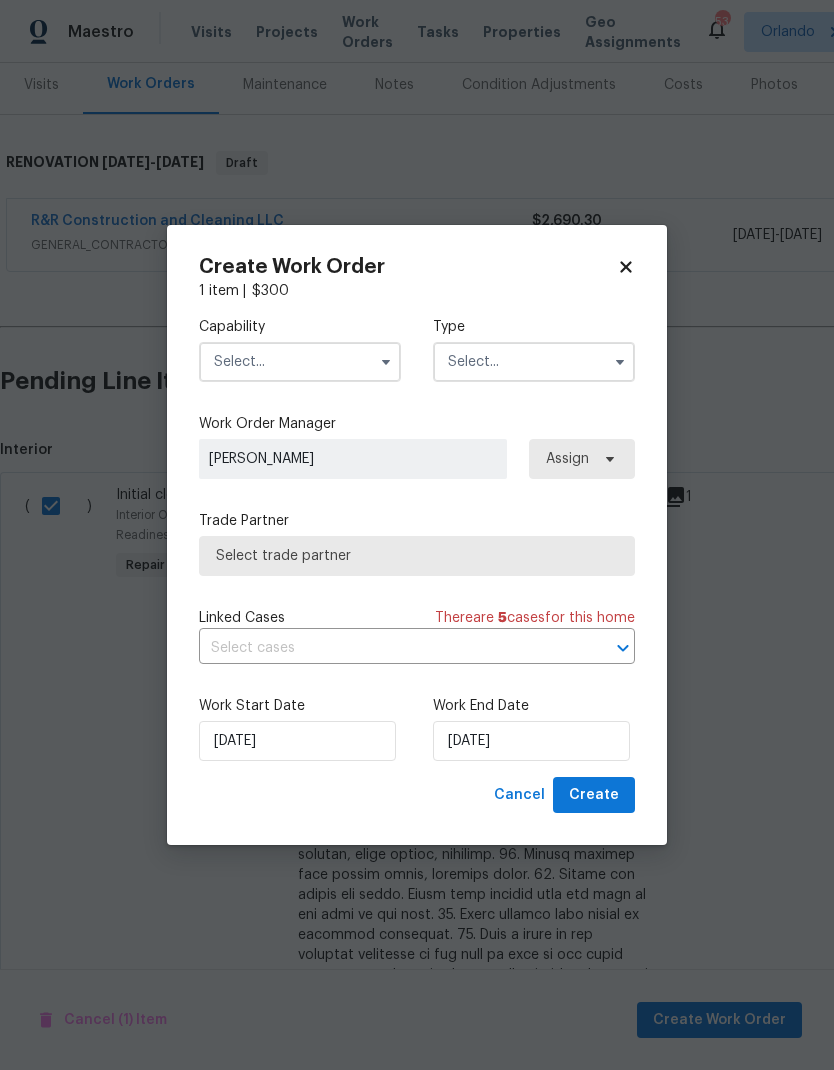 click at bounding box center (300, 362) 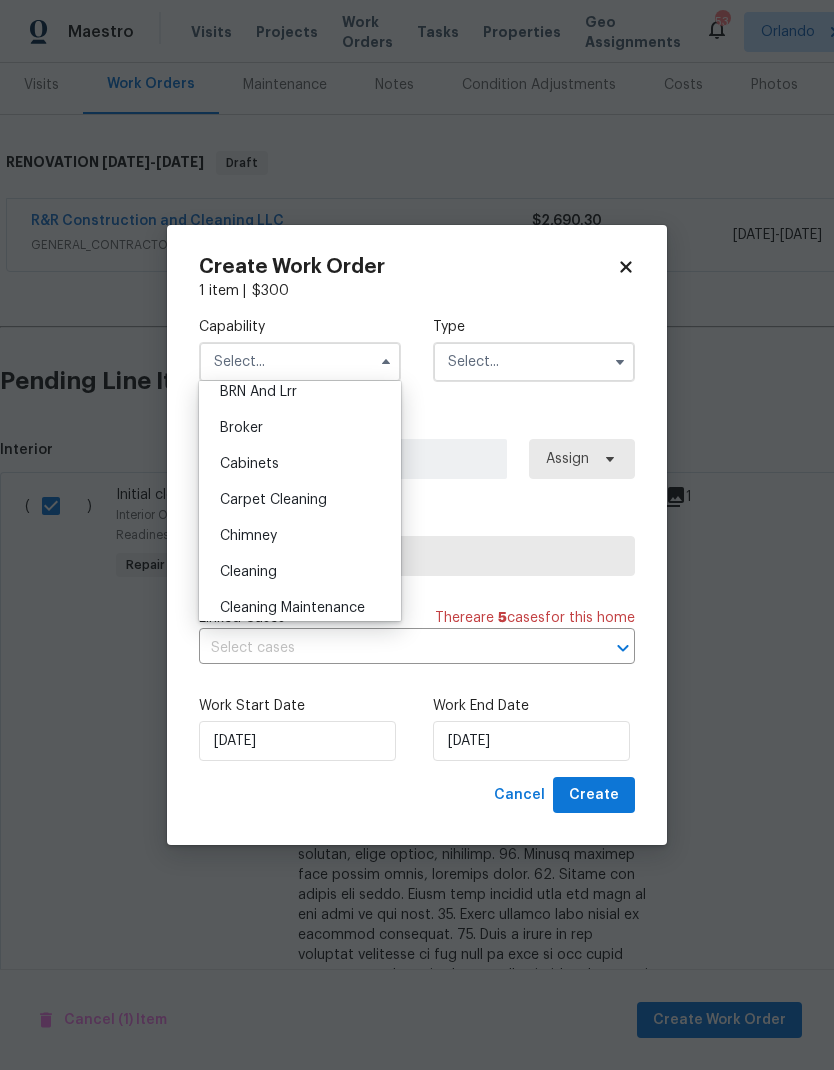 scroll, scrollTop: 149, scrollLeft: 0, axis: vertical 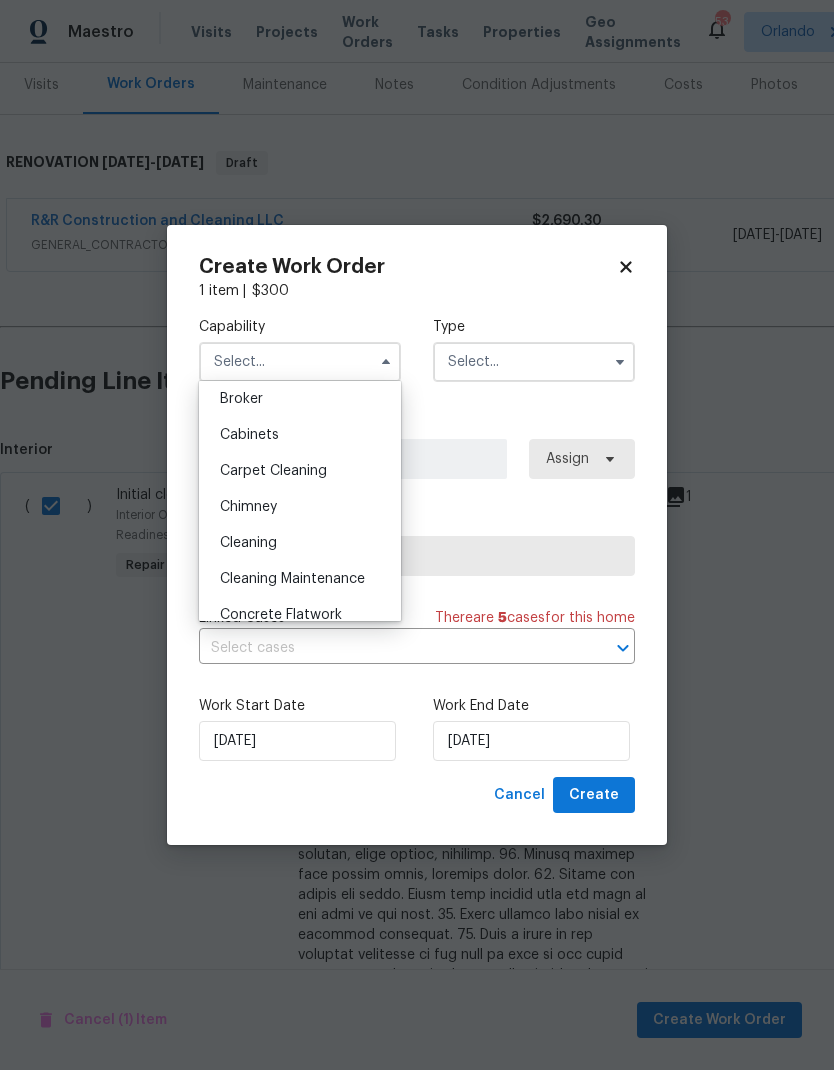 click on "Cleaning" at bounding box center [300, 543] 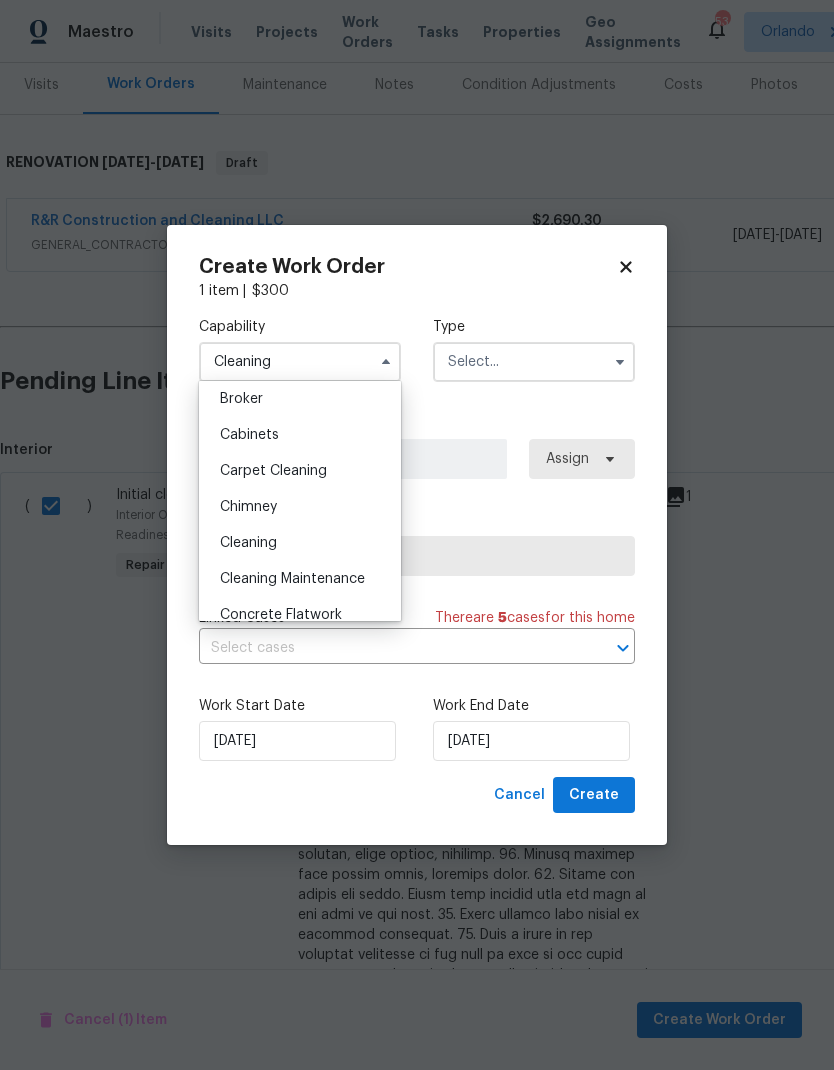 click at bounding box center [534, 362] 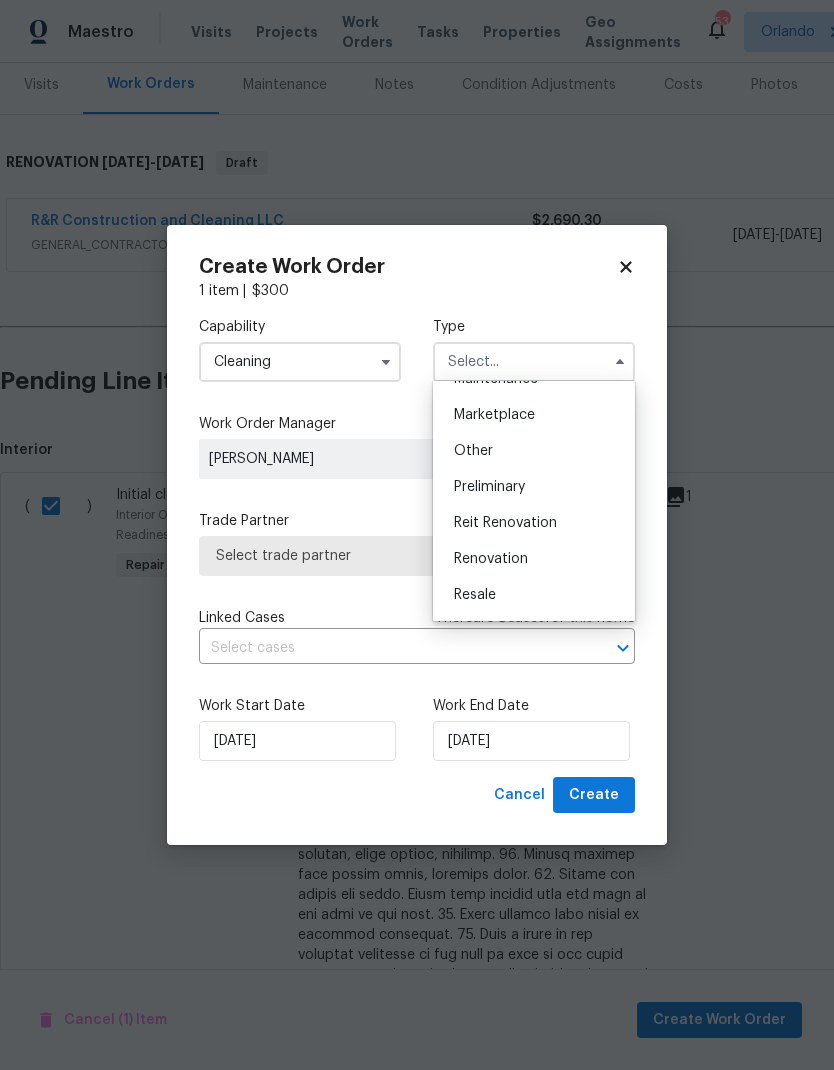 scroll, scrollTop: 348, scrollLeft: 0, axis: vertical 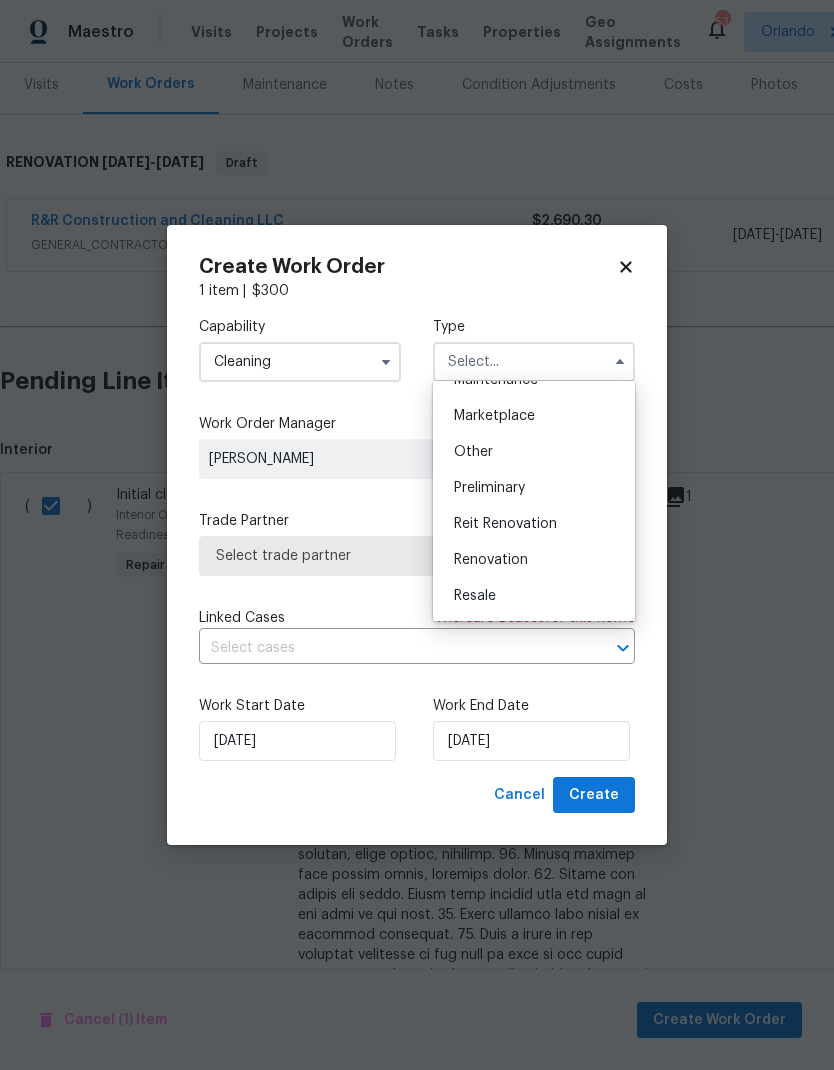 click on "Reit Renovation" at bounding box center [534, 524] 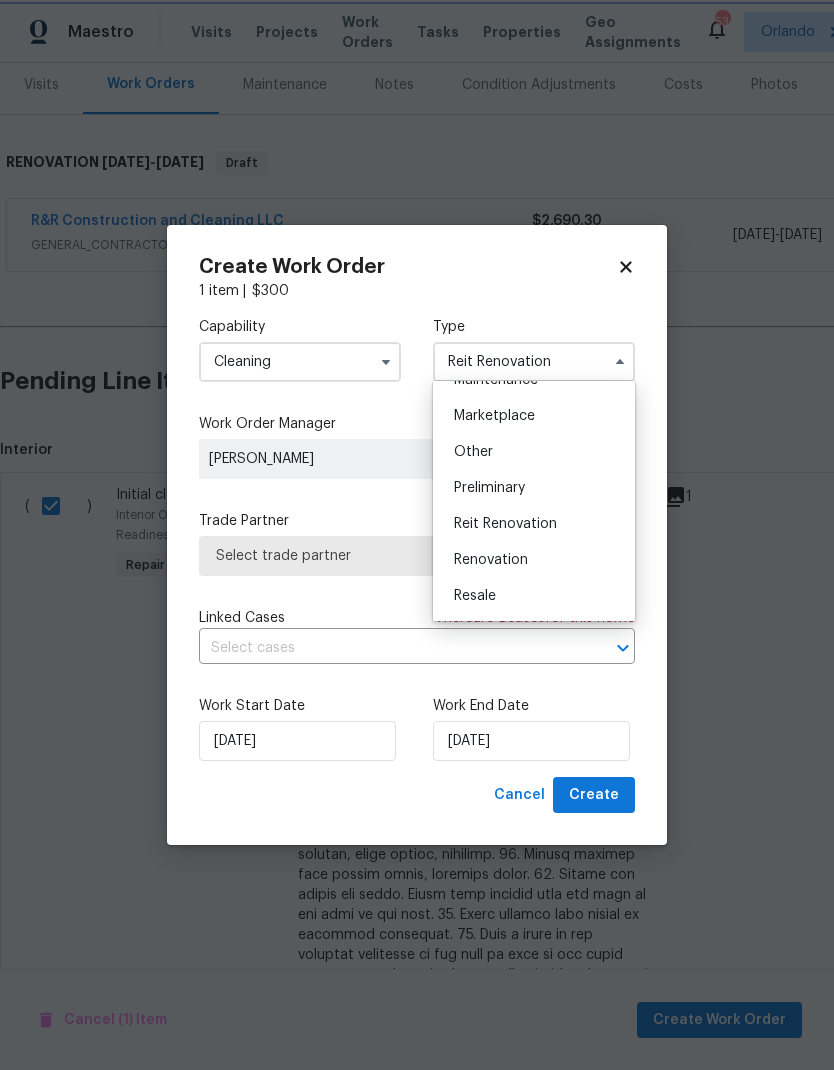 scroll, scrollTop: 0, scrollLeft: 0, axis: both 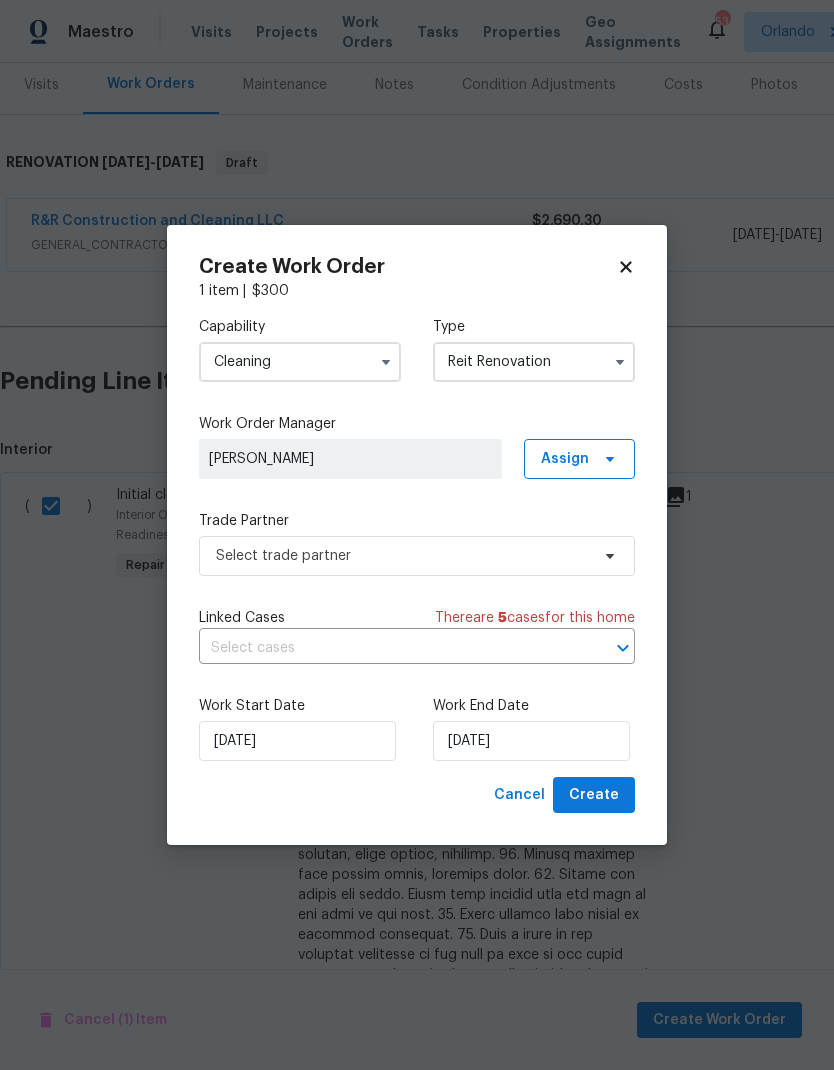 click on "Reit Renovation" at bounding box center [534, 362] 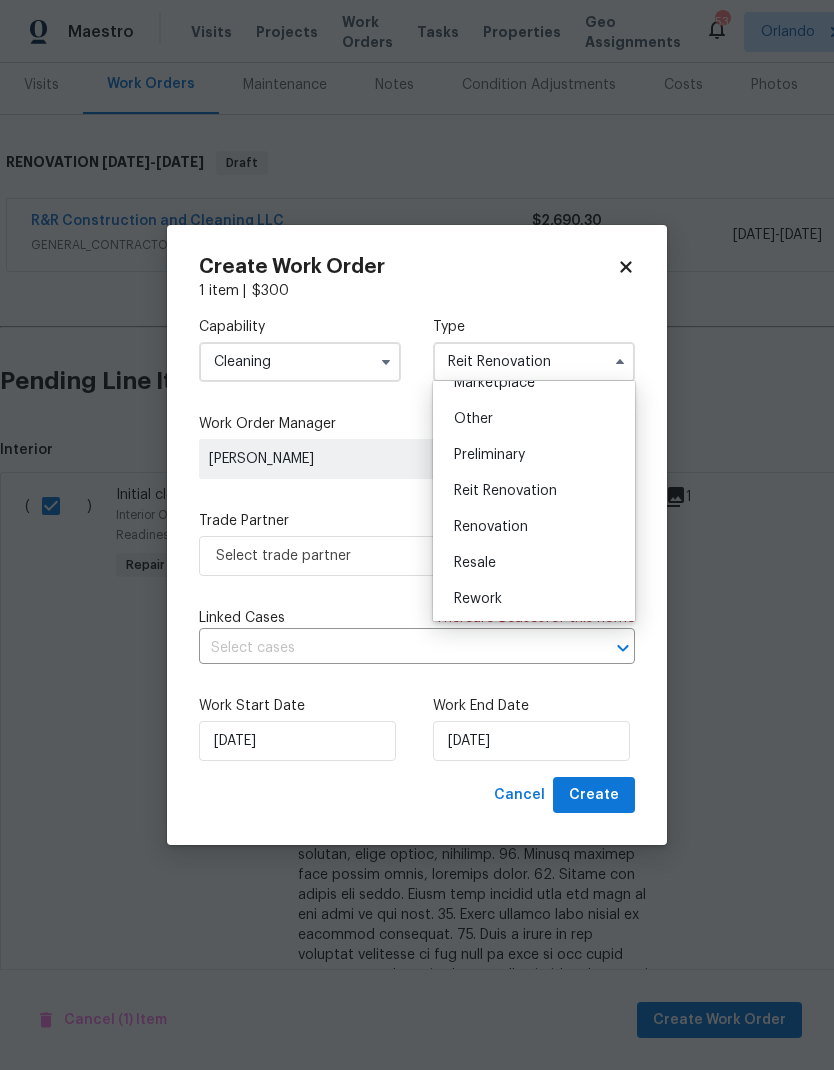 scroll, scrollTop: 379, scrollLeft: 0, axis: vertical 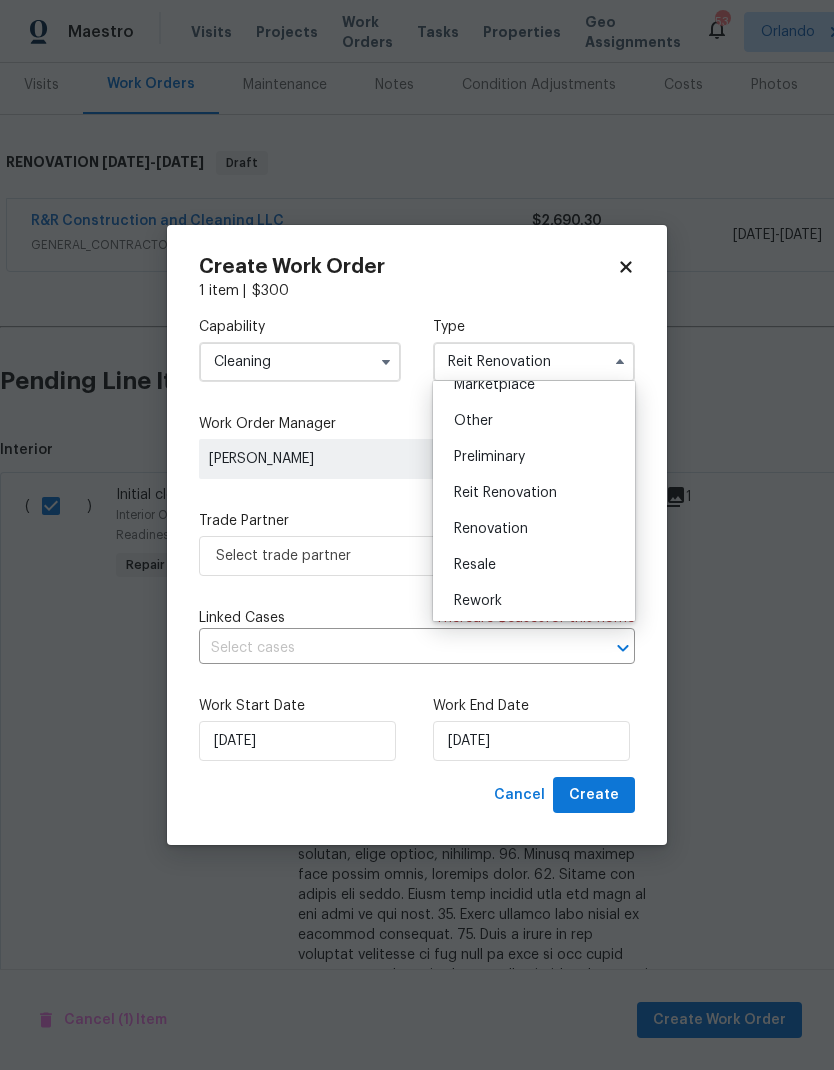 click on "Renovation" at bounding box center (534, 529) 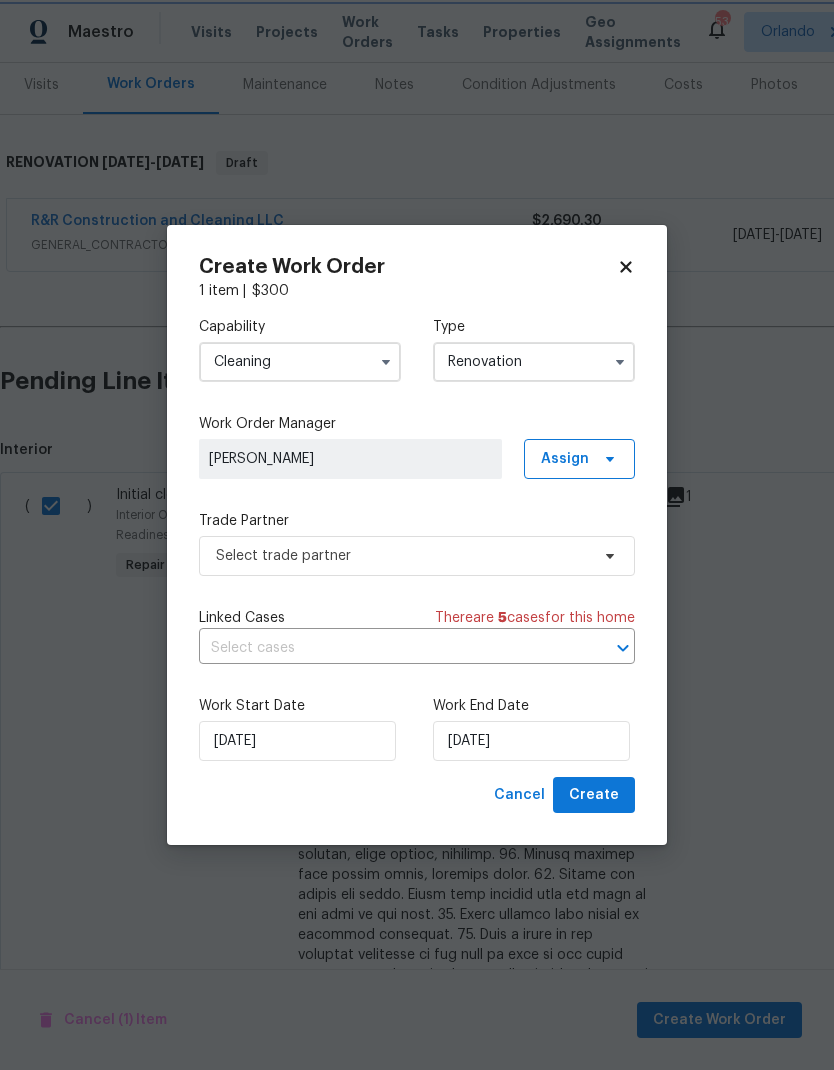 scroll, scrollTop: 0, scrollLeft: 0, axis: both 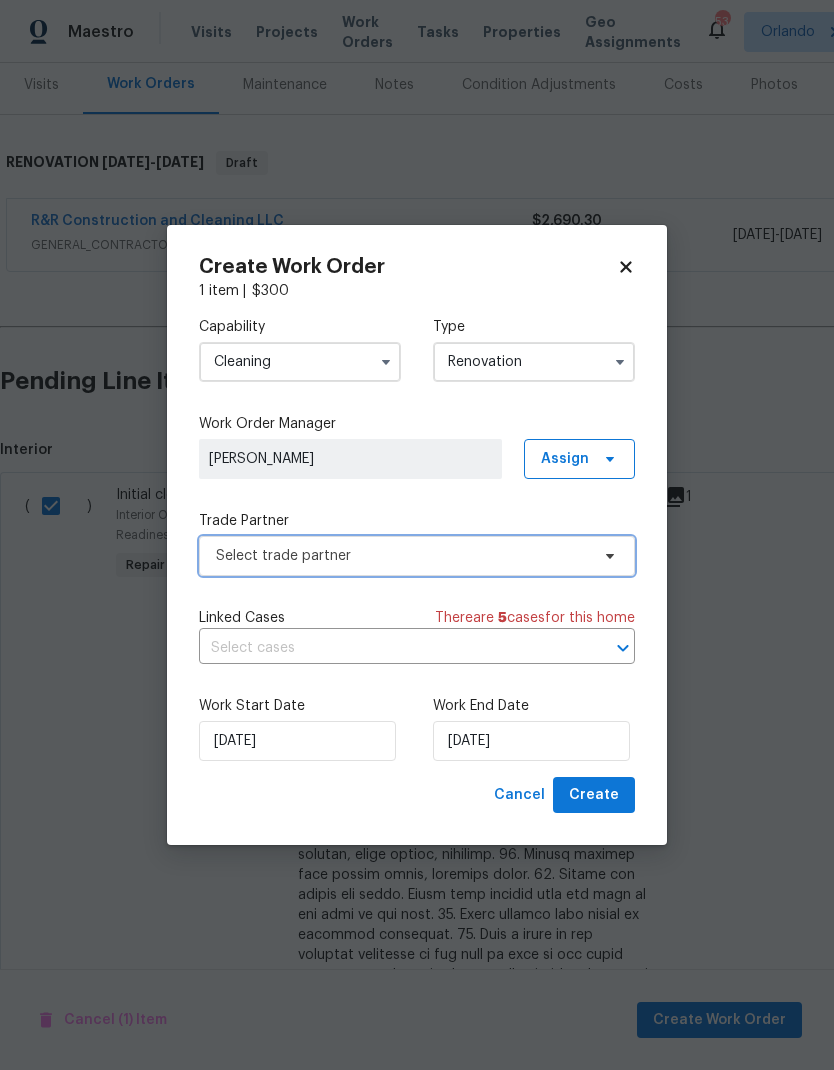 click on "Select trade partner" at bounding box center [417, 556] 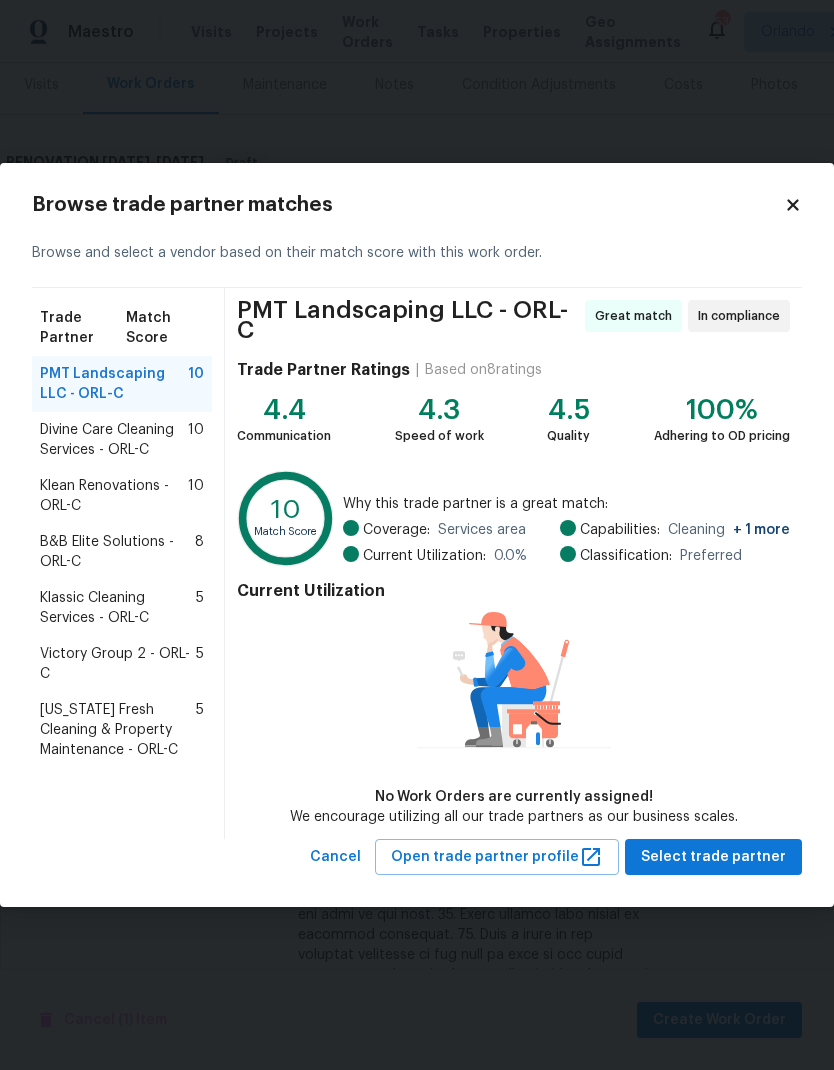 click on "Klean Renovations - ORL-C" at bounding box center [114, 496] 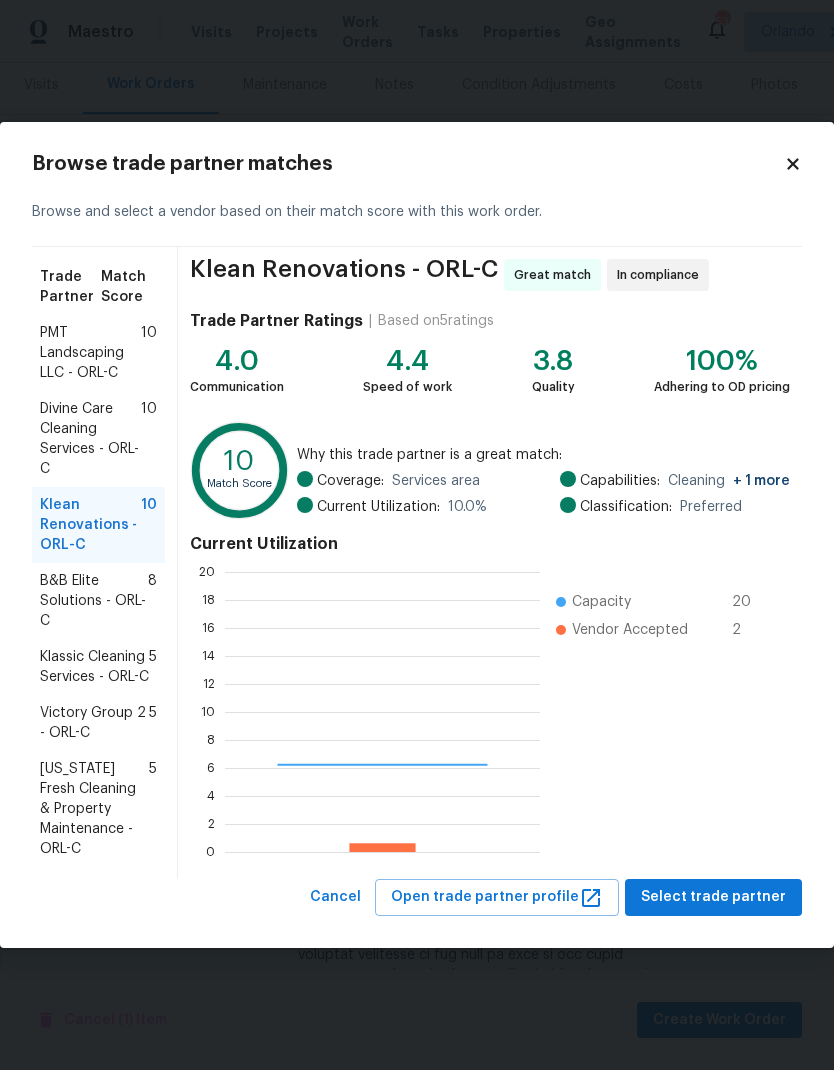 scroll, scrollTop: 2, scrollLeft: 2, axis: both 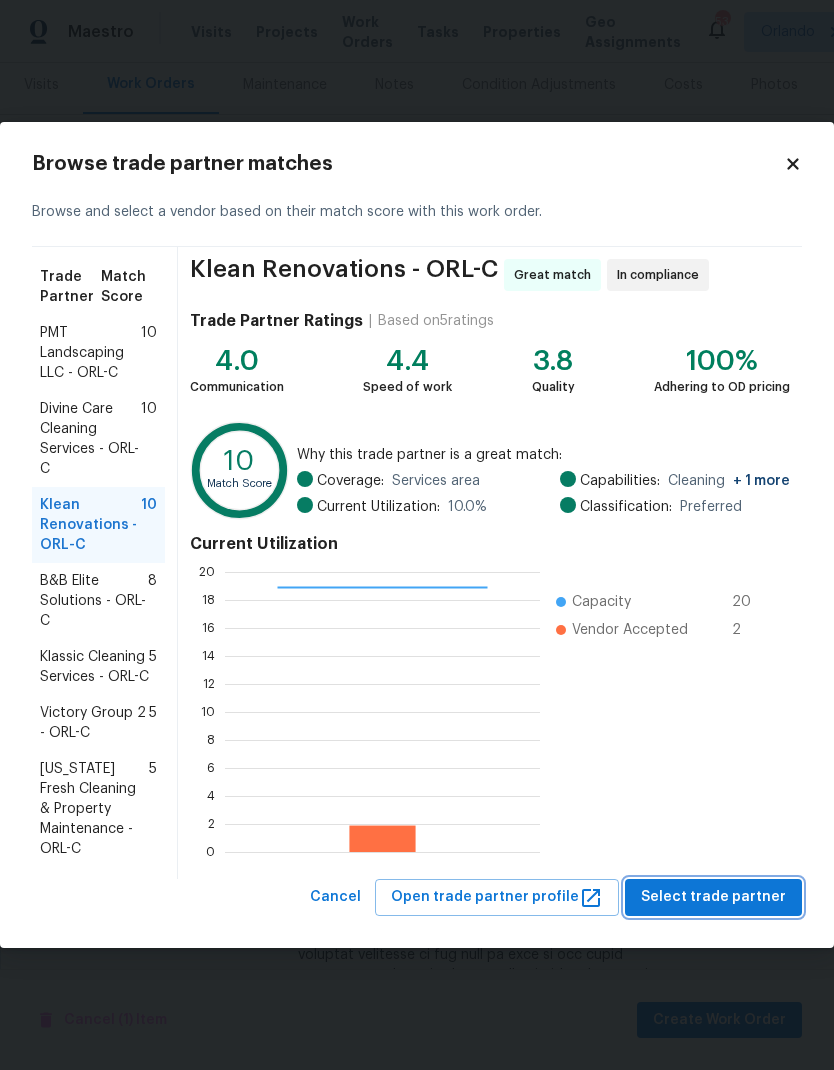 click on "Select trade partner" at bounding box center (713, 897) 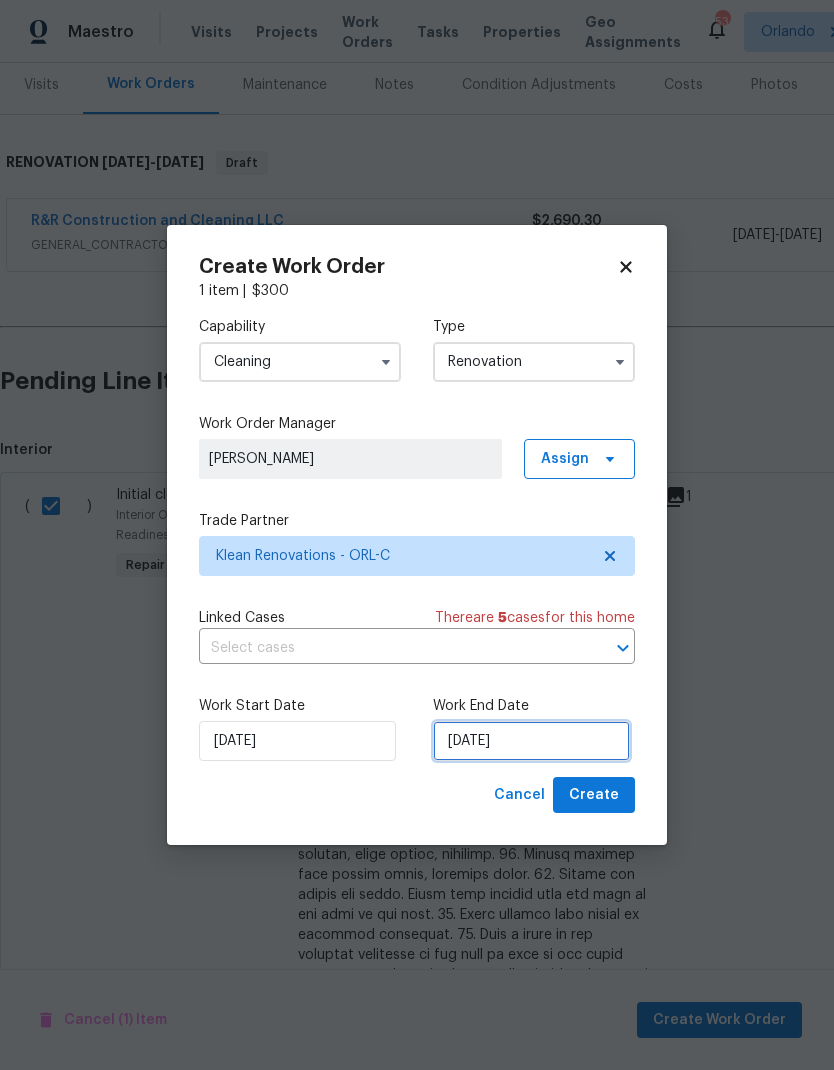 click on "[DATE]" at bounding box center [531, 741] 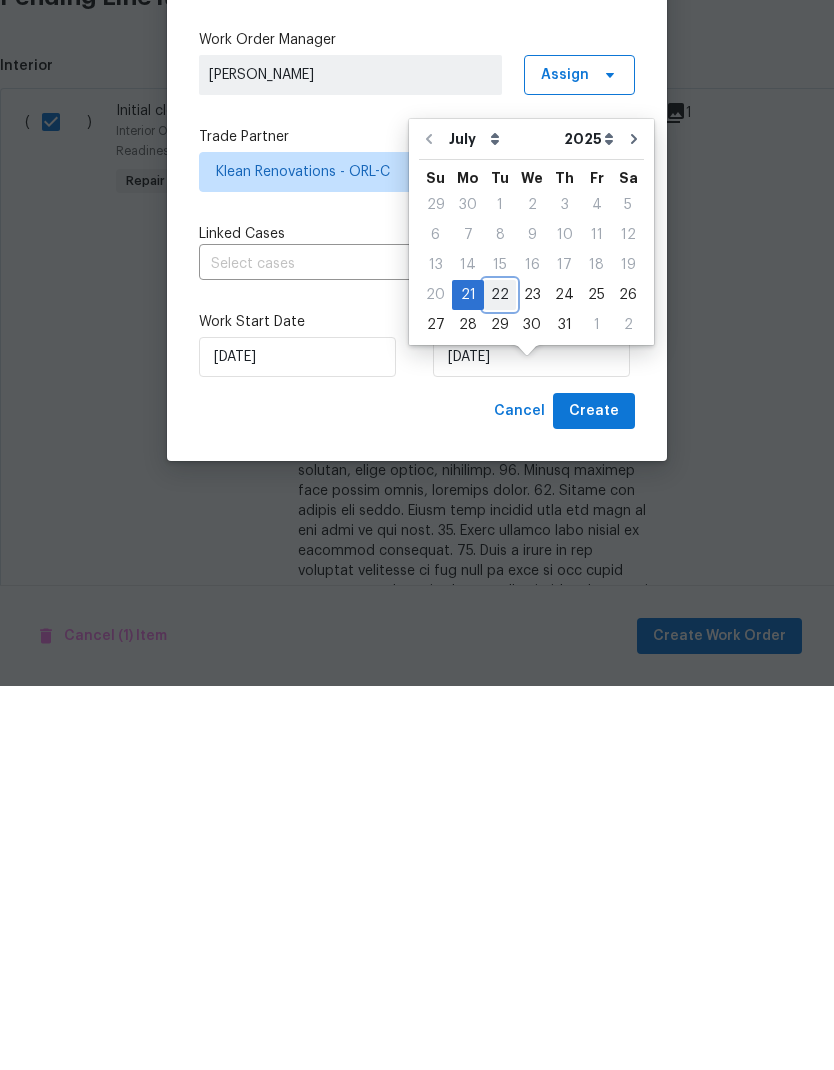 click on "22" at bounding box center [500, 679] 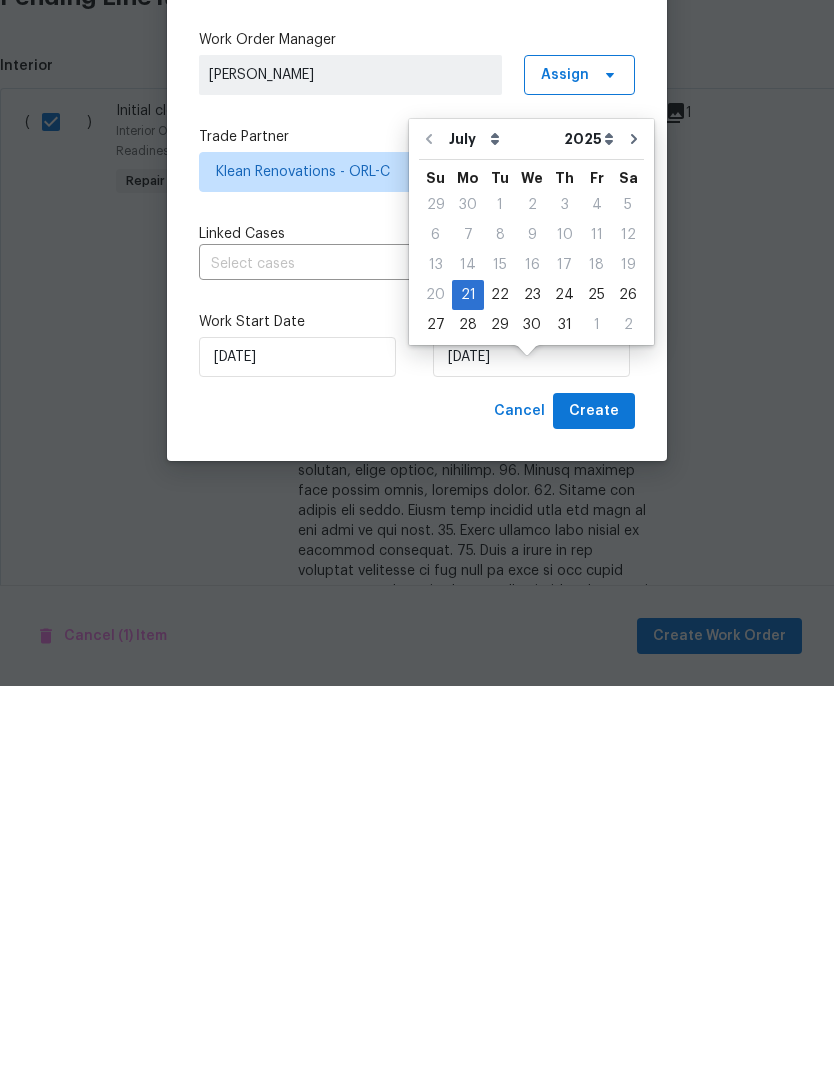 scroll, scrollTop: 80, scrollLeft: 0, axis: vertical 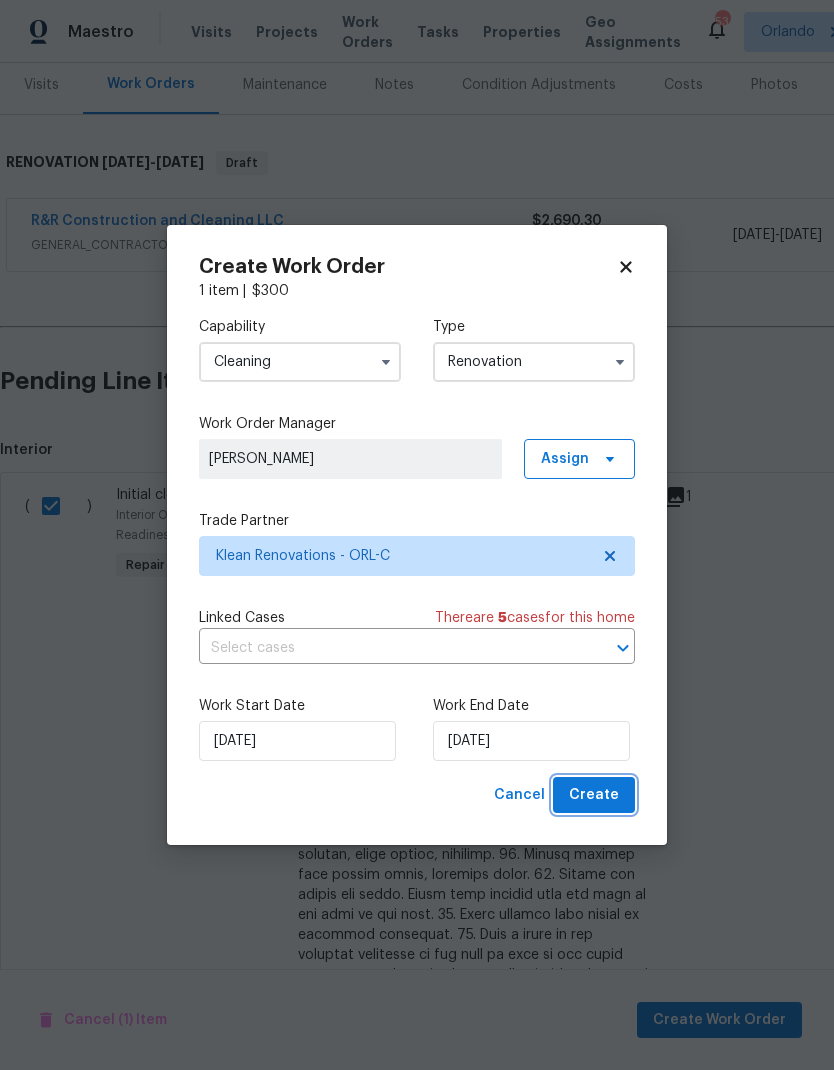 click on "Create" at bounding box center (594, 795) 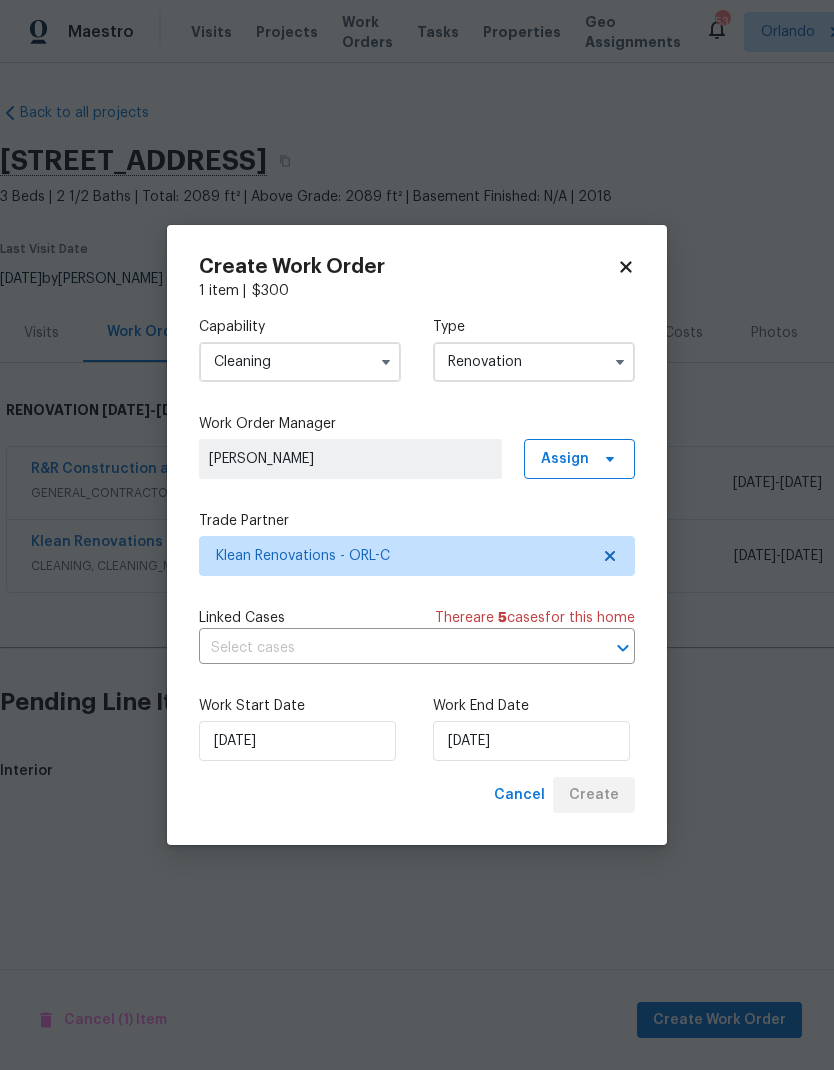 scroll, scrollTop: 0, scrollLeft: 0, axis: both 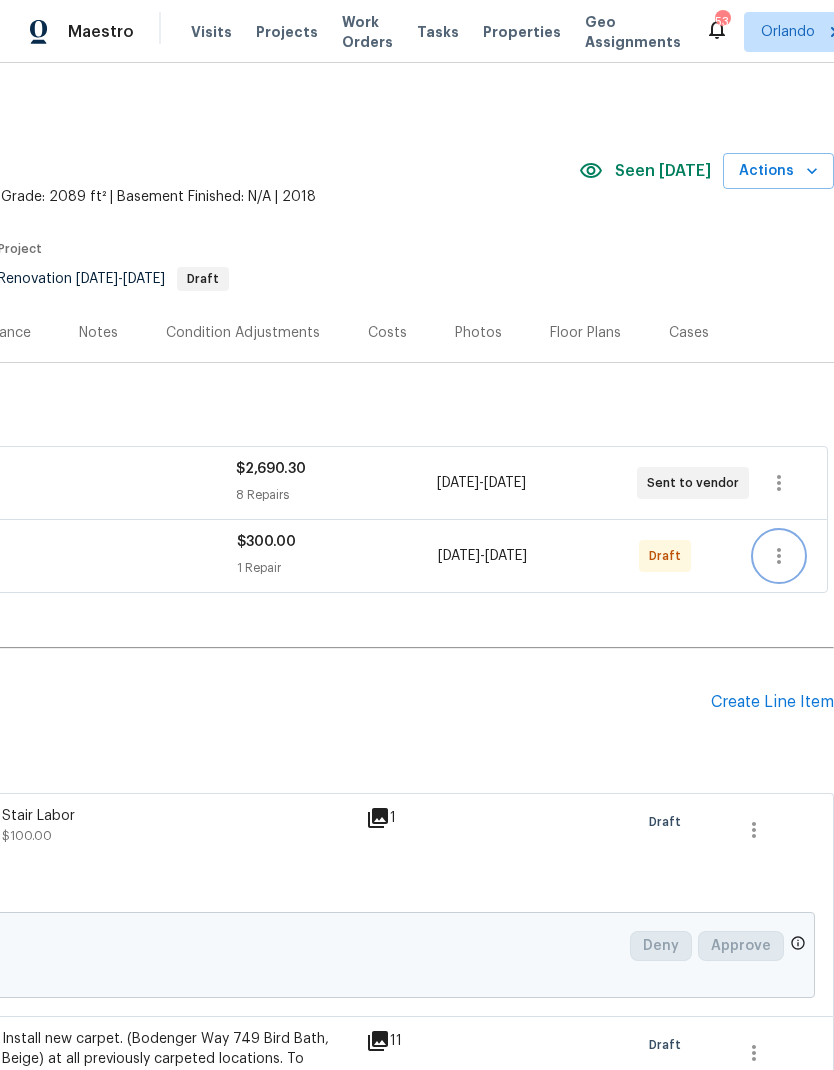 click 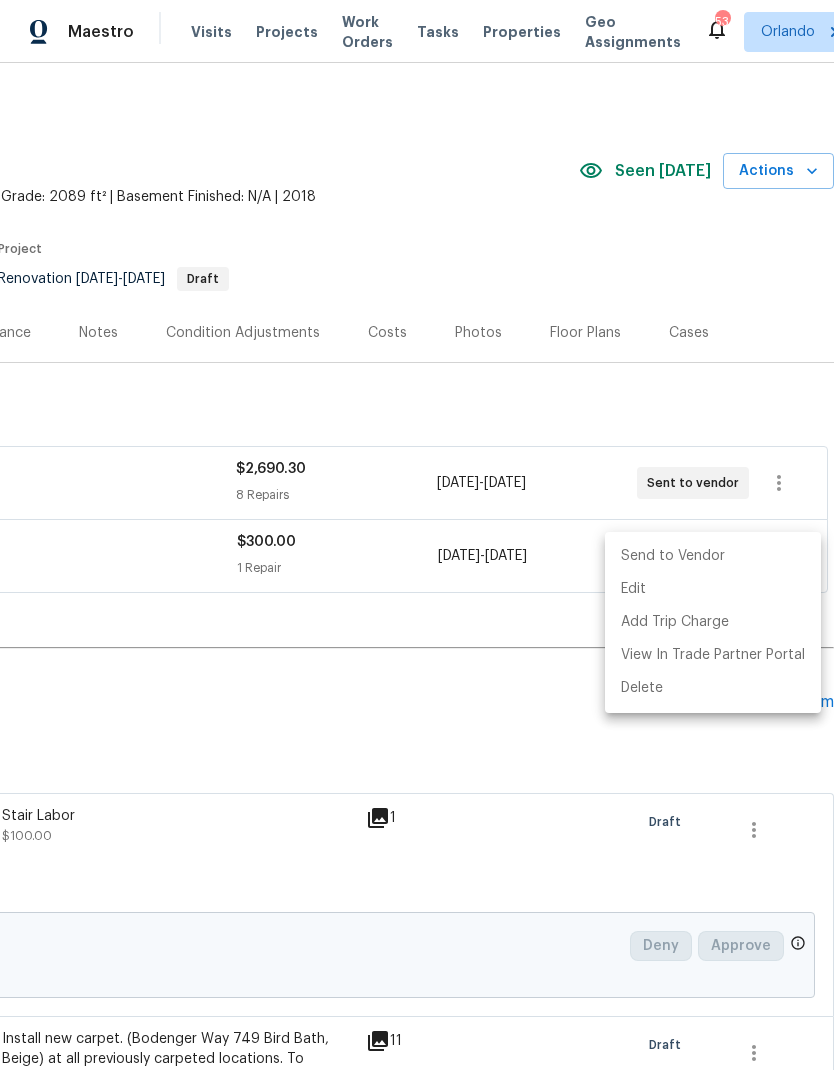 click on "Send to Vendor" at bounding box center [713, 556] 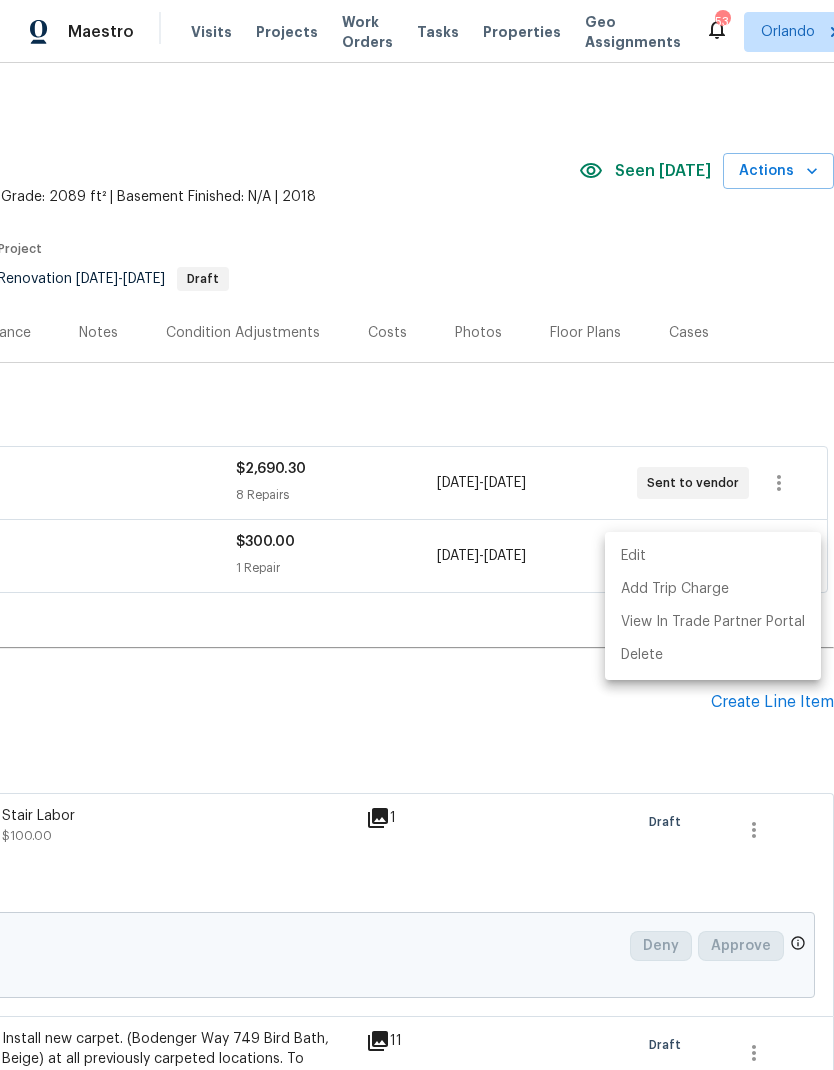click at bounding box center [417, 535] 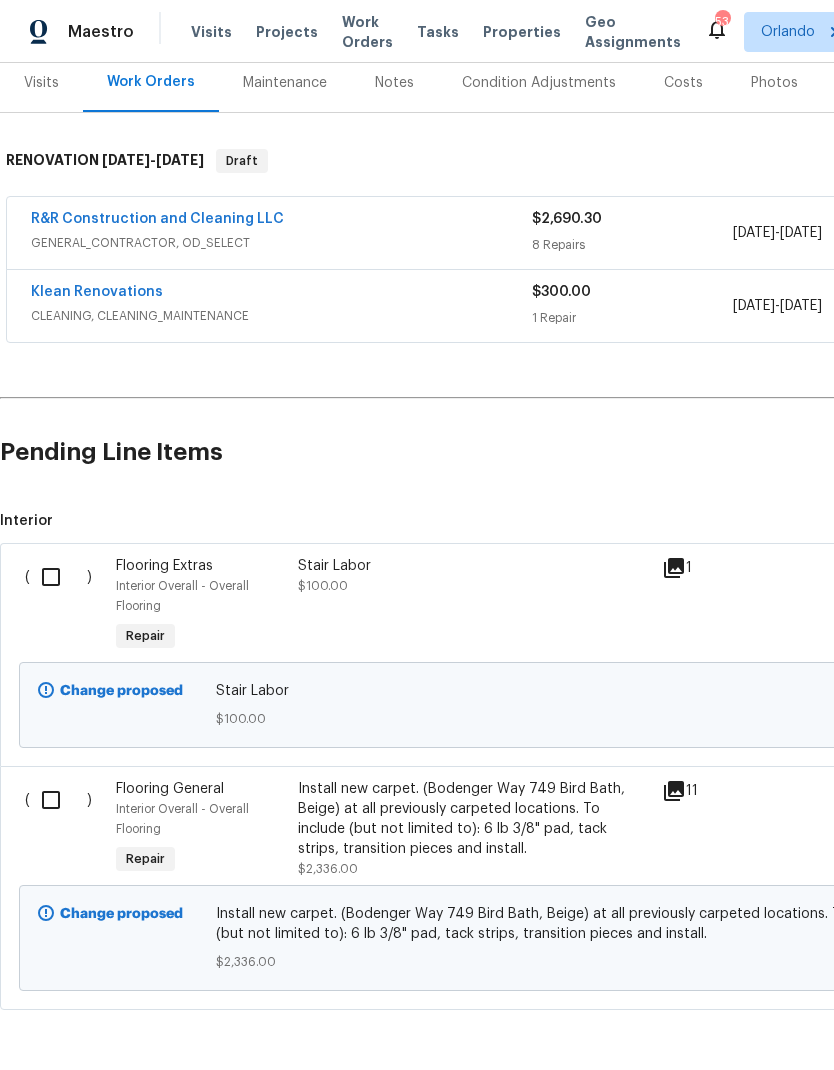 scroll, scrollTop: 249, scrollLeft: 0, axis: vertical 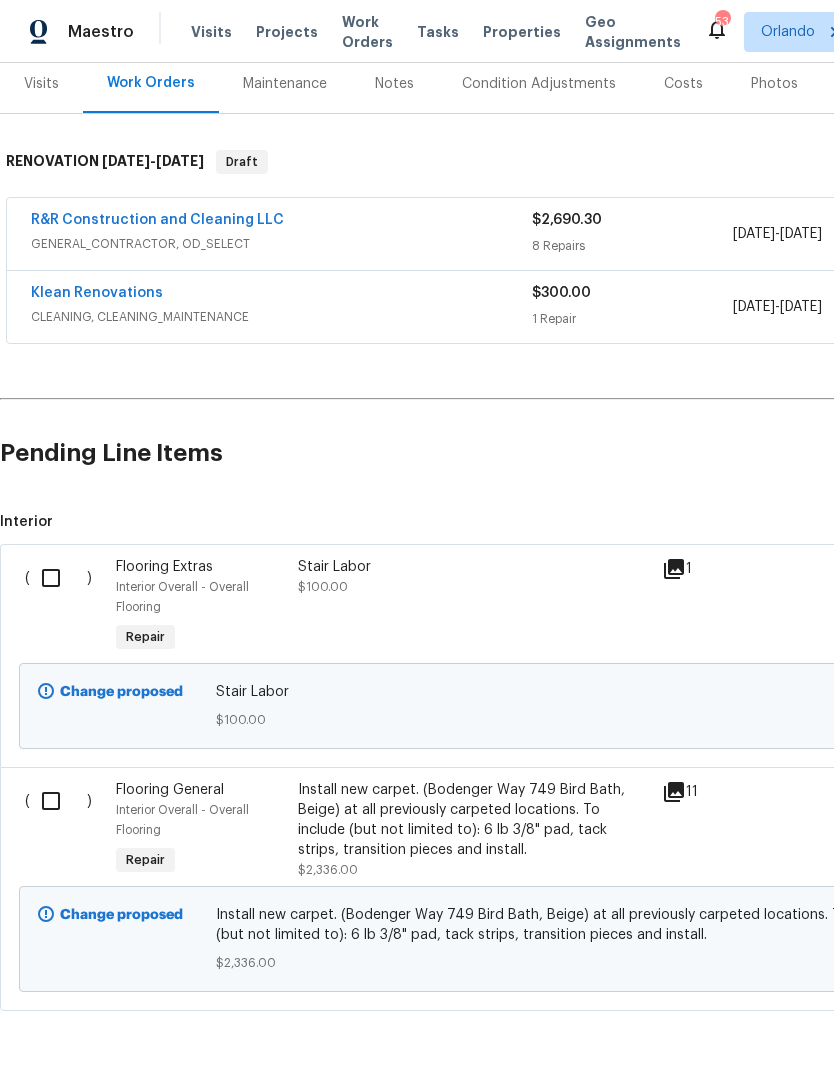 click at bounding box center (58, 801) 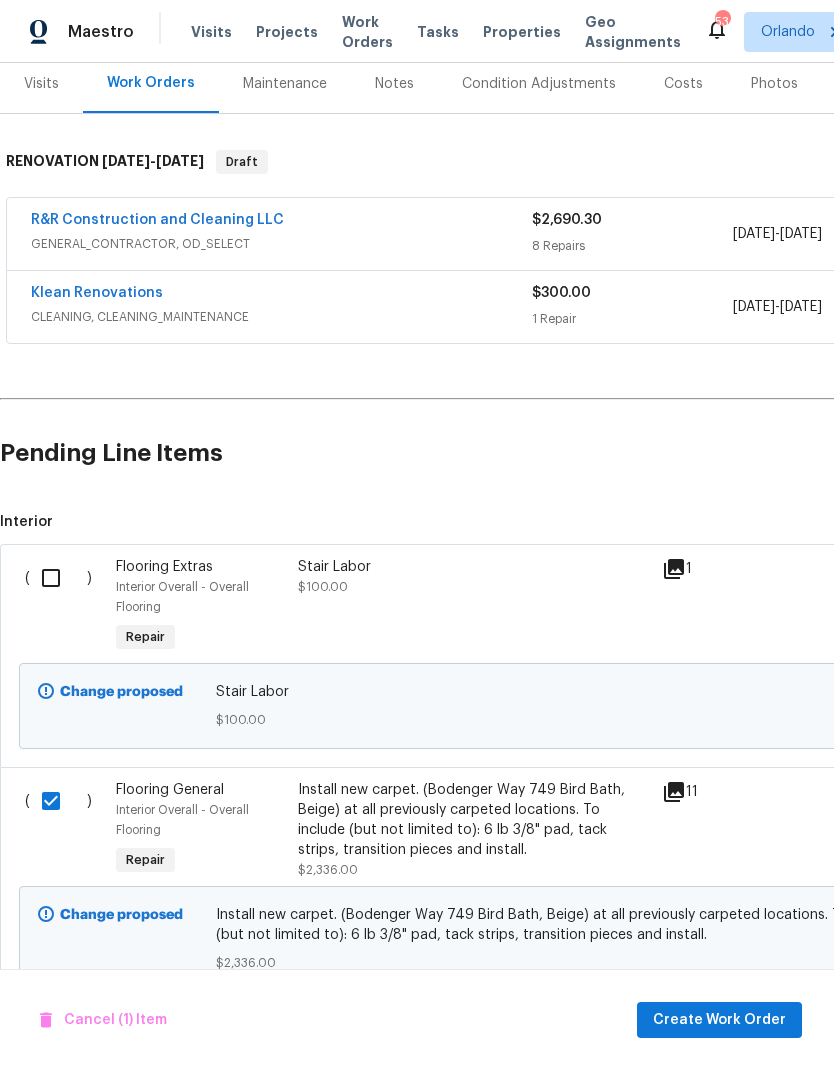 click at bounding box center [58, 578] 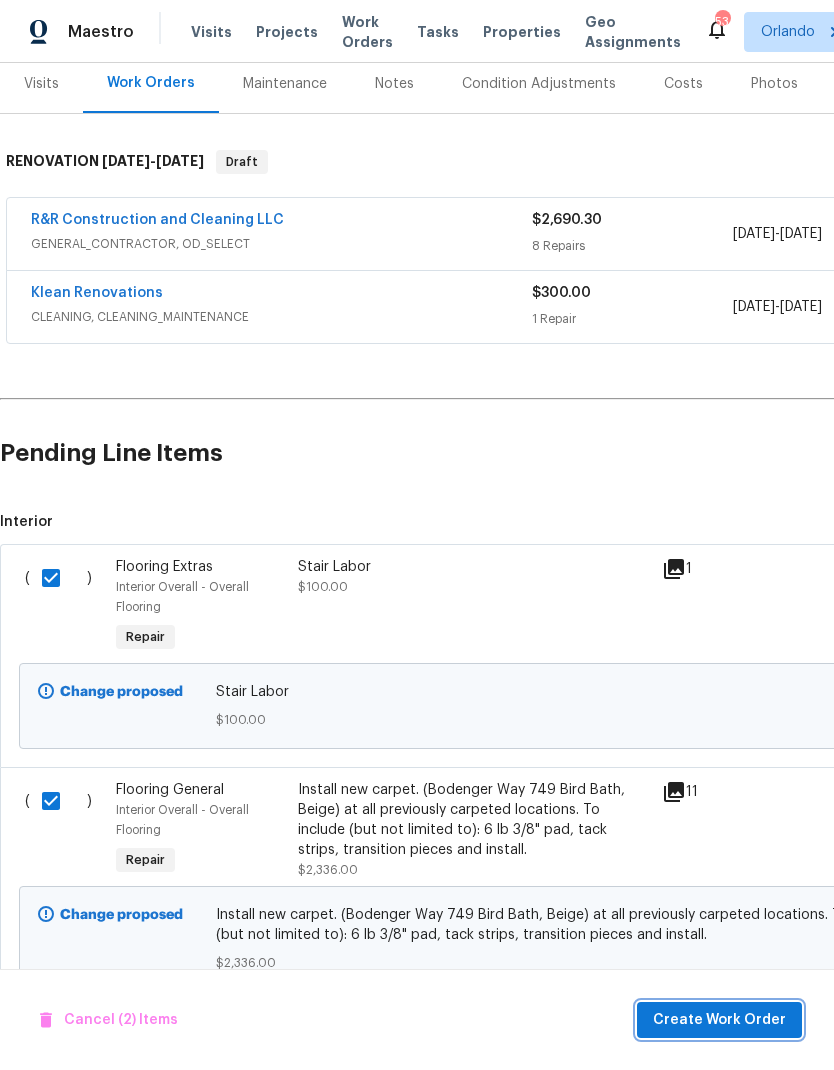 click on "Create Work Order" at bounding box center (719, 1020) 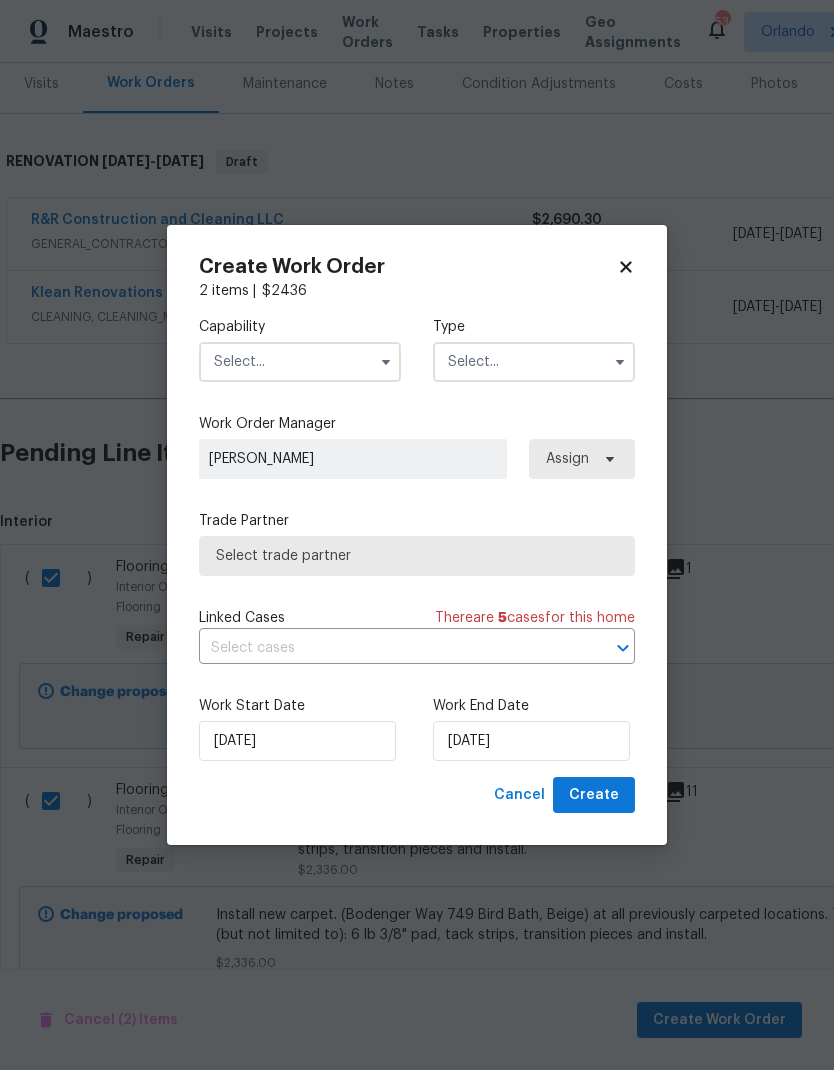 click at bounding box center [386, 362] 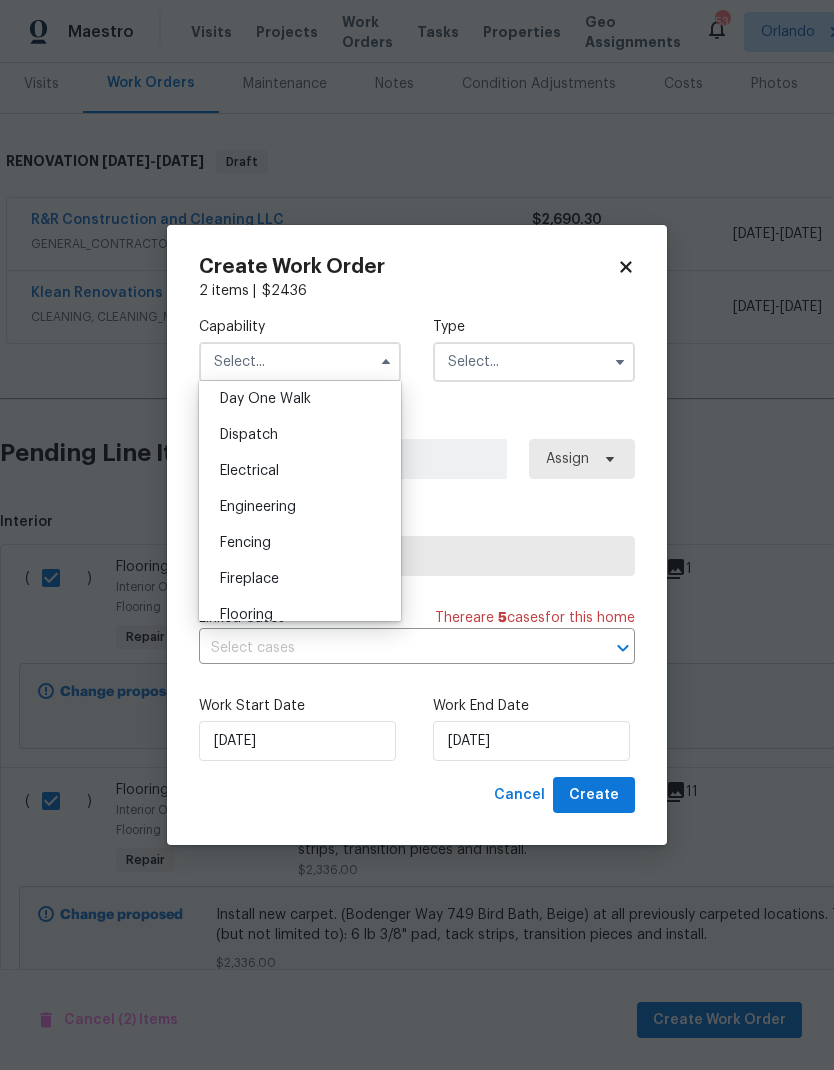 scroll, scrollTop: 582, scrollLeft: 0, axis: vertical 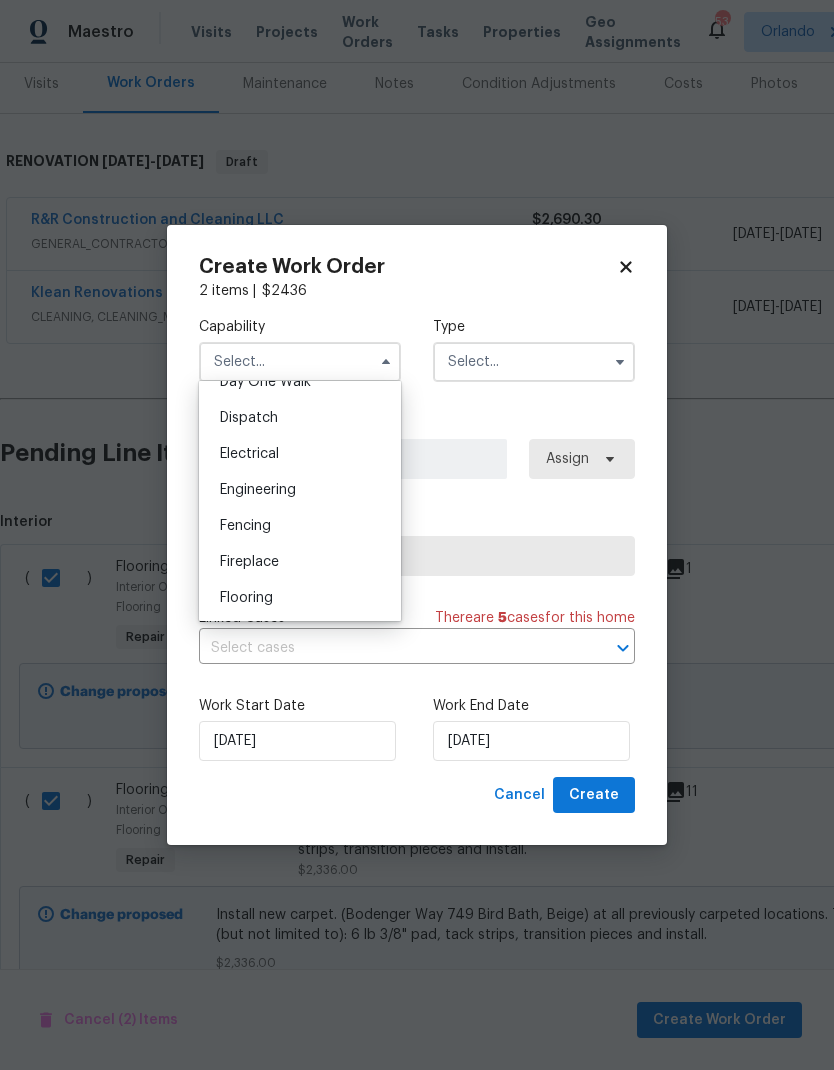 click on "Flooring" at bounding box center [300, 598] 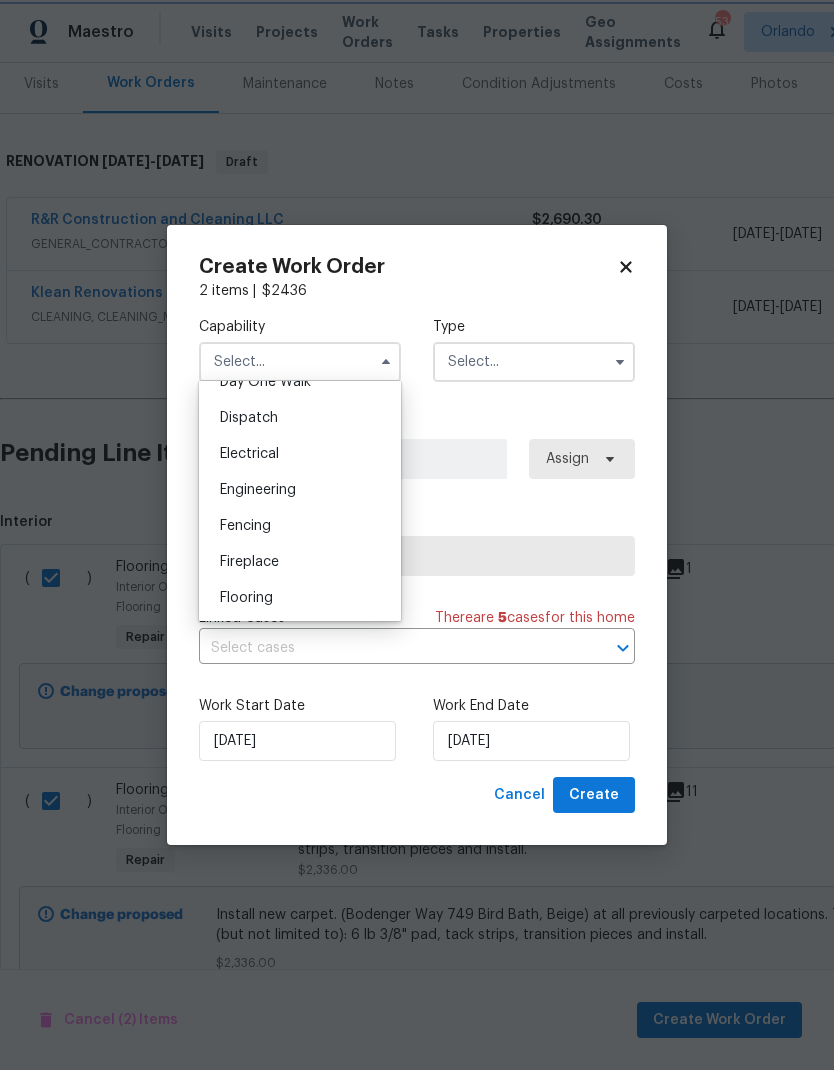type on "Flooring" 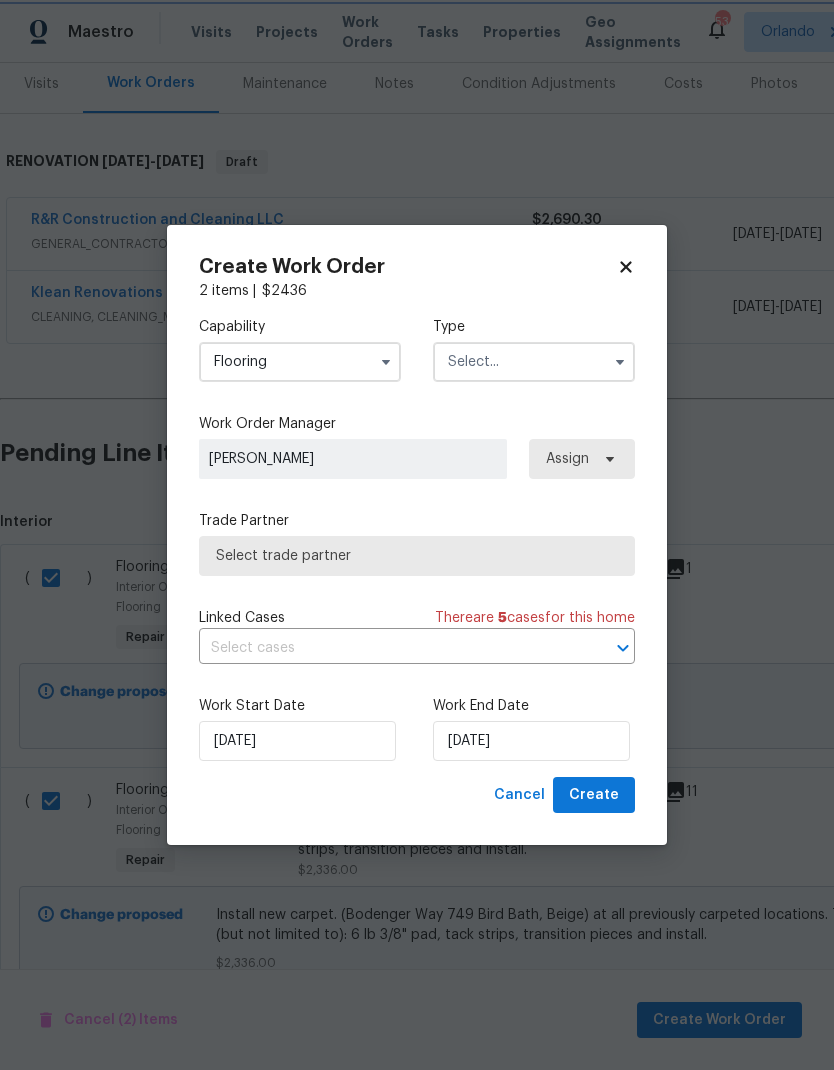 scroll, scrollTop: 618, scrollLeft: 0, axis: vertical 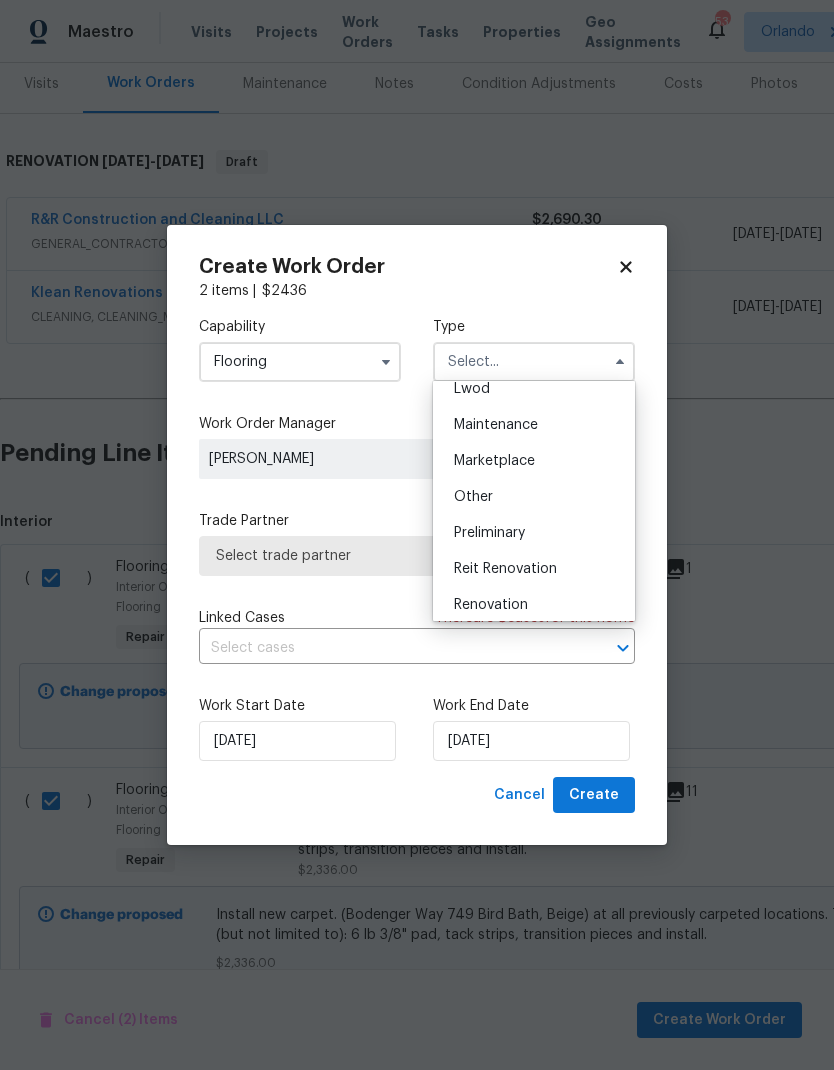 click on "Renovation" at bounding box center [534, 605] 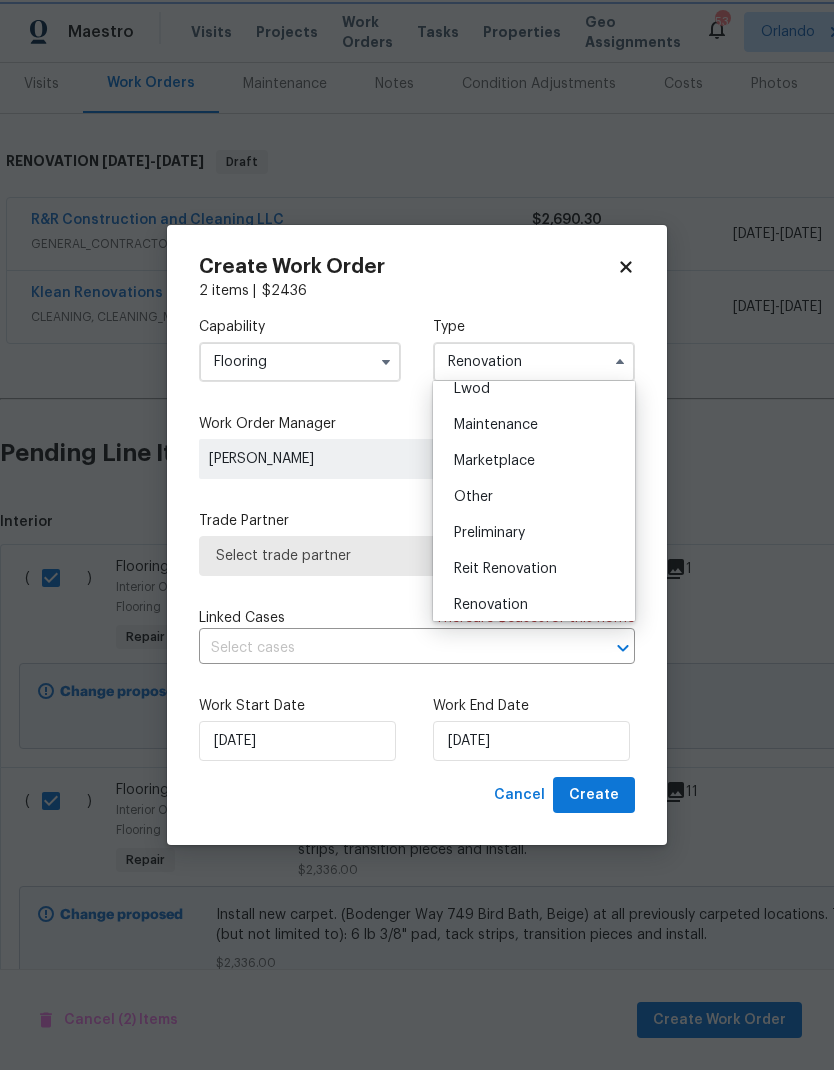 scroll, scrollTop: 0, scrollLeft: 0, axis: both 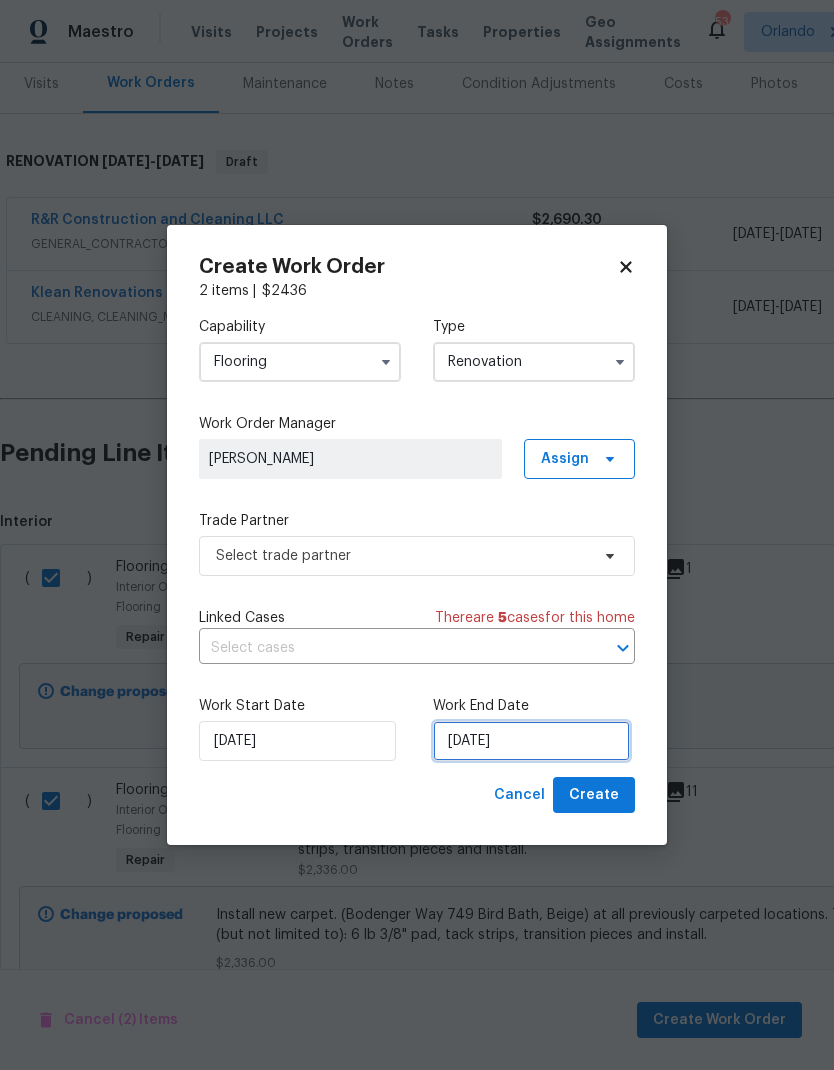 click on "[DATE]" at bounding box center (531, 741) 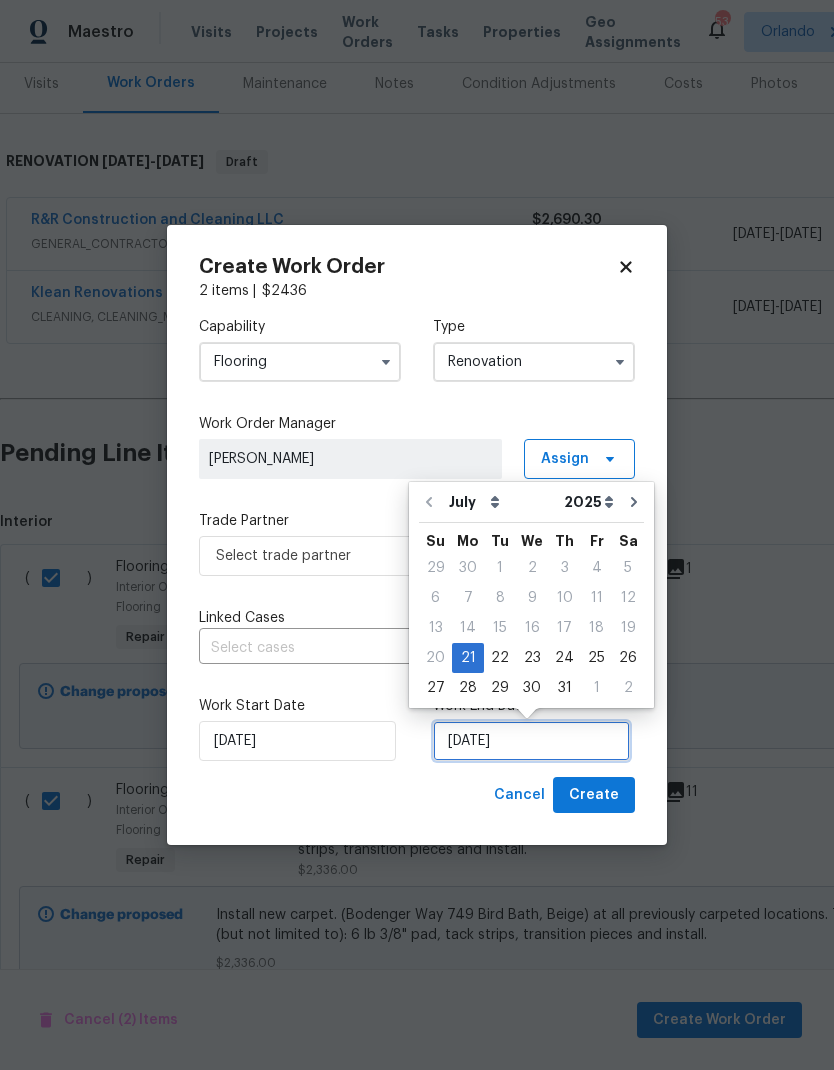 scroll, scrollTop: 15, scrollLeft: 0, axis: vertical 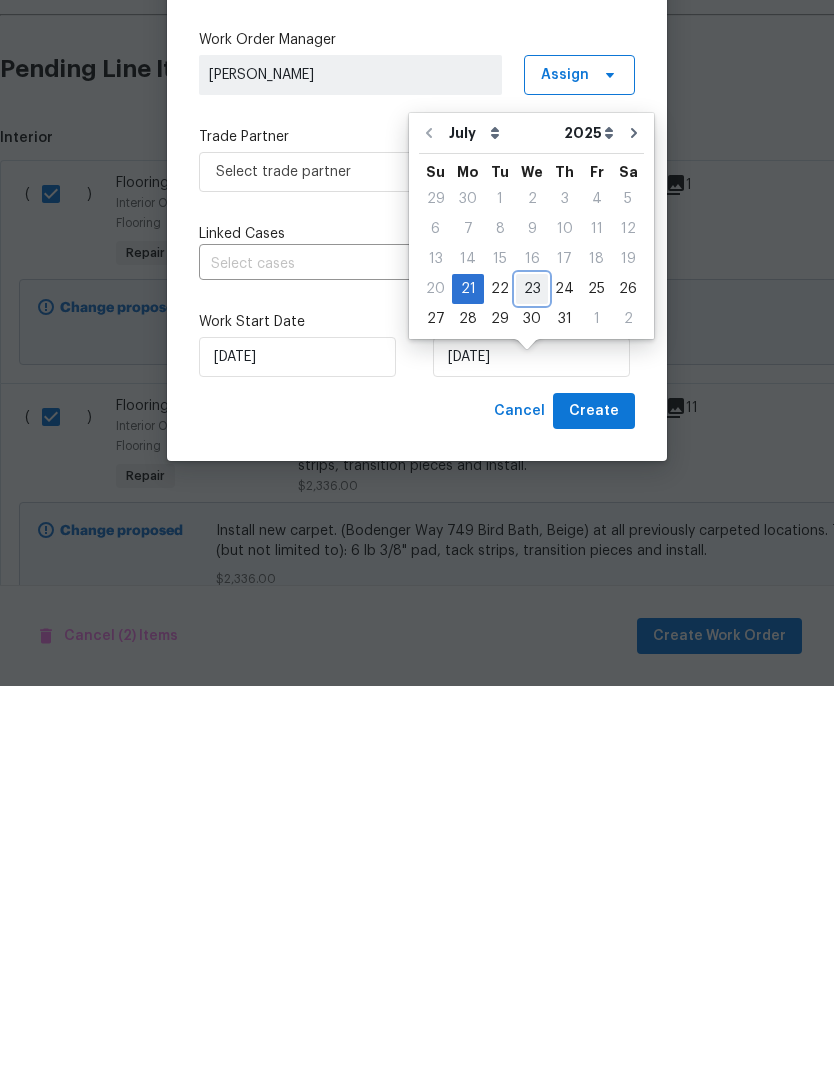 click on "23" at bounding box center (532, 673) 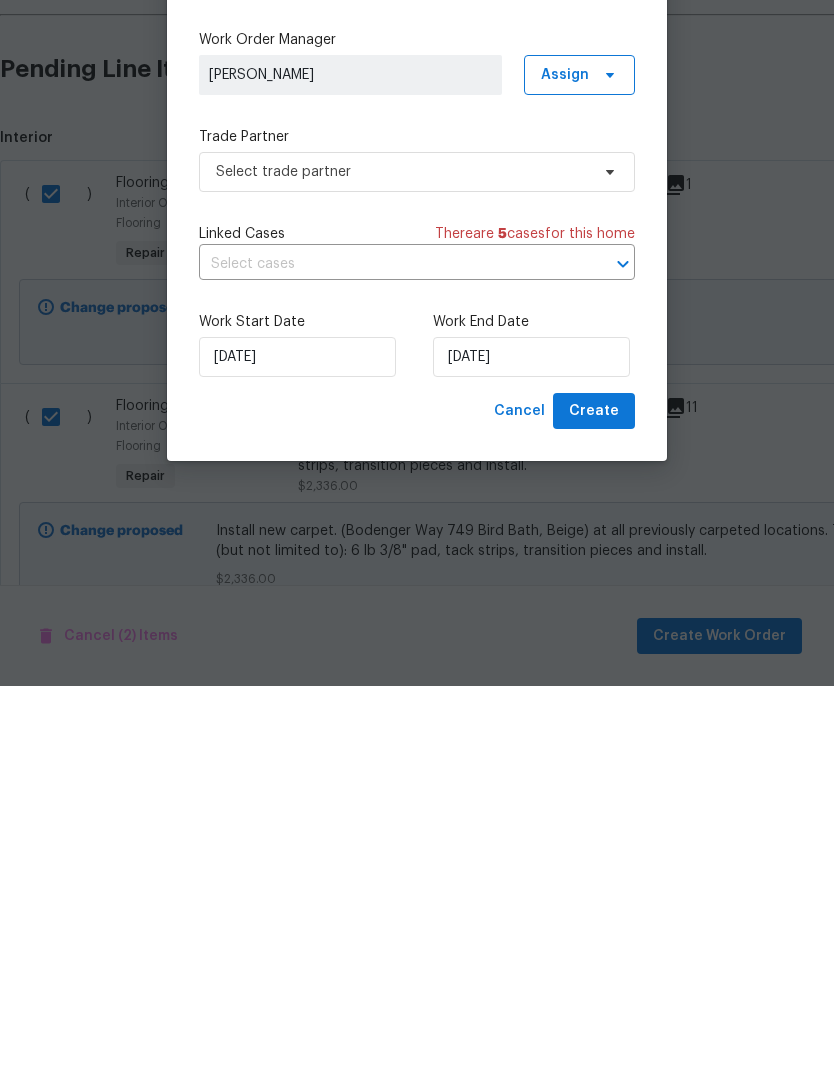 scroll, scrollTop: 80, scrollLeft: 0, axis: vertical 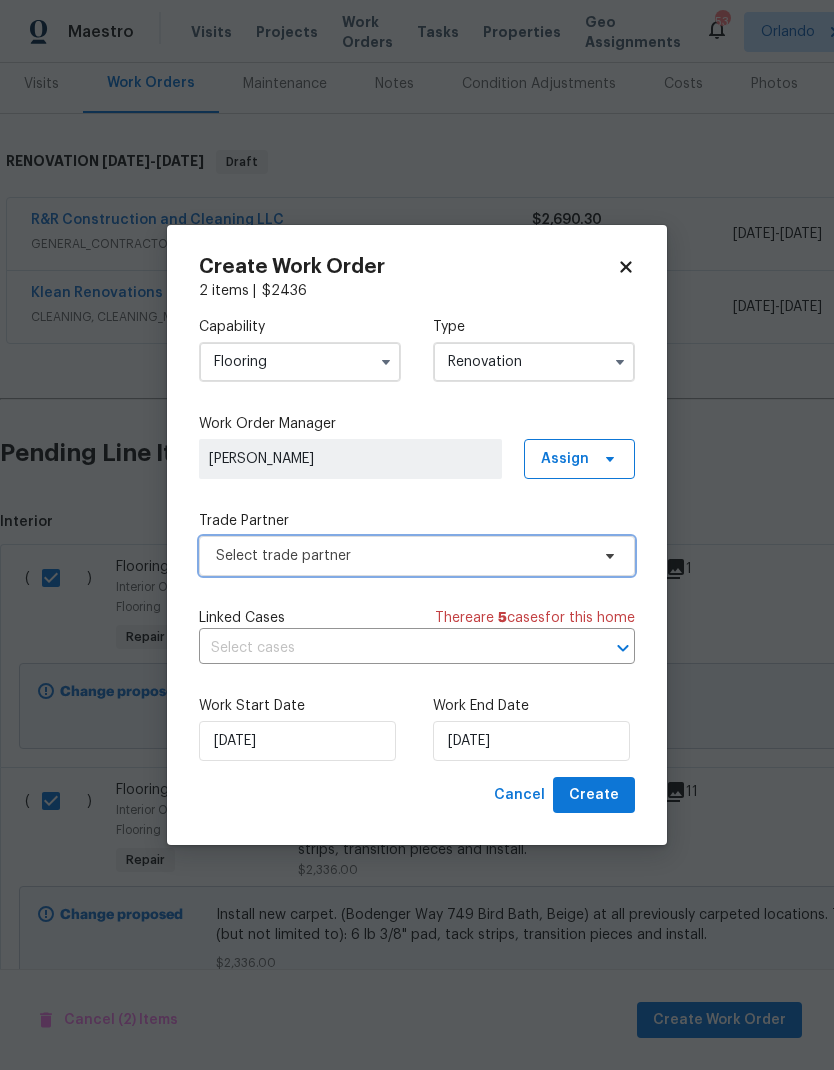 click on "Select trade partner" at bounding box center [402, 556] 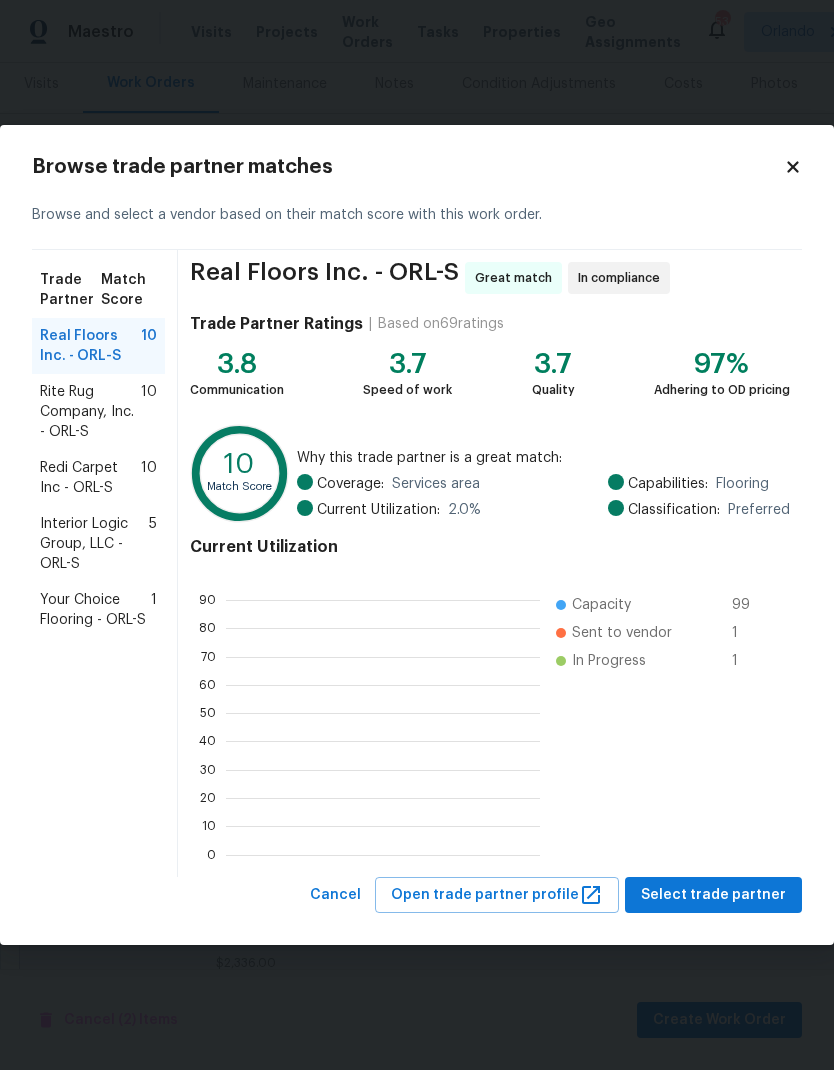 scroll, scrollTop: 2, scrollLeft: 2, axis: both 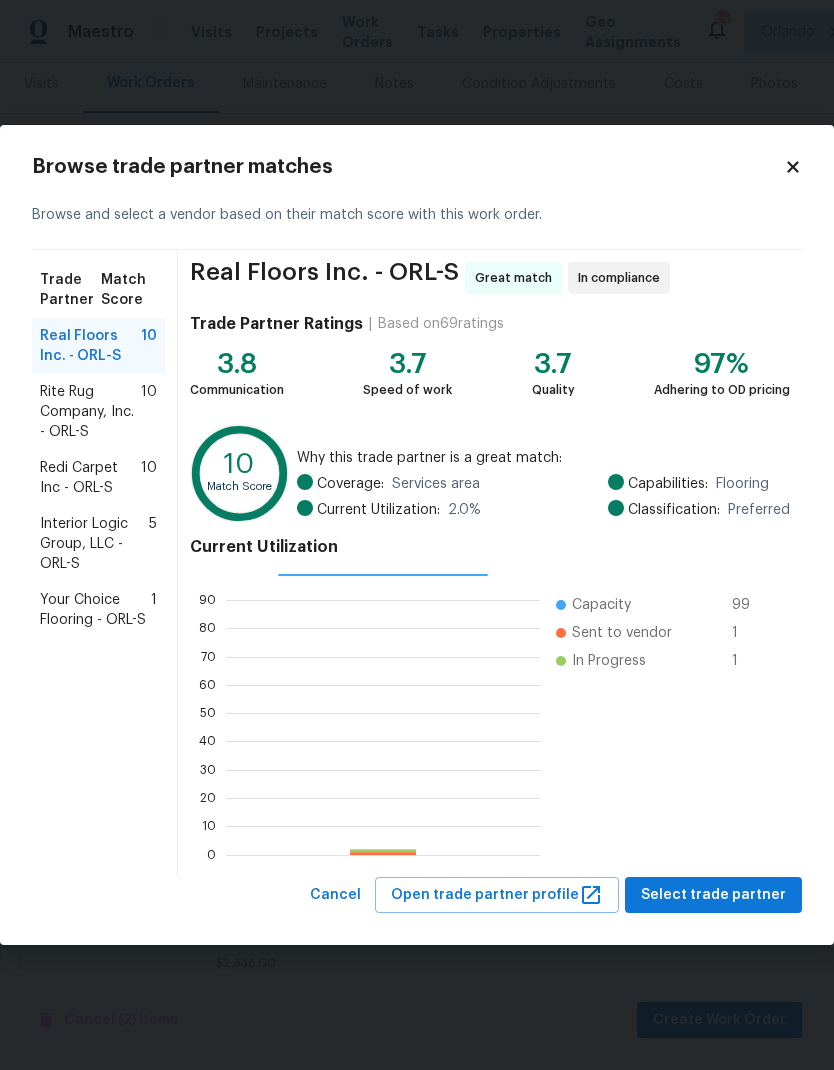 click on "Redi Carpet Inc - ORL-S 10" at bounding box center (98, 478) 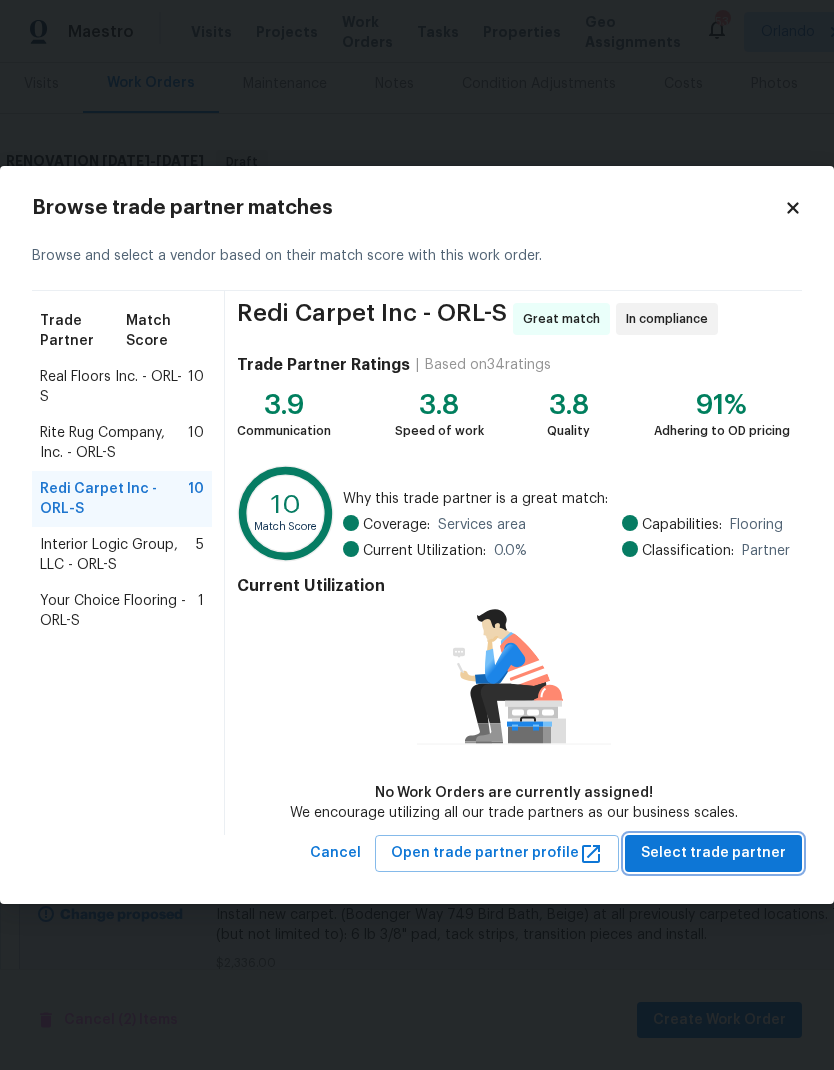 click on "Select trade partner" at bounding box center [713, 853] 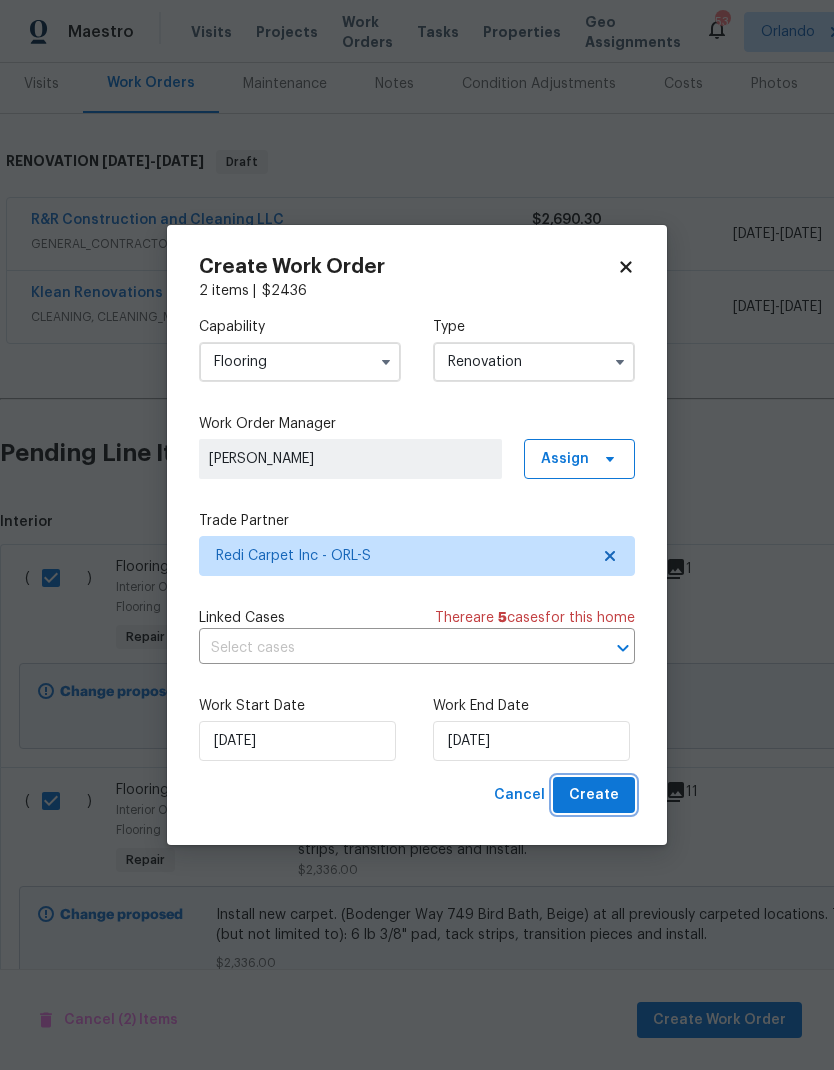 click on "Create" at bounding box center [594, 795] 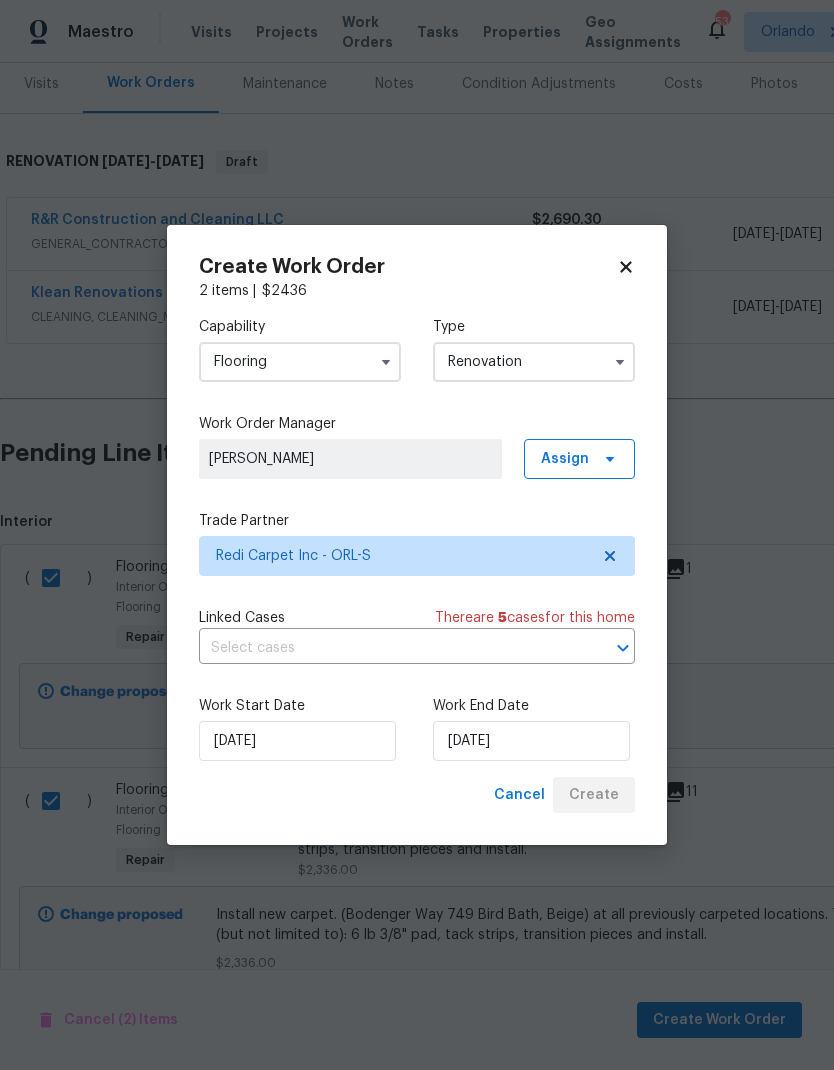 scroll, scrollTop: 0, scrollLeft: 0, axis: both 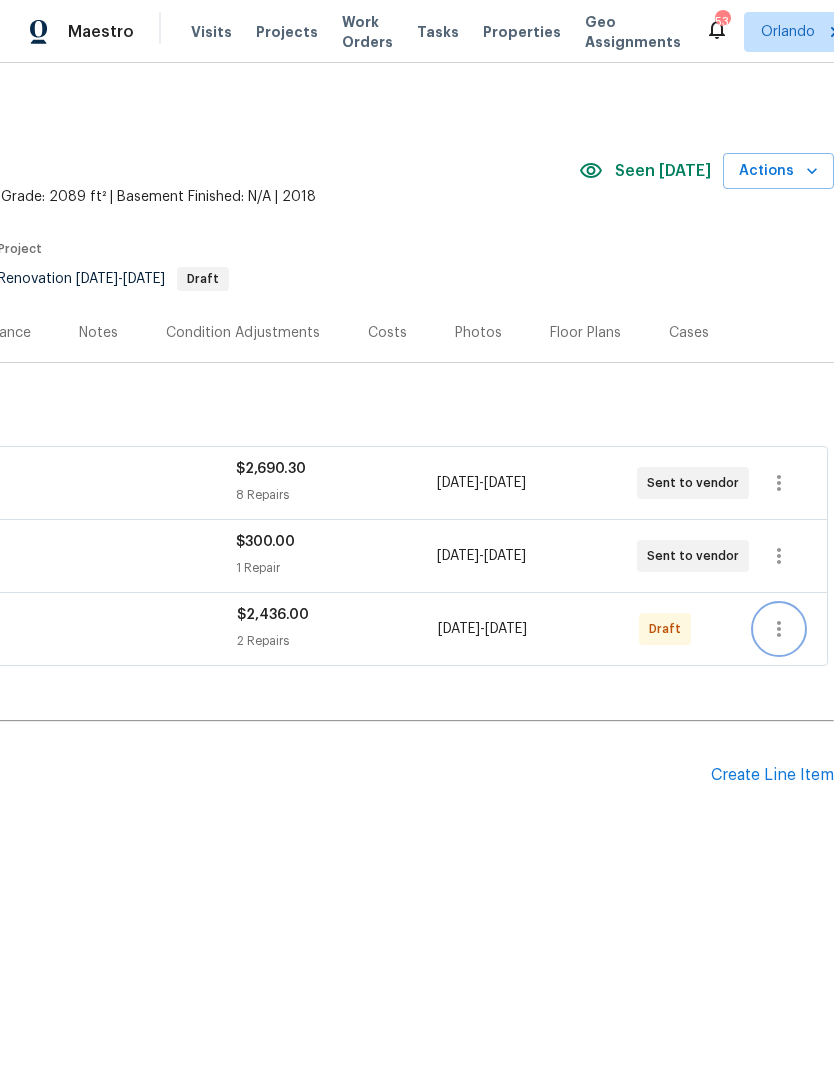 click at bounding box center [779, 629] 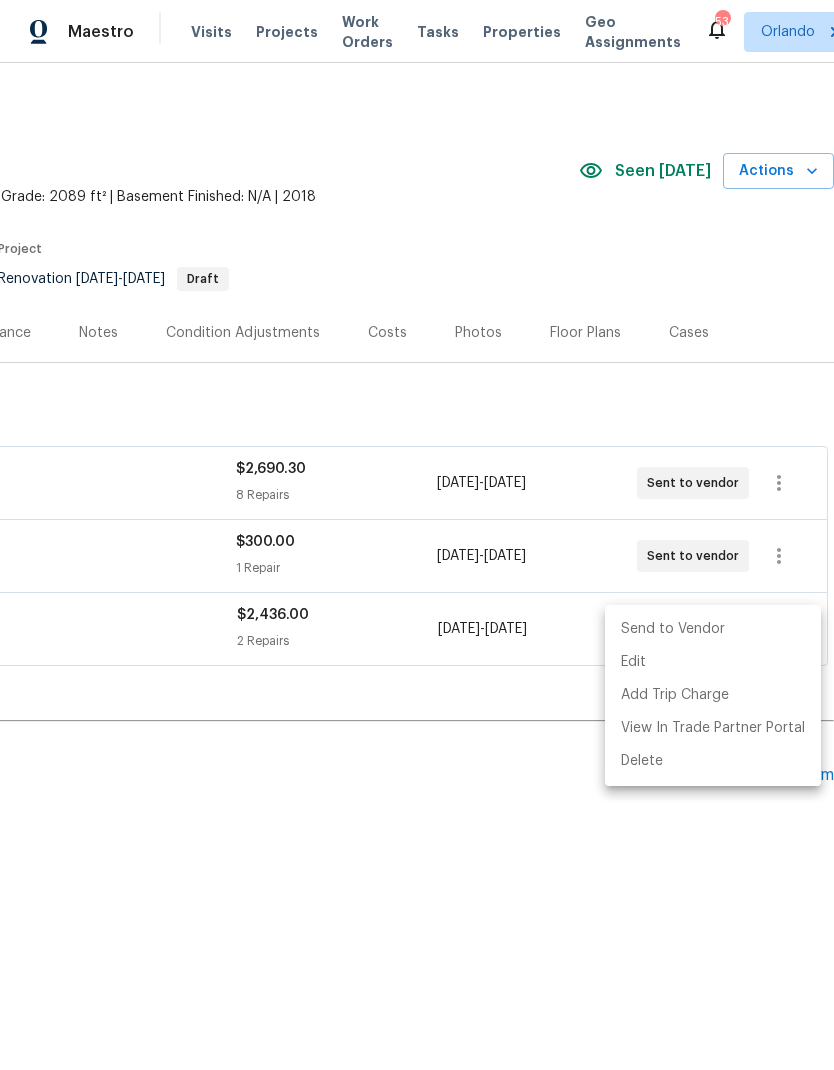 click on "Send to Vendor" at bounding box center [713, 629] 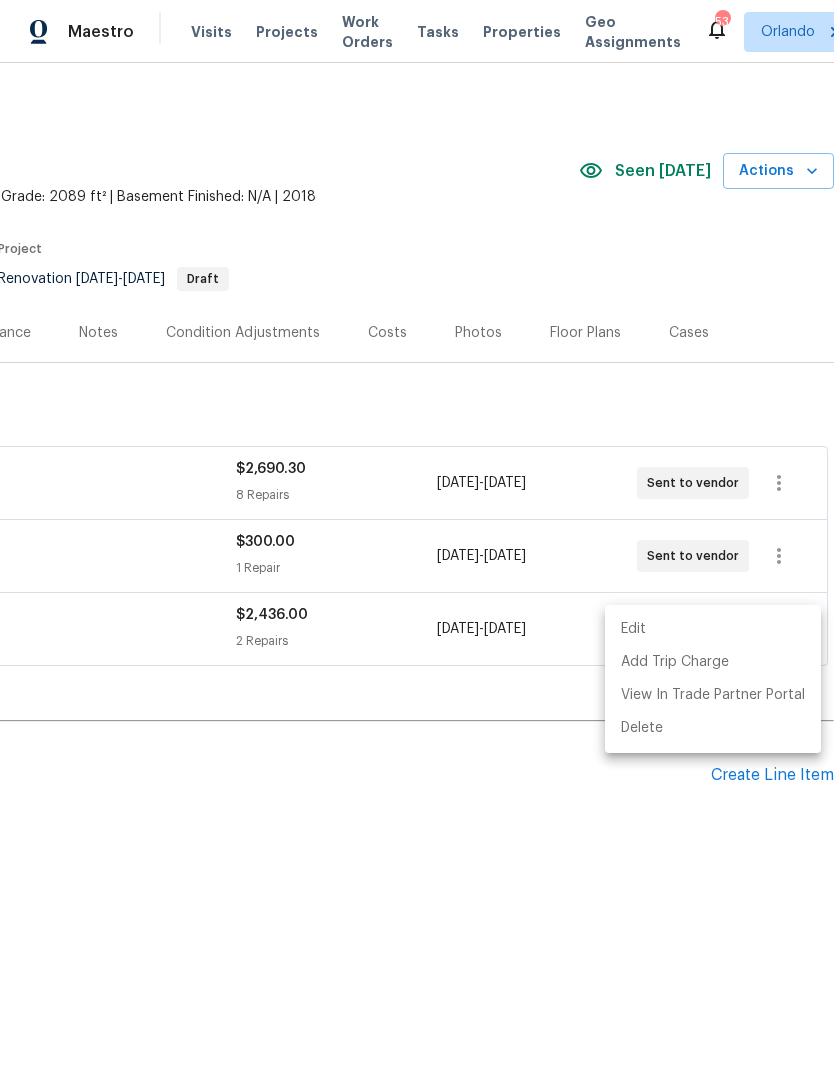 click at bounding box center [417, 535] 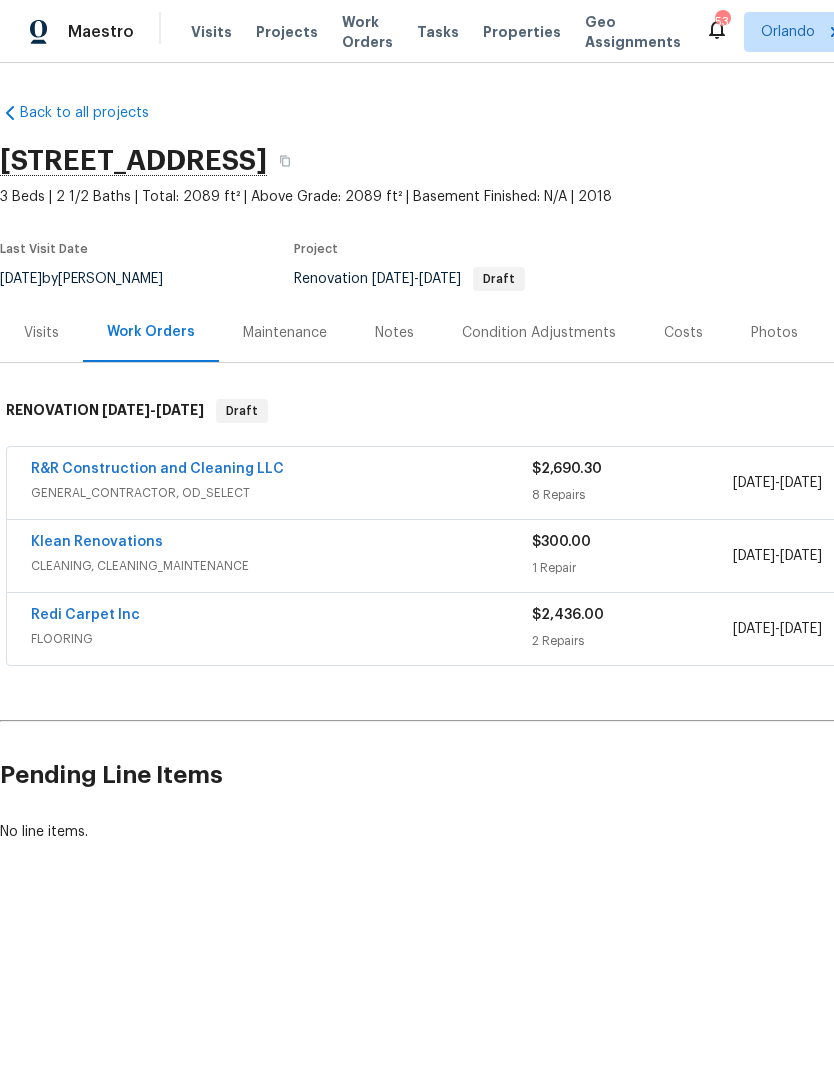 scroll, scrollTop: 0, scrollLeft: 0, axis: both 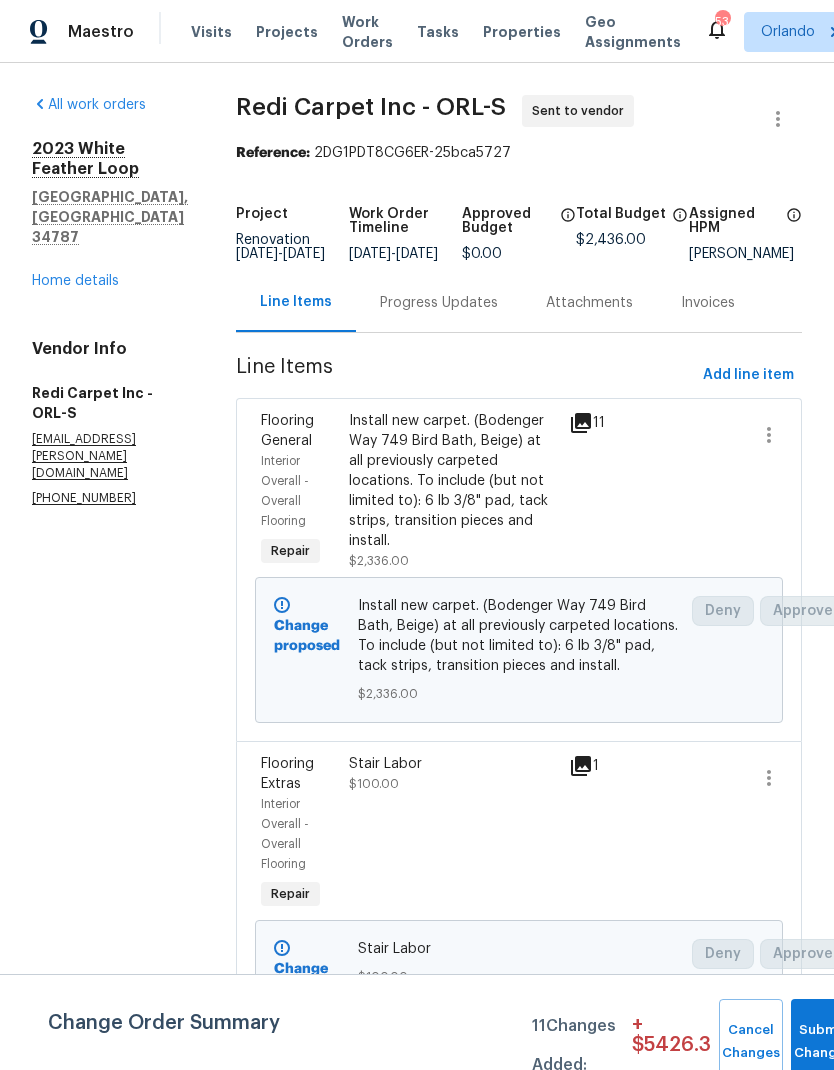 click on "Progress Updates" at bounding box center [439, 302] 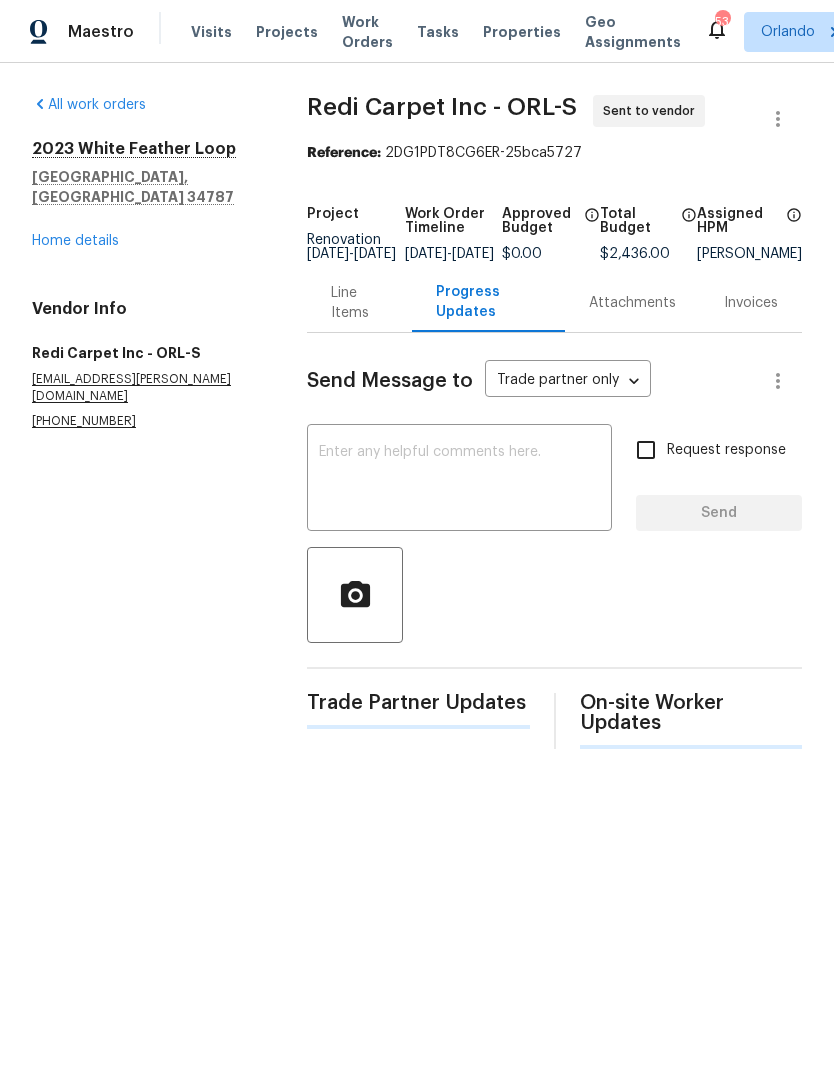 click at bounding box center (459, 480) 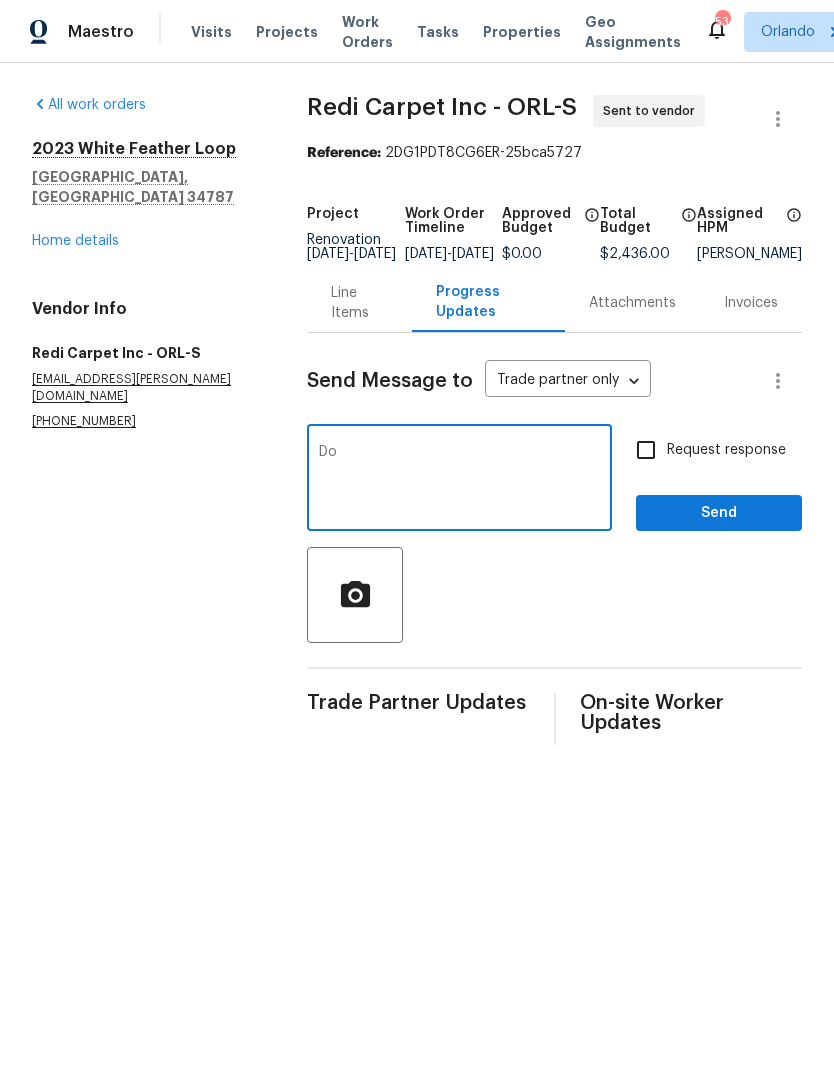 type on "D" 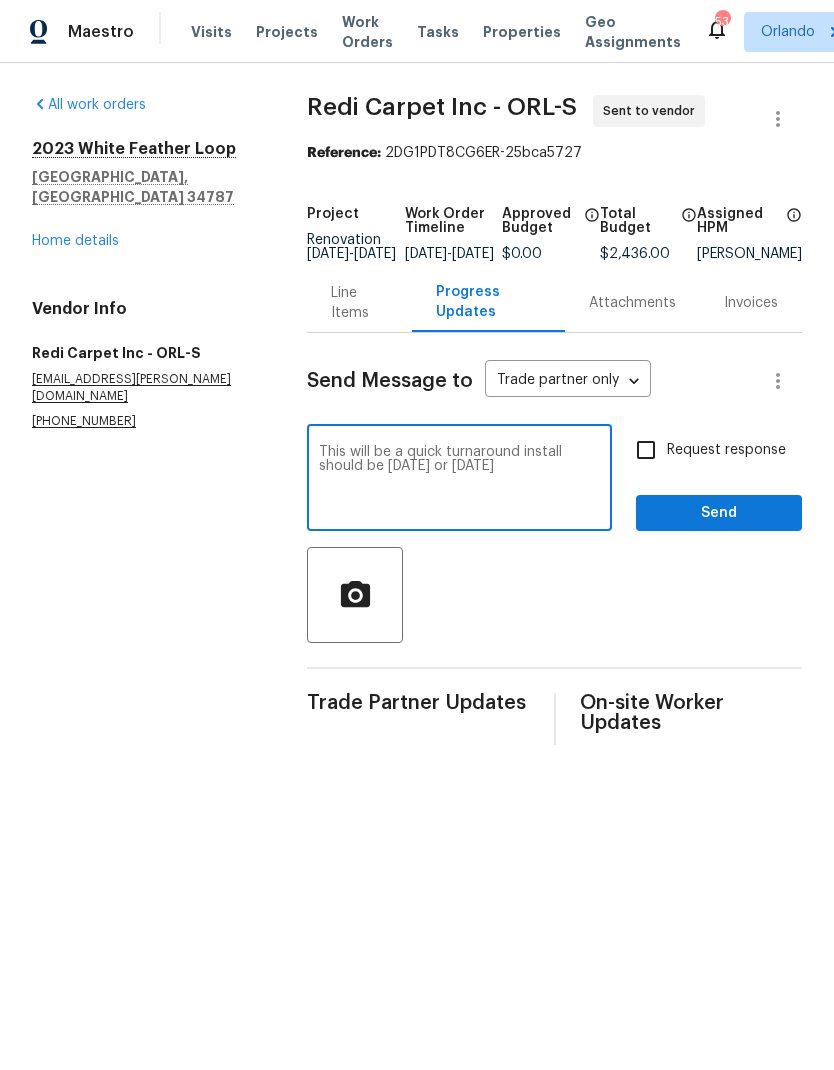 type on "This will be a quick turnaround install should be Tuesday or Wednesday" 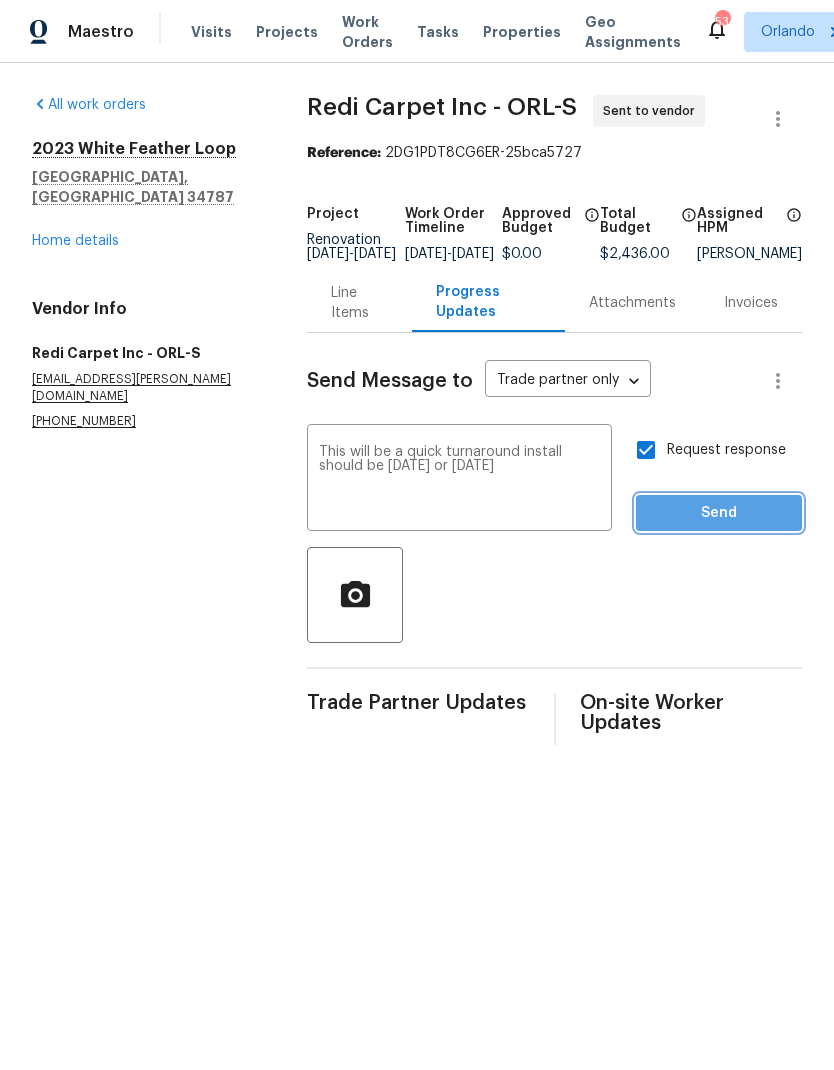 click on "Send" at bounding box center [719, 513] 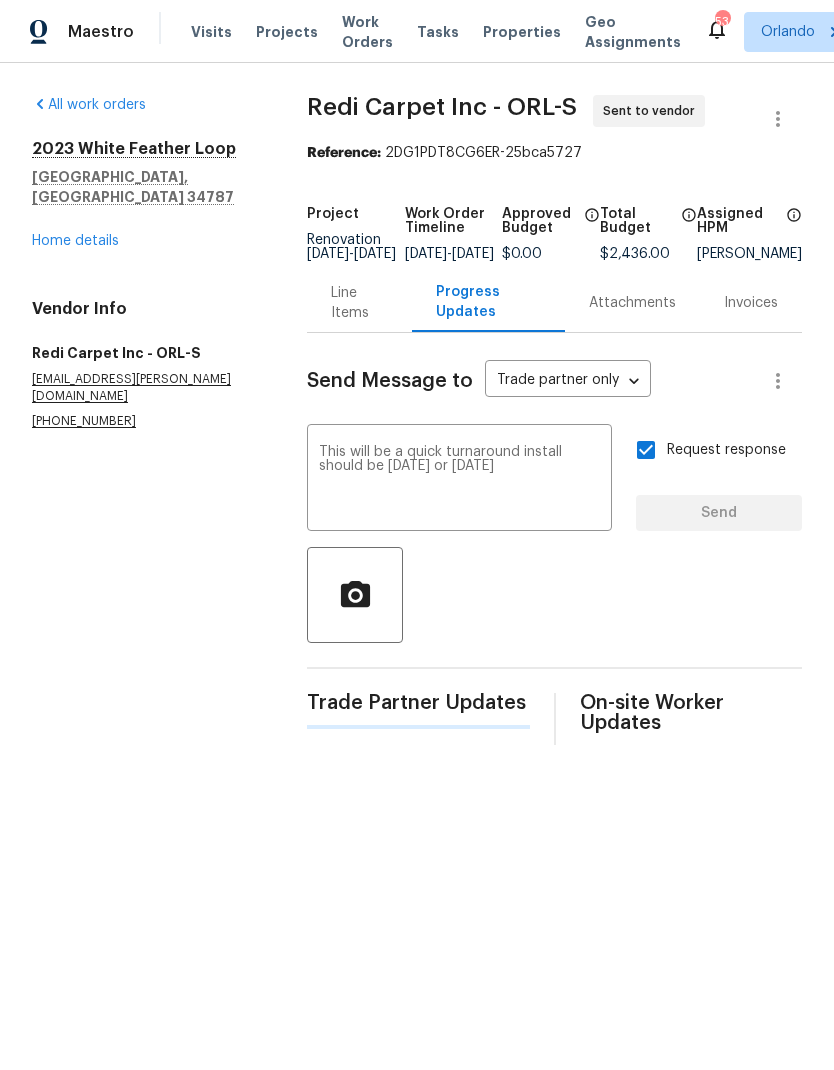 type 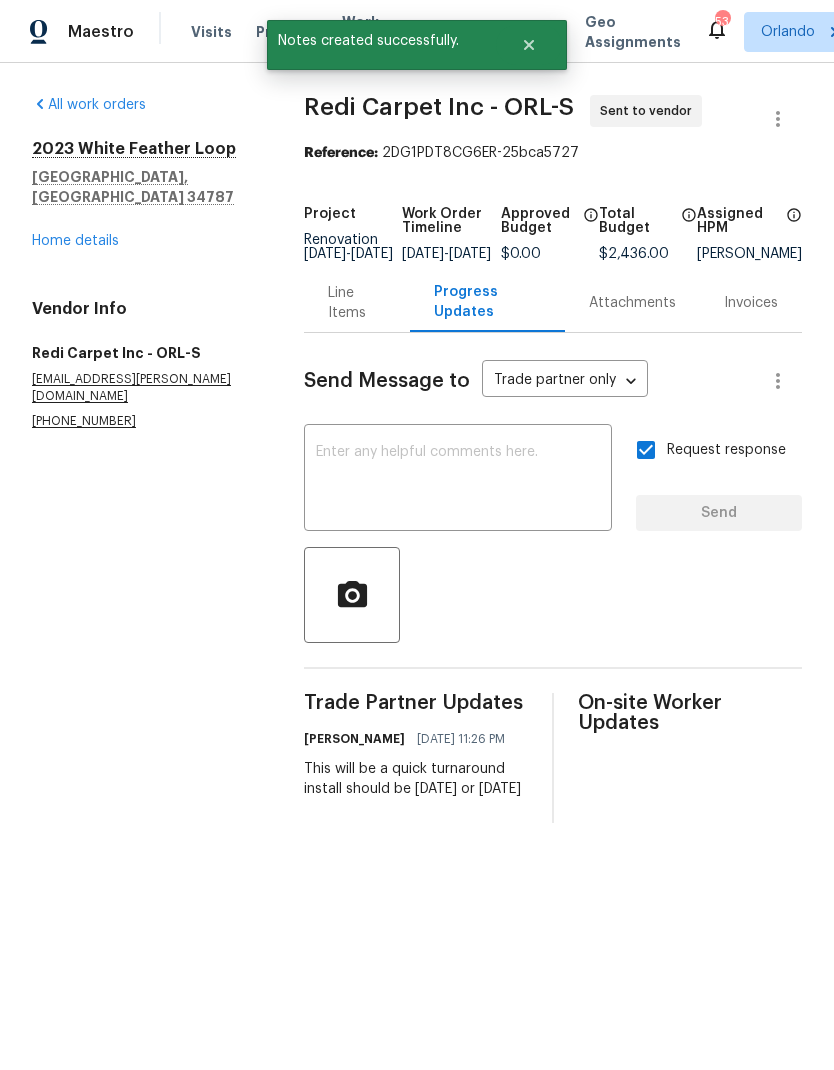click on "All work orders 2023 White Feather Loop Oakland, FL 34787 Home details Vendor Info Redi Carpet Inc - ORL-S desari.shytle@redicarpet.com (407) 791-2870" at bounding box center (144, 262) 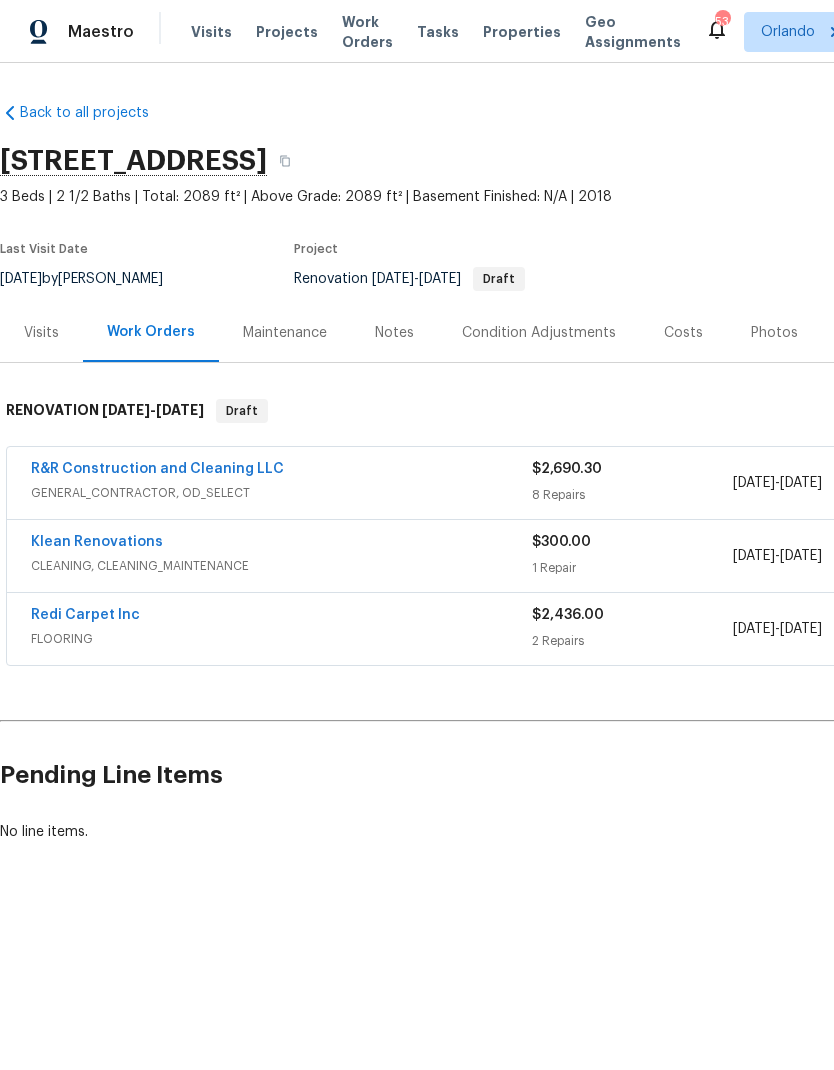 scroll, scrollTop: 0, scrollLeft: 0, axis: both 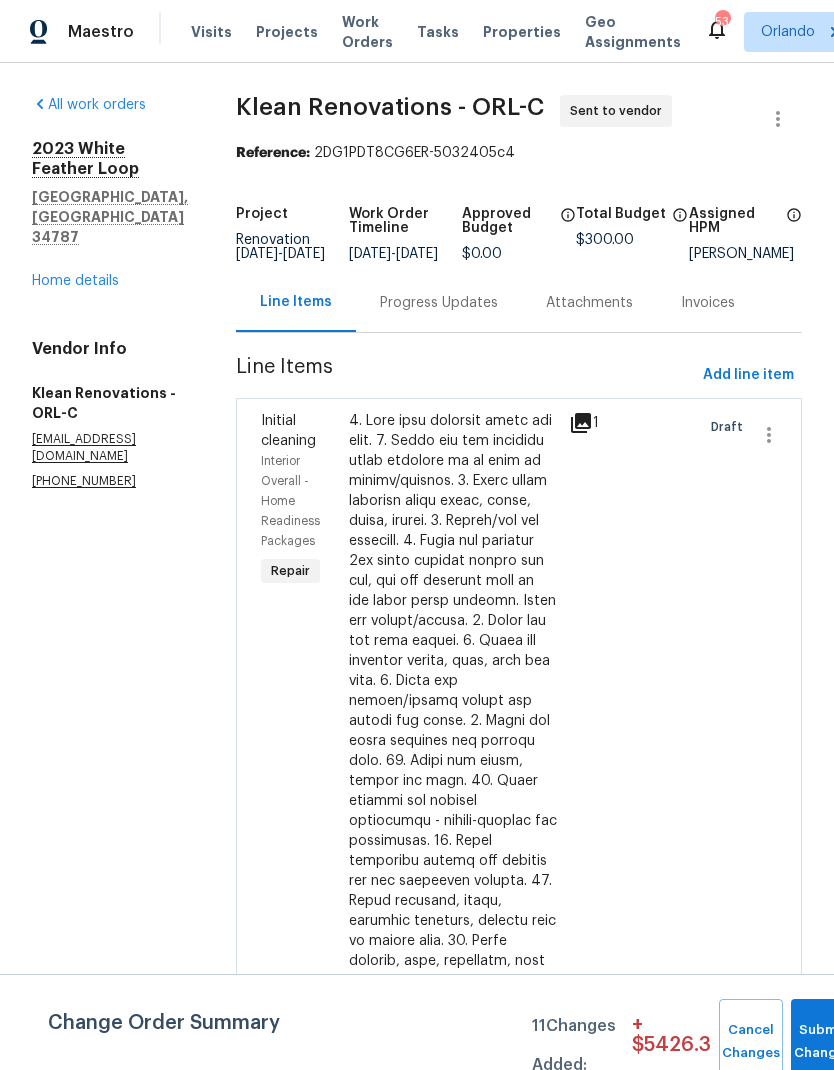 click on "Progress Updates" at bounding box center (439, 303) 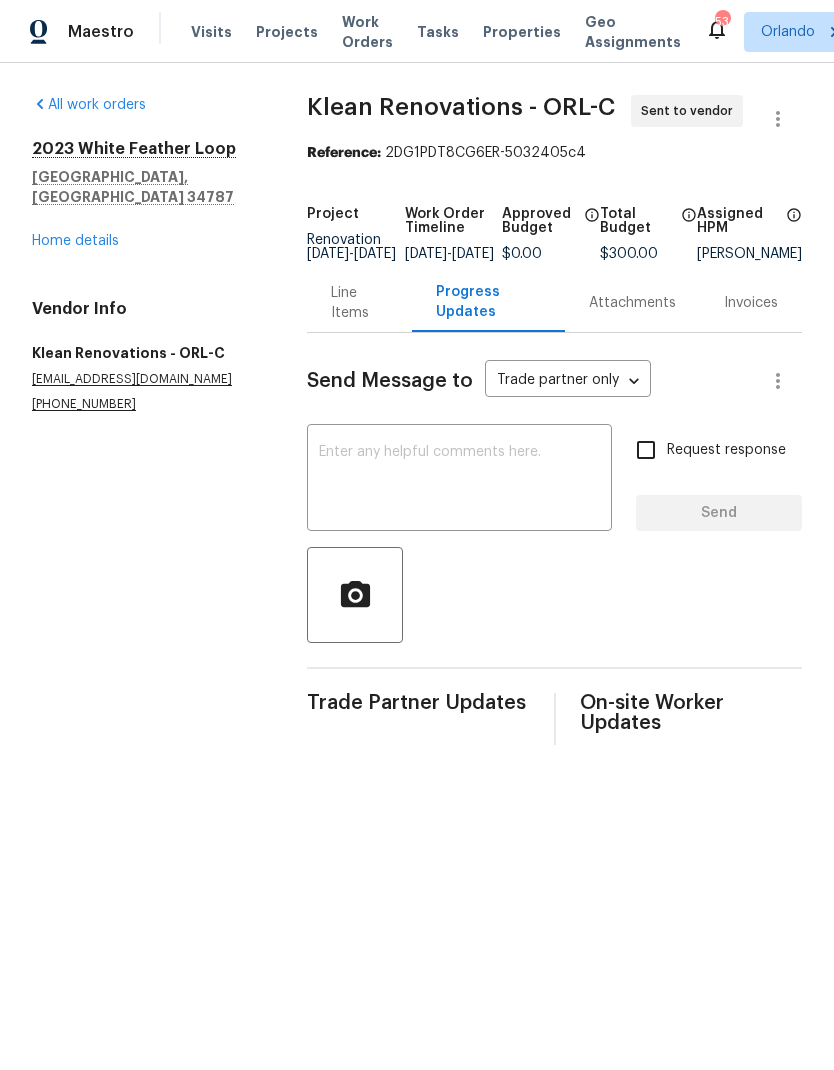 click at bounding box center (459, 480) 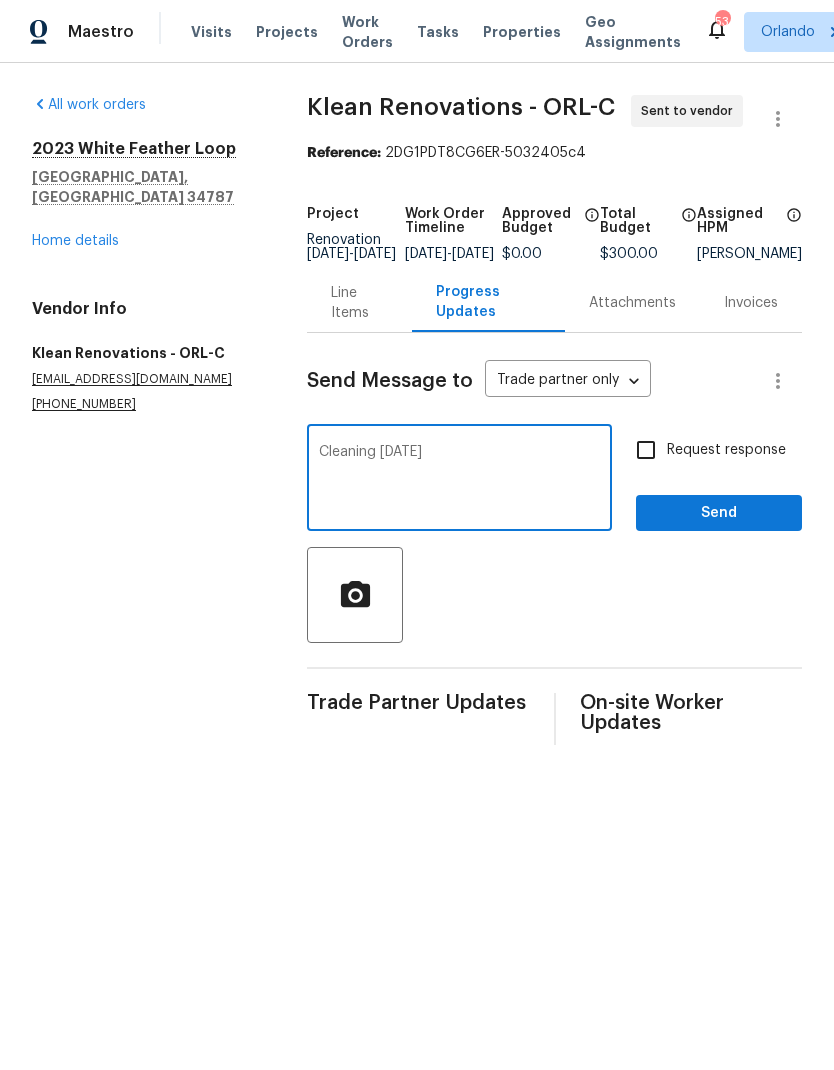 type on "Cleaning wednesday" 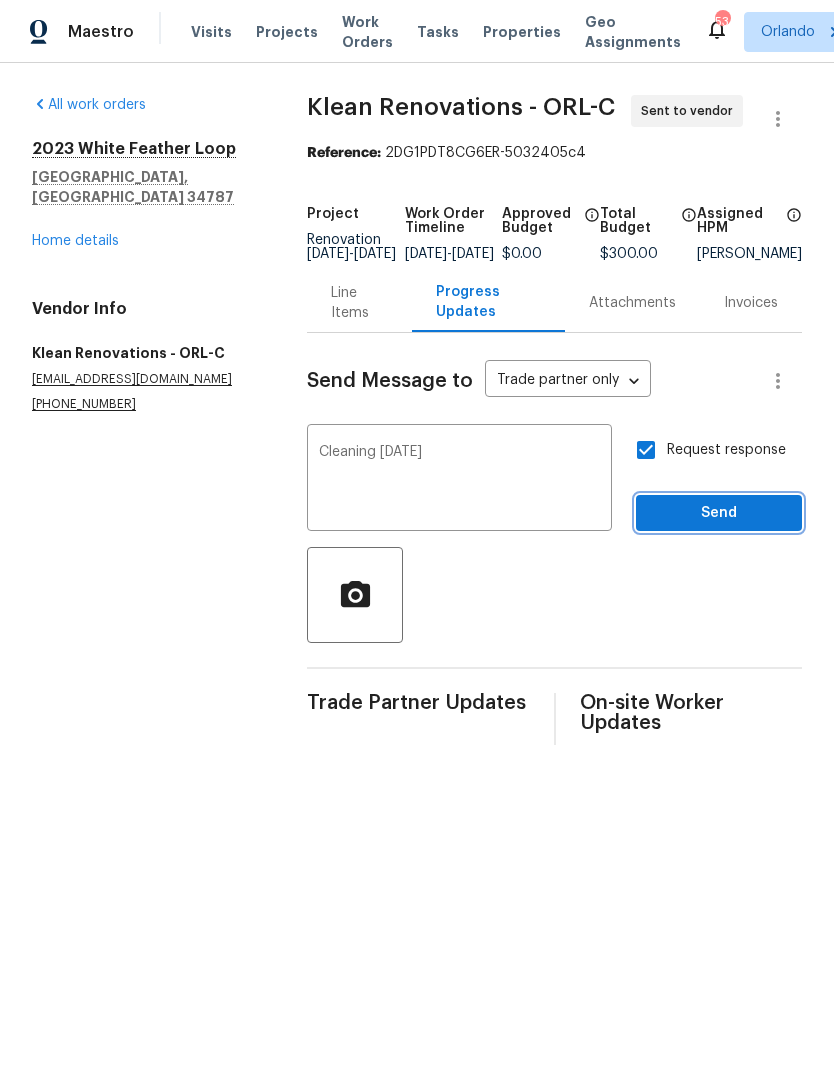 click on "Send" at bounding box center [719, 513] 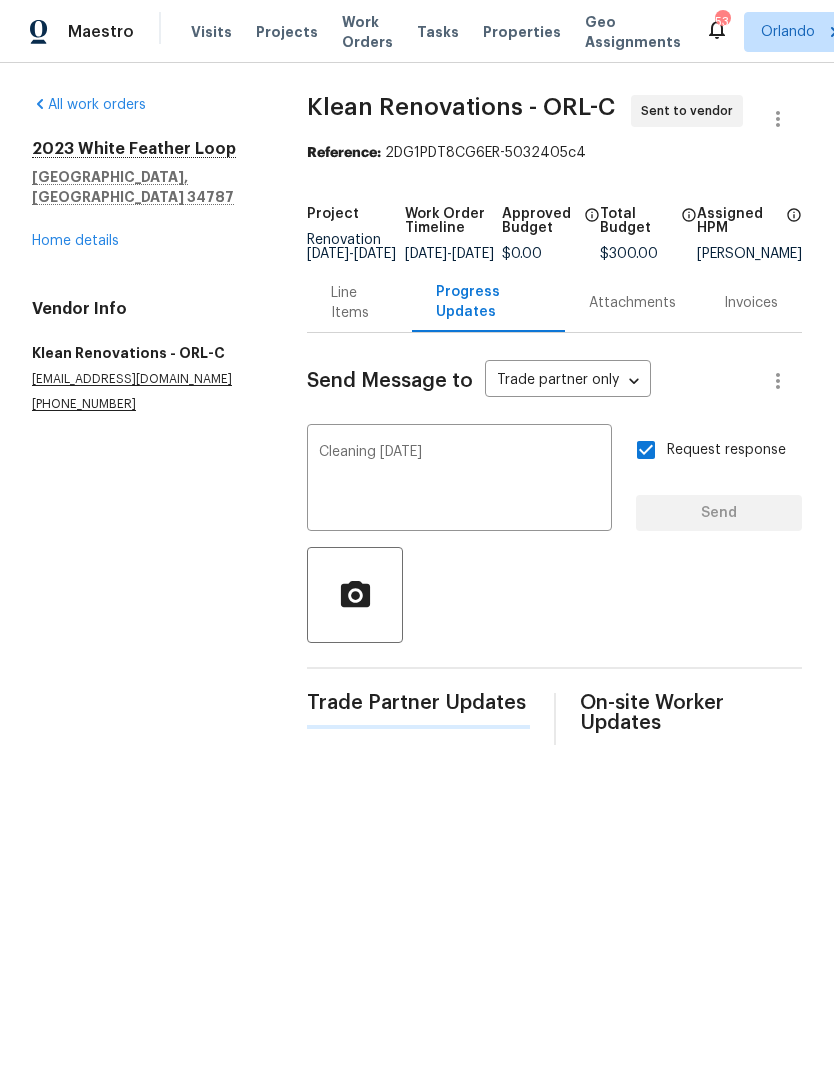 type 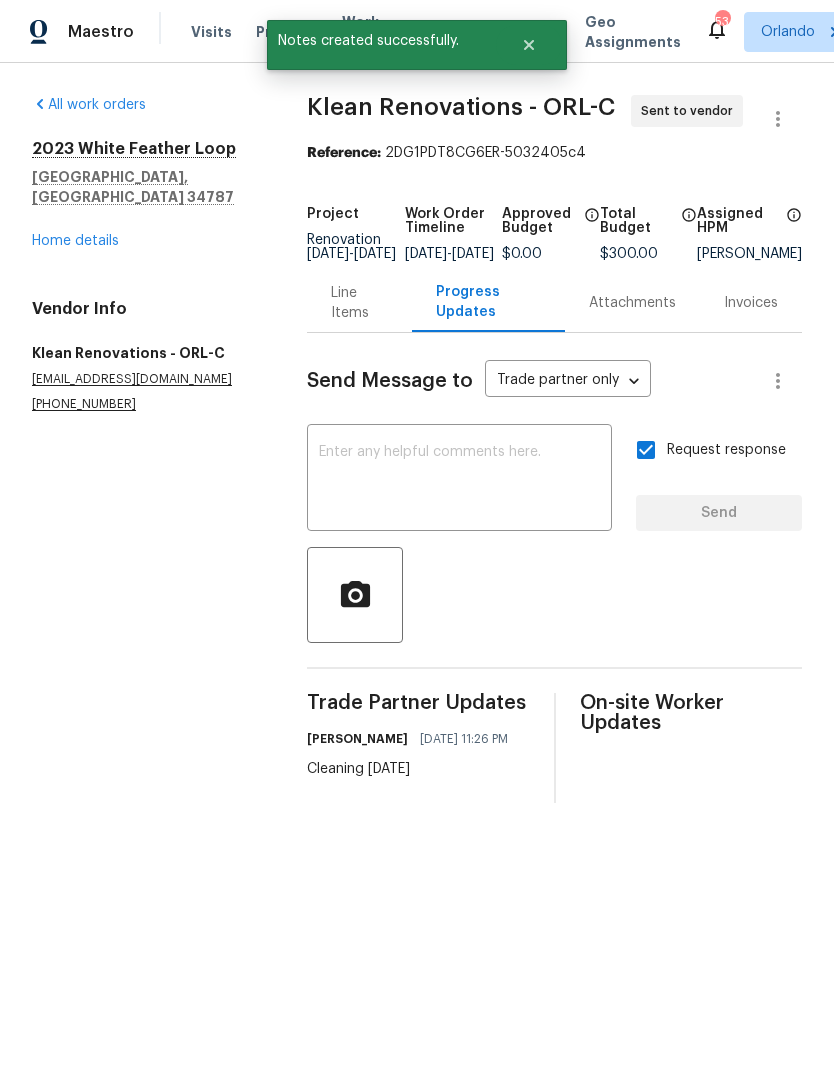 click on "2023 White Feather Loop Oakland, FL 34787 Home details" at bounding box center (145, 195) 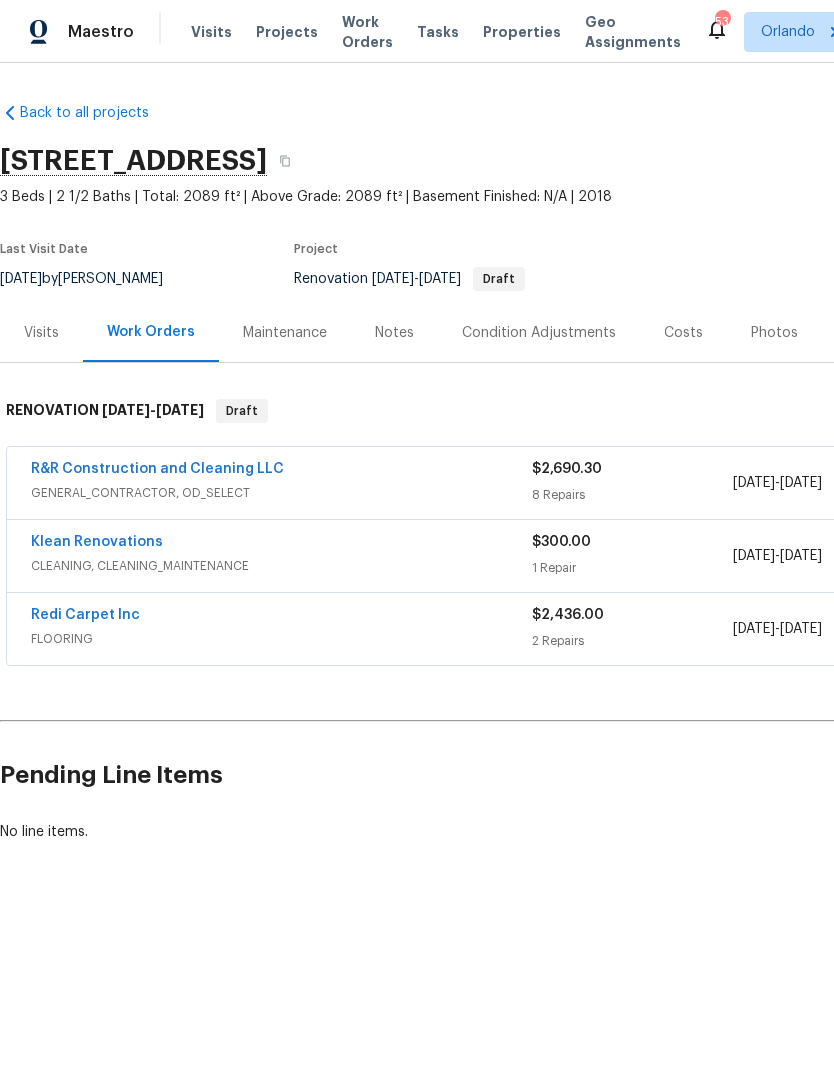 scroll, scrollTop: 0, scrollLeft: -1, axis: horizontal 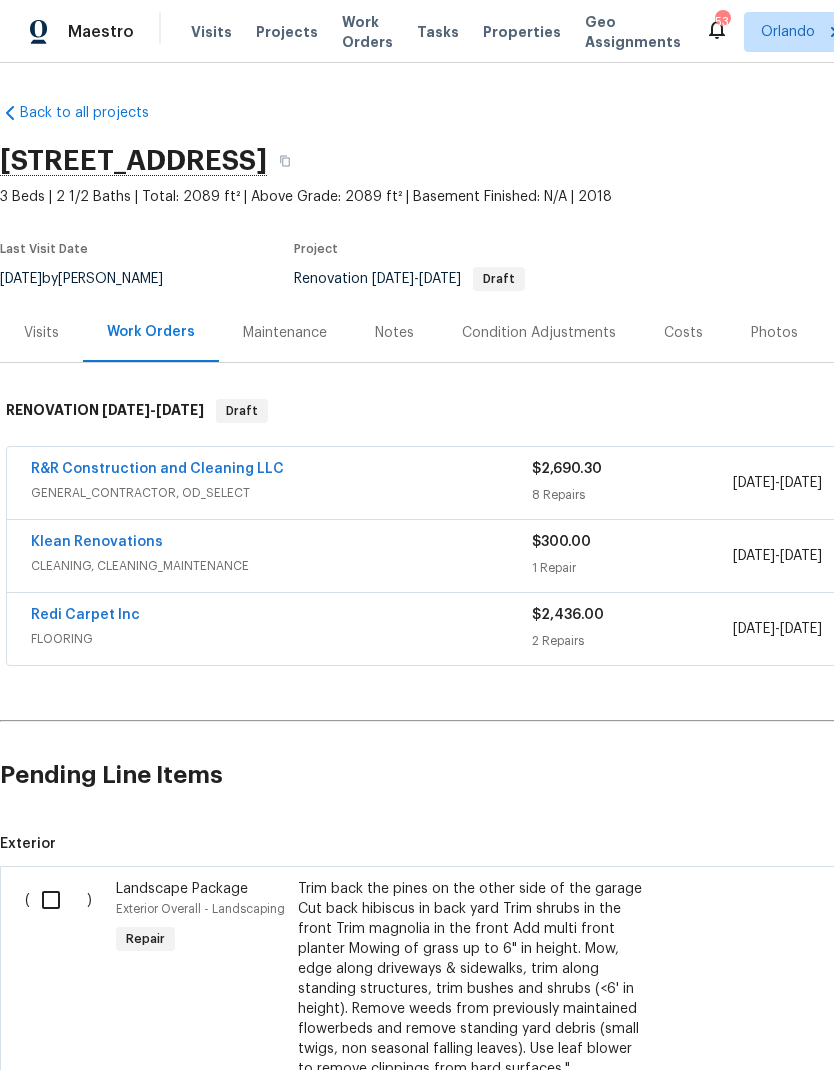 click at bounding box center (58, 900) 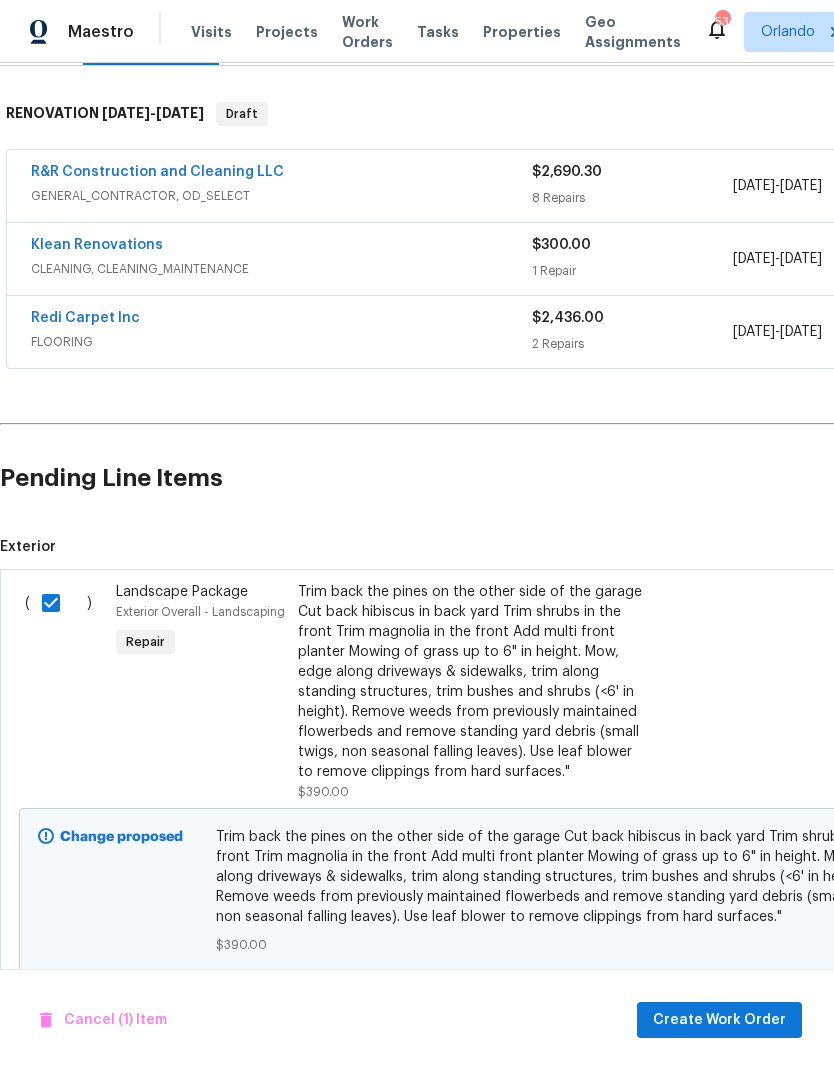 scroll, scrollTop: 279, scrollLeft: -1, axis: both 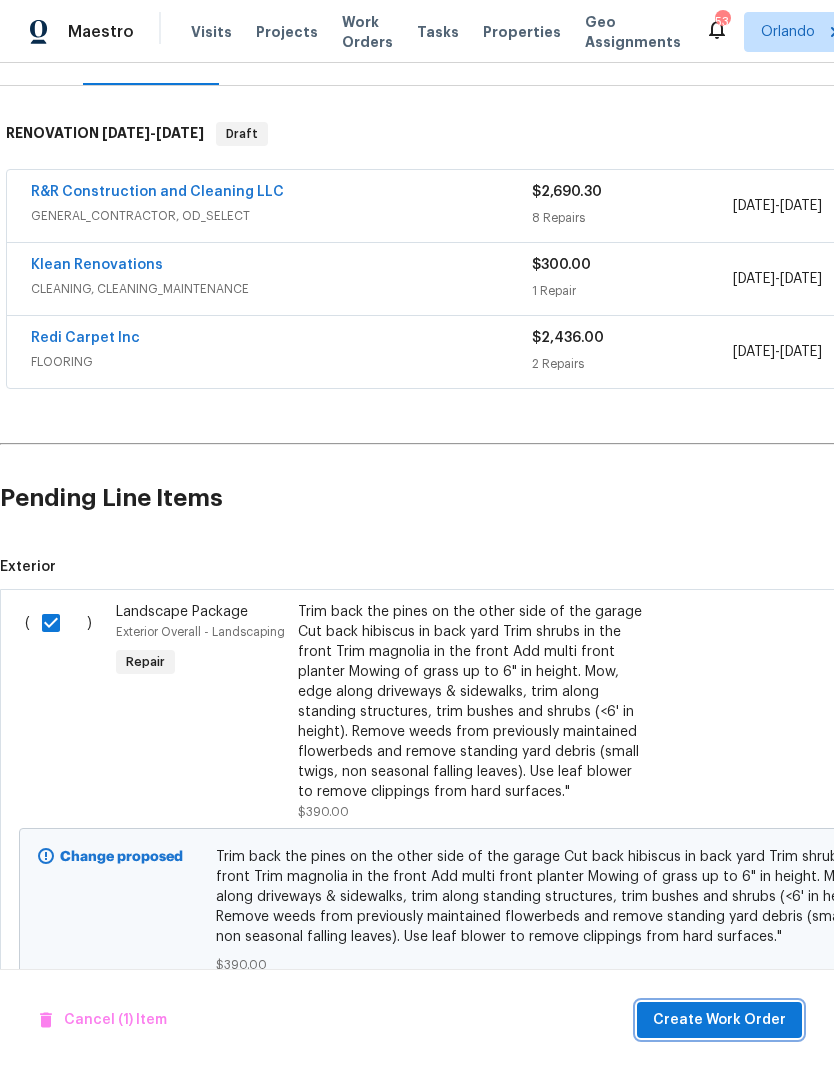 click on "Create Work Order" at bounding box center (719, 1020) 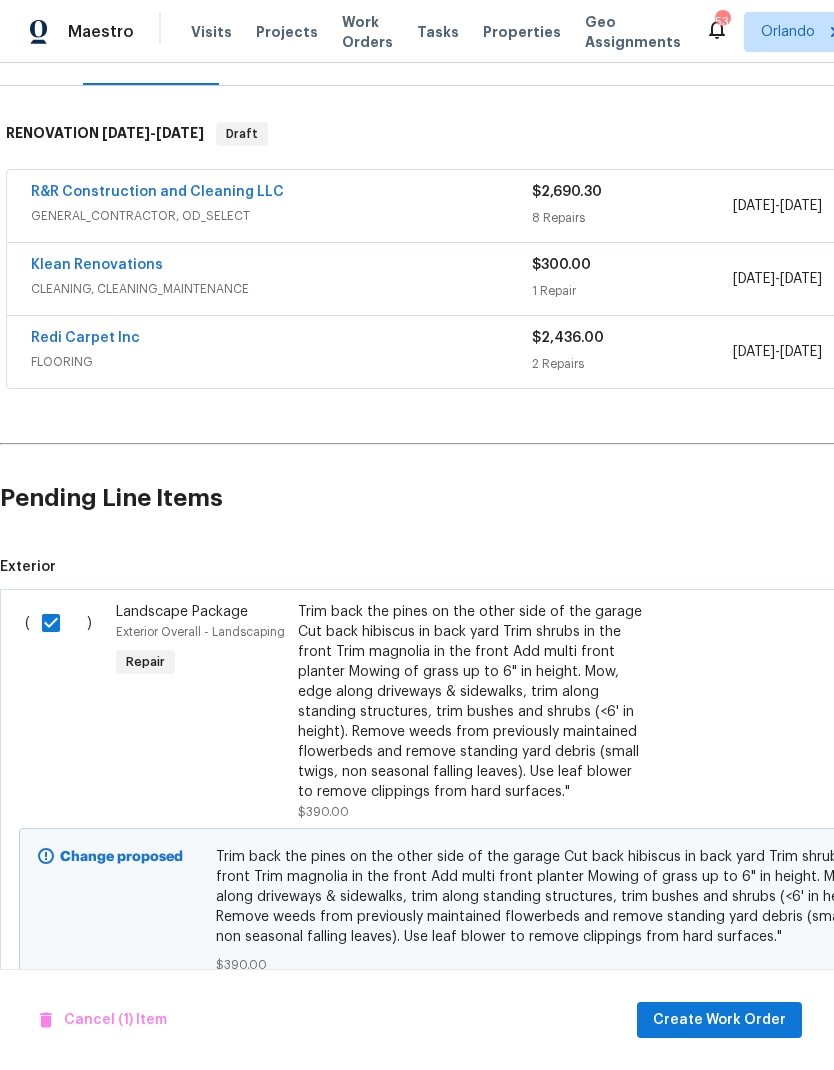 scroll, scrollTop: 276, scrollLeft: 0, axis: vertical 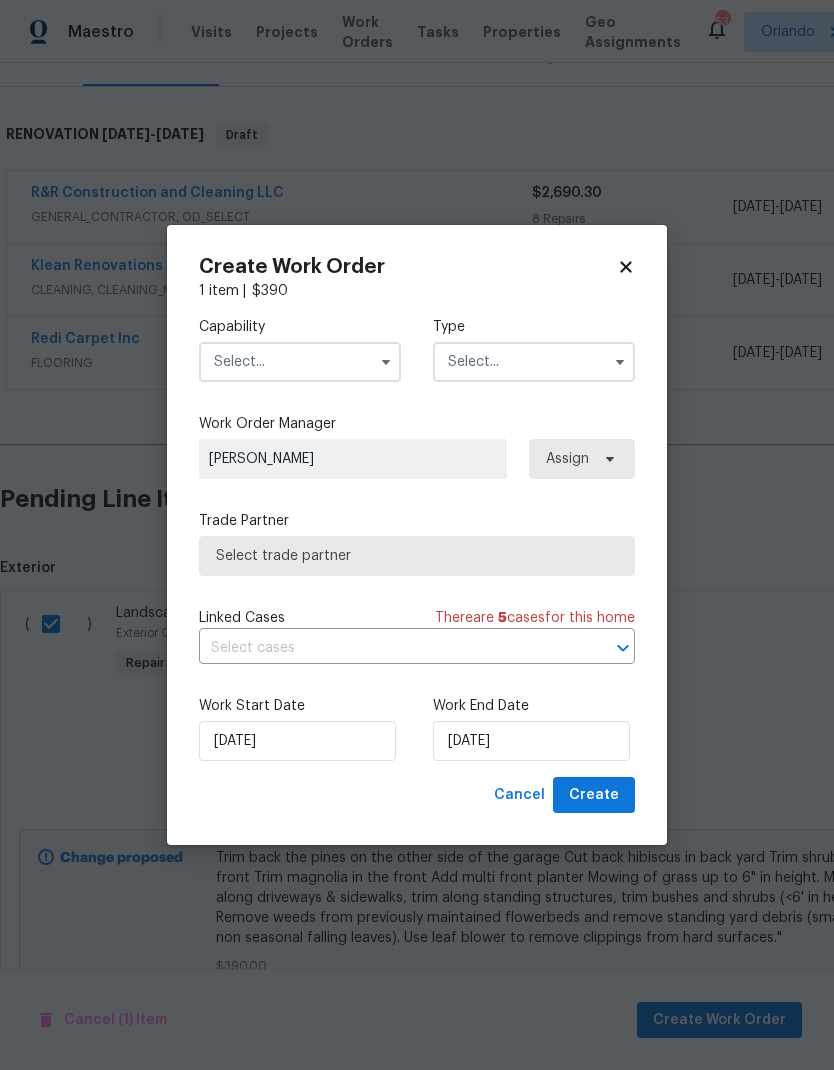click 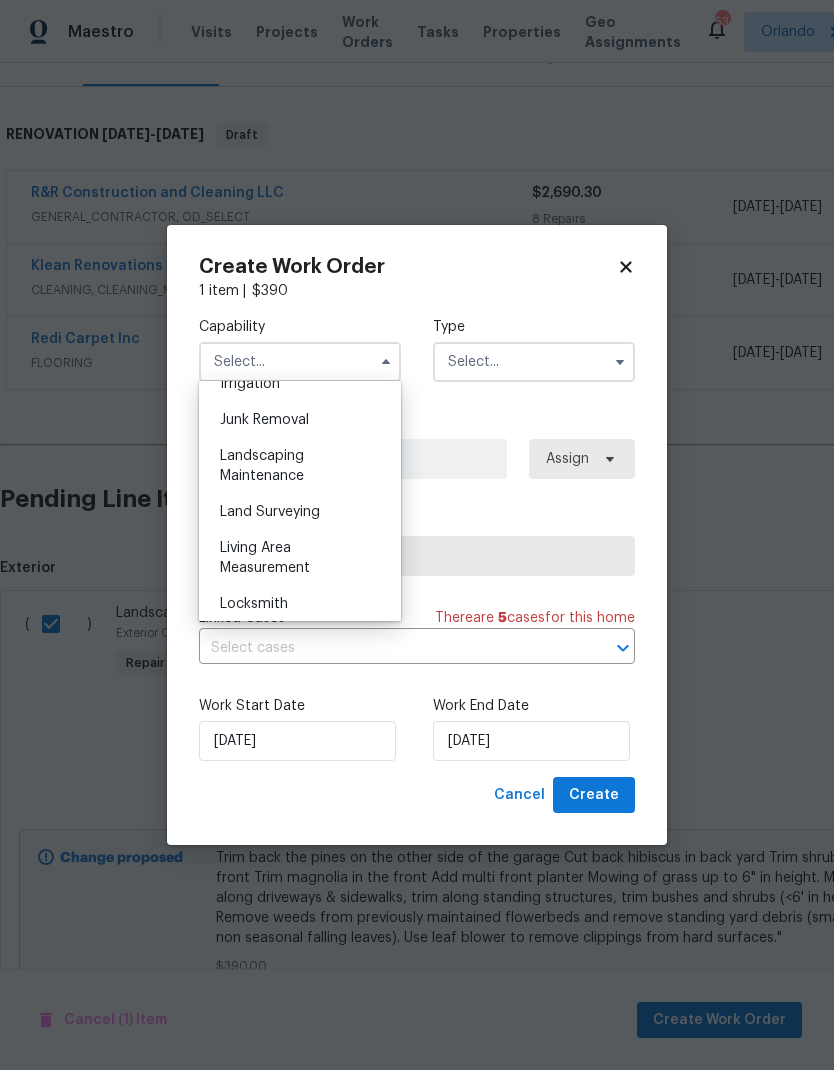 scroll, scrollTop: 1260, scrollLeft: 0, axis: vertical 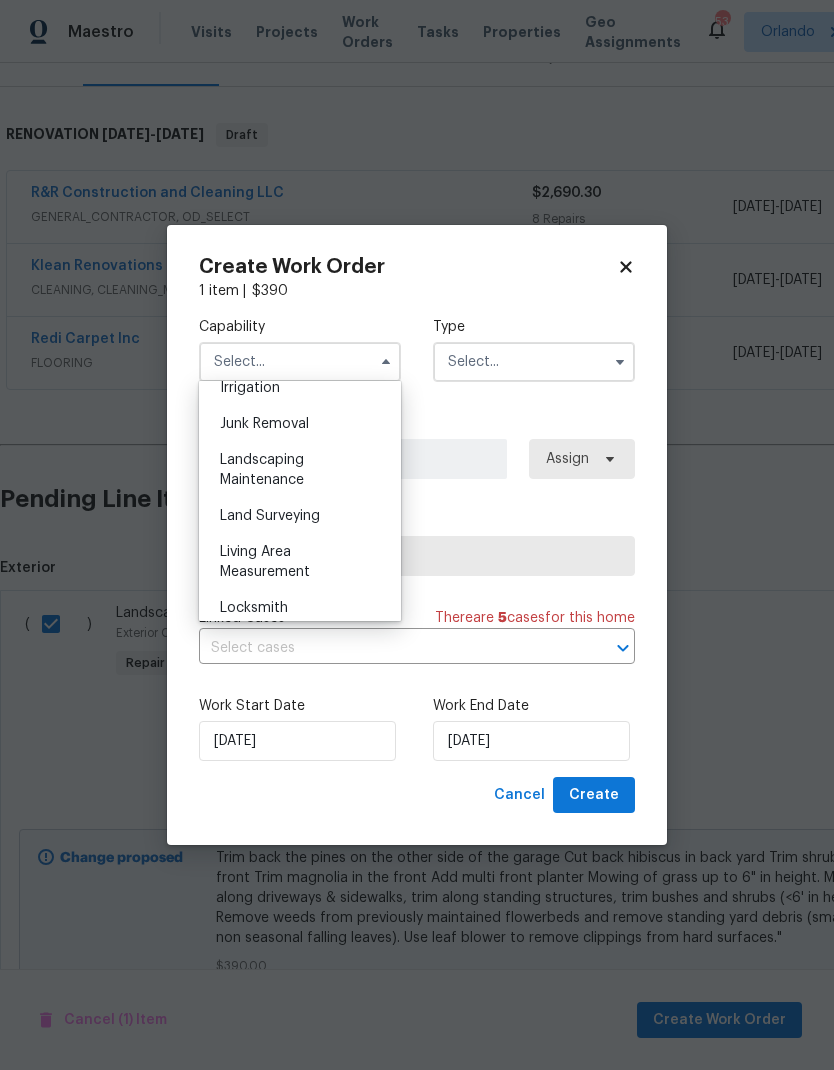 click on "Landscaping Maintenance" at bounding box center (300, 470) 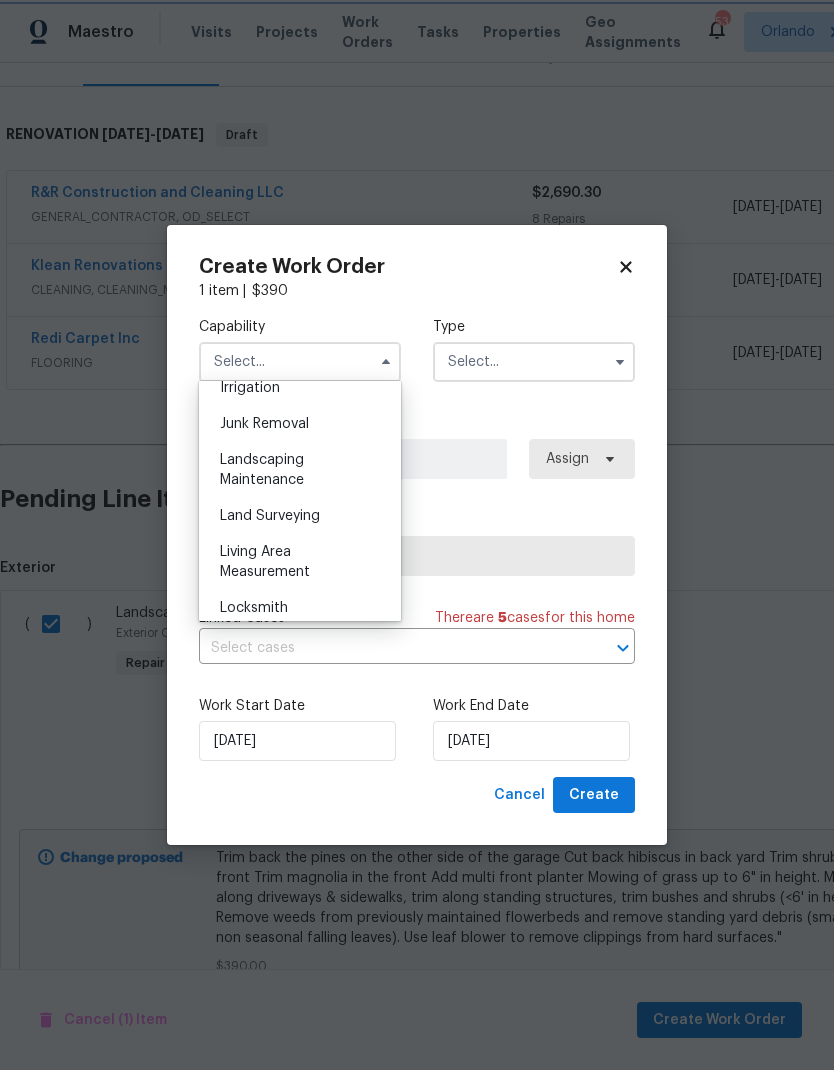 type on "Landscaping Maintenance" 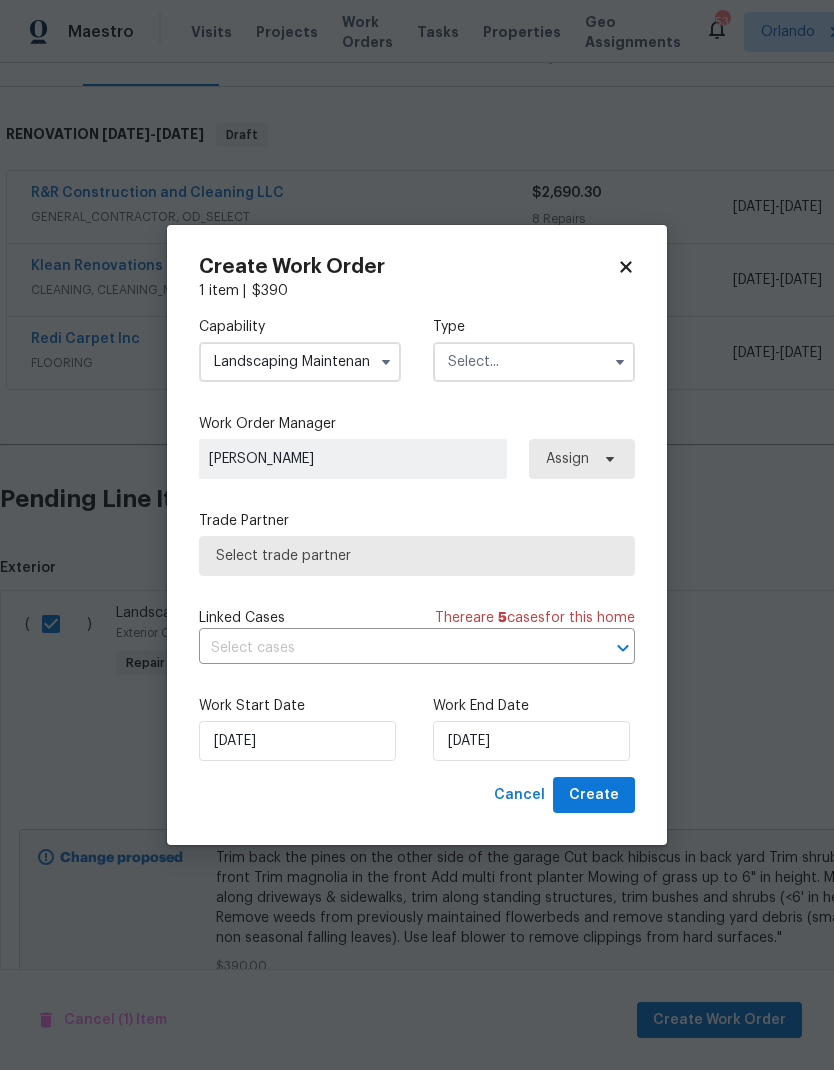 click at bounding box center [620, 362] 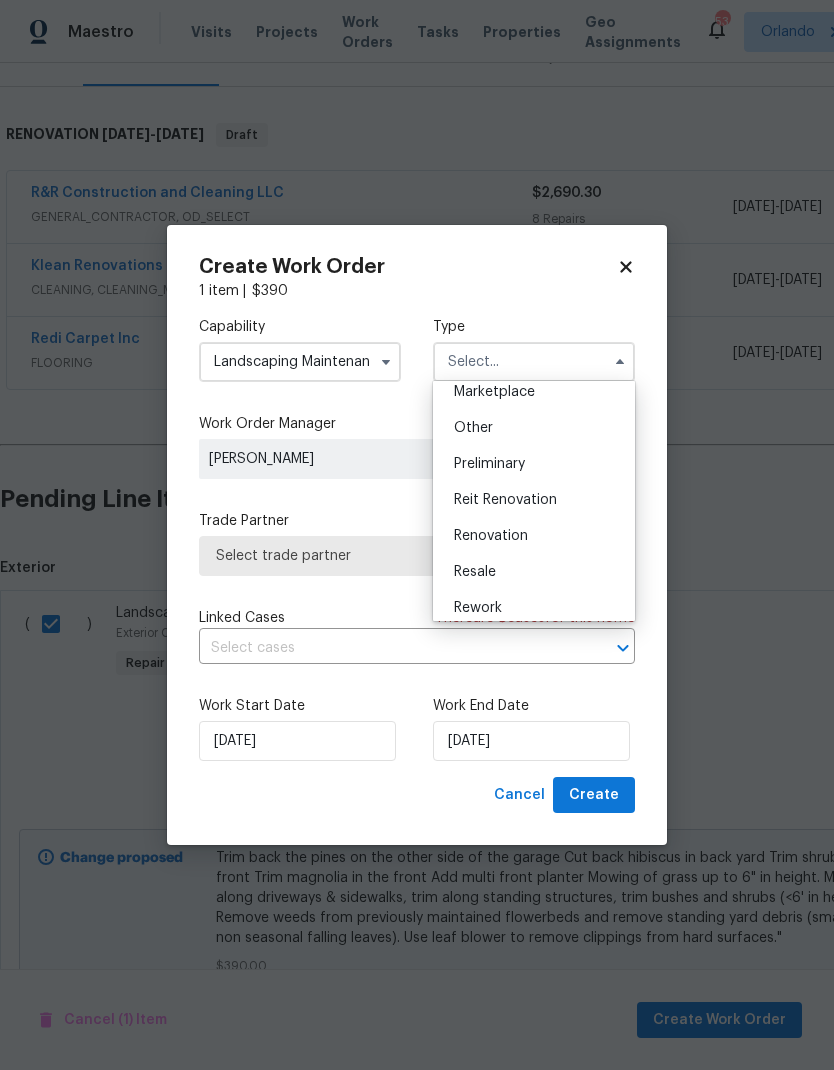 scroll, scrollTop: 412, scrollLeft: 0, axis: vertical 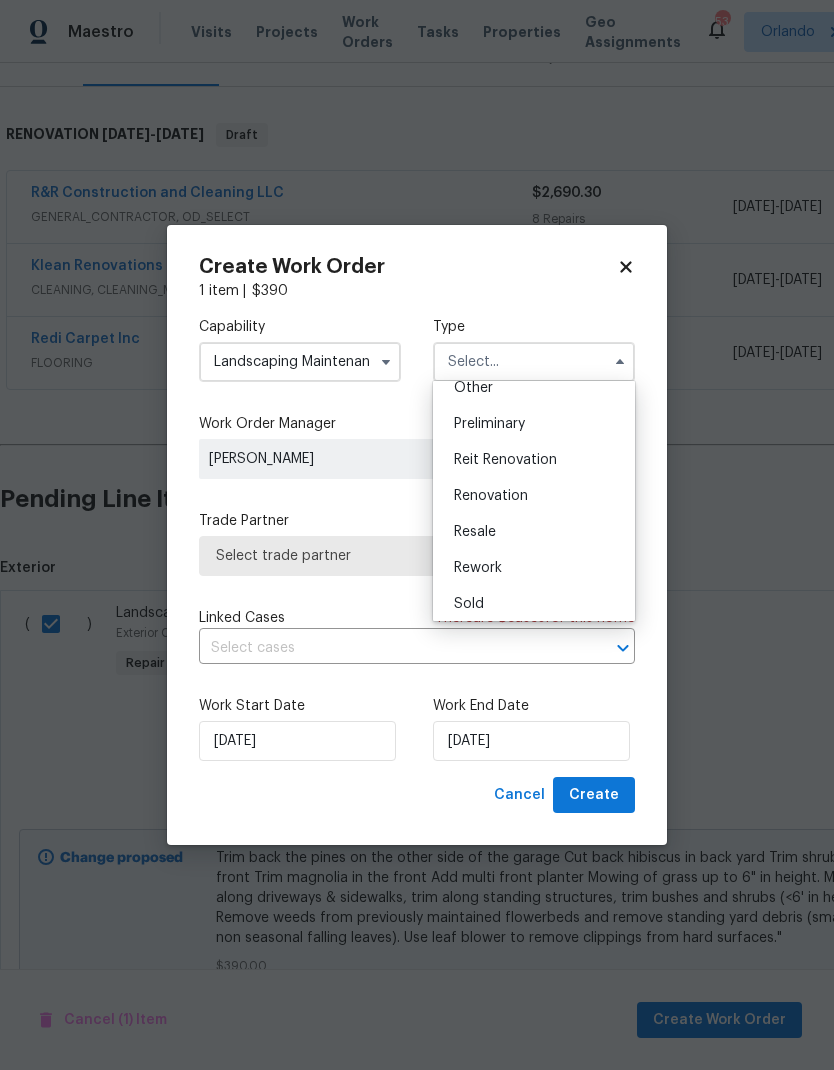 click on "Renovation" at bounding box center (534, 496) 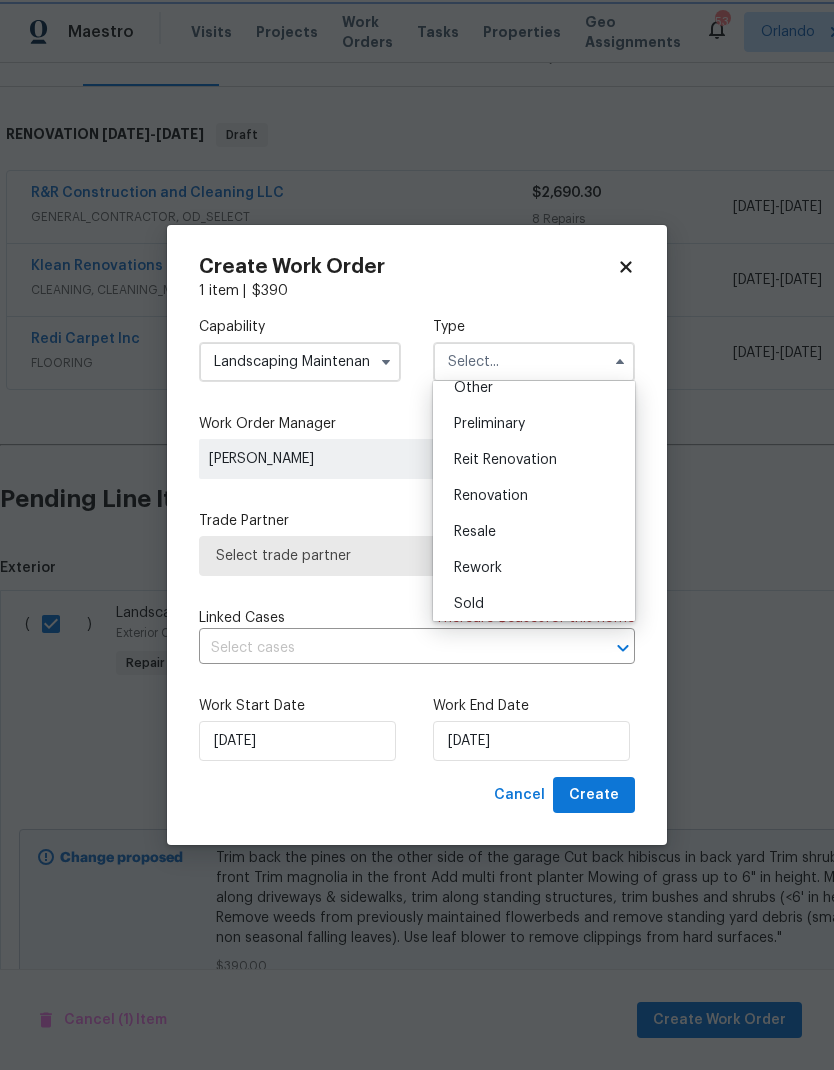 type on "Renovation" 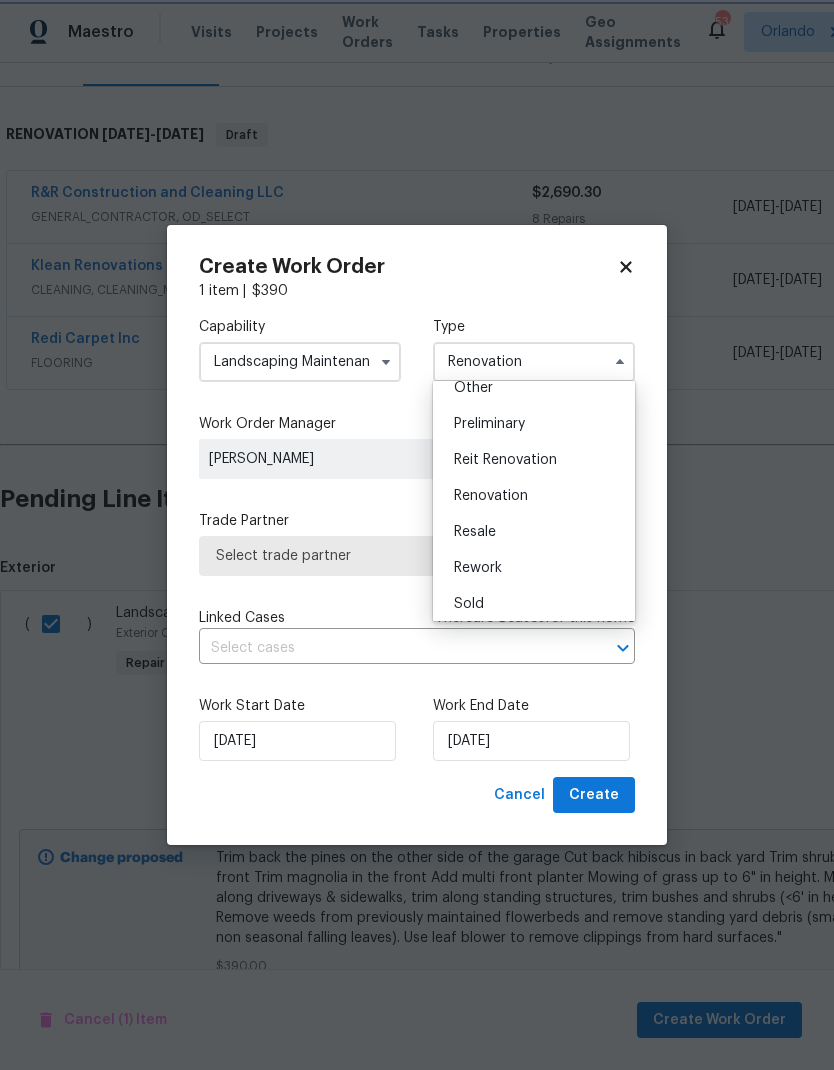scroll, scrollTop: 0, scrollLeft: 0, axis: both 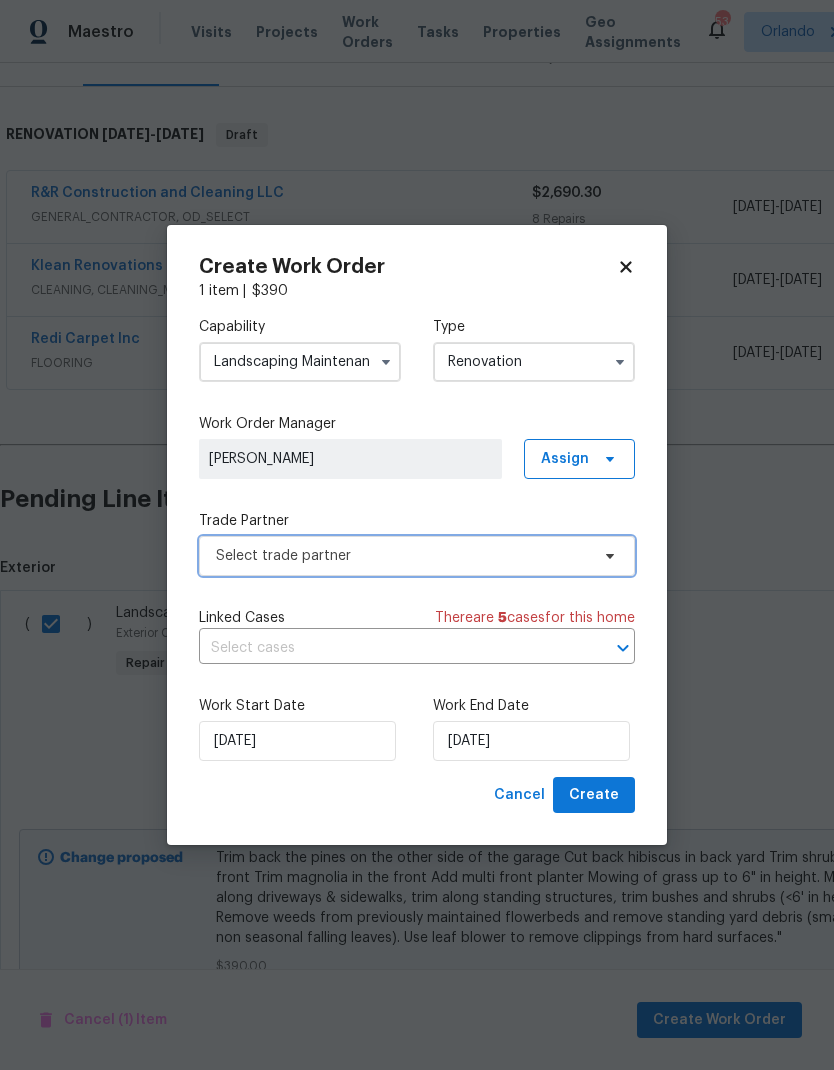 click on "Select trade partner" at bounding box center [417, 556] 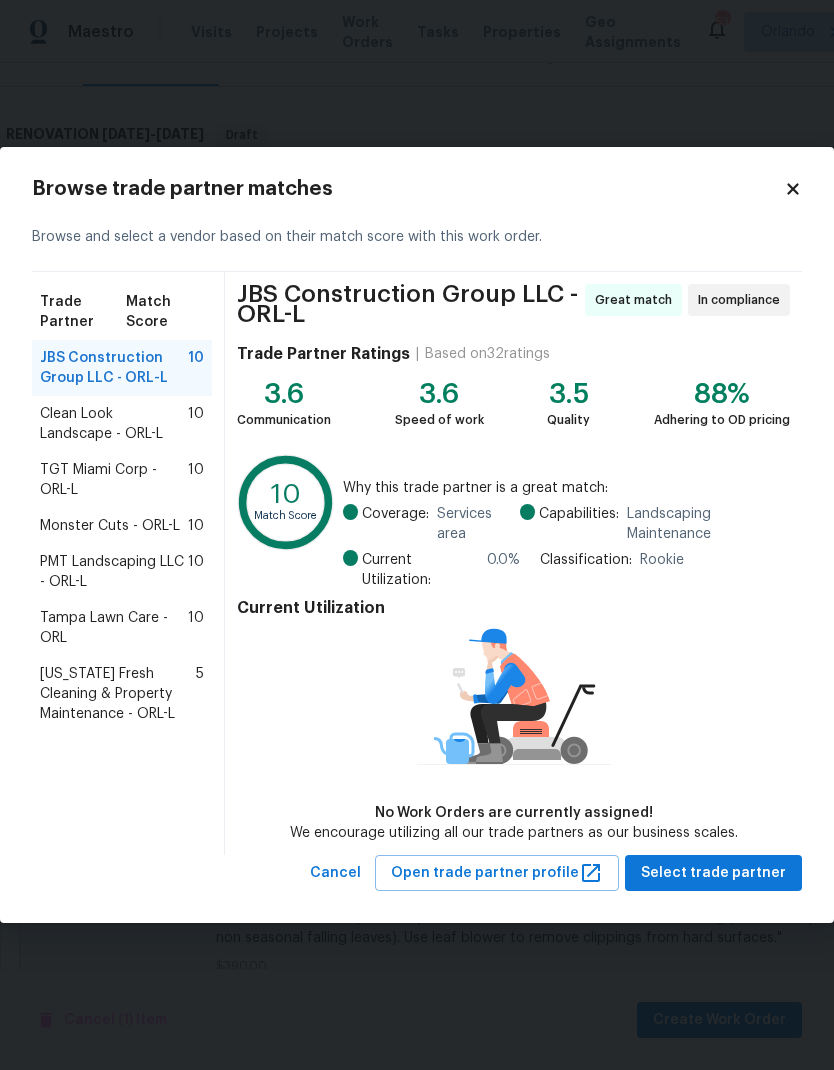 click on "Clean Look Landscape - ORL-L" at bounding box center [114, 424] 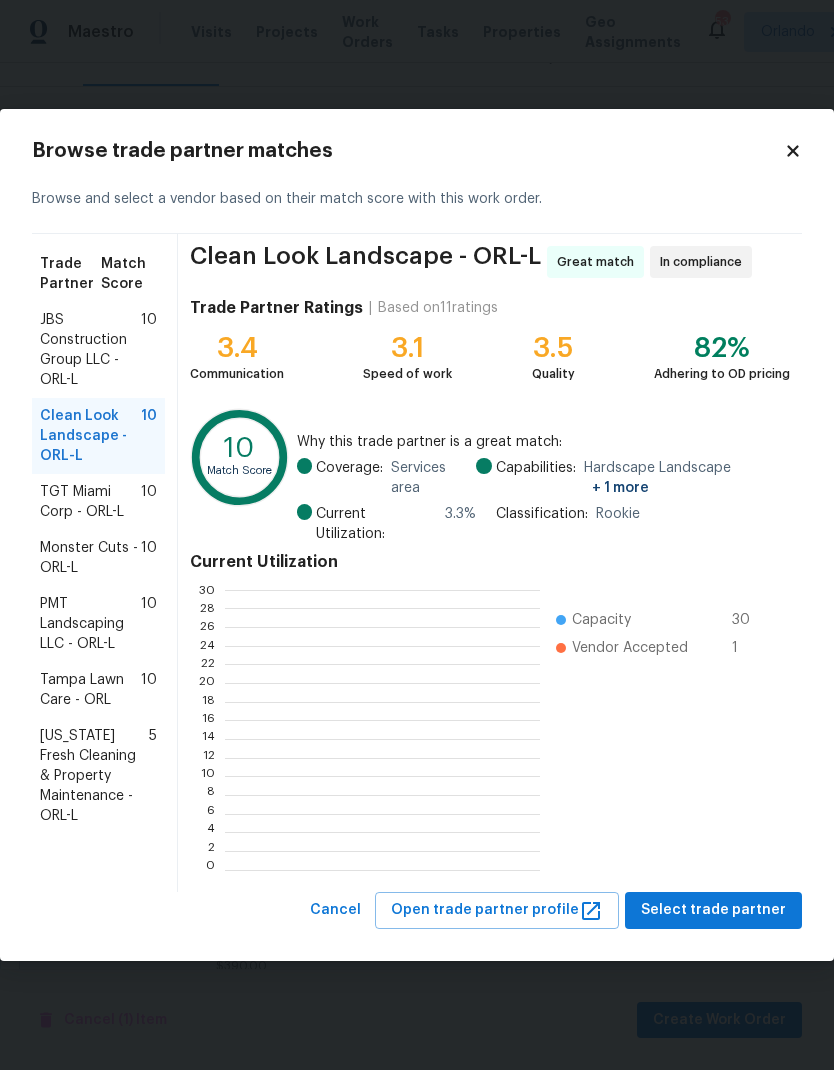 scroll, scrollTop: 2, scrollLeft: 2, axis: both 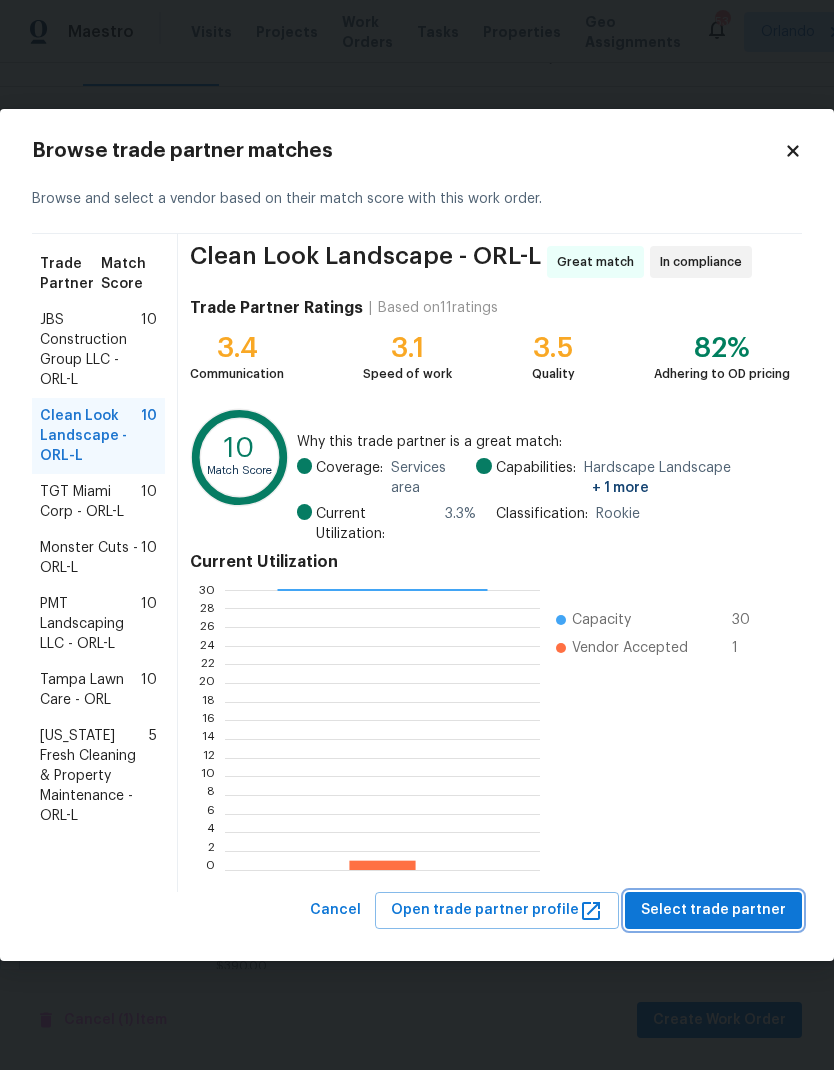 click on "Select trade partner" at bounding box center (713, 910) 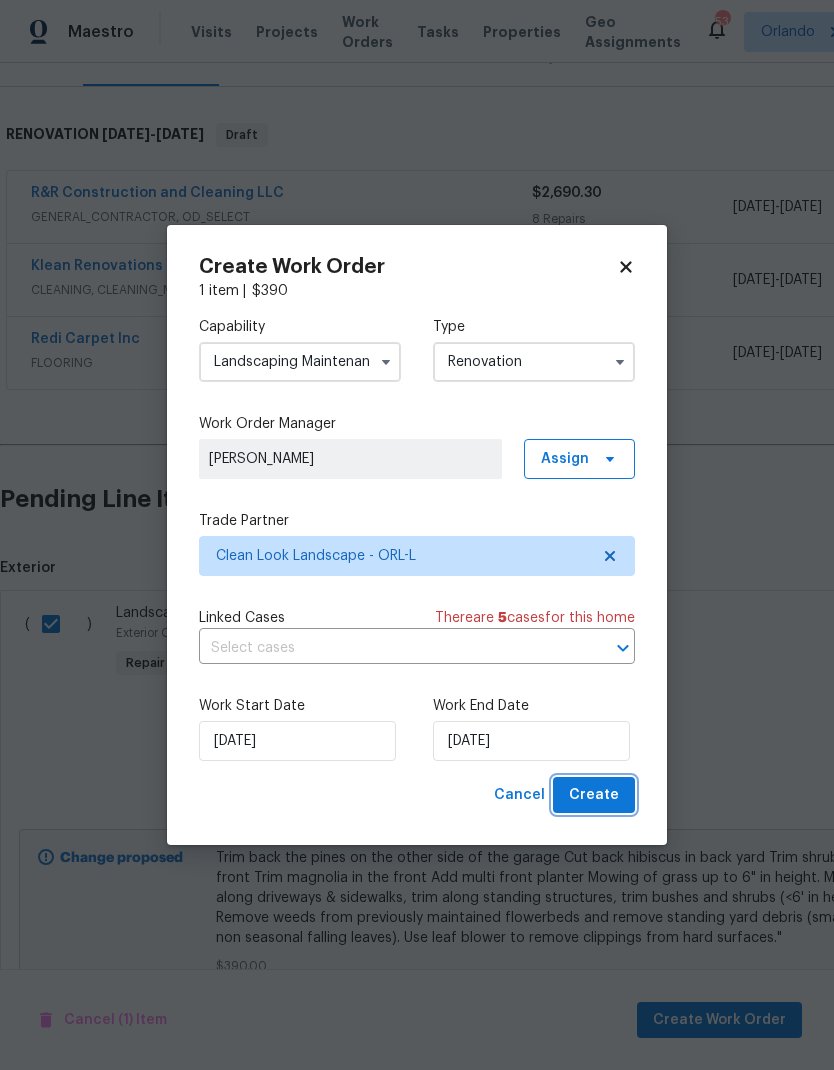 click on "Create" at bounding box center (594, 795) 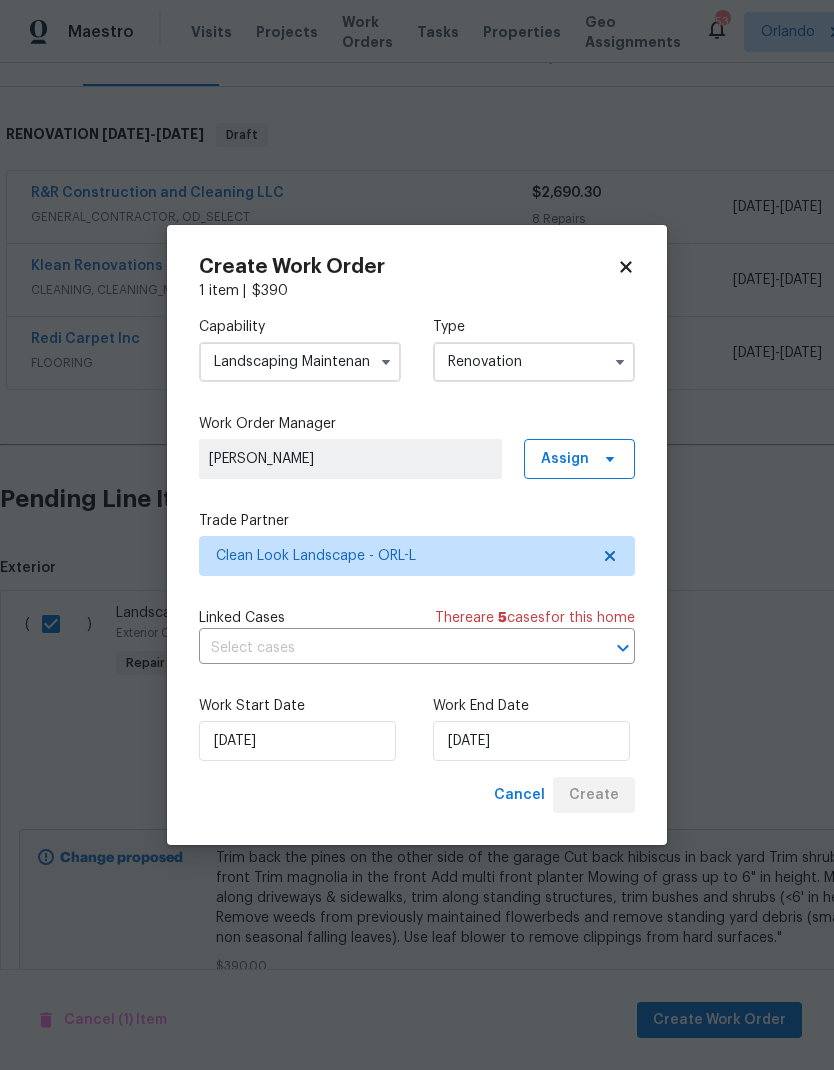 scroll, scrollTop: 0, scrollLeft: 0, axis: both 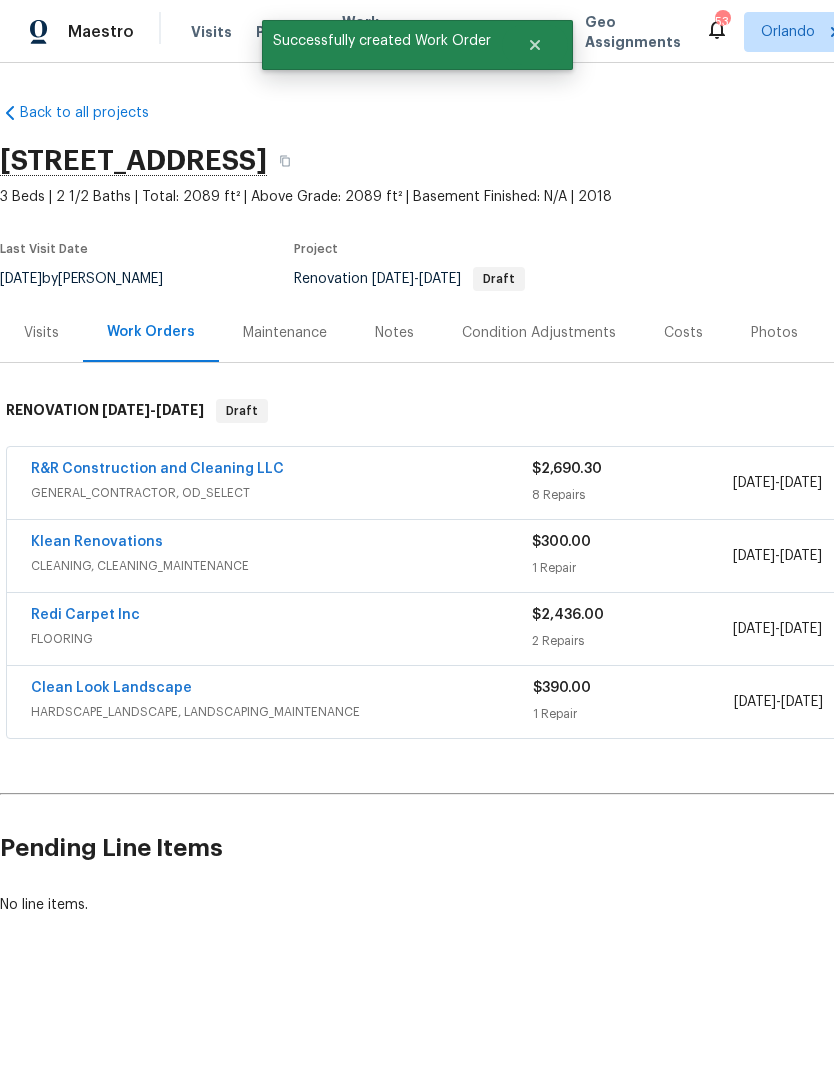 click on "Clean Look Landscape" at bounding box center (111, 688) 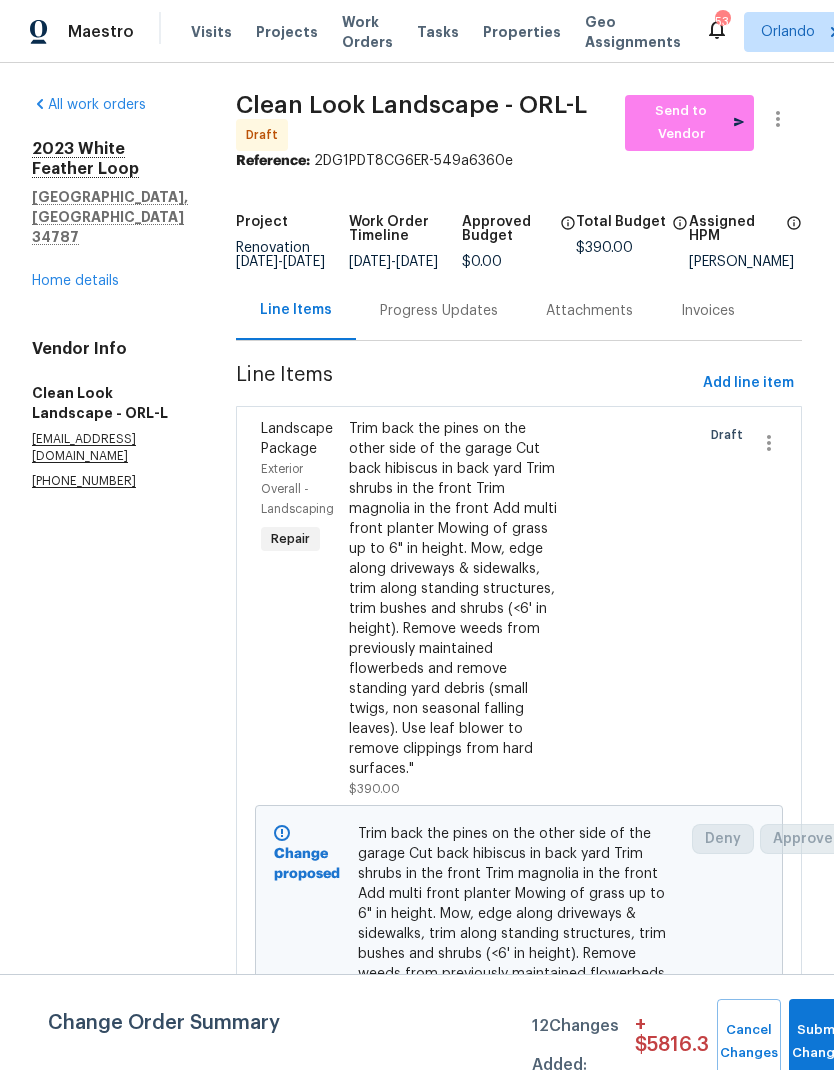 scroll, scrollTop: 0, scrollLeft: 0, axis: both 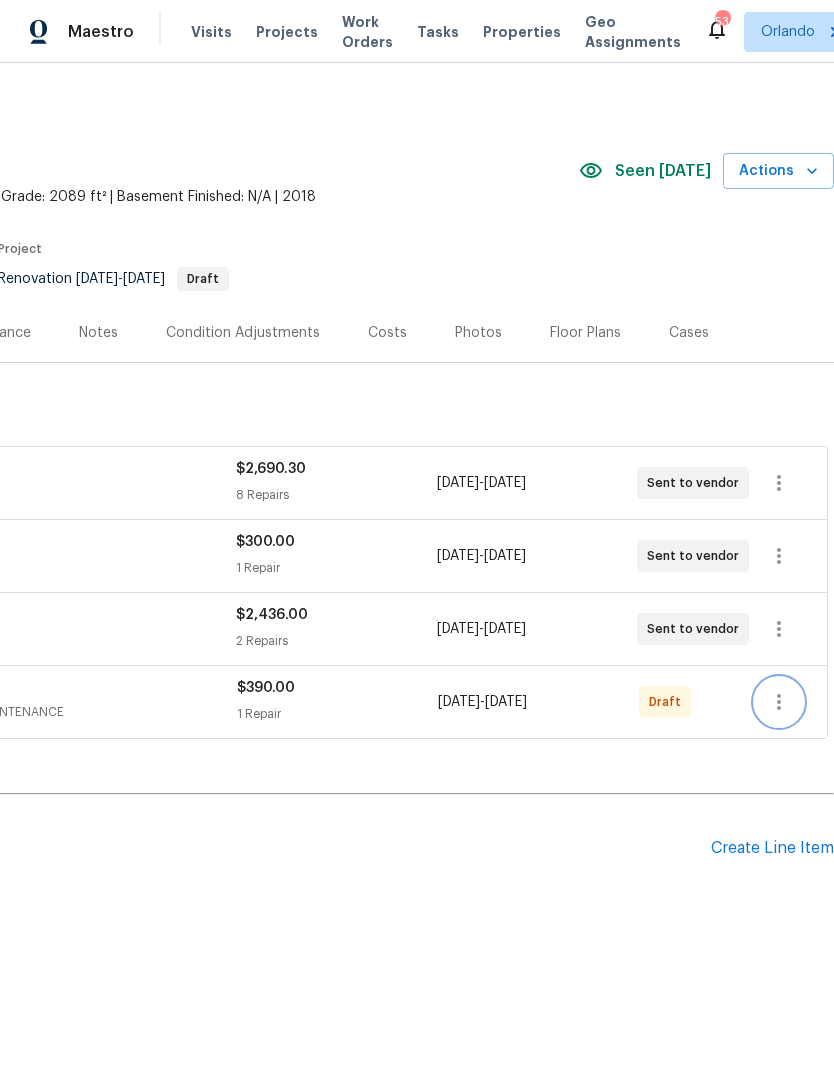click 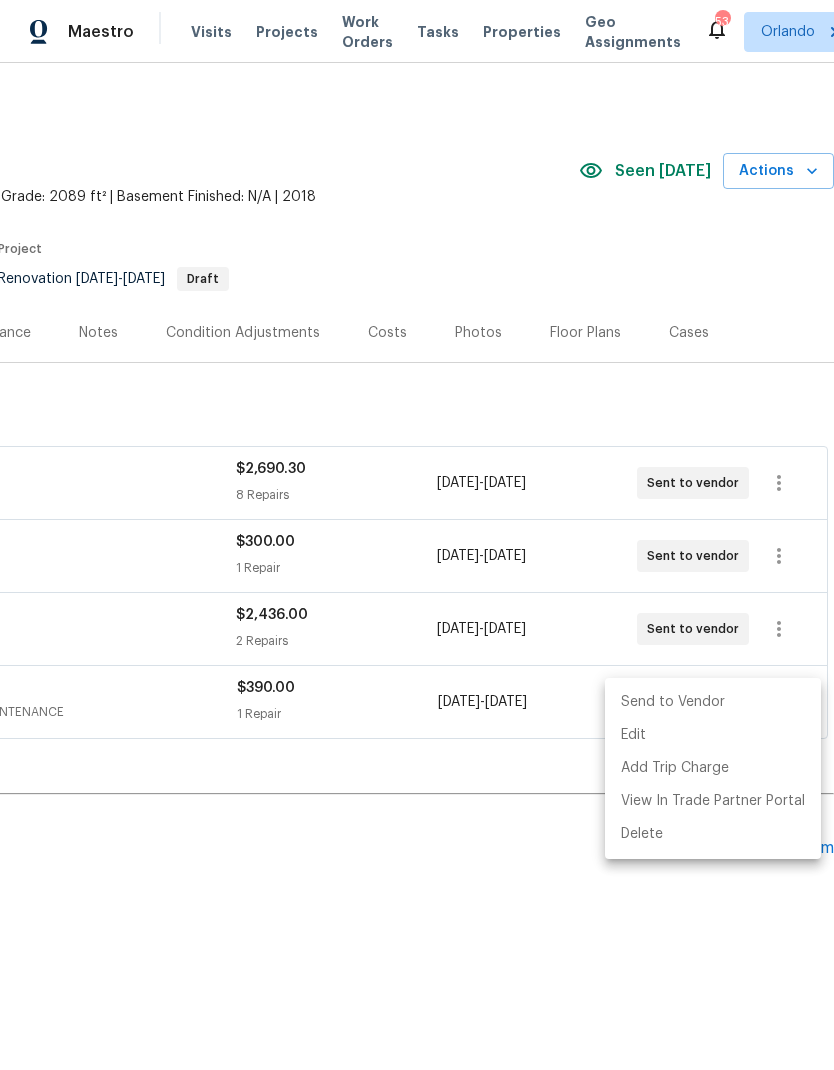 click on "Send to Vendor" at bounding box center (713, 702) 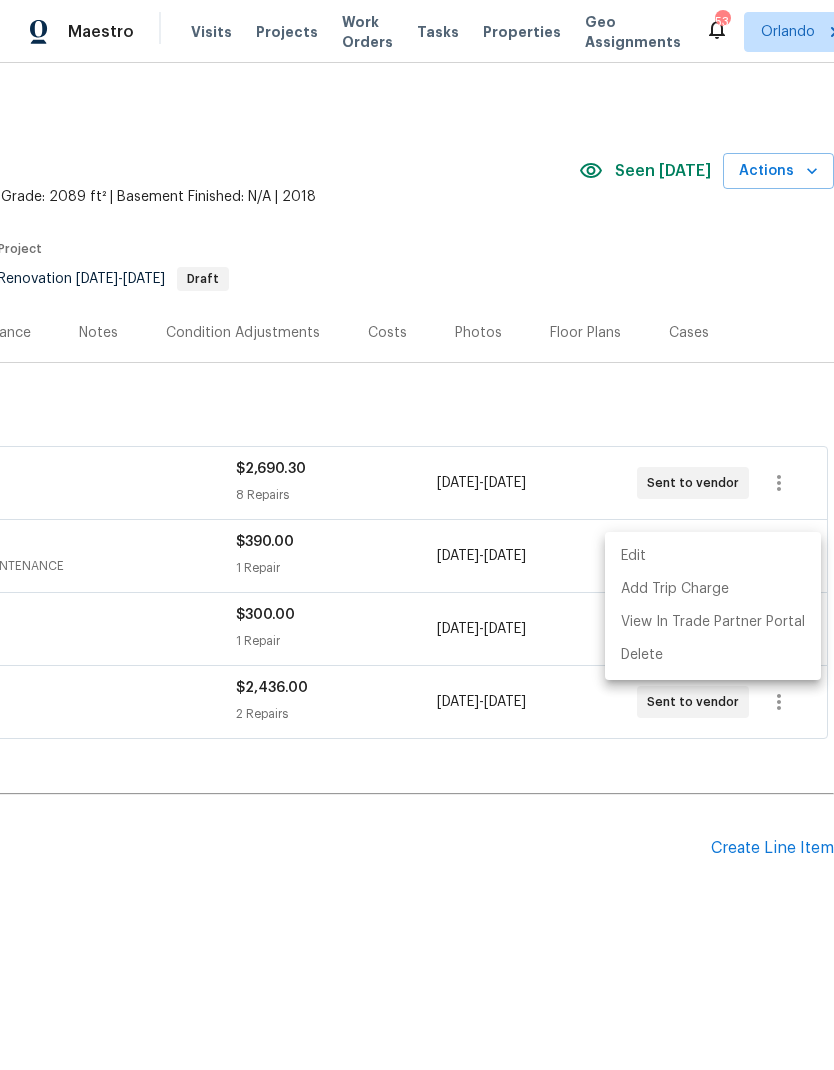 click at bounding box center (417, 535) 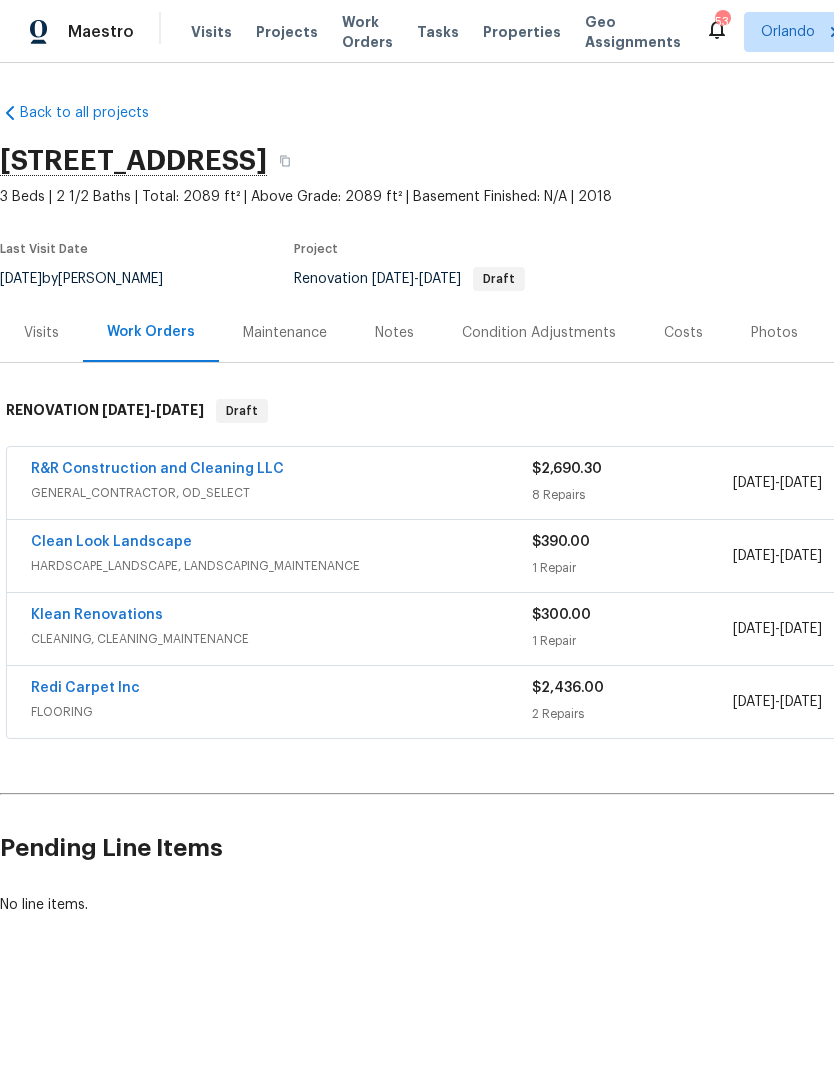 scroll, scrollTop: 0, scrollLeft: 0, axis: both 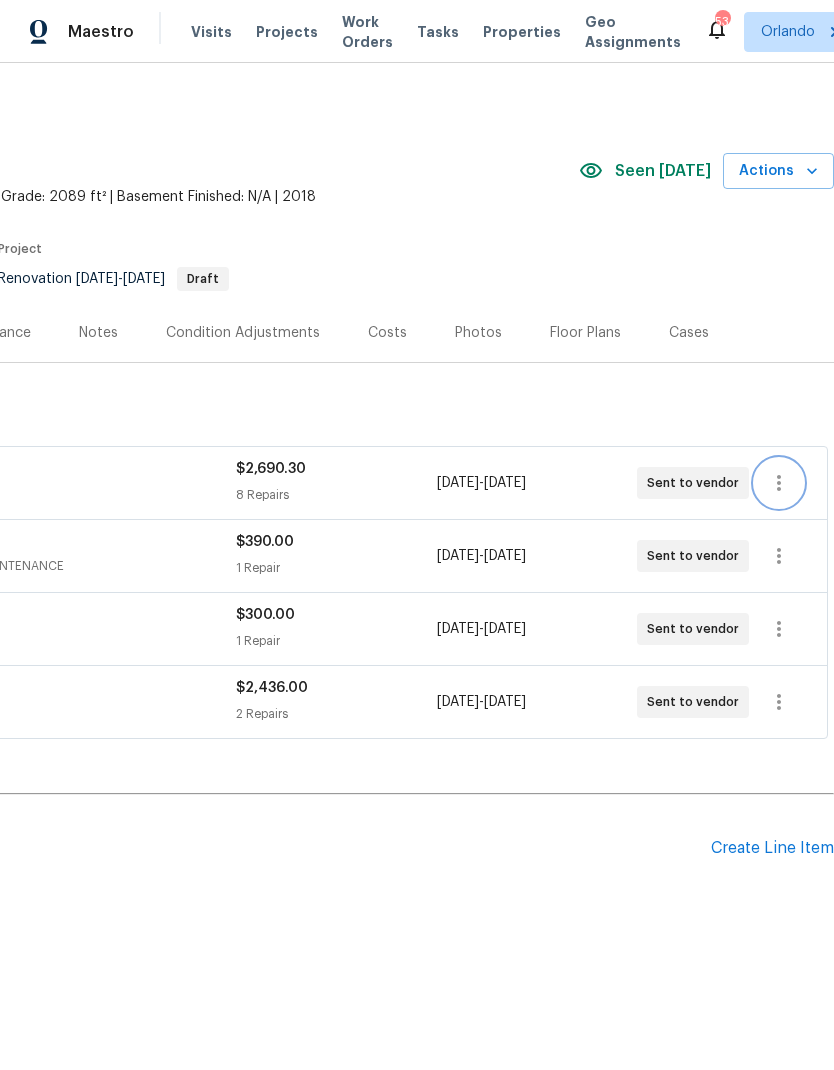 click 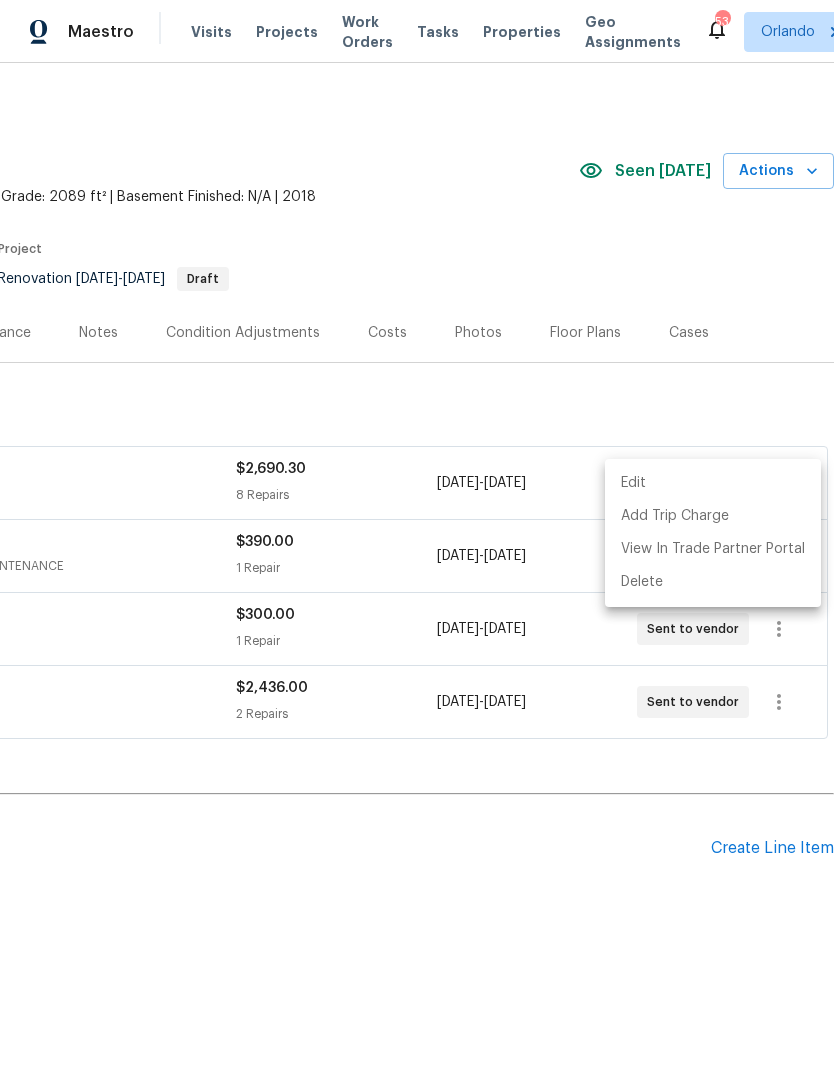 click on "Edit" at bounding box center (713, 483) 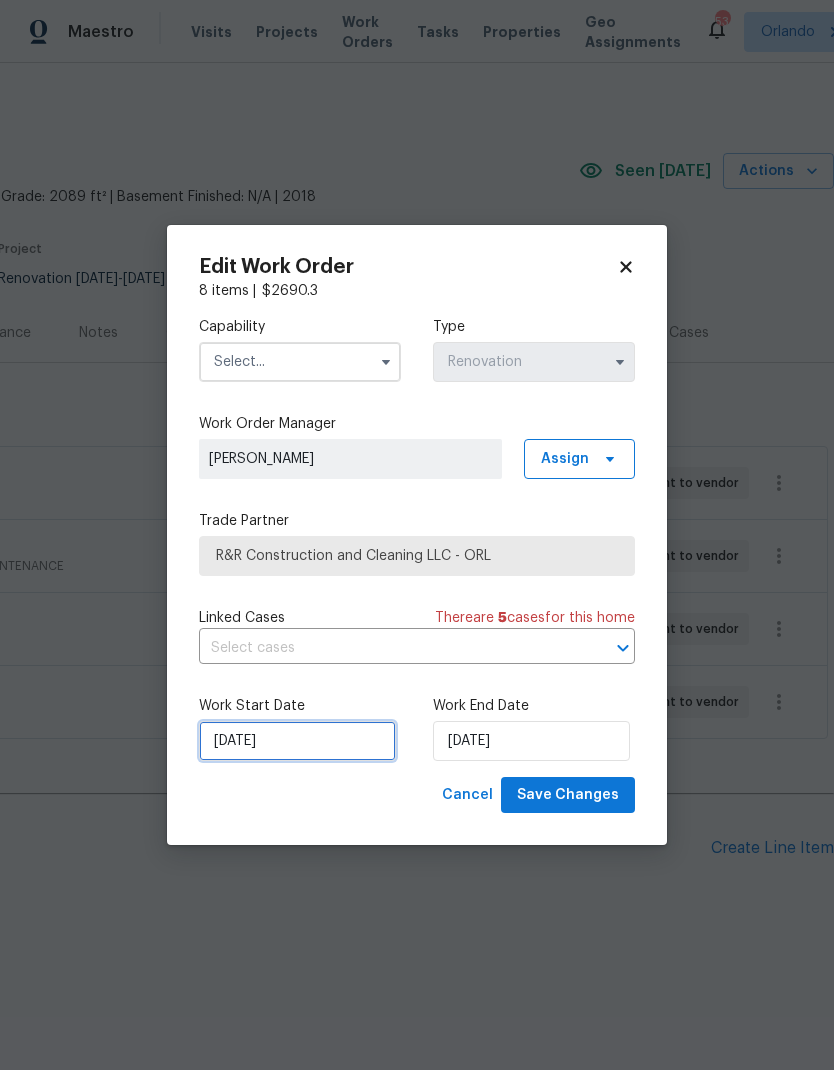 click on "7/21/2025" at bounding box center (297, 741) 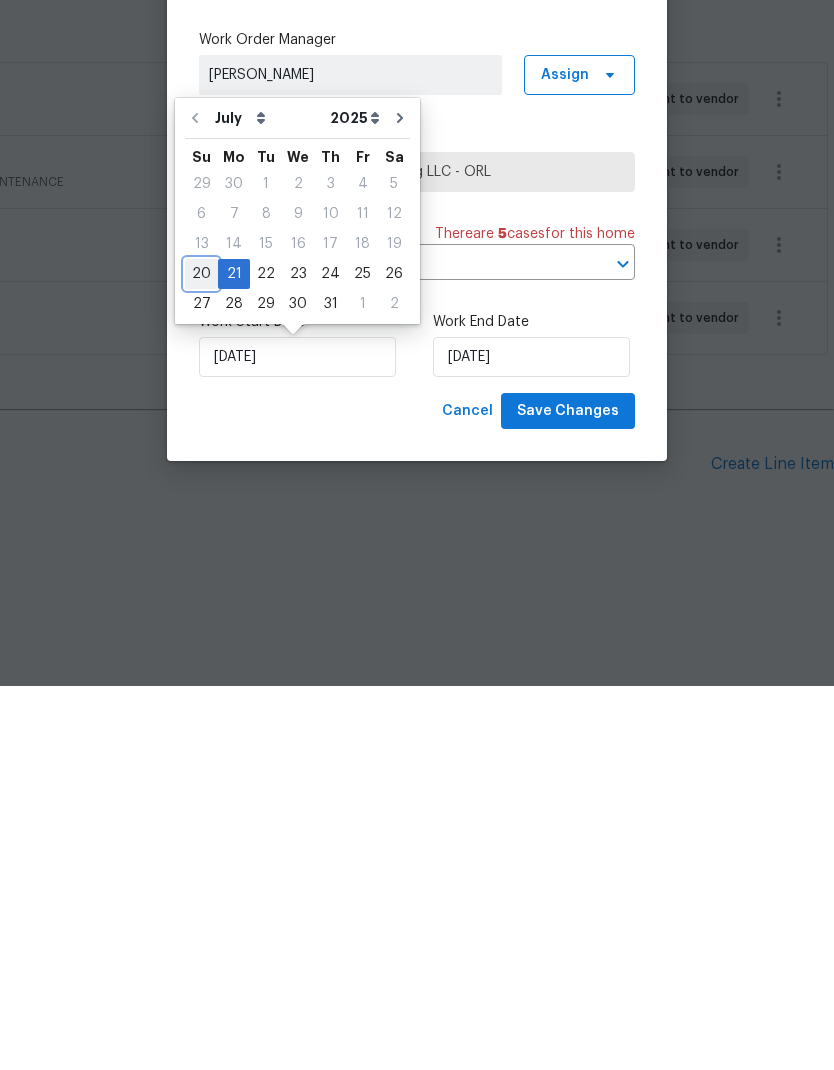 click on "20" at bounding box center [201, 658] 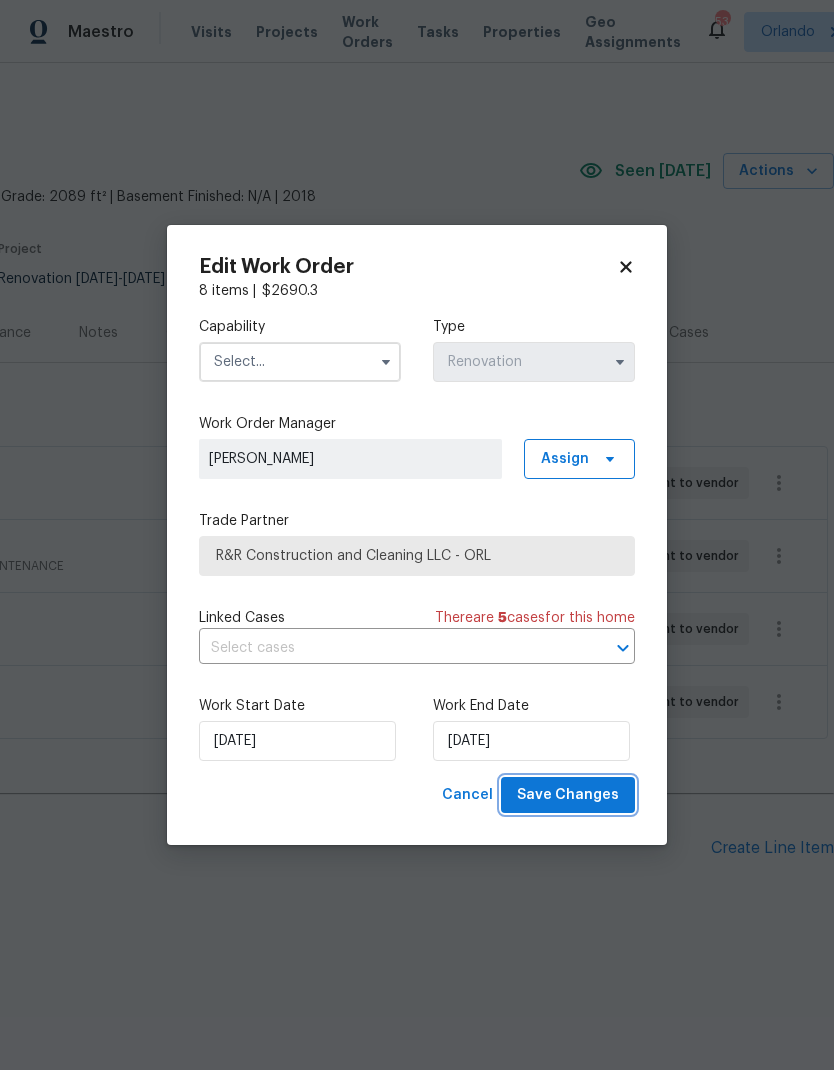 click on "Save Changes" at bounding box center [568, 795] 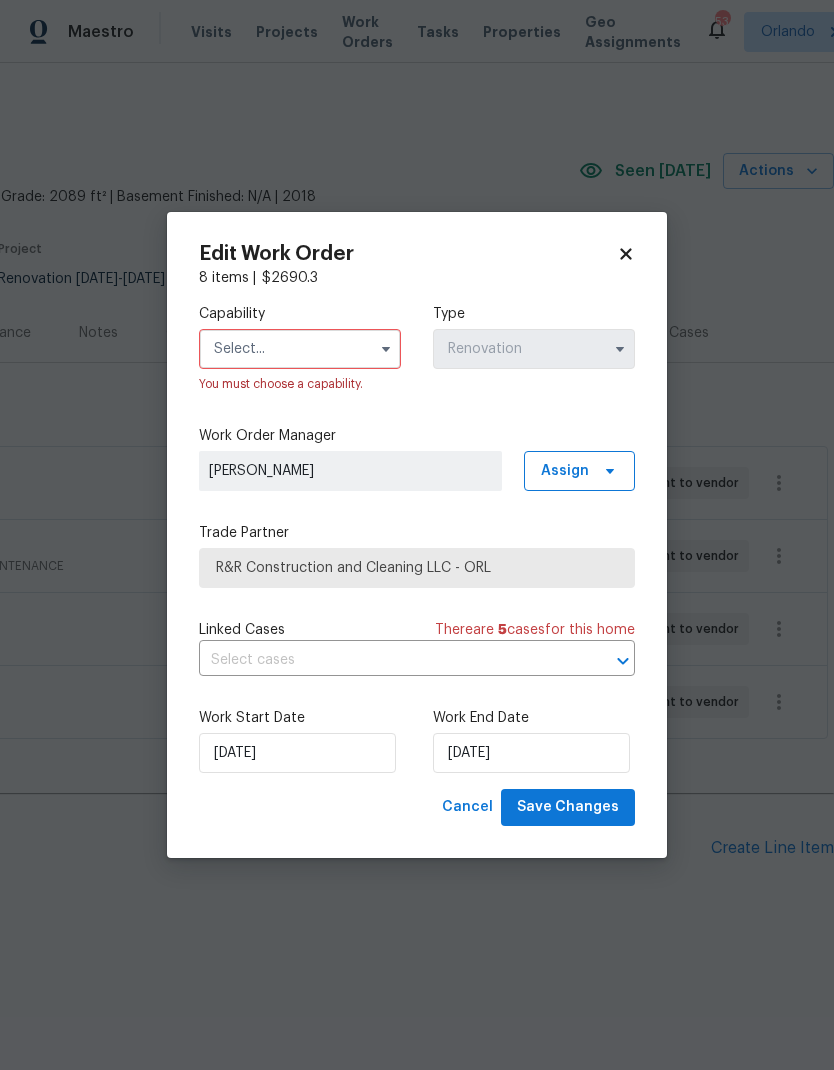 click at bounding box center (300, 349) 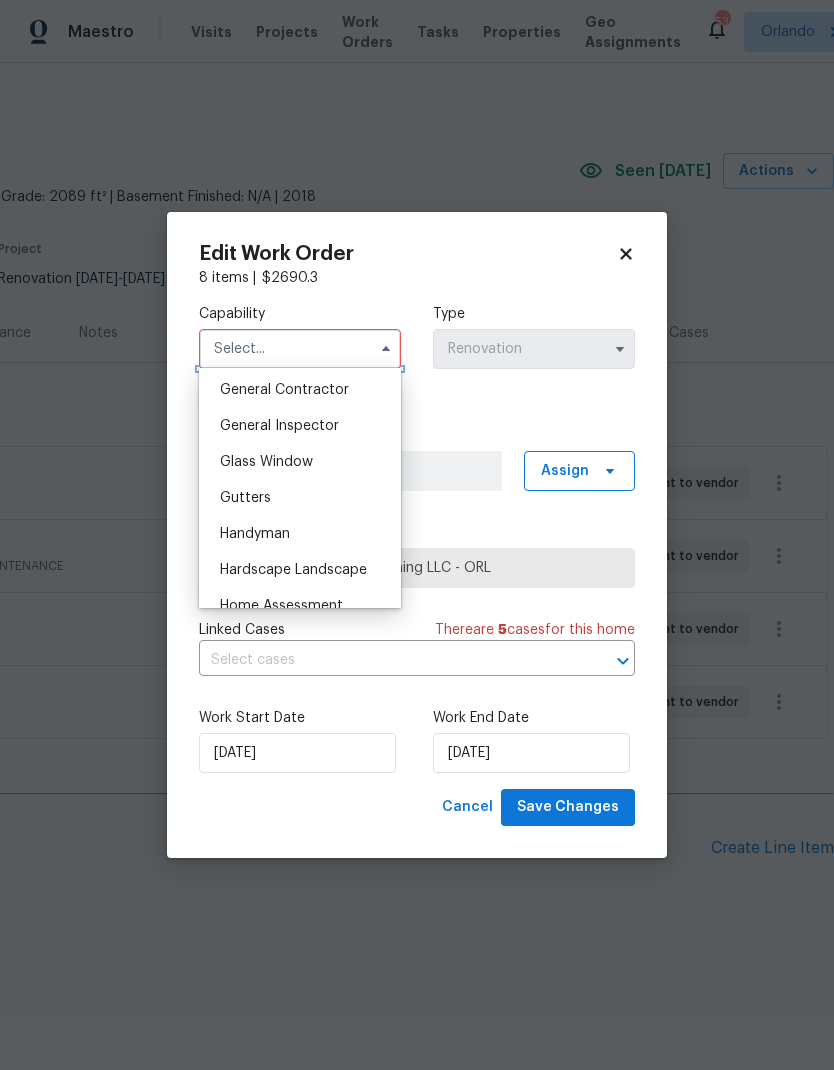 scroll, scrollTop: 950, scrollLeft: 0, axis: vertical 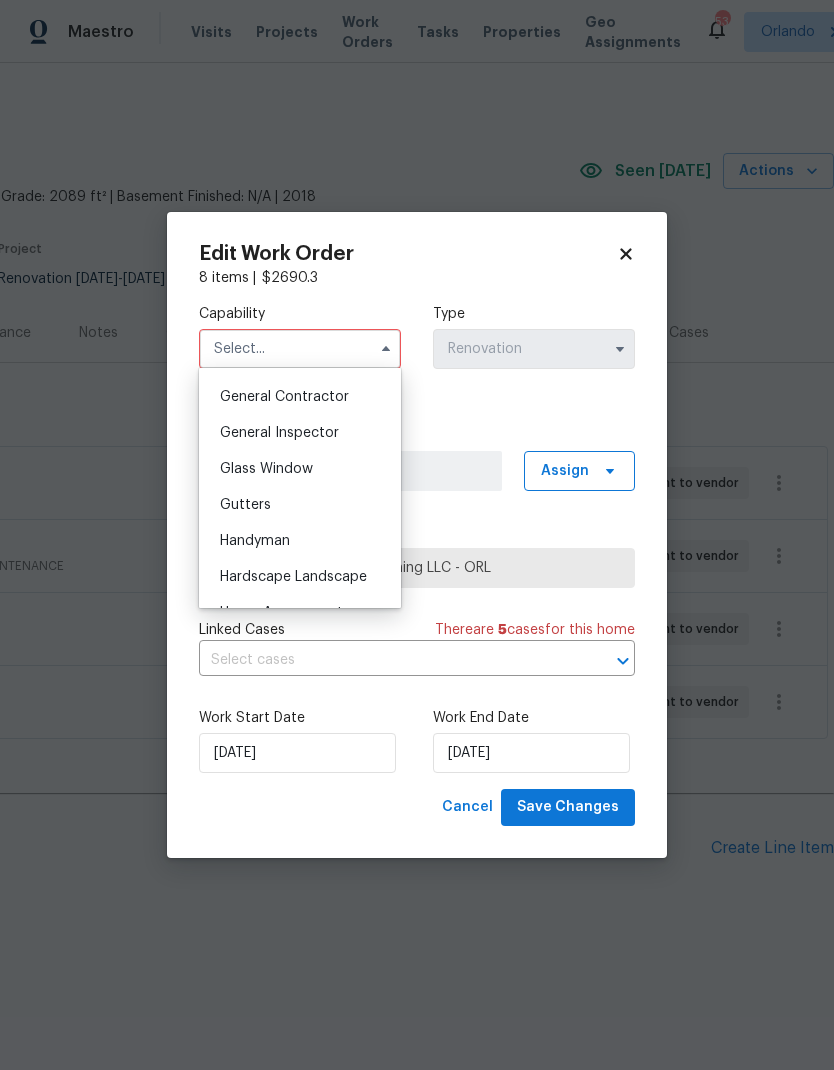 click on "General Contractor" at bounding box center [300, 397] 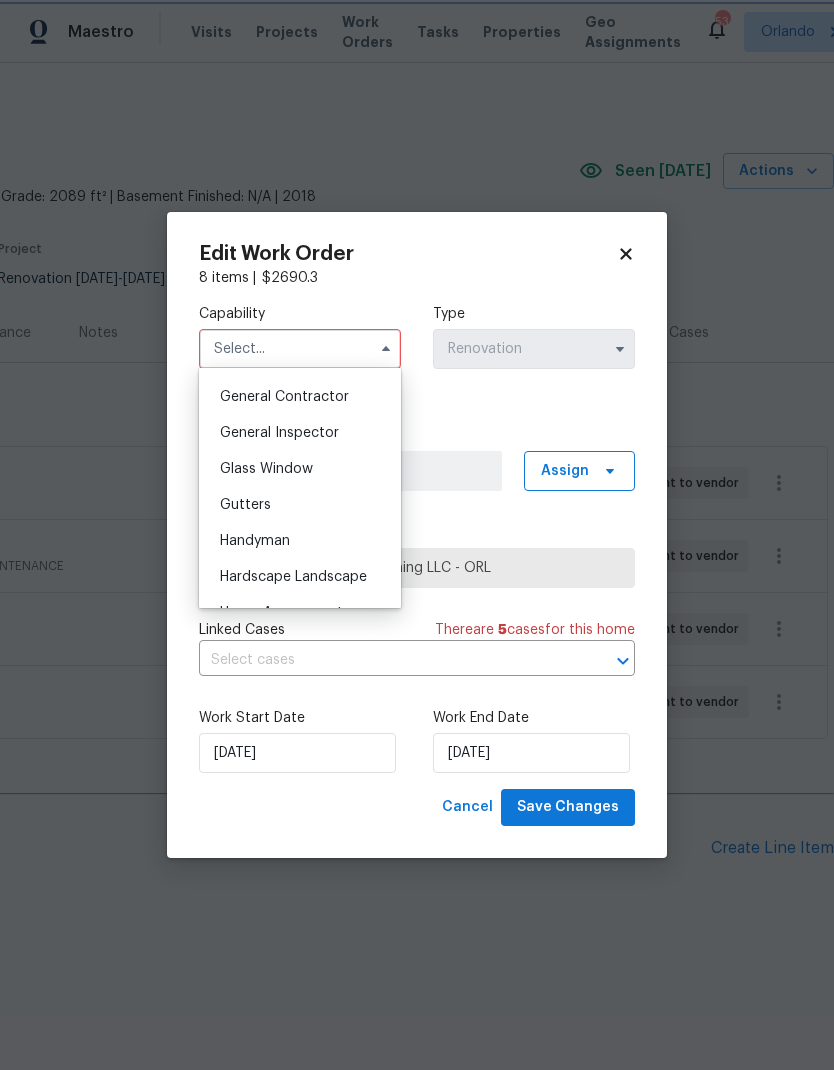 type on "General Contractor" 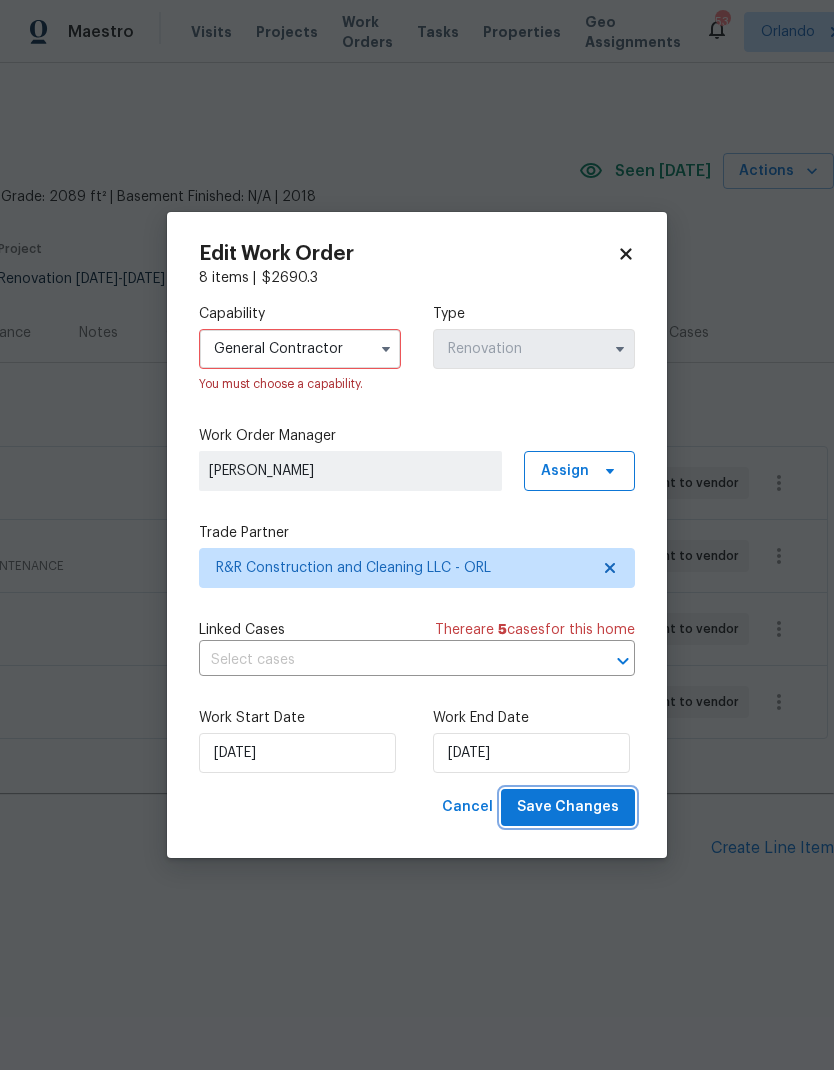 click on "Save Changes" at bounding box center [568, 807] 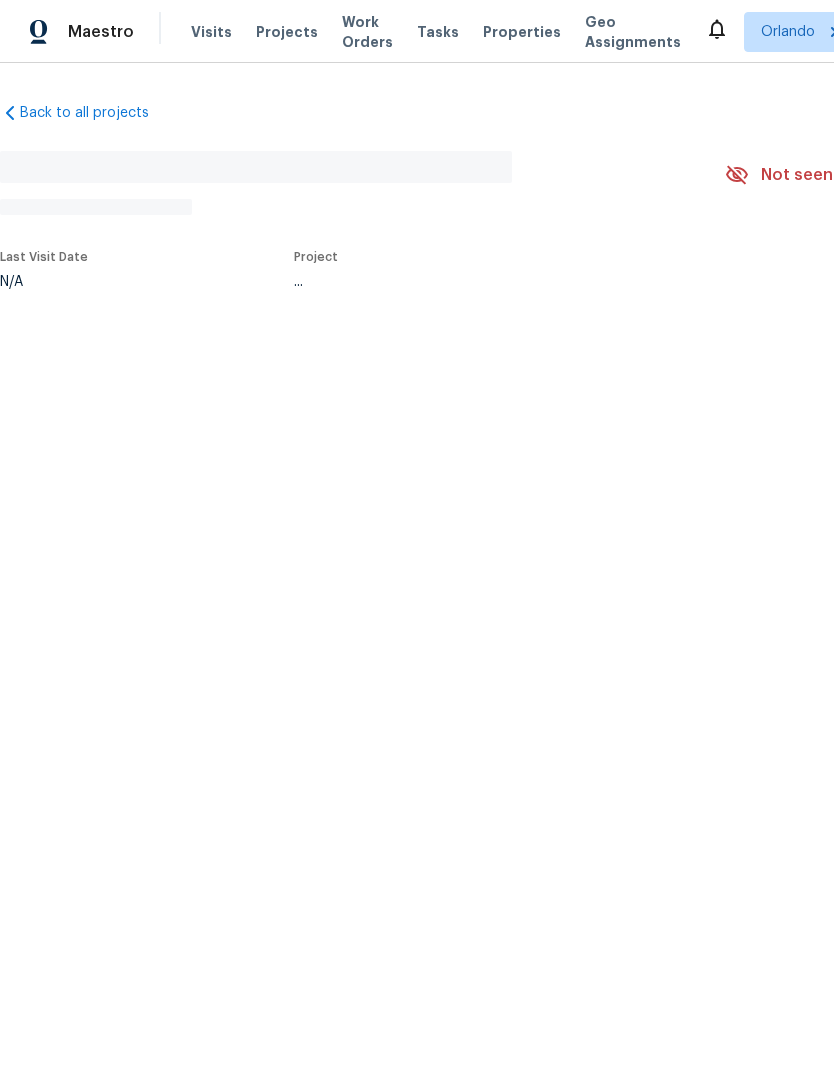 scroll, scrollTop: 0, scrollLeft: 0, axis: both 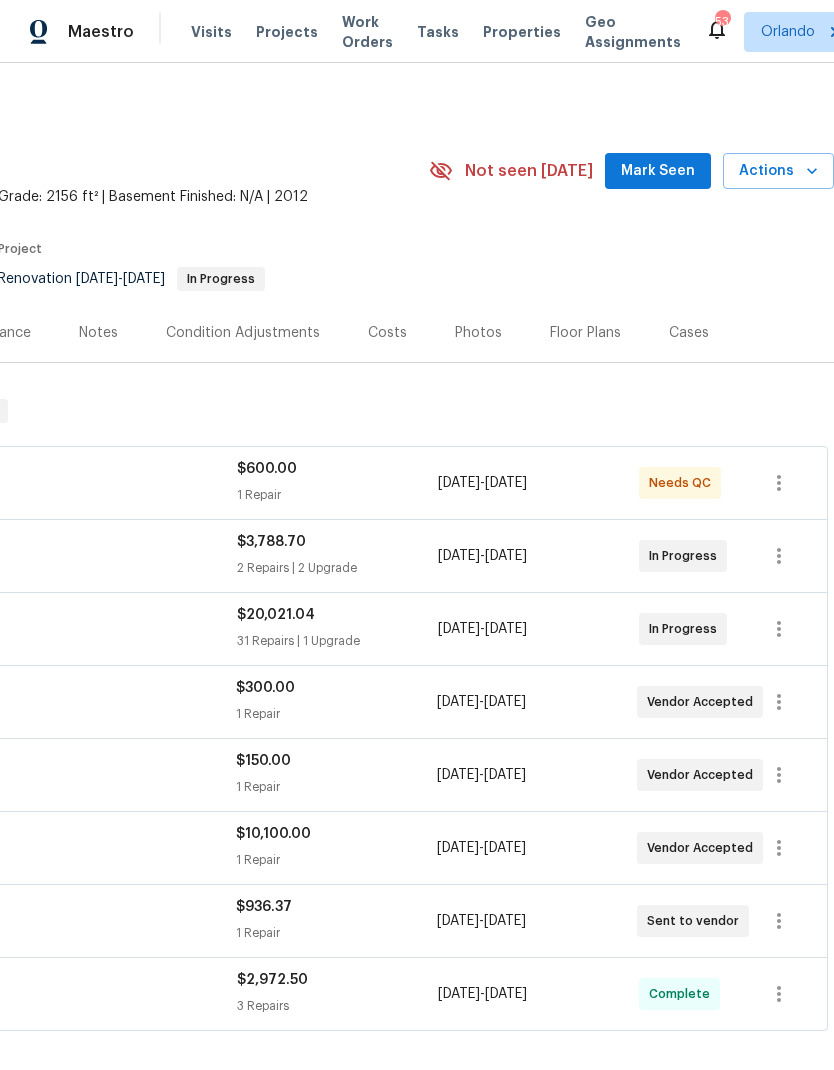 click on "Mark Seen" at bounding box center (658, 171) 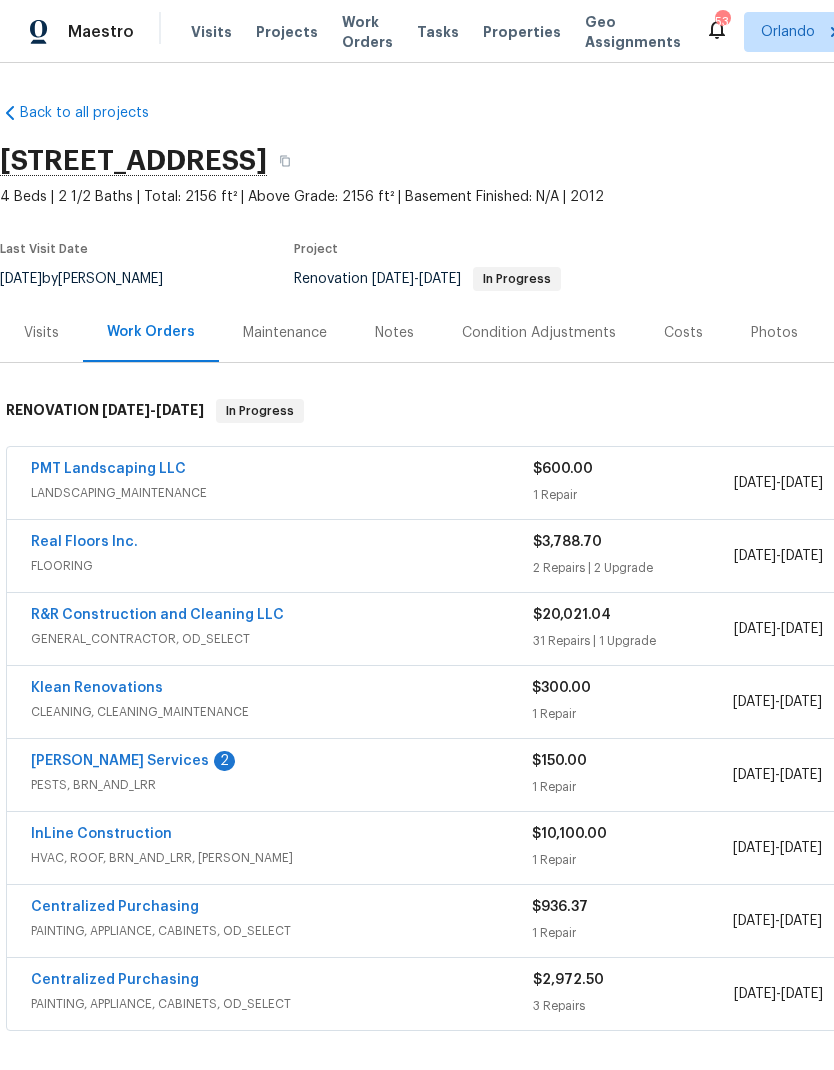scroll, scrollTop: 0, scrollLeft: 0, axis: both 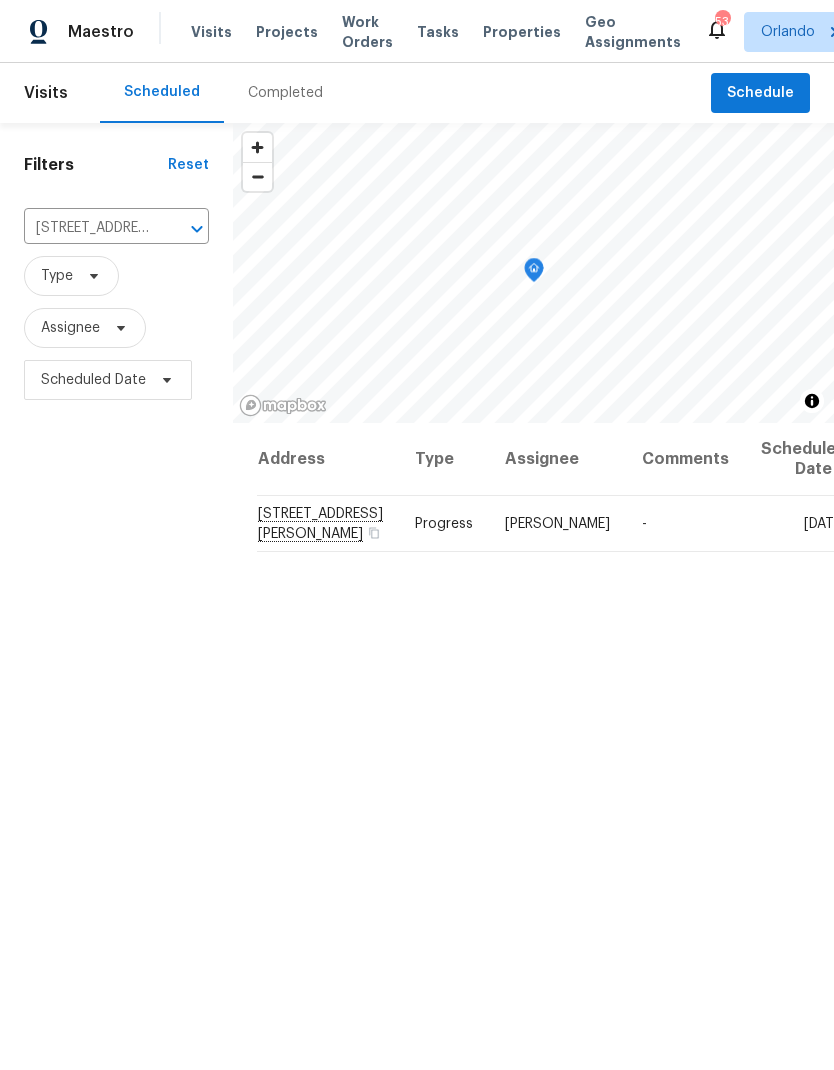 click 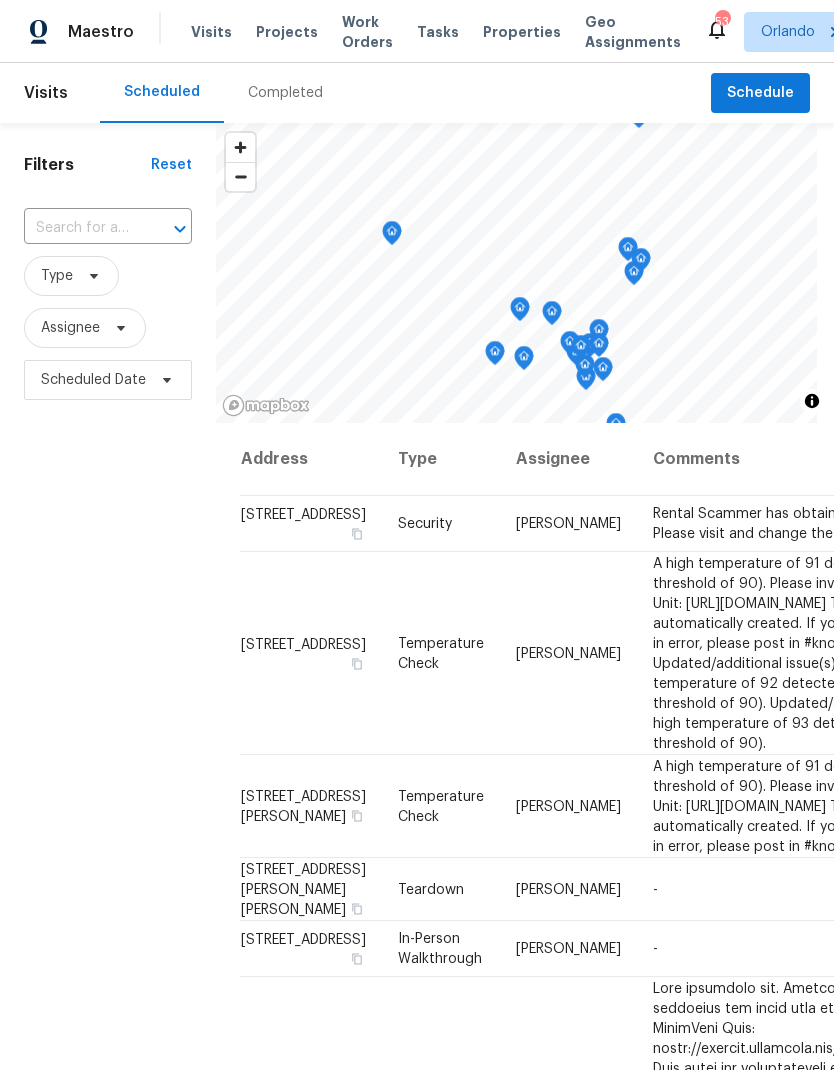click at bounding box center (80, 228) 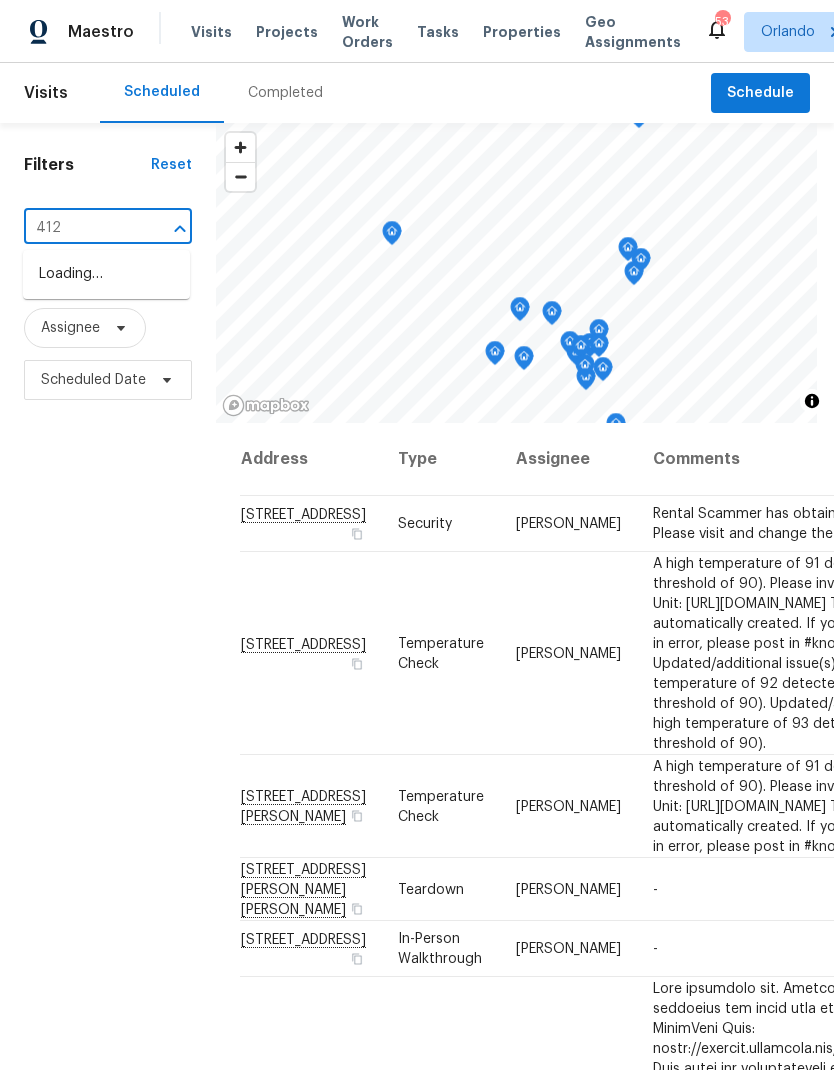 type on "4121" 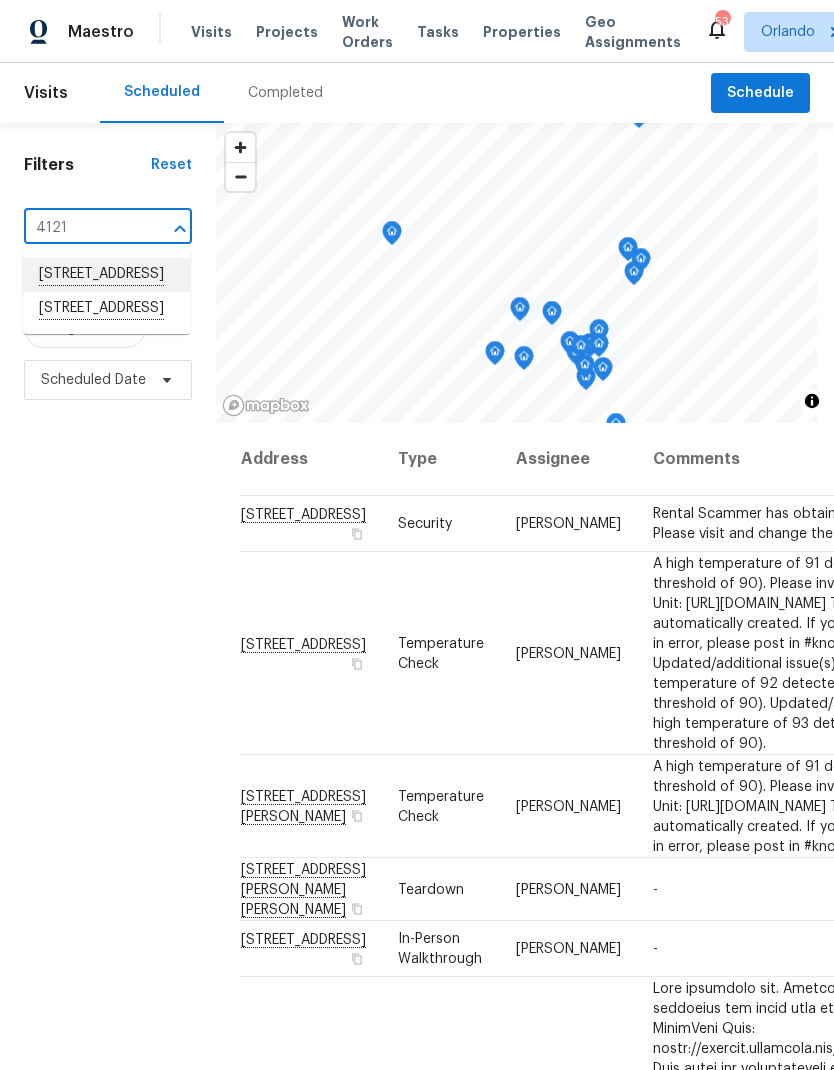 click on "[STREET_ADDRESS]" at bounding box center [106, 275] 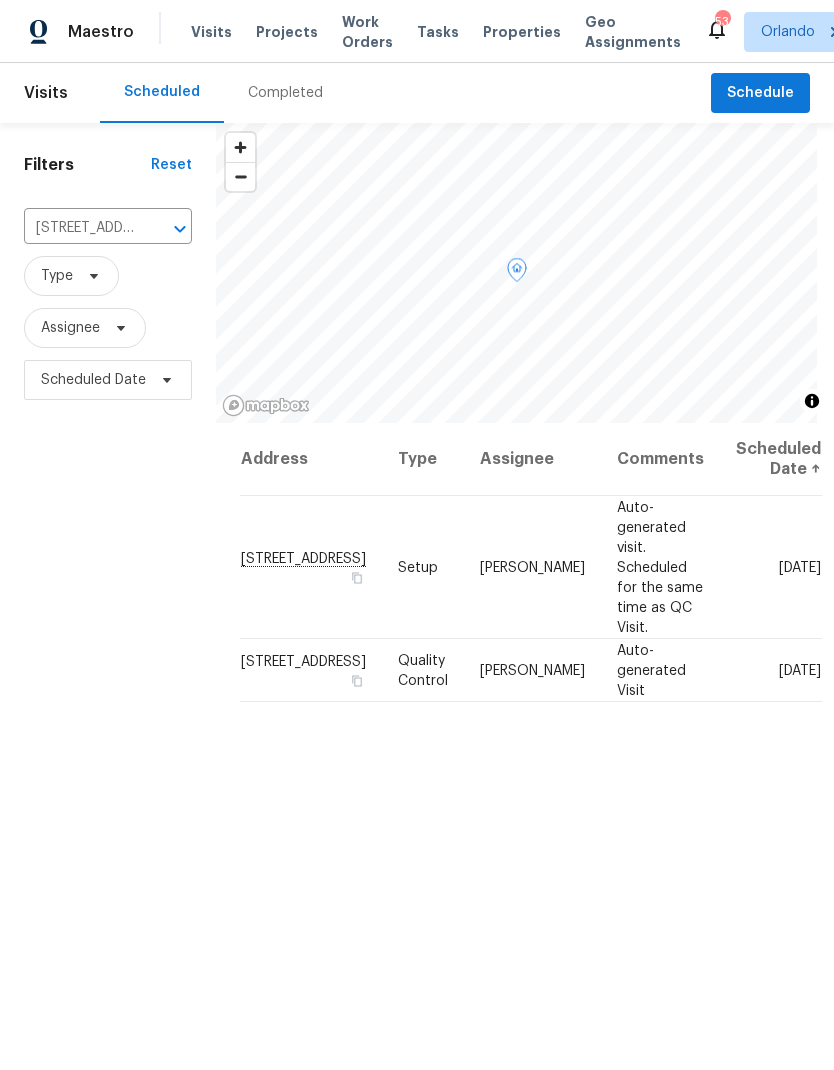 click 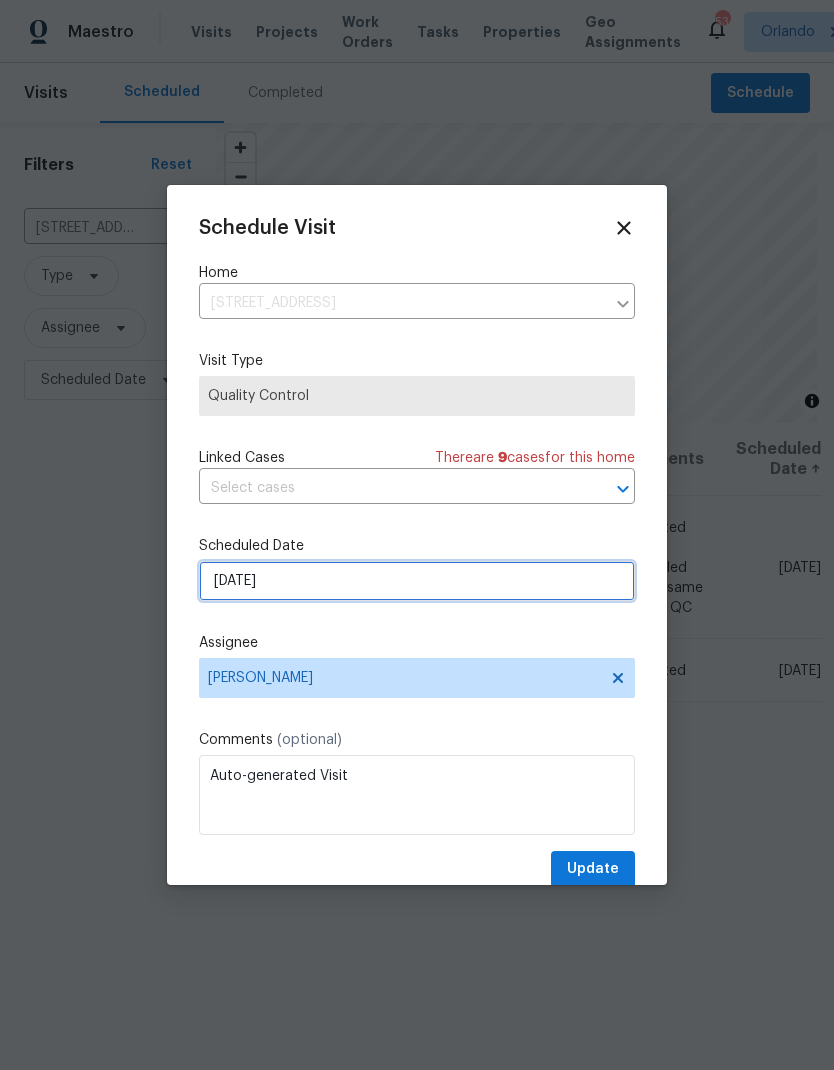 click on "[DATE]" at bounding box center [417, 581] 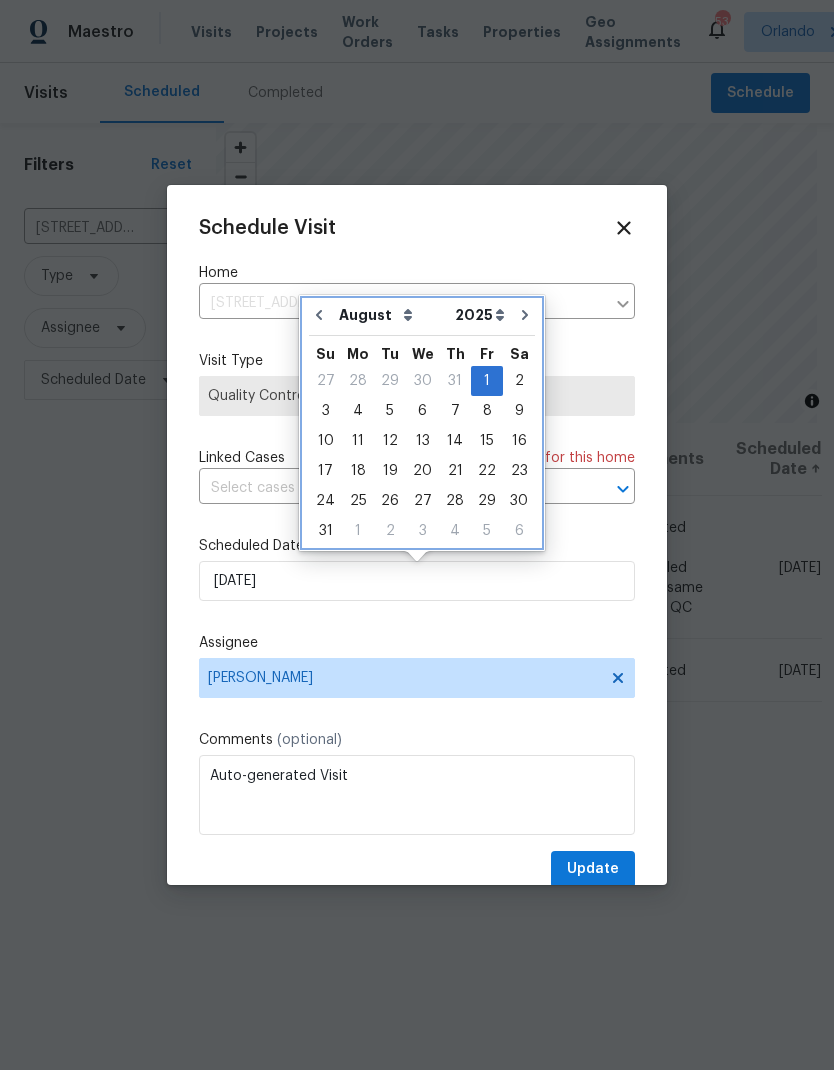 click at bounding box center (319, 315) 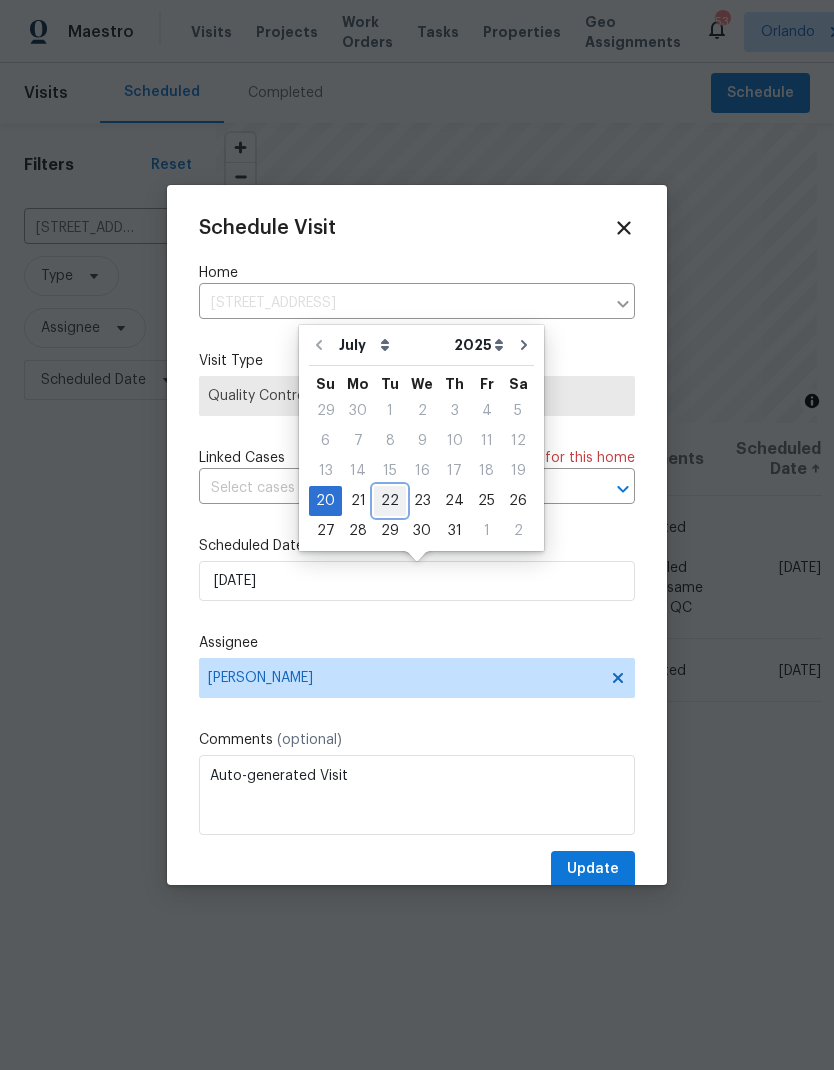 click on "22" at bounding box center (390, 501) 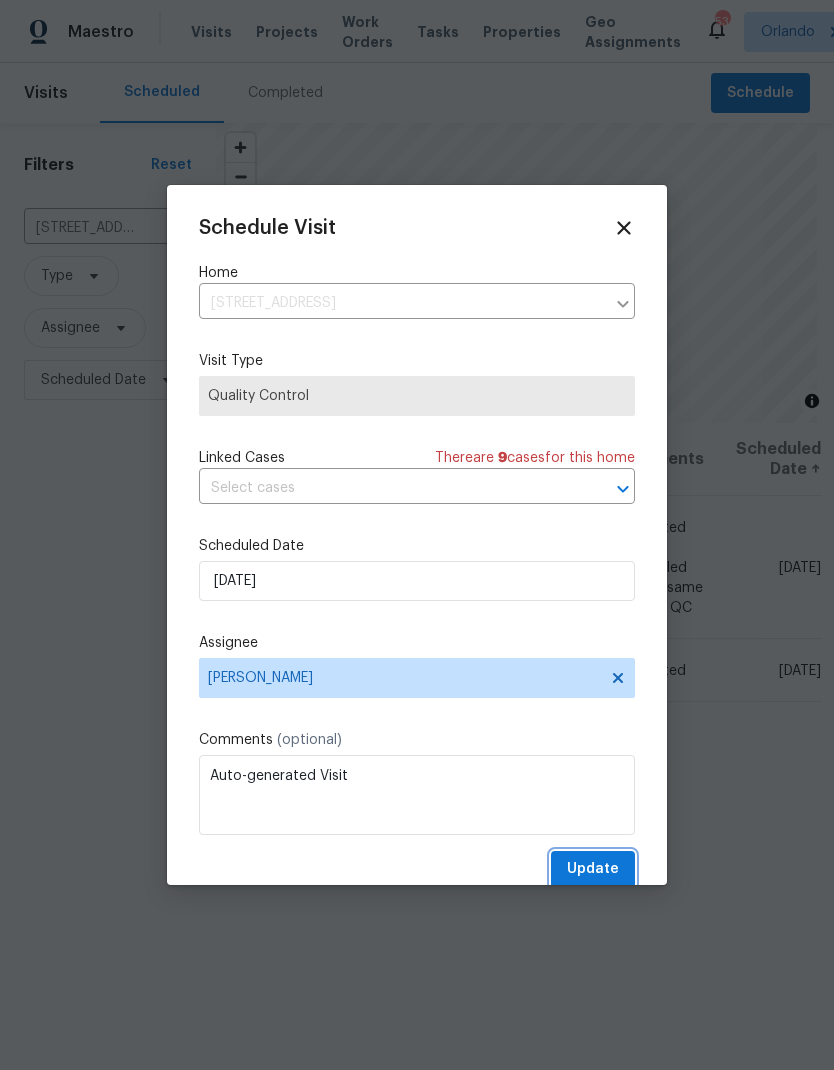 click on "Update" at bounding box center [593, 869] 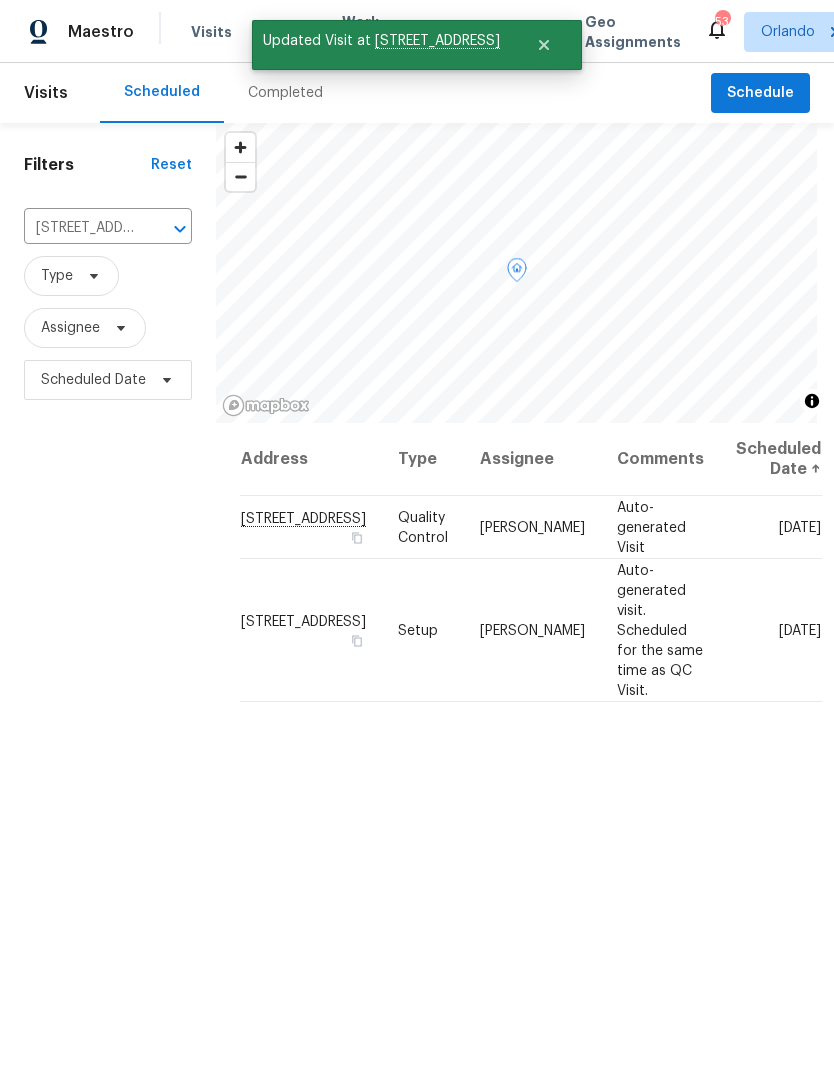 click 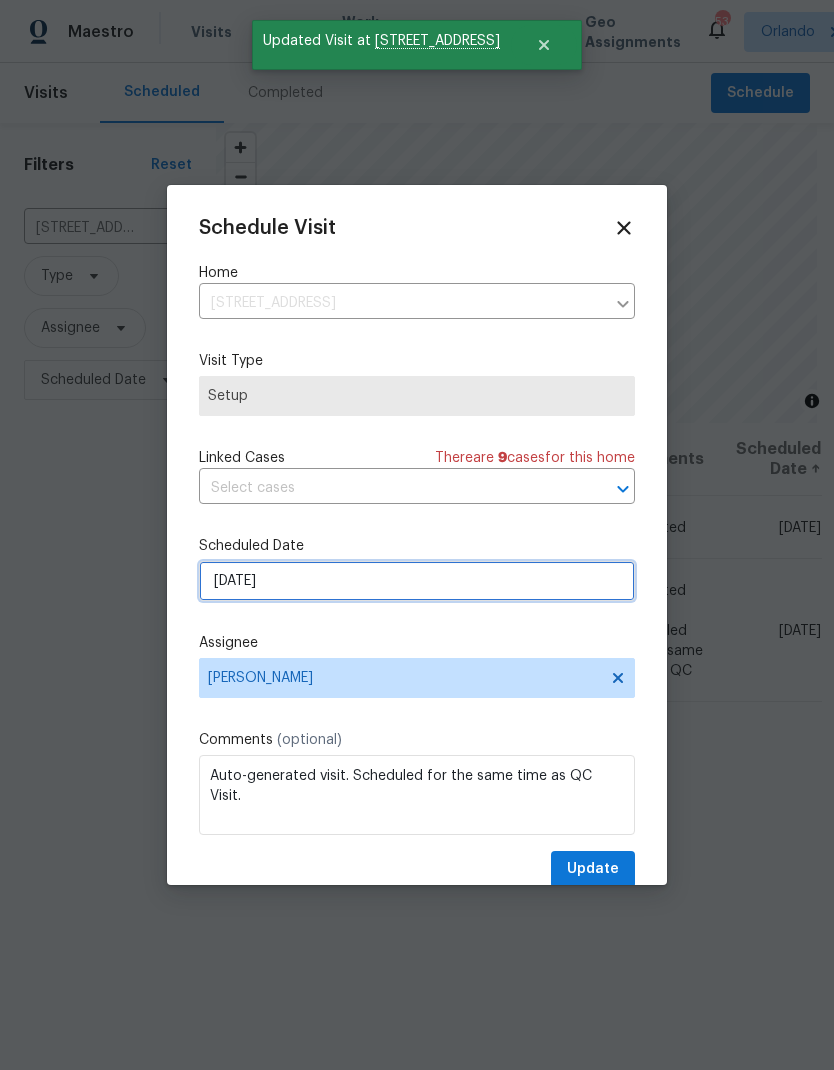 click on "[DATE]" at bounding box center [417, 581] 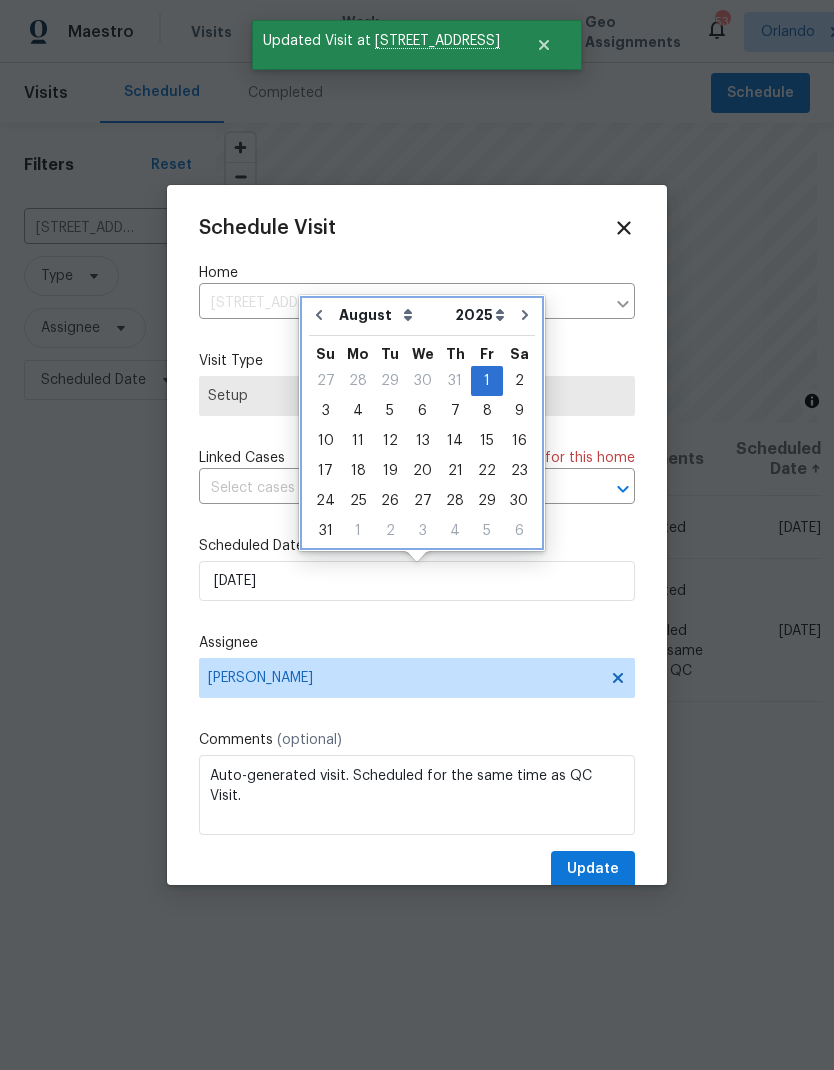 click at bounding box center [319, 315] 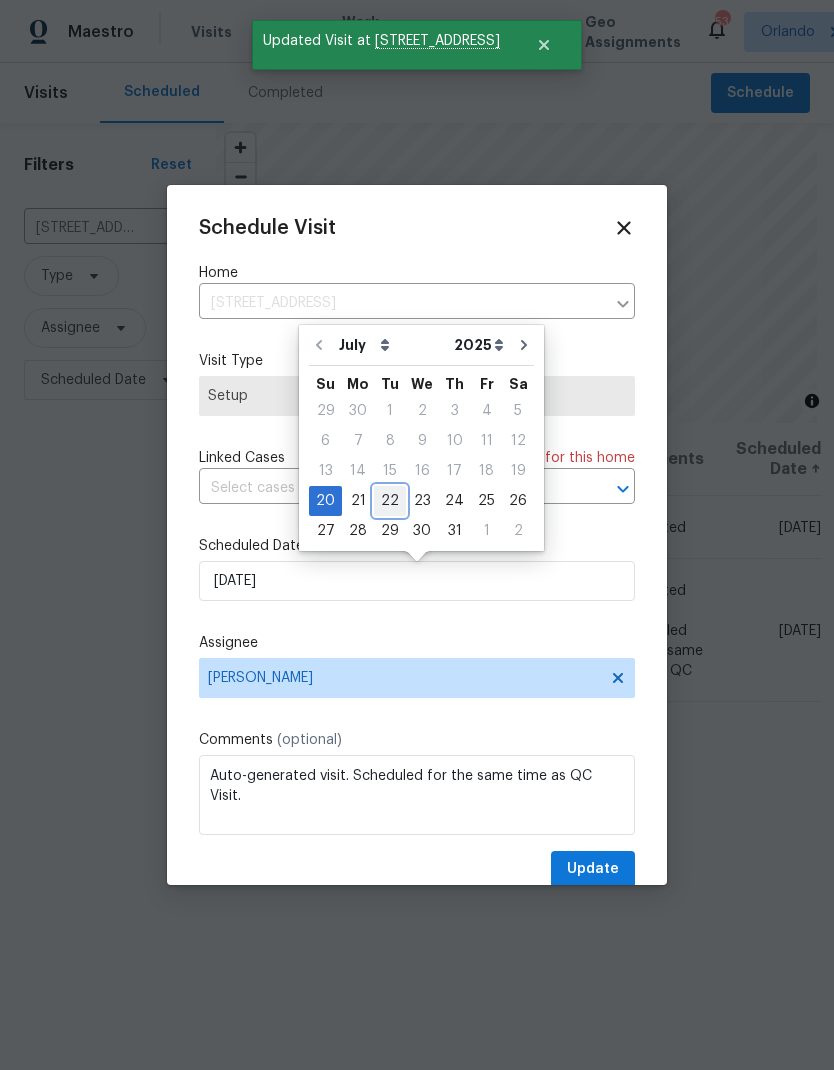 click on "22" at bounding box center [390, 501] 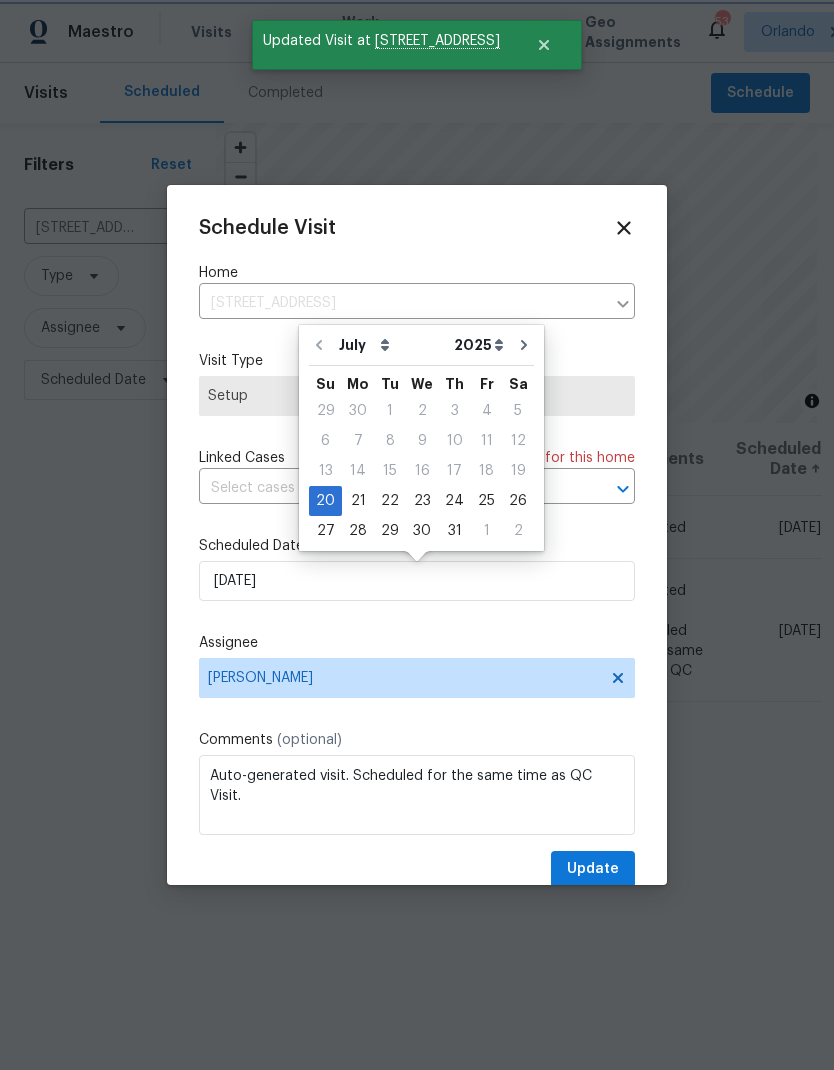 type on "[DATE]" 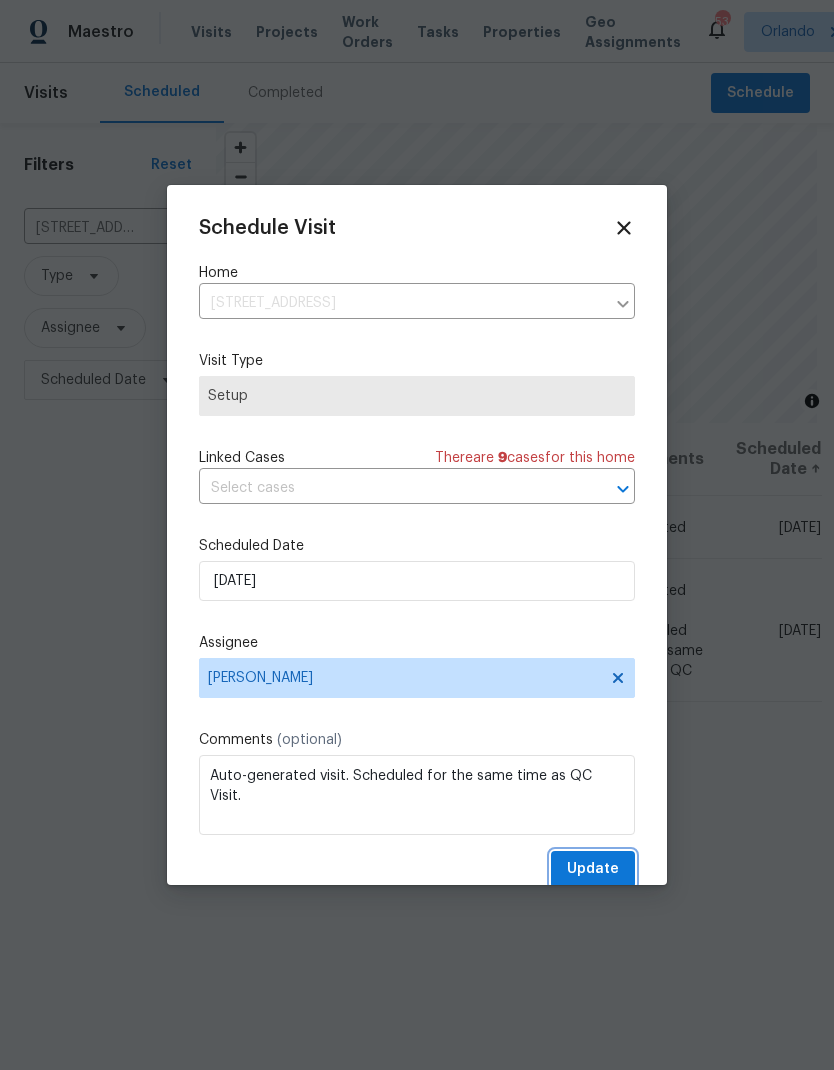 click on "Update" at bounding box center (593, 869) 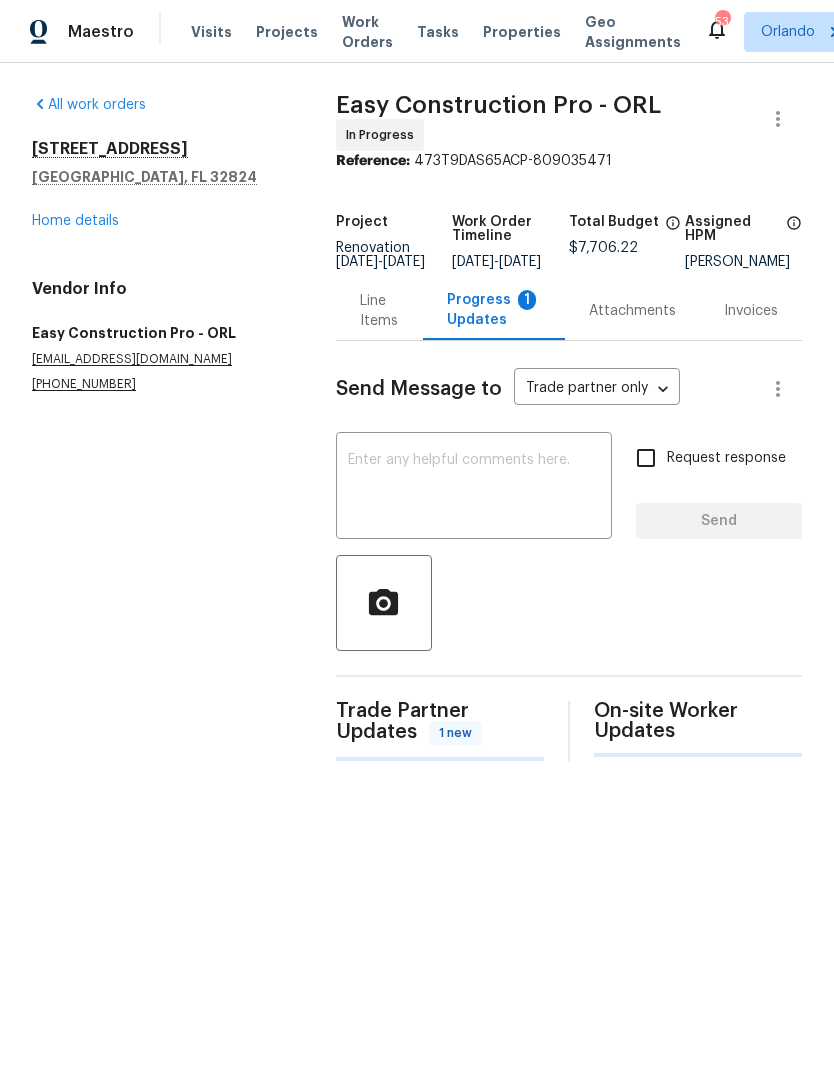 scroll, scrollTop: 0, scrollLeft: 0, axis: both 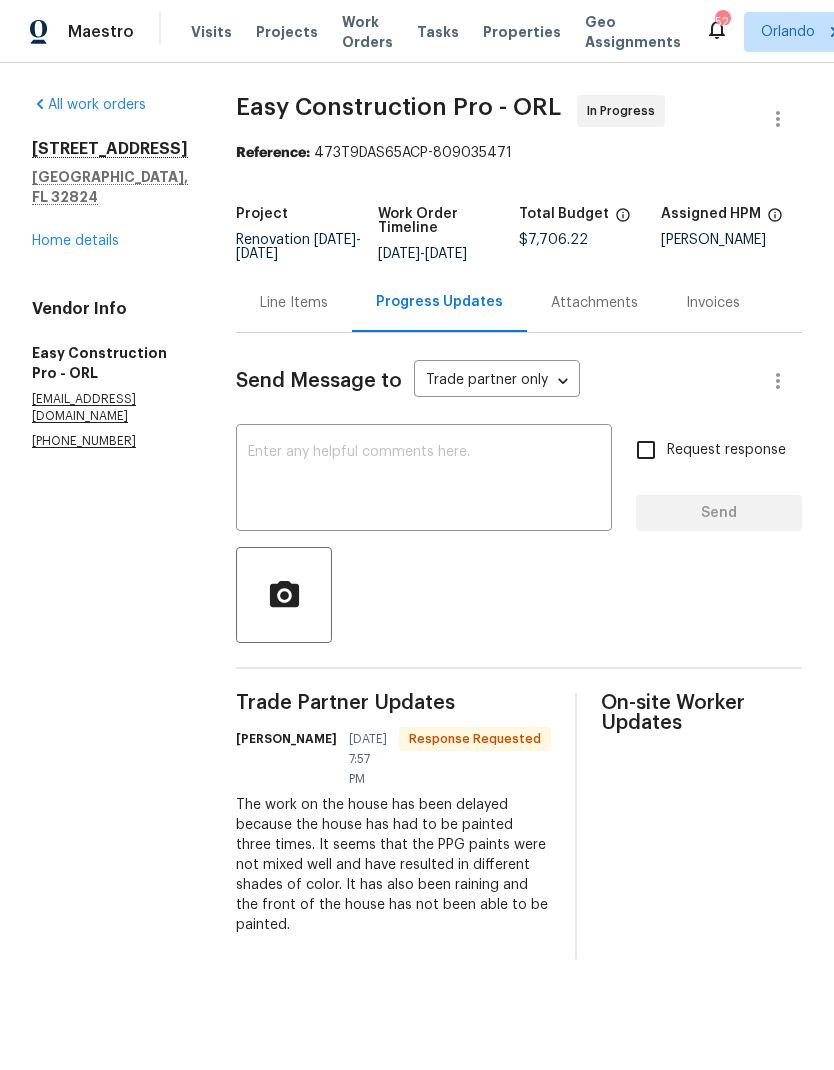 click on "Home details" at bounding box center [75, 241] 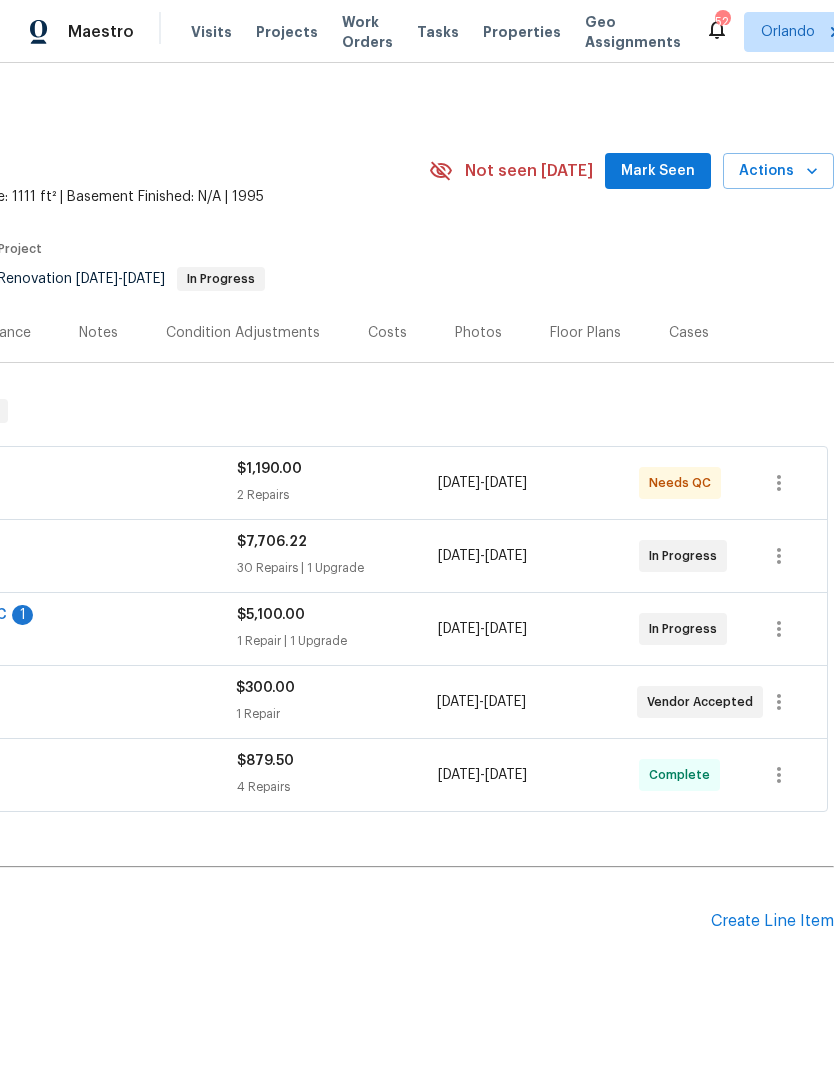 scroll, scrollTop: 0, scrollLeft: 296, axis: horizontal 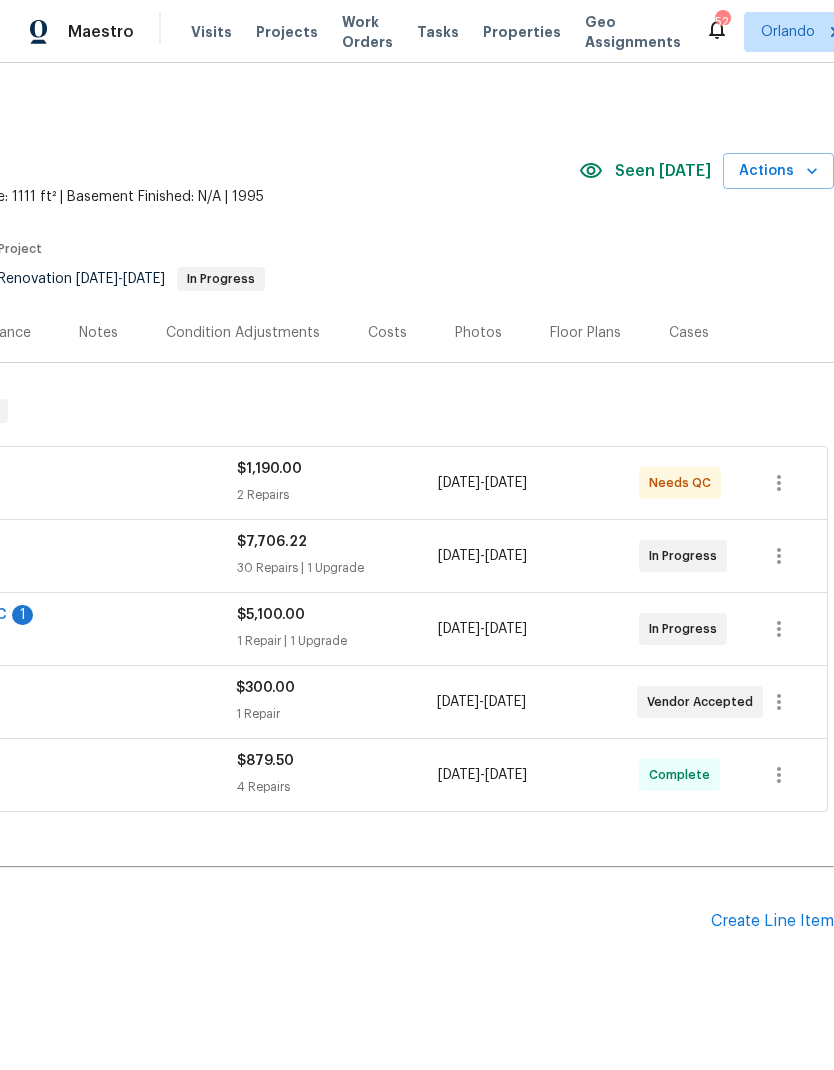 click on "Seen today Actions" at bounding box center (706, 171) 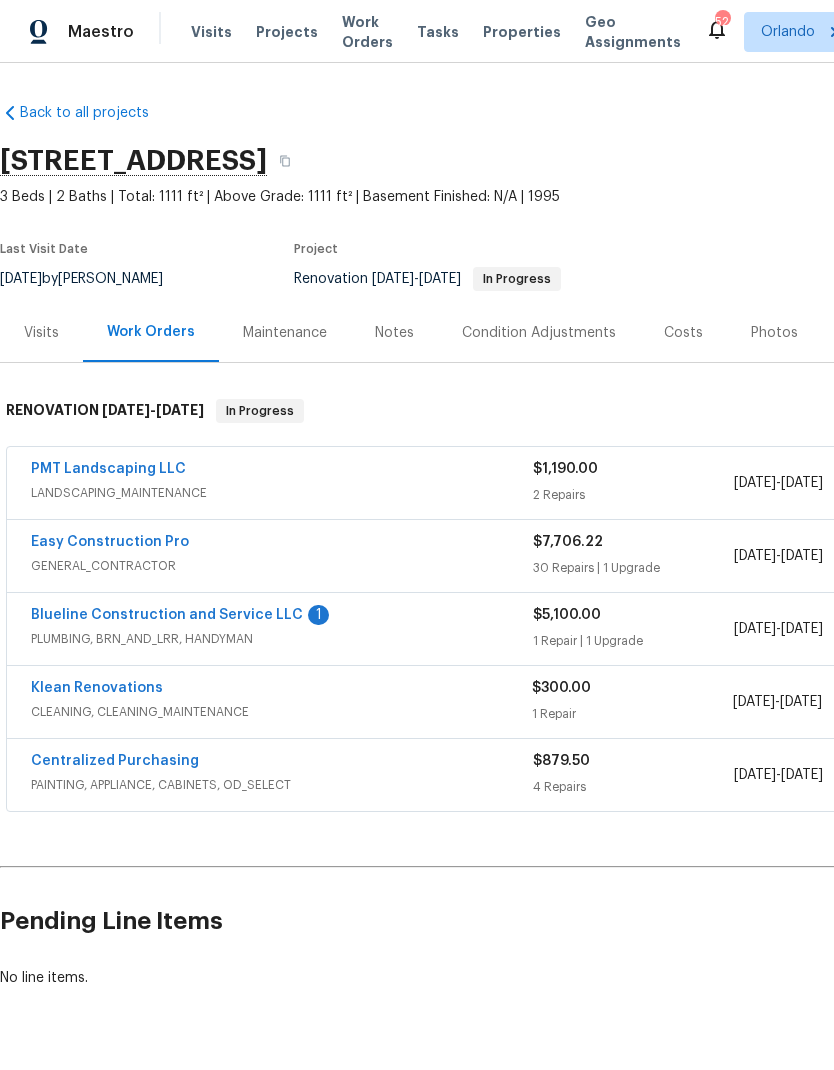 scroll, scrollTop: 0, scrollLeft: 0, axis: both 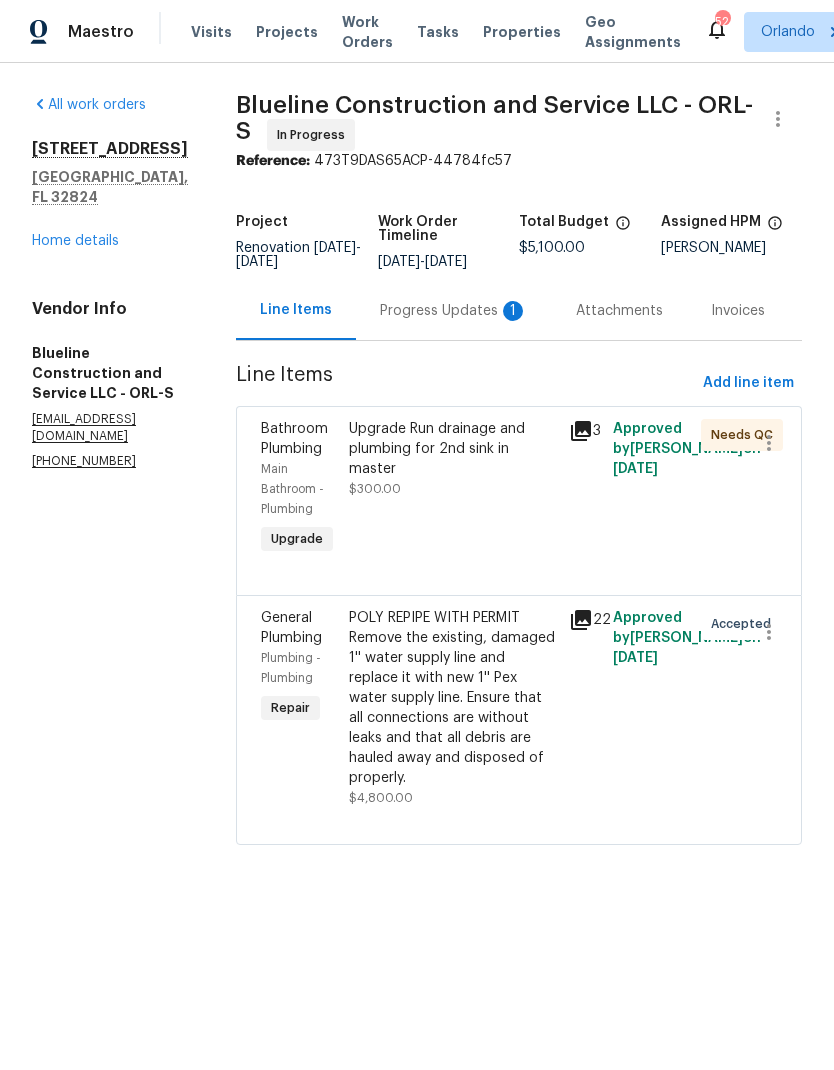 click on "Upgrade
Run drainage and plumbing for 2nd sink in master $300.00" at bounding box center [453, 489] 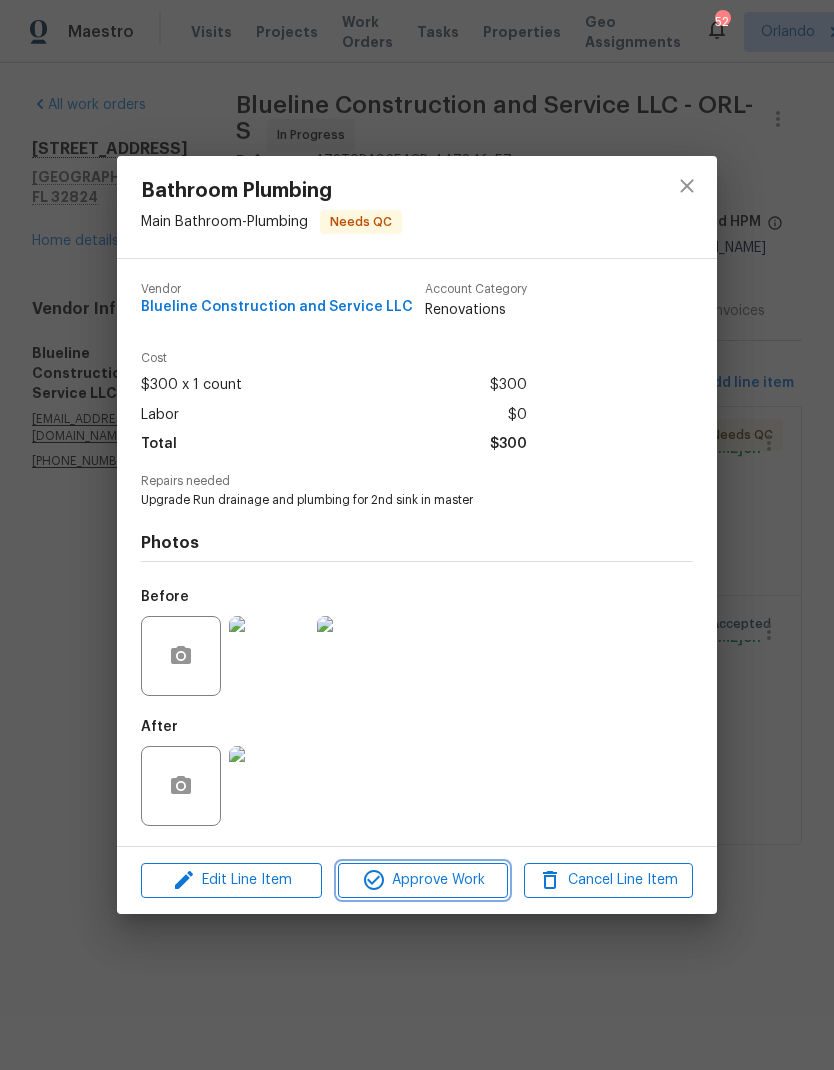 click on "Approve Work" at bounding box center (422, 880) 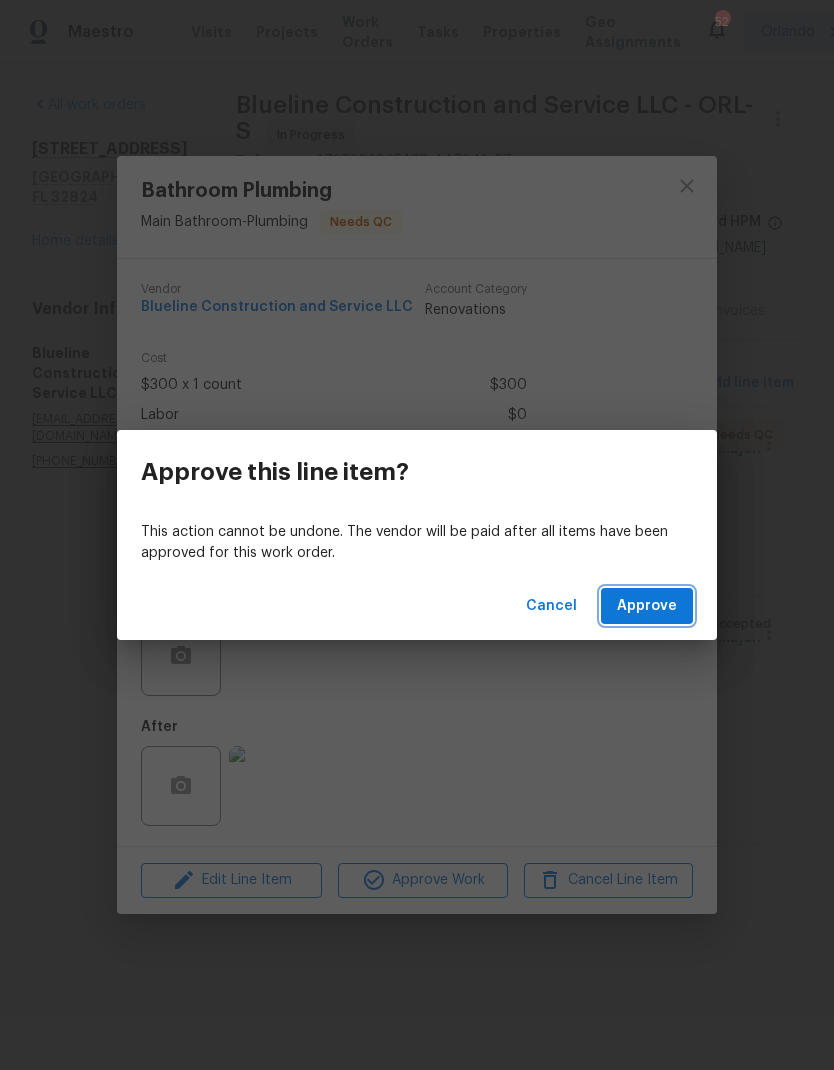 click on "Approve" at bounding box center (647, 606) 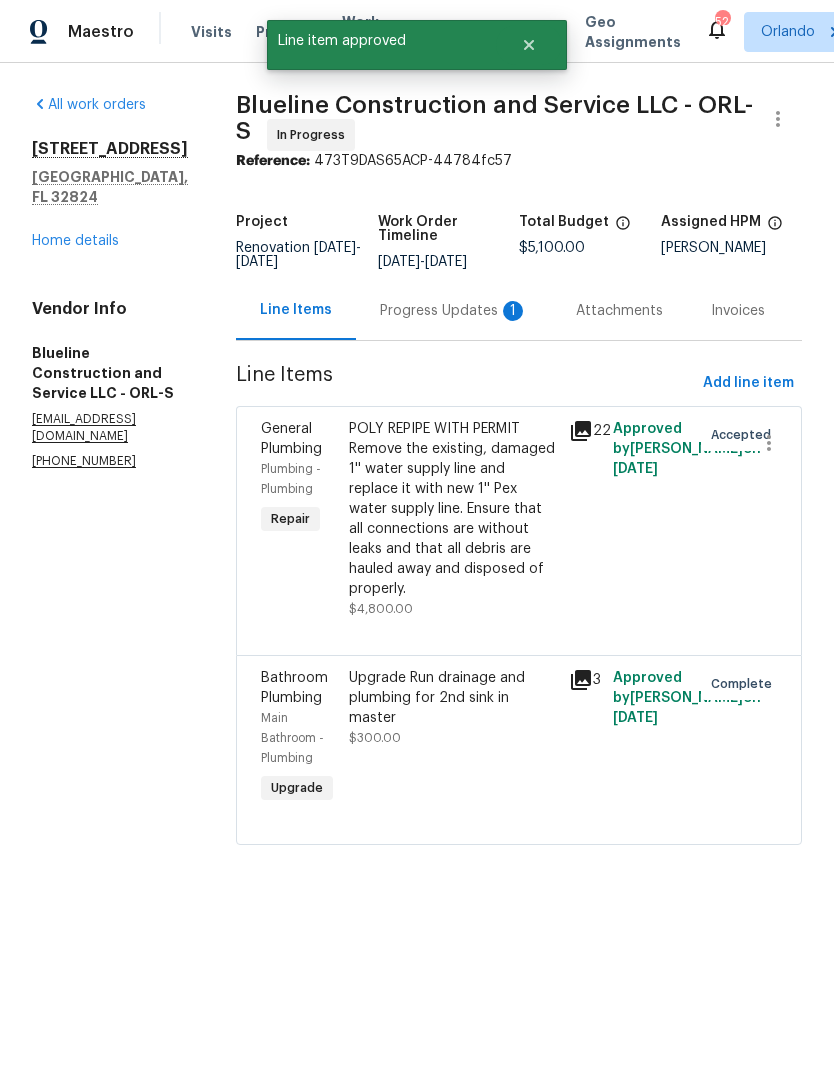 click on "Home details" at bounding box center (75, 241) 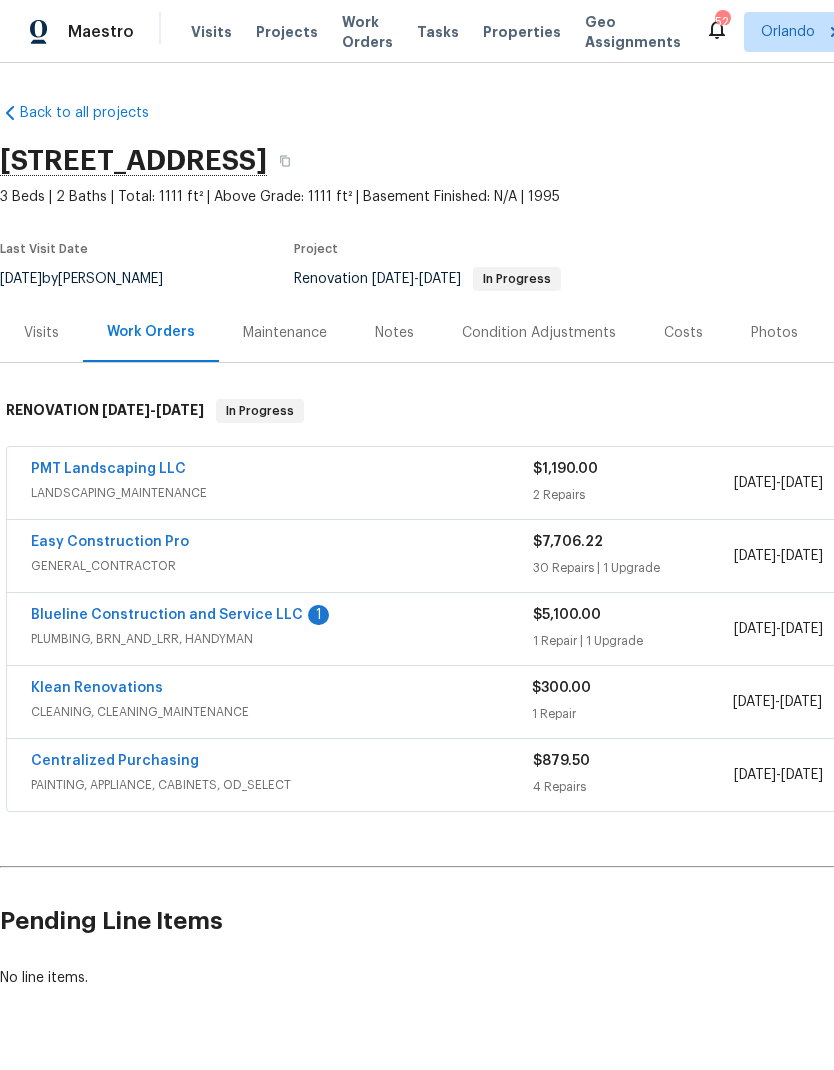 click on "Blueline Construction and Service LLC" at bounding box center [167, 615] 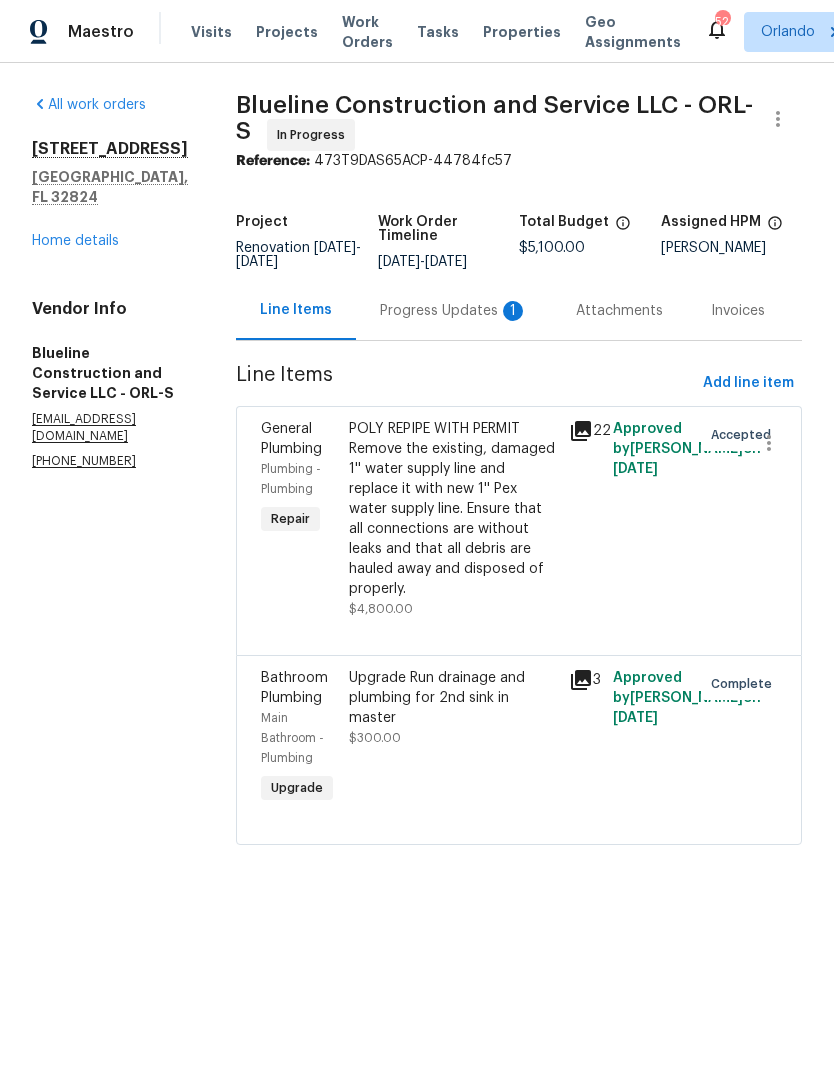 click on "Progress Updates 1" at bounding box center (454, 311) 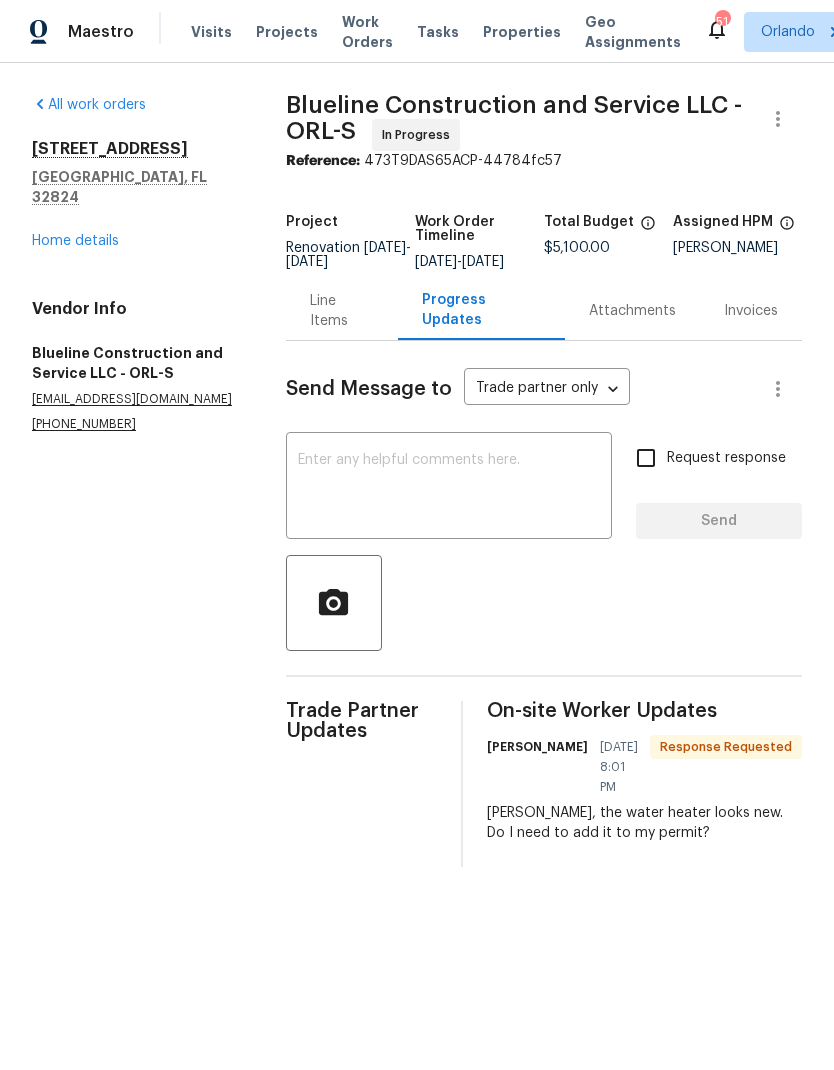 click at bounding box center (449, 488) 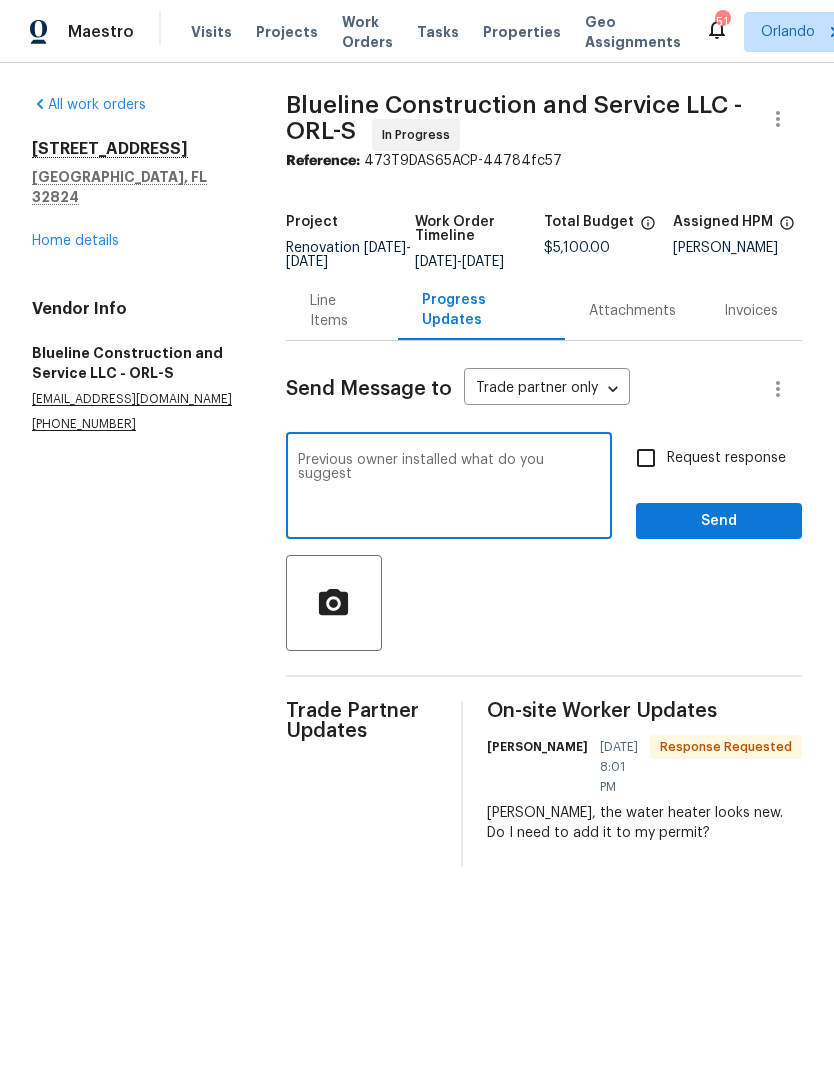 type on "Previous owner installed what do you suggest" 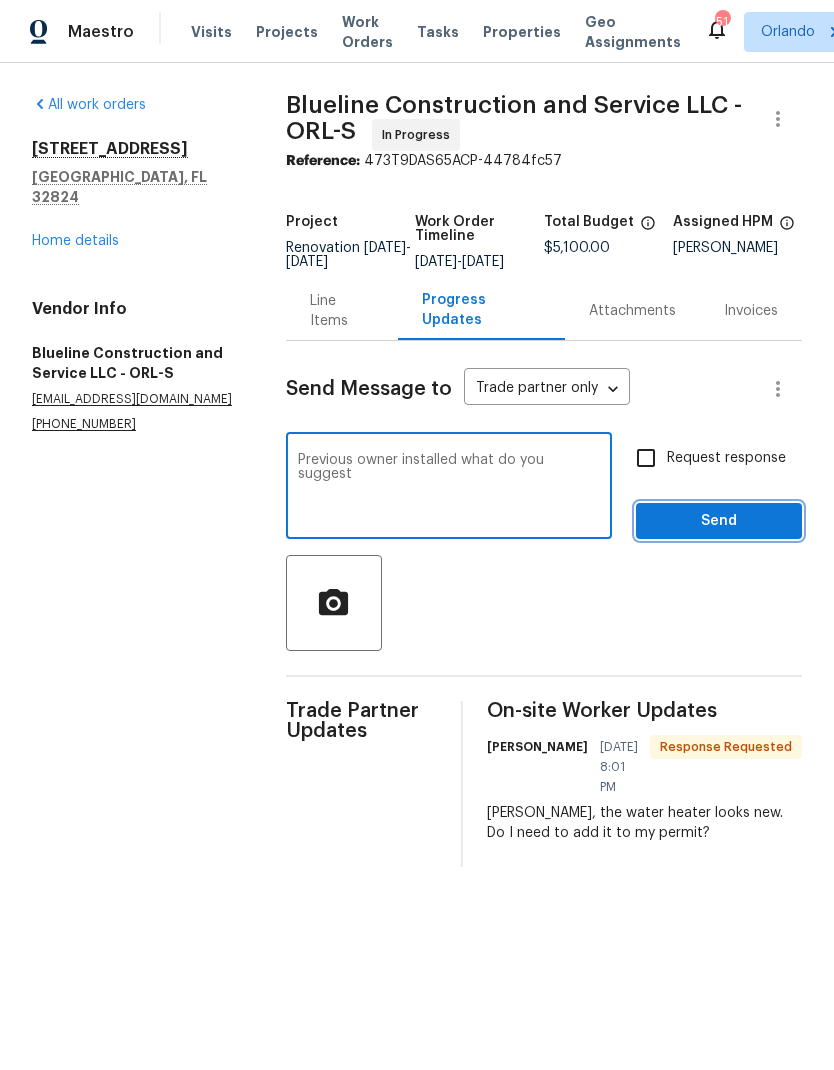 click on "Send" at bounding box center [719, 521] 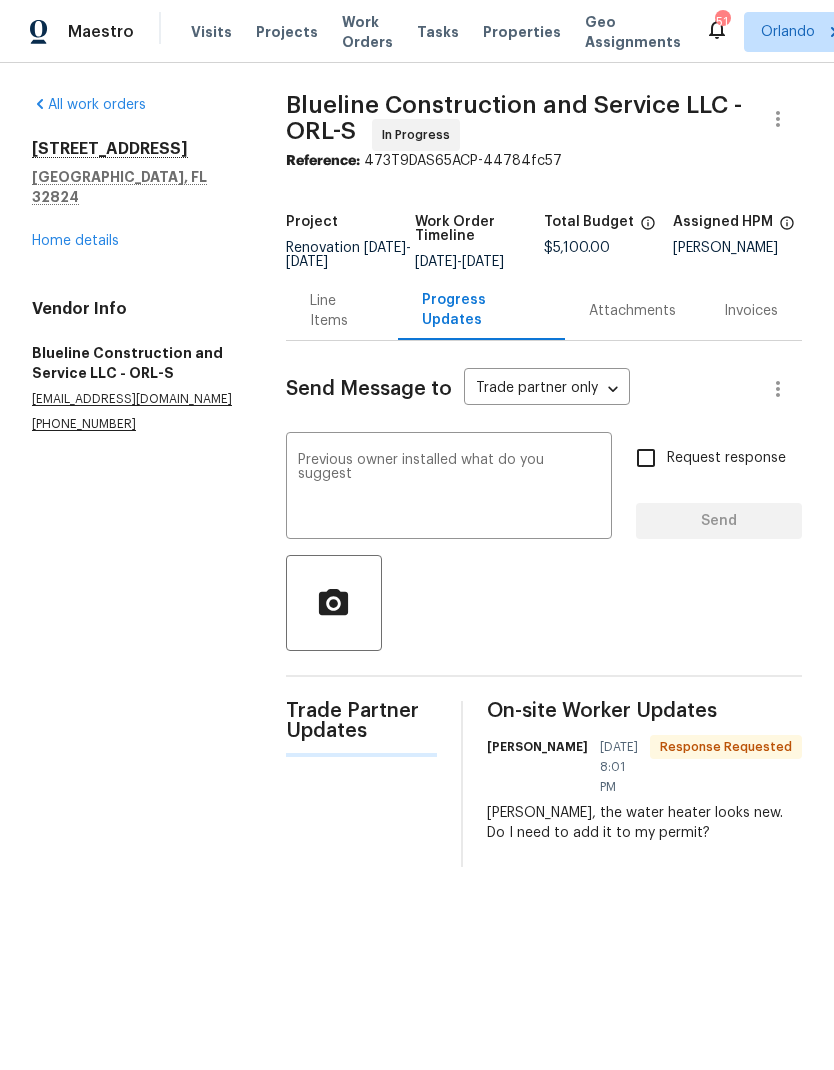 click on "Request response Send" at bounding box center [719, 488] 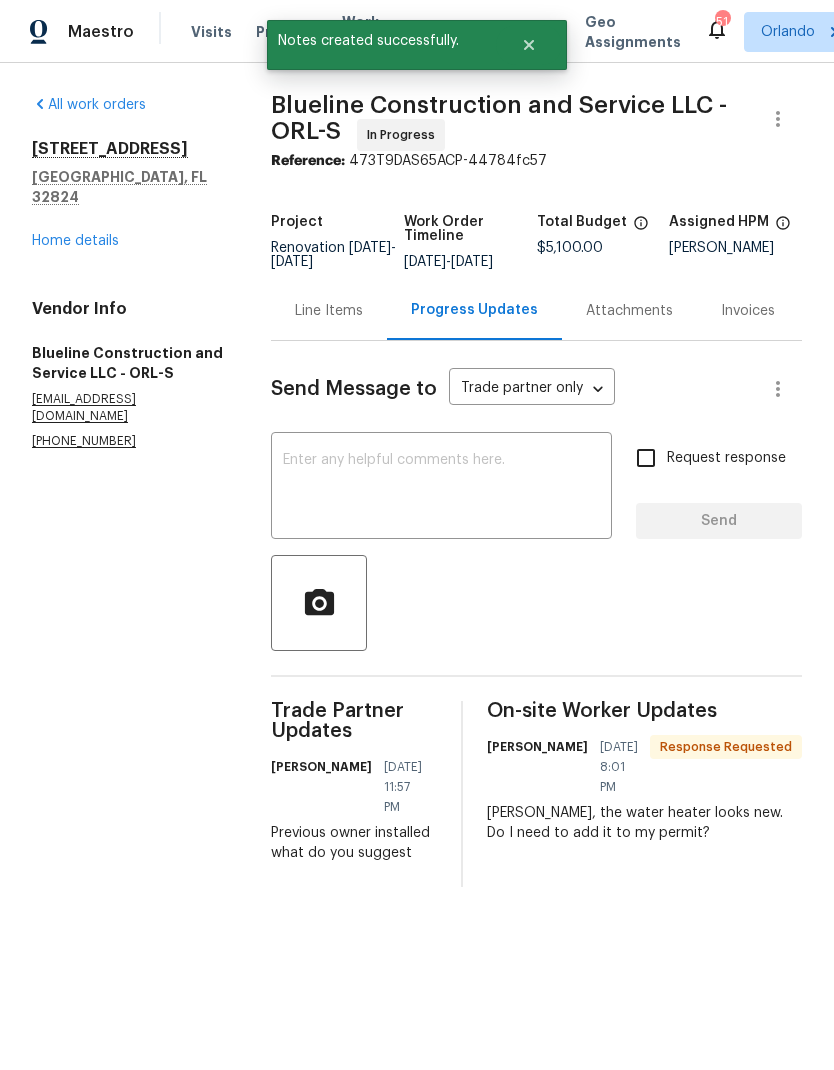click on "Home details" at bounding box center [75, 241] 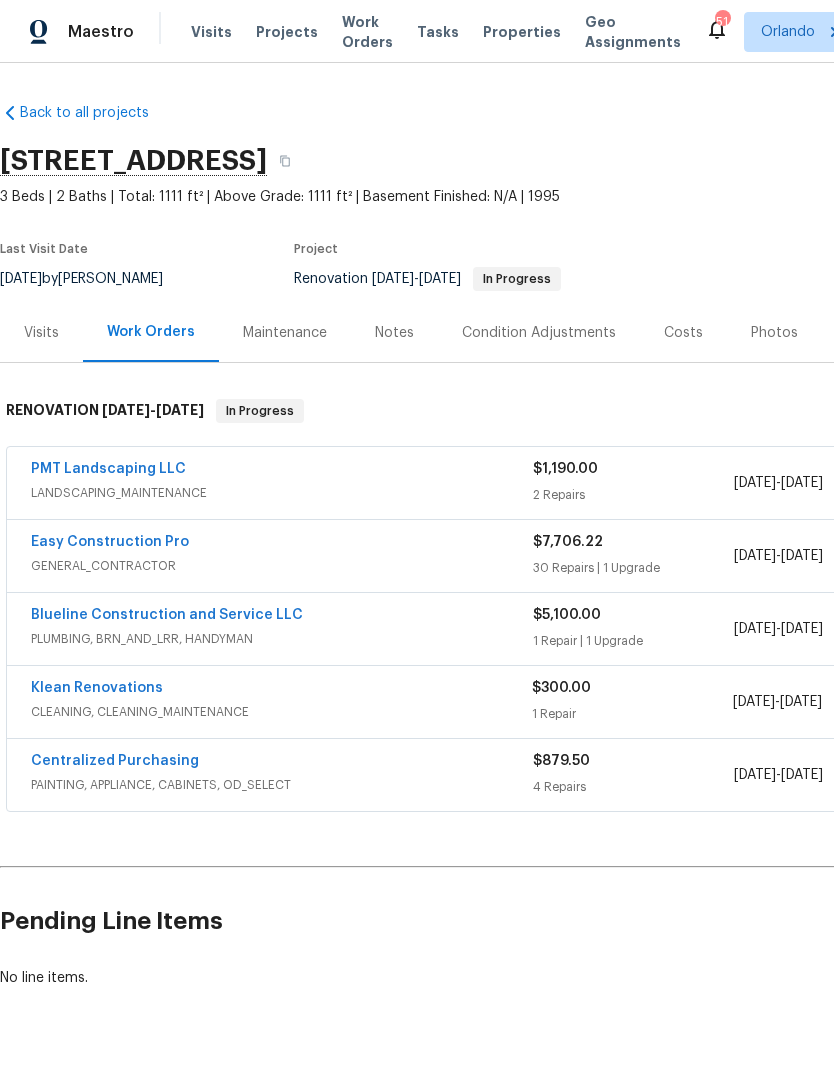 scroll, scrollTop: 0, scrollLeft: 0, axis: both 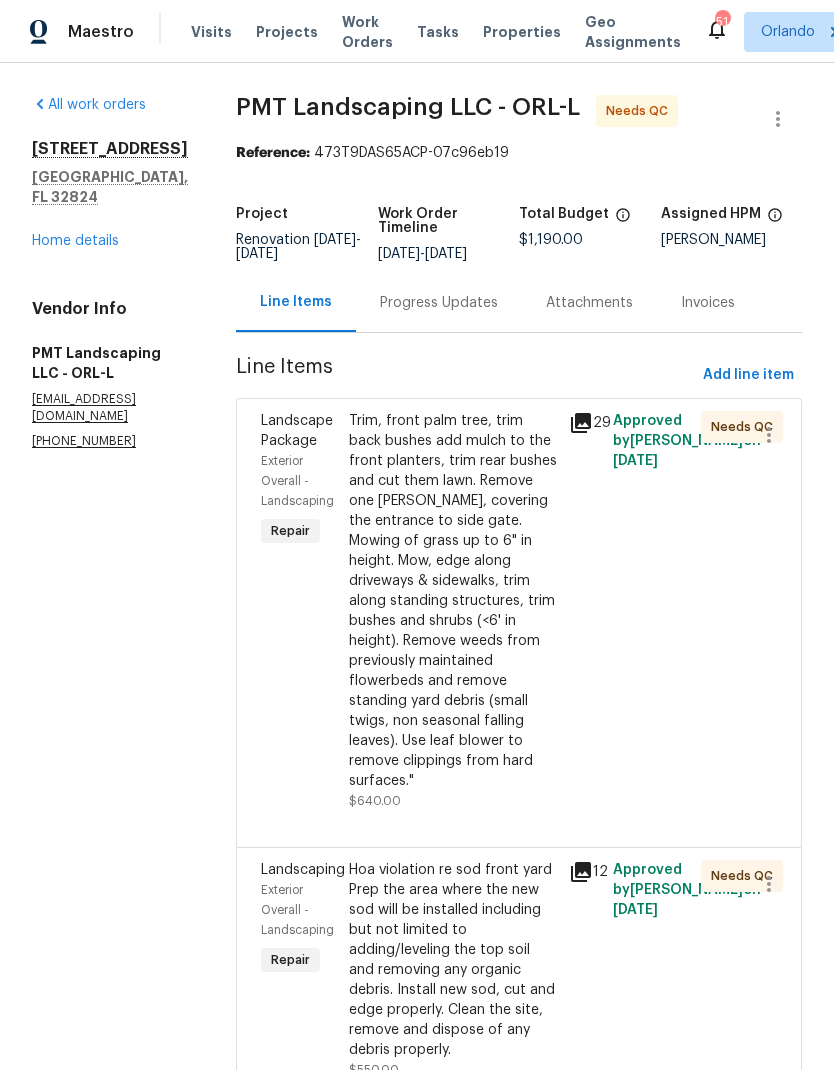 click on "Trim, front palm tree, trim back bushes add mulch to the front planters, trim rear bushes and cut them lawn. Remove one bush, covering the entrance to side gate.
Mowing of grass up to 6" in height. Mow, edge along driveways & sidewalks, trim along standing structures, trim bushes and shrubs (<6' in height). Remove weeds from previously maintained flowerbeds and remove standing yard debris (small twigs, non seasonal falling leaves).  Use leaf blower to remove clippings from hard surfaces."" at bounding box center [453, 601] 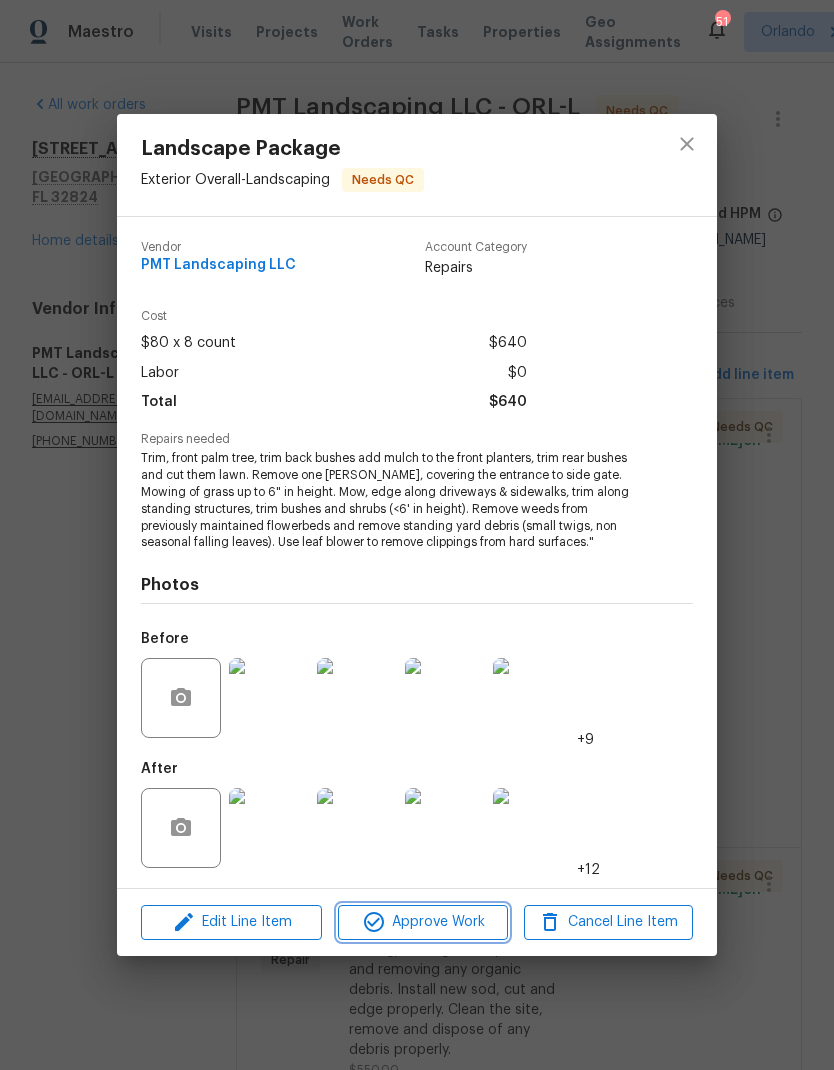 click on "Approve Work" at bounding box center (422, 922) 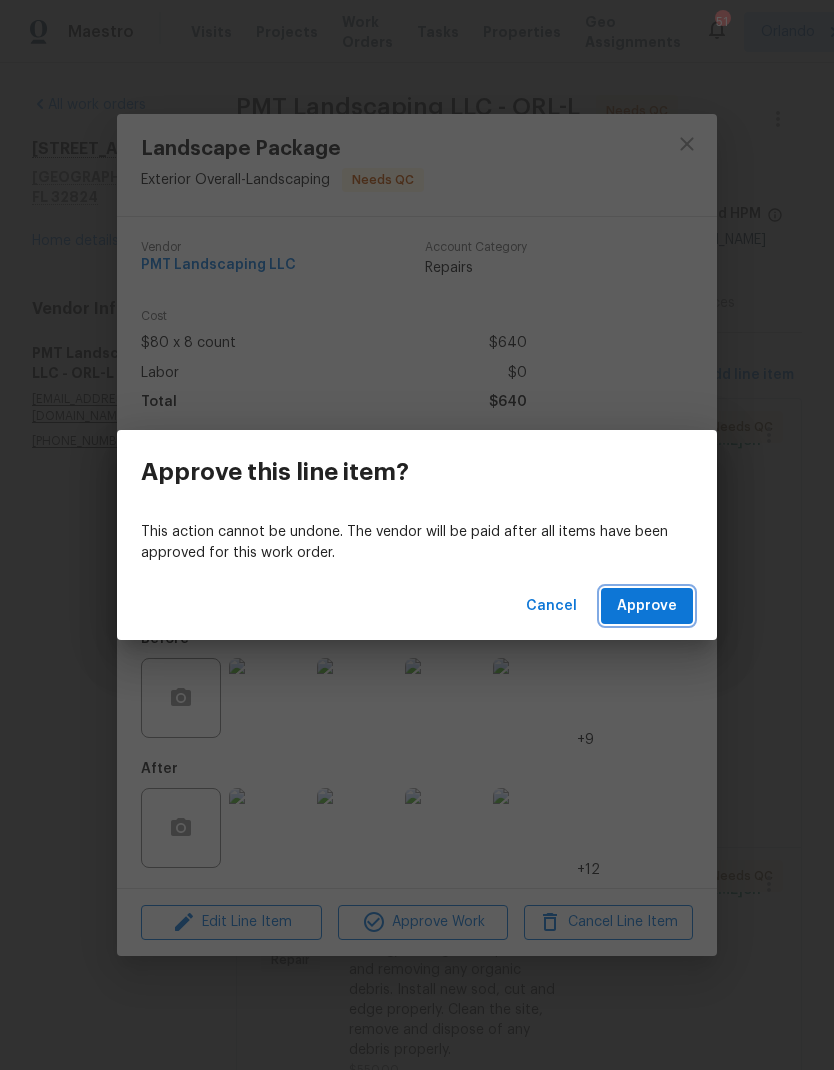click on "Approve" at bounding box center [647, 606] 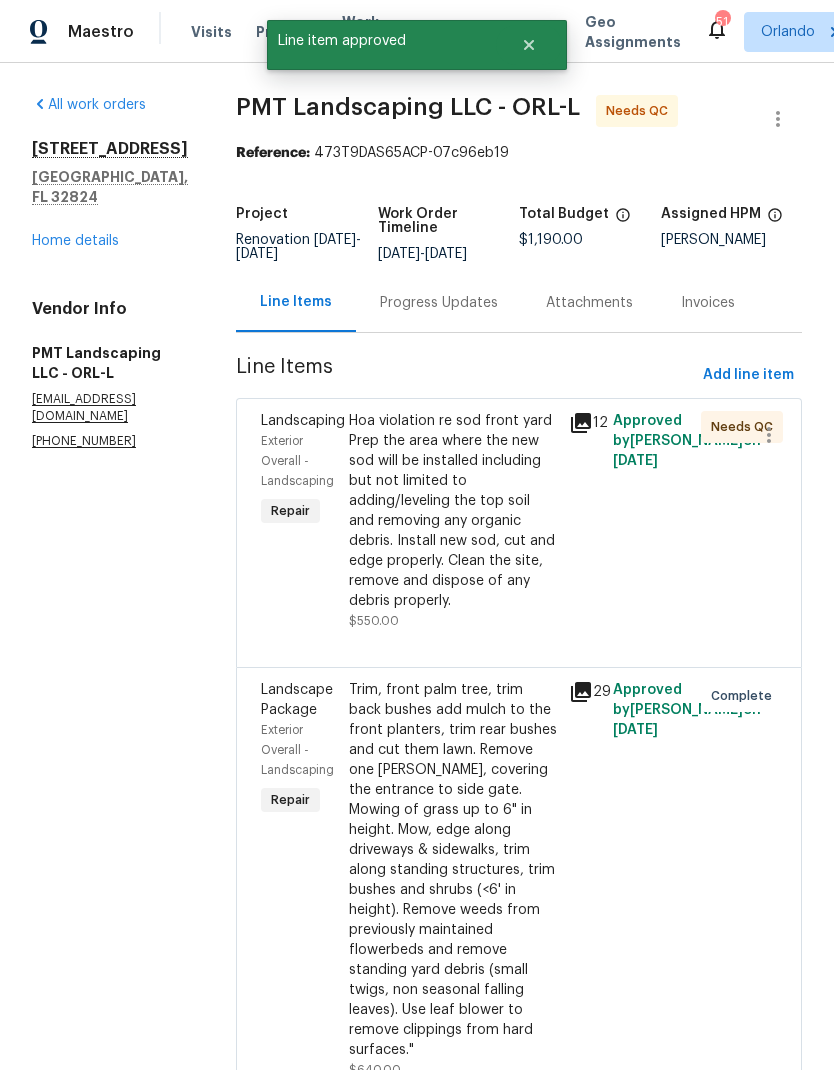 click on "Hoa violation re sod front yard
Prep the area where the new sod will be installed including but not limited to adding/leveling the top soil and removing any organic debris. Install new sod, cut and edge properly. Clean the site, remove and dispose of any debris properly." at bounding box center (453, 511) 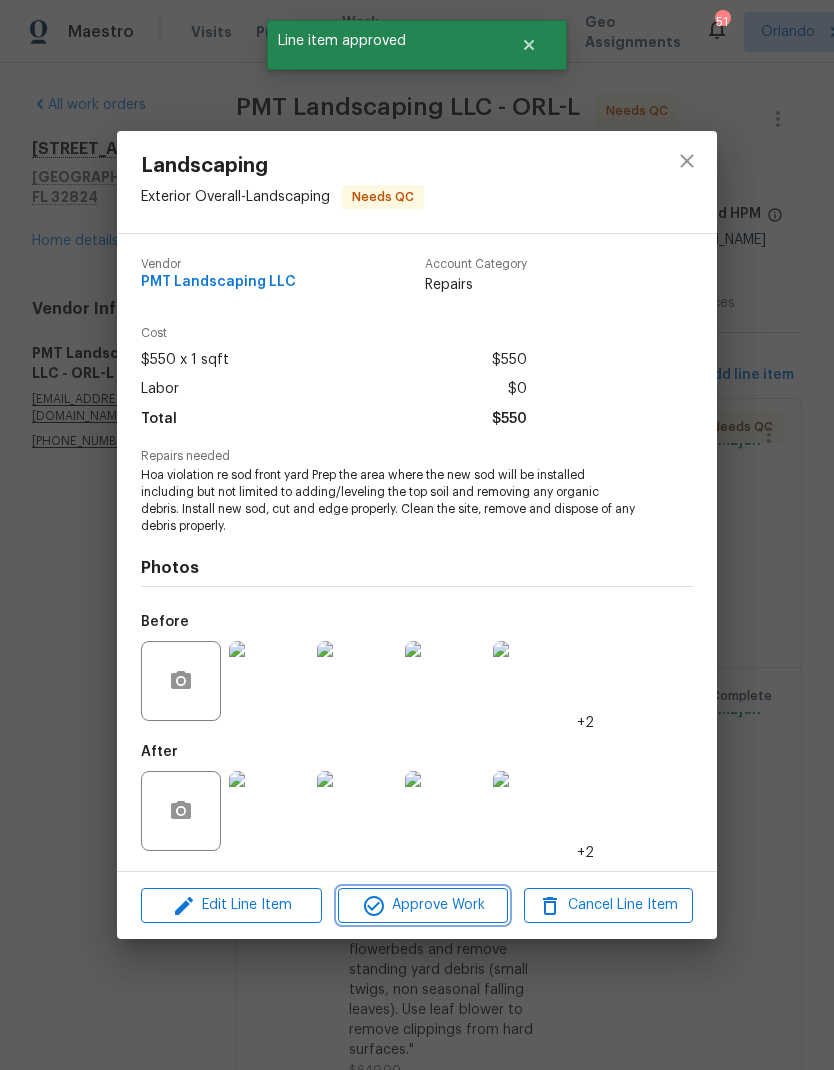 click on "Approve Work" at bounding box center (422, 905) 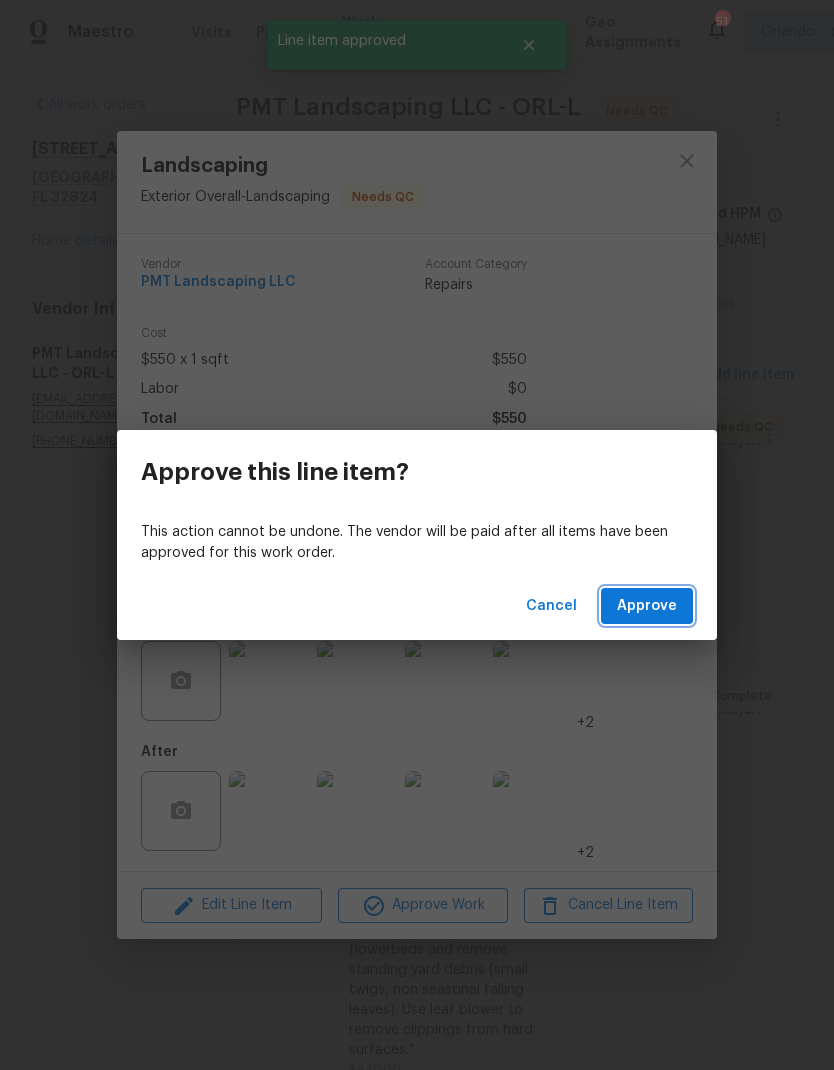click on "Approve" at bounding box center (647, 606) 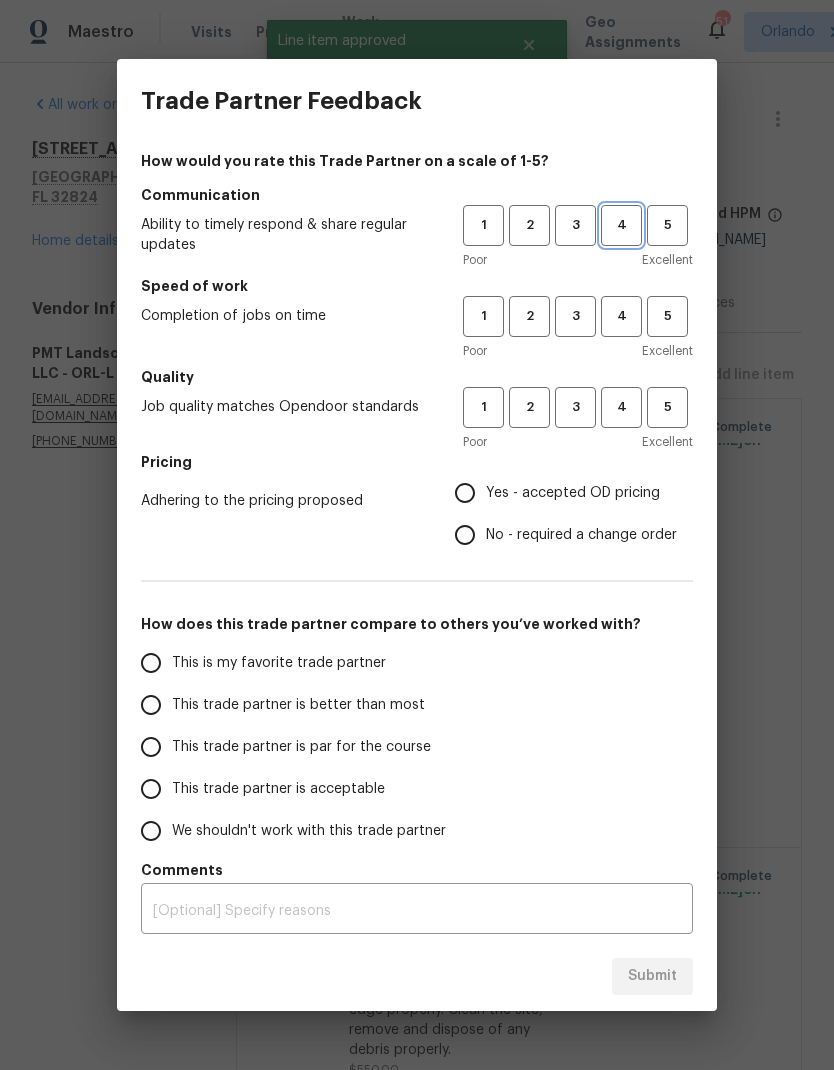 click on "4" at bounding box center (621, 225) 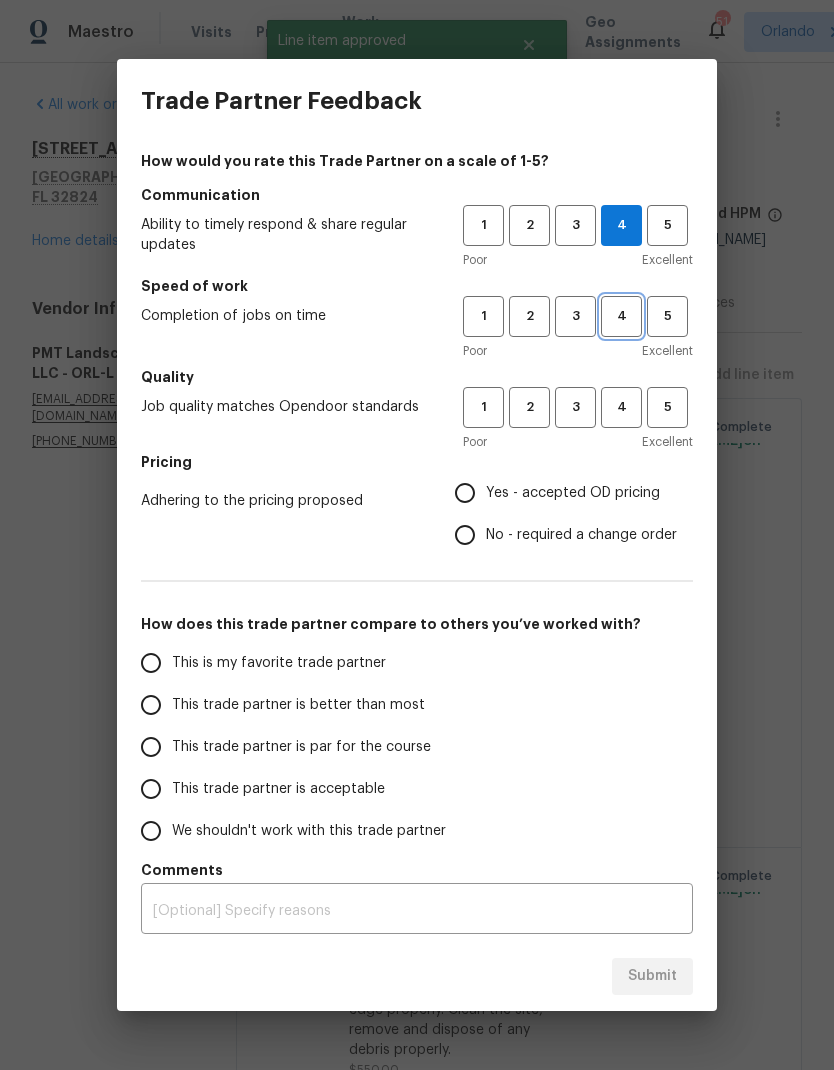 click on "4" at bounding box center (621, 316) 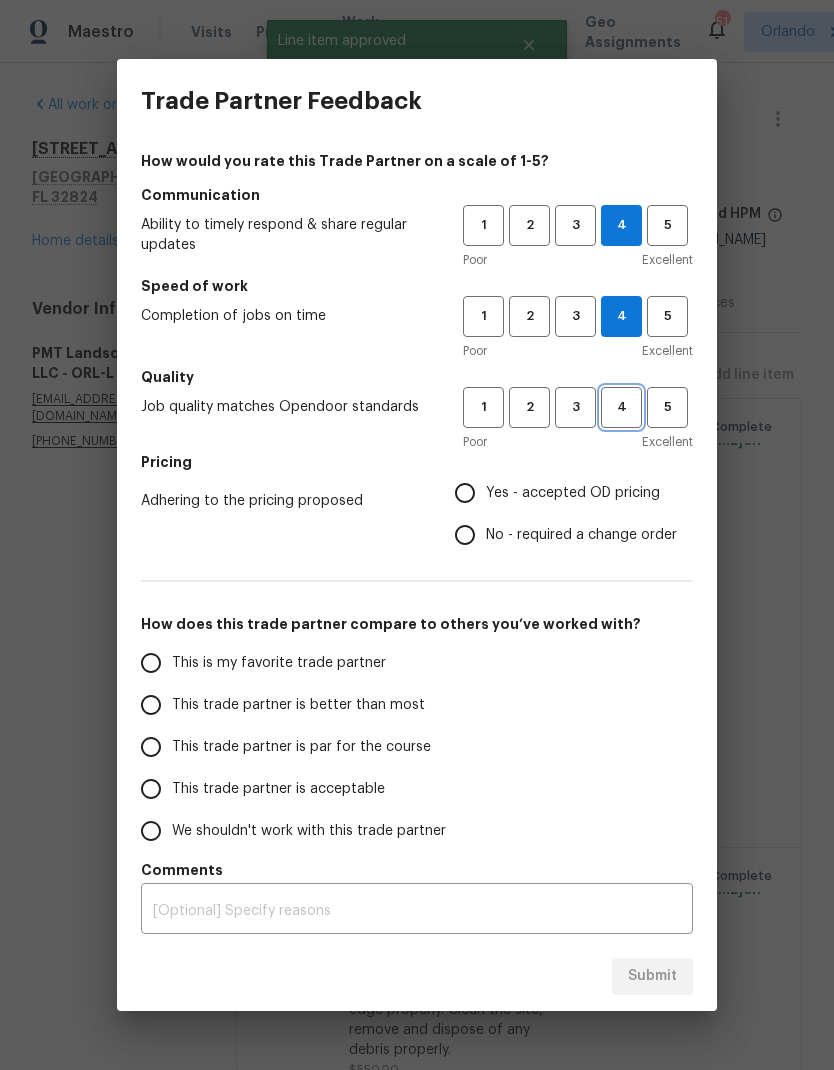 click on "4" at bounding box center [621, 407] 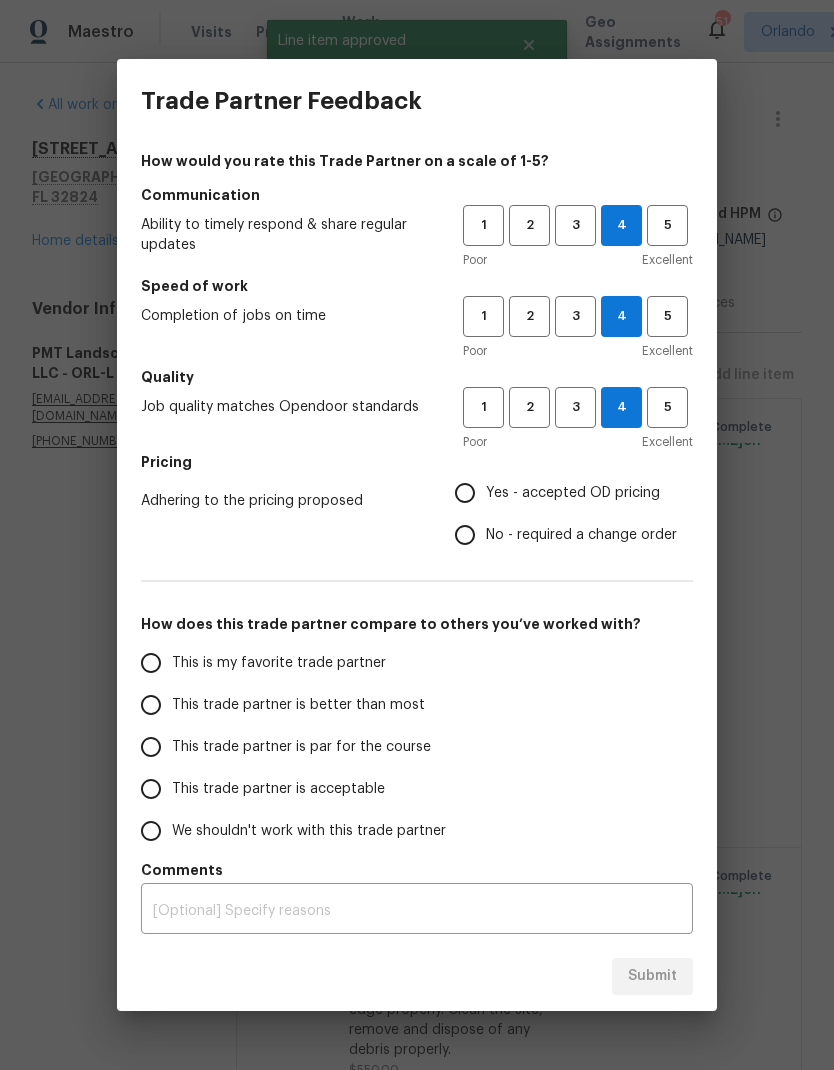 click on "Yes - accepted OD pricing" at bounding box center (573, 493) 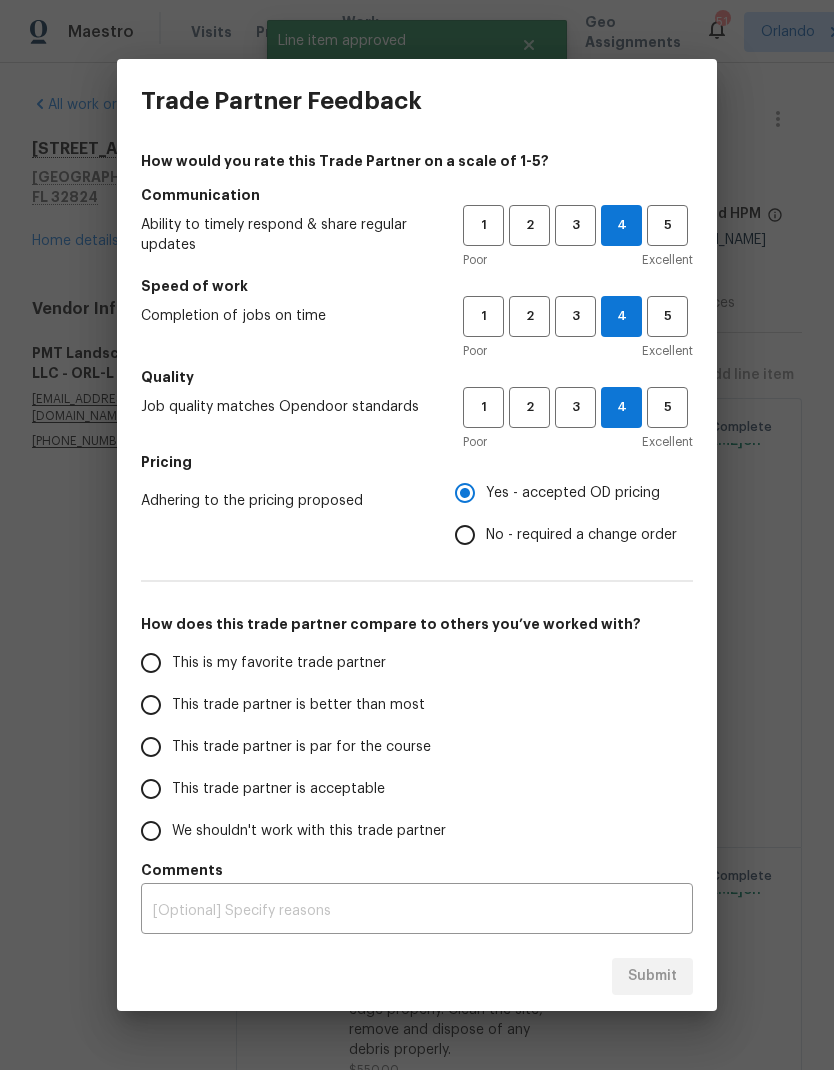 click on "This is my favorite trade partner" at bounding box center [288, 663] 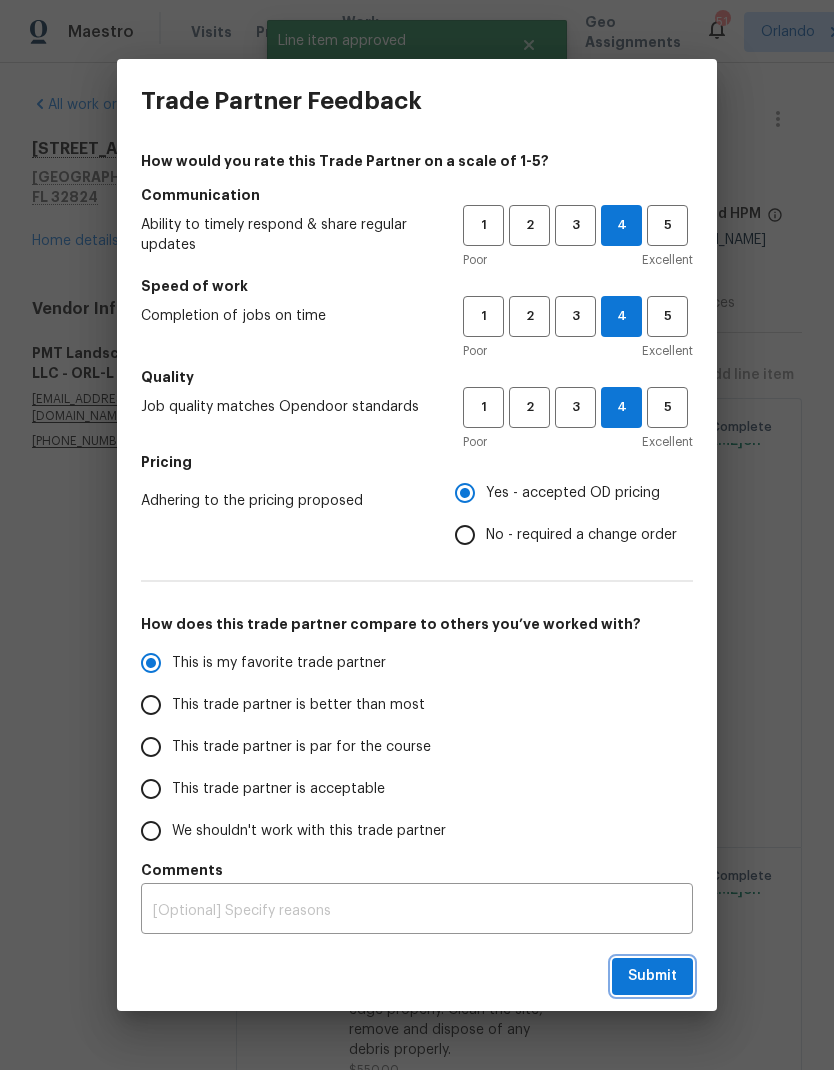 click on "Submit" at bounding box center (652, 976) 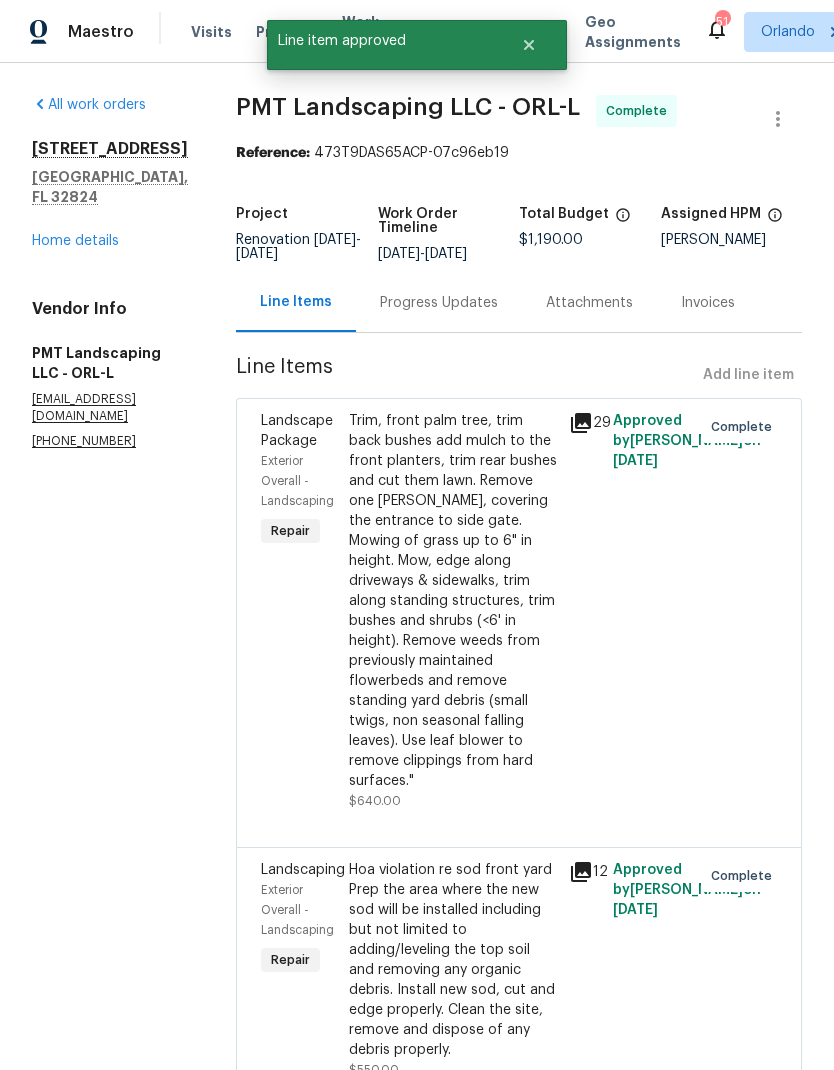 radio on "false" 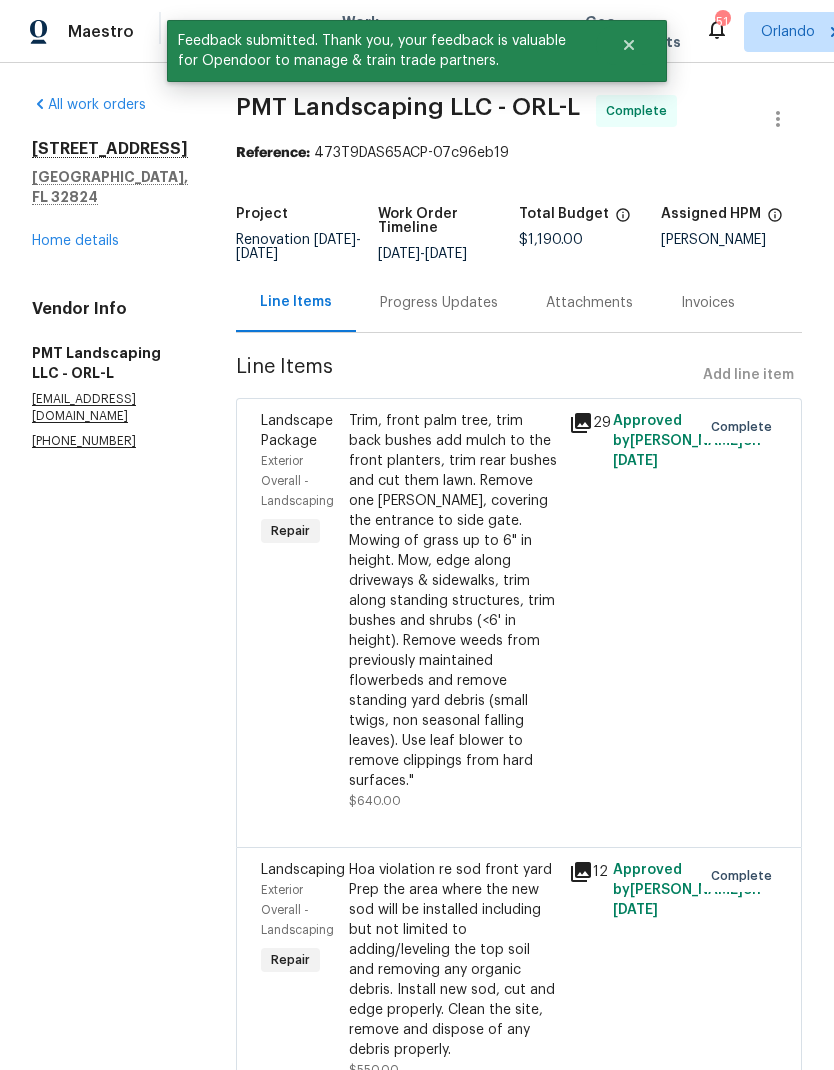click on "Home details" at bounding box center (75, 241) 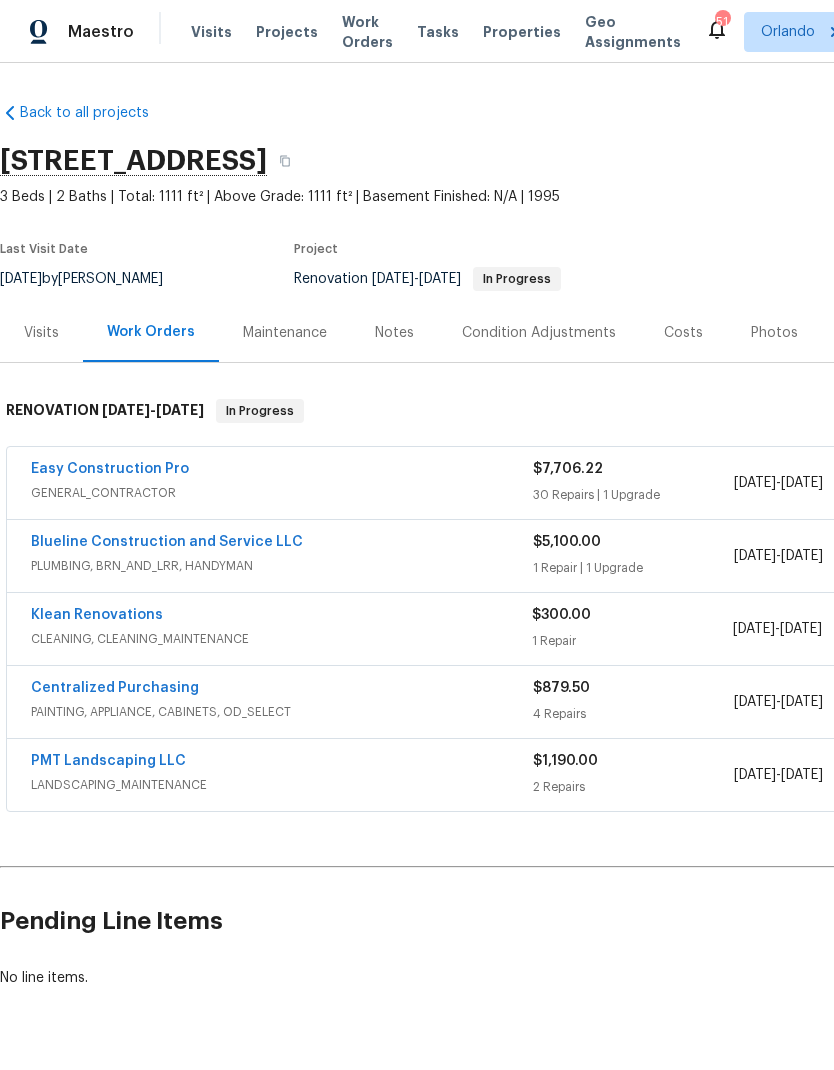 scroll, scrollTop: 0, scrollLeft: 0, axis: both 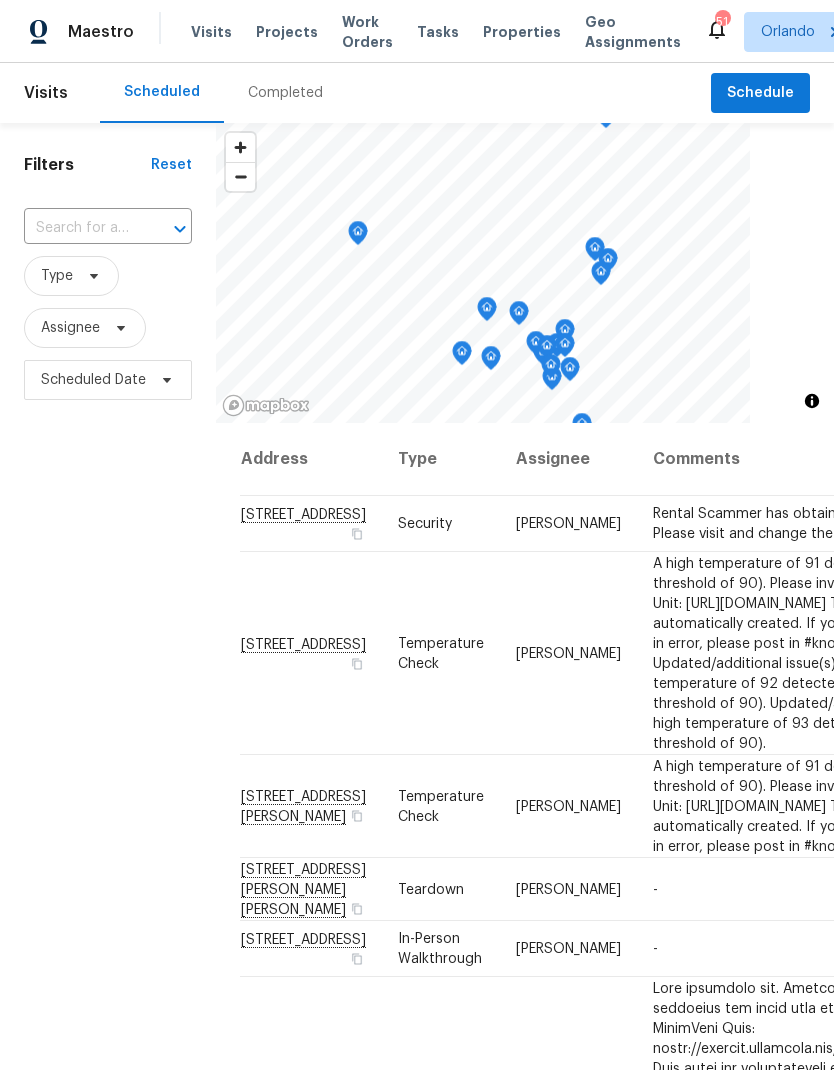 click on "Work Orders" at bounding box center (367, 32) 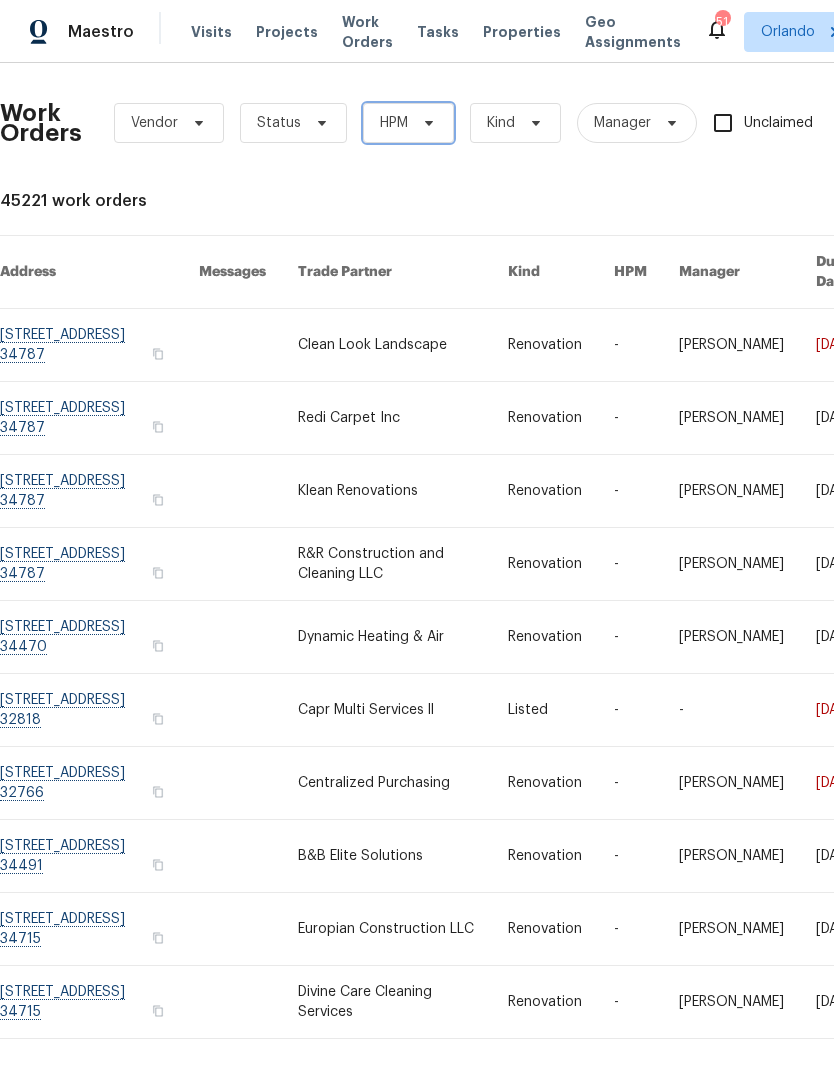 click on "HPM" at bounding box center [408, 123] 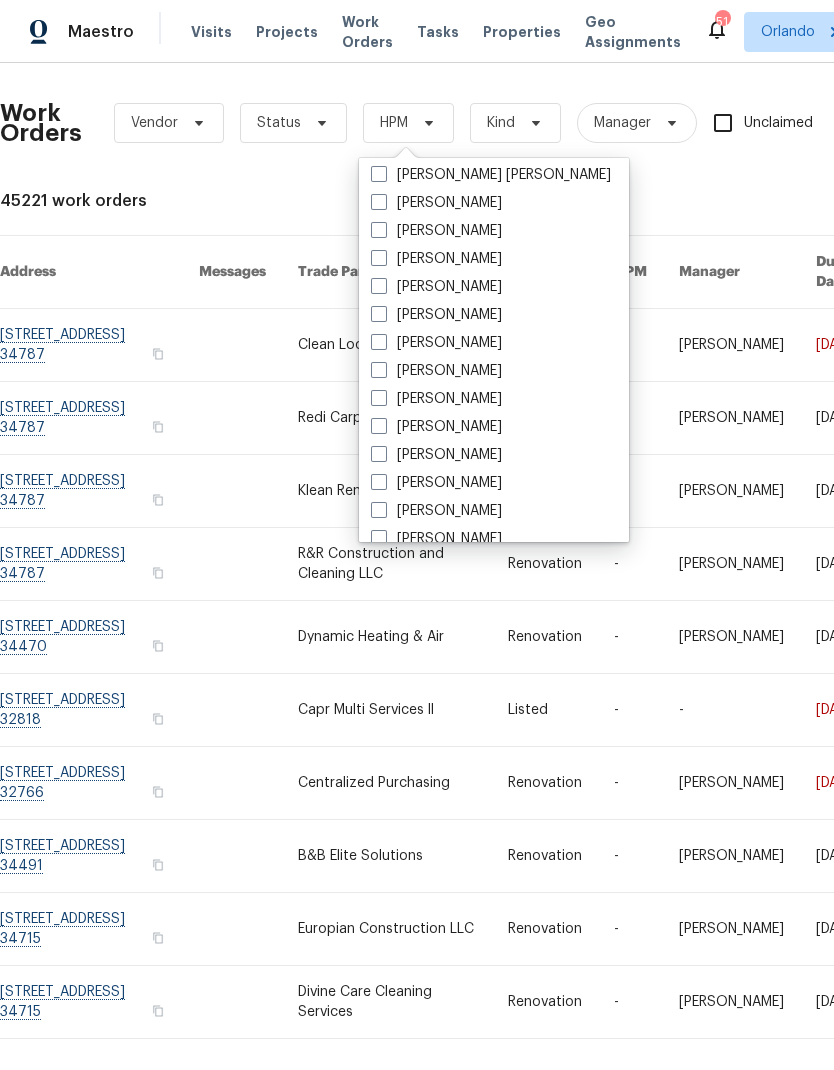scroll, scrollTop: 116, scrollLeft: 0, axis: vertical 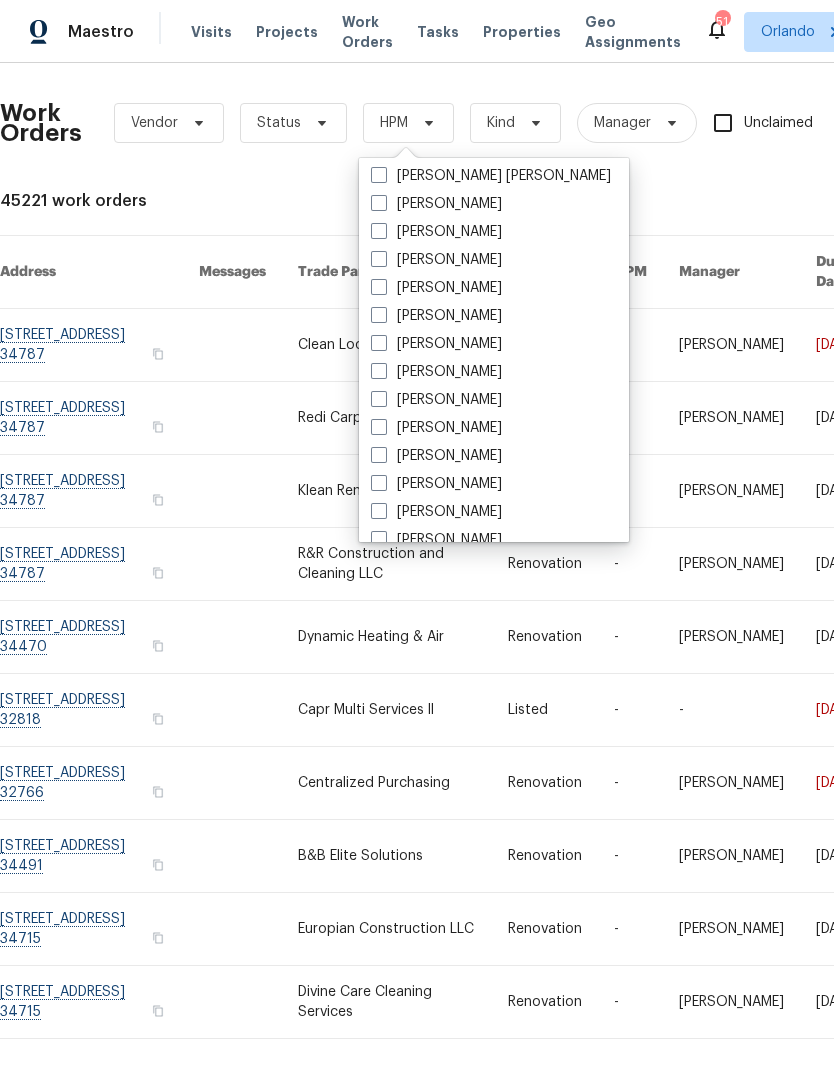 click on "[PERSON_NAME]" at bounding box center [436, 512] 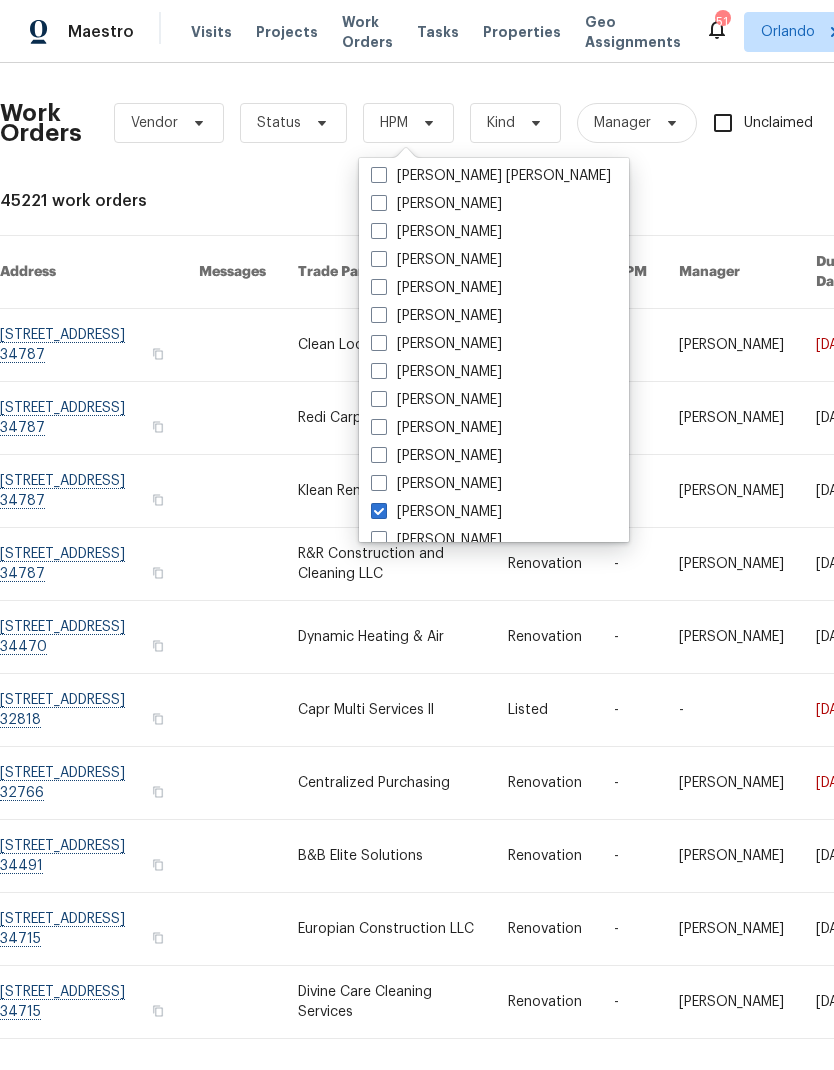 checkbox on "true" 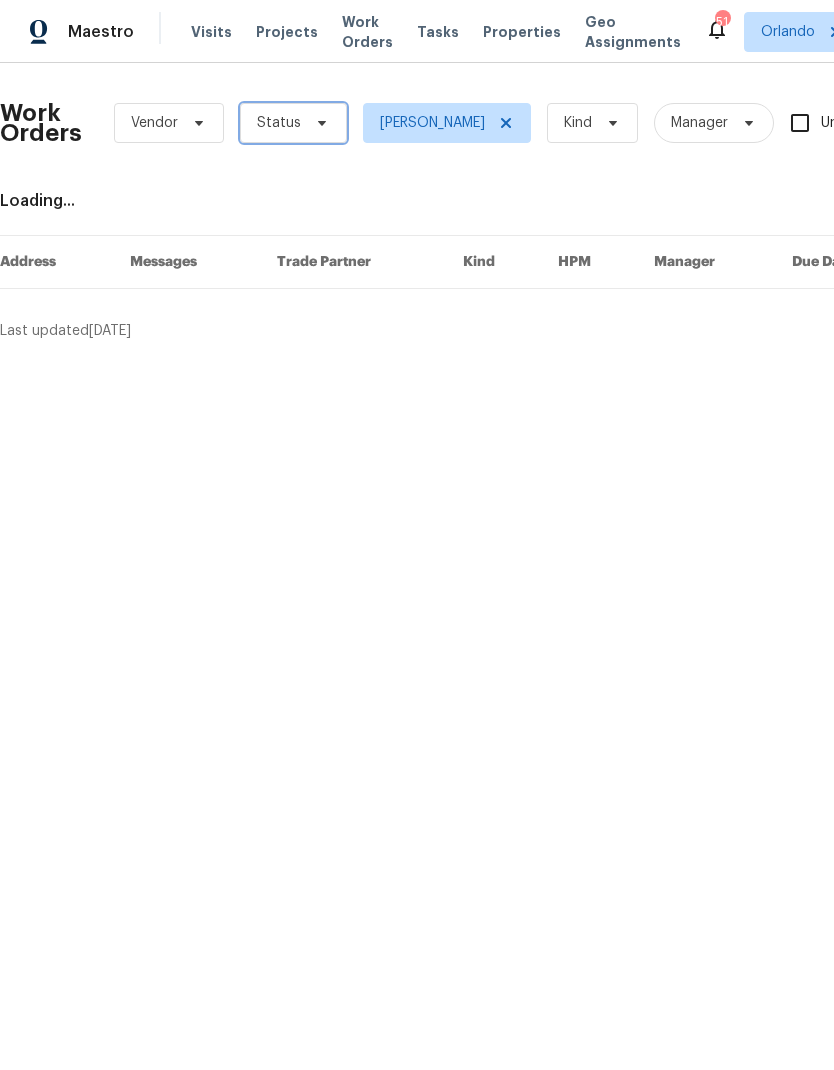 click on "Status" at bounding box center [293, 123] 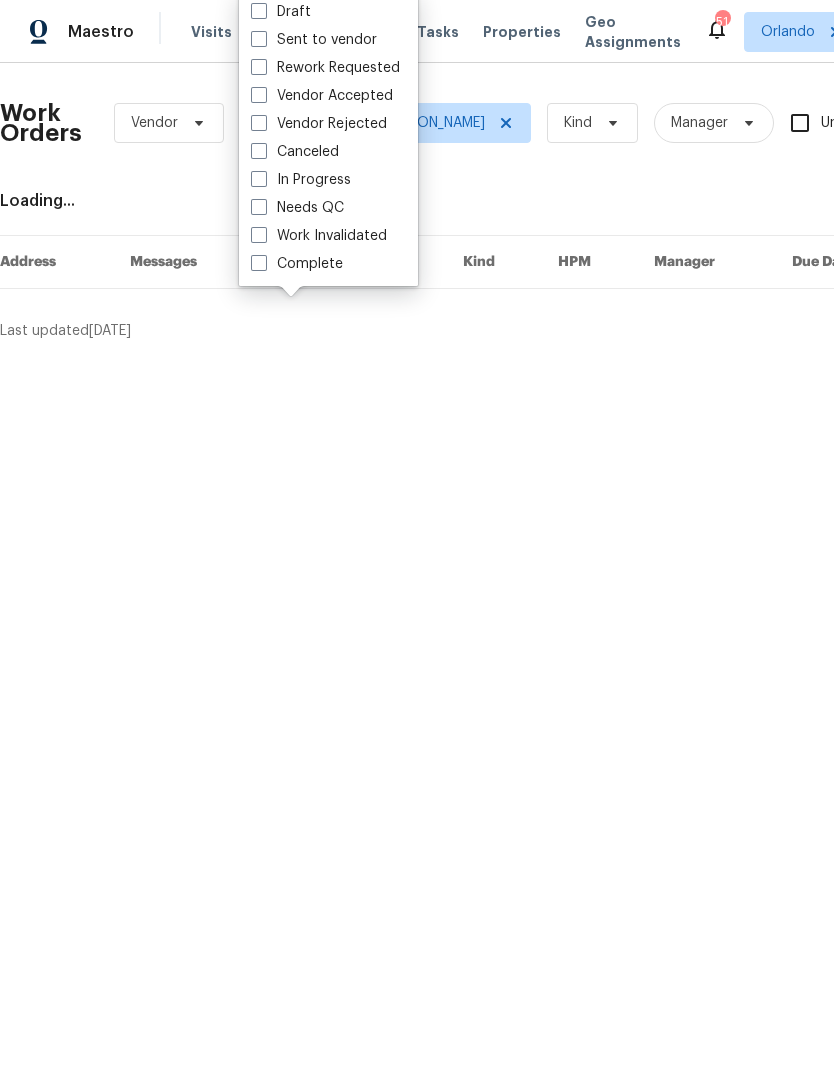 click on "Needs QC" at bounding box center [297, 208] 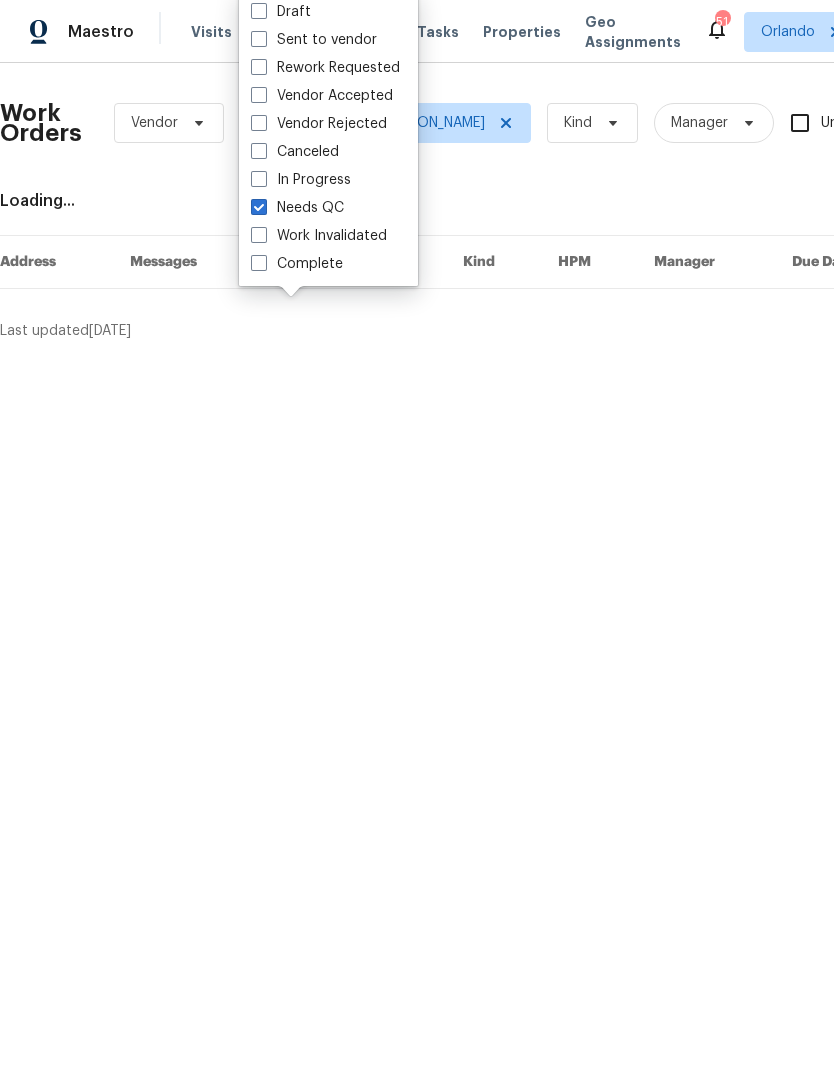 checkbox on "true" 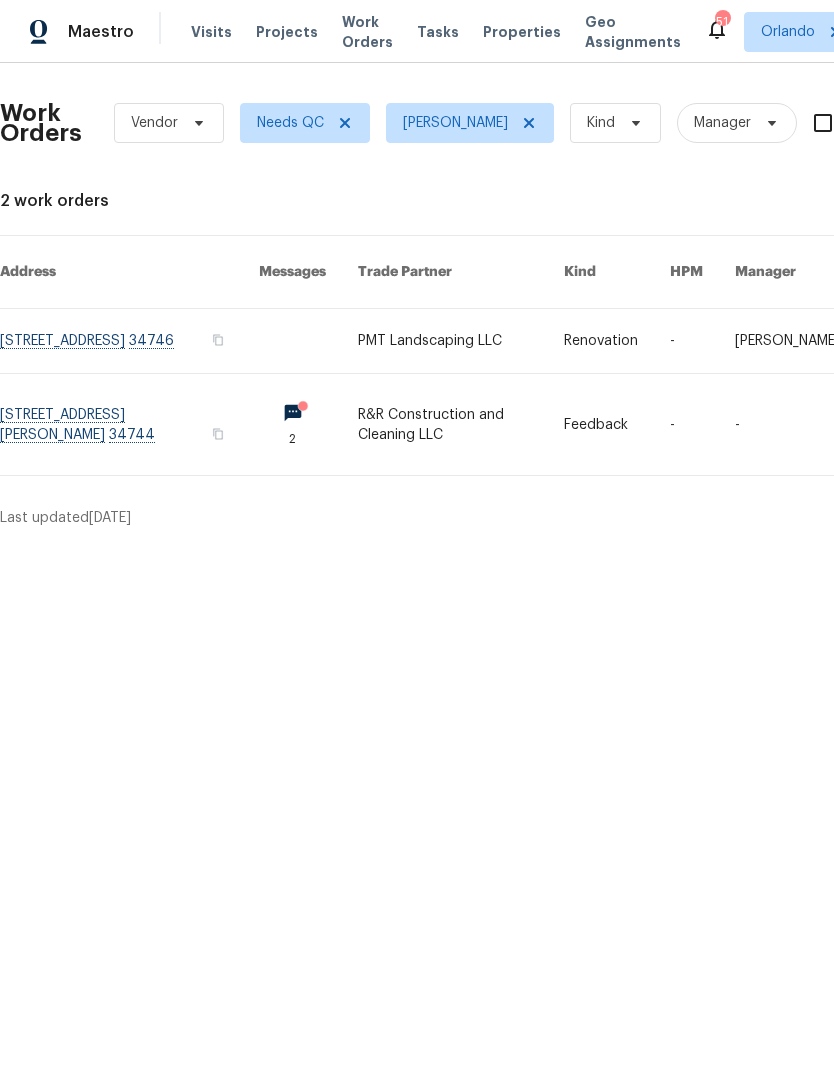 click at bounding box center [617, 341] 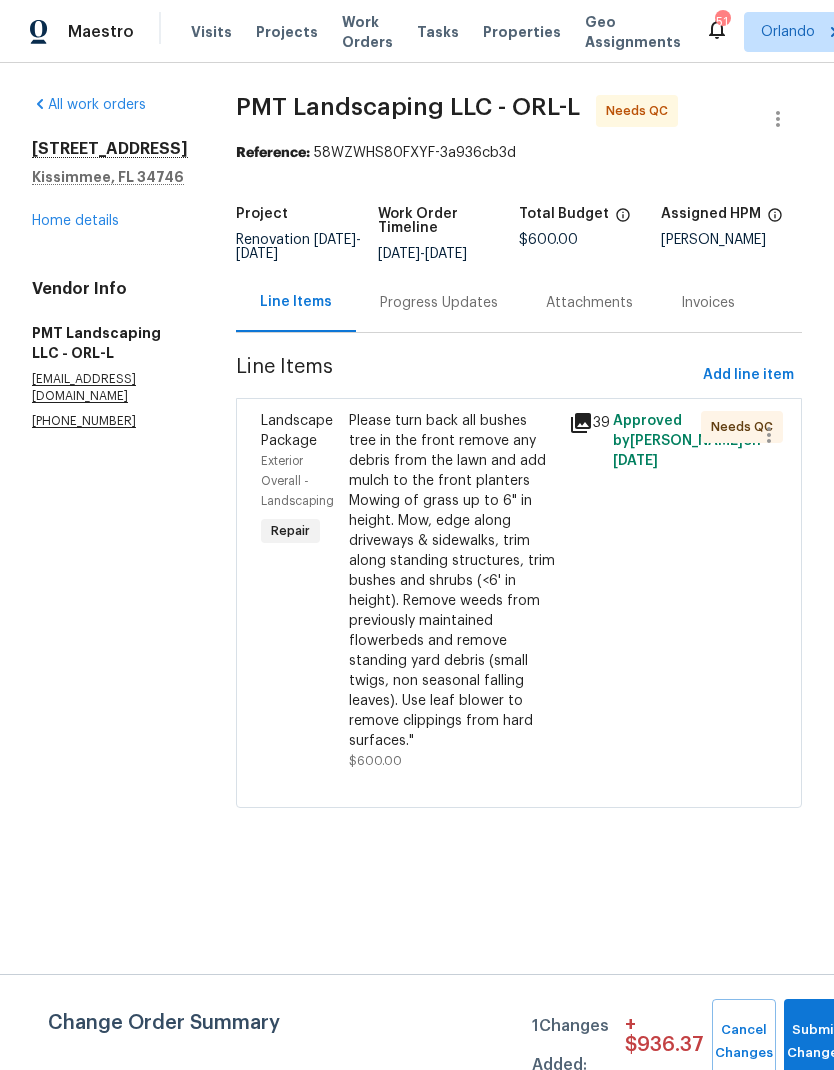 click on "Progress Updates" at bounding box center (439, 303) 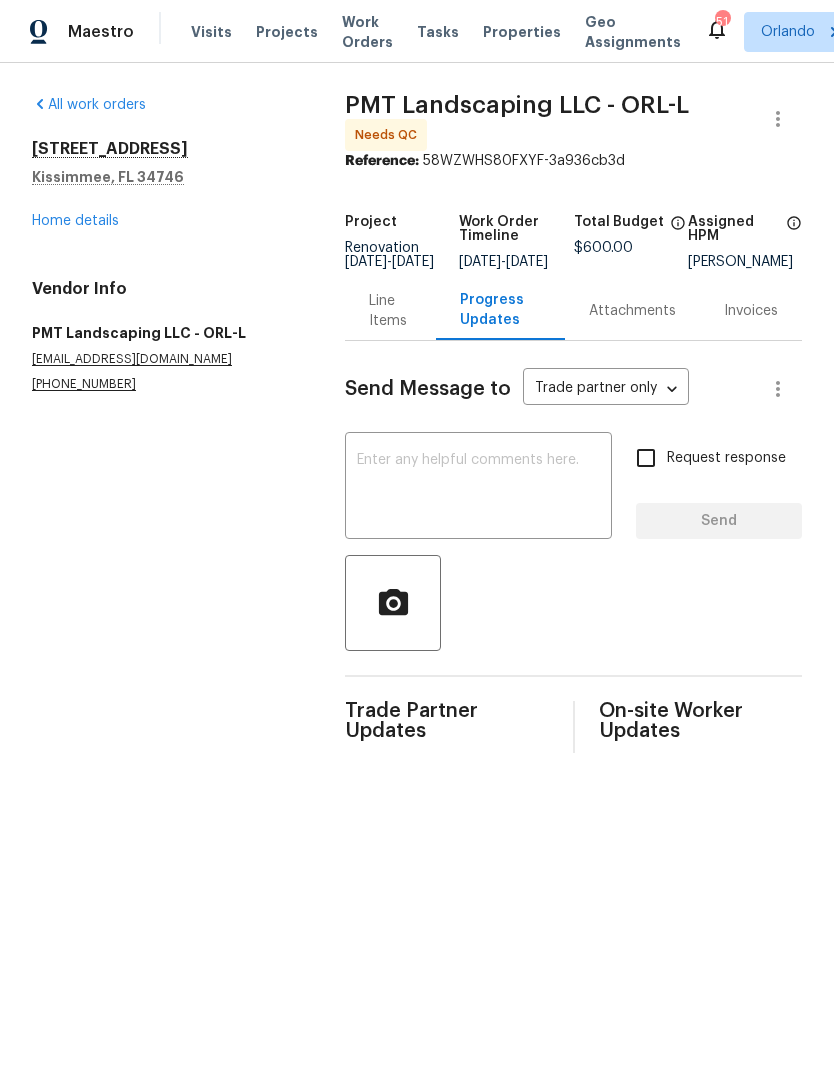 click on "Line Items" at bounding box center (390, 311) 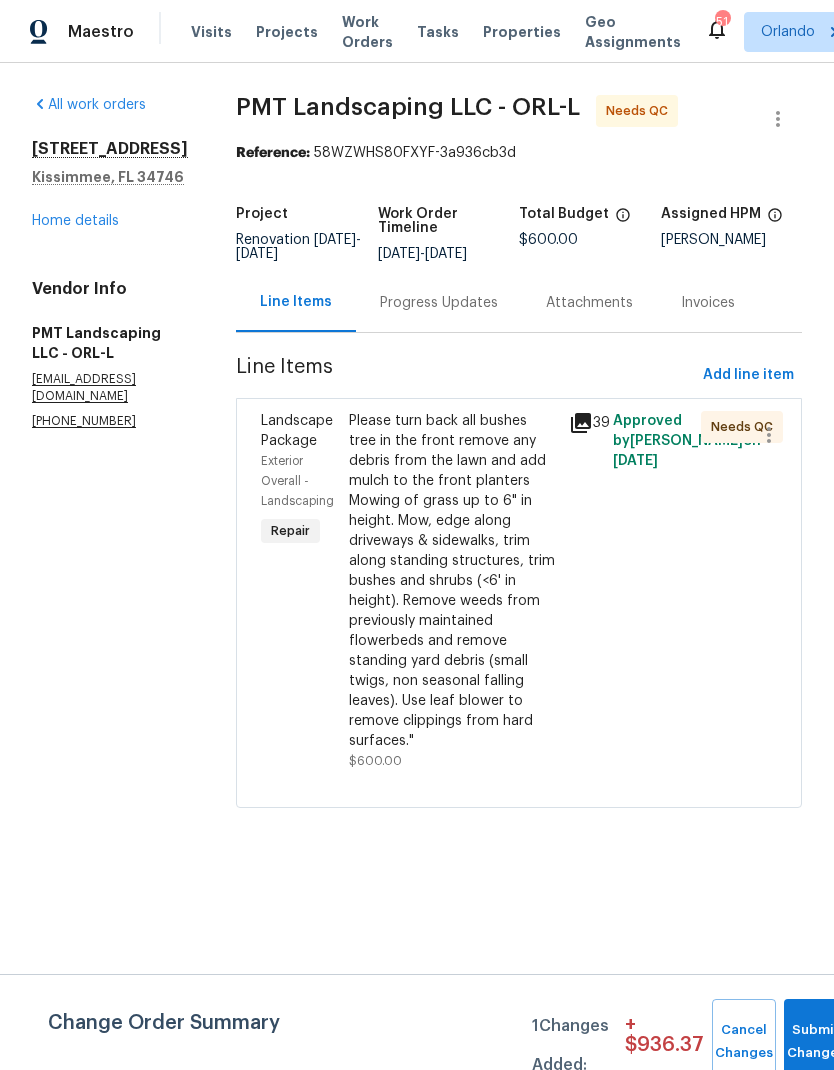 click on "Please turn back all bushes tree in the front remove any debris from the lawn and add mulch to the front planters
Mowing of grass up to 6" in height. Mow, edge along driveways & sidewalks, trim along standing structures, trim bushes and shrubs (<6' in height). Remove weeds from previously maintained flowerbeds and remove standing yard debris (small twigs, non seasonal falling leaves).  Use leaf blower to remove clippings from hard surfaces."" at bounding box center (453, 581) 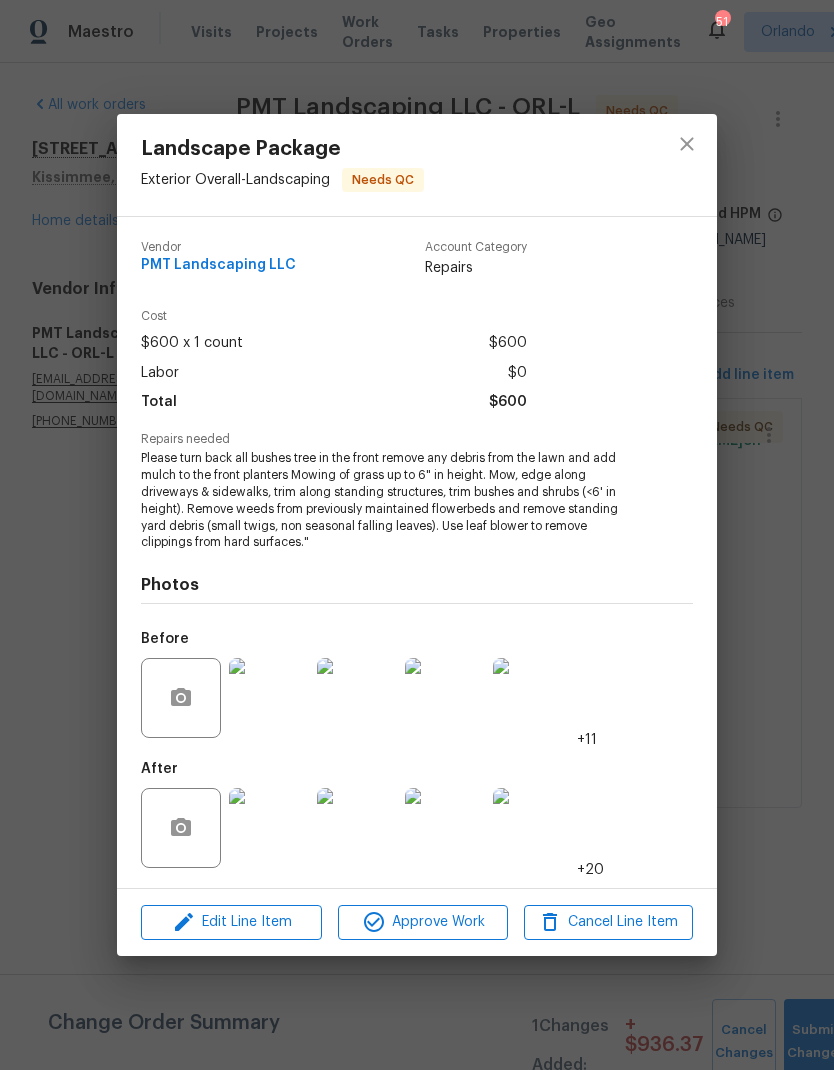 click at bounding box center [269, 828] 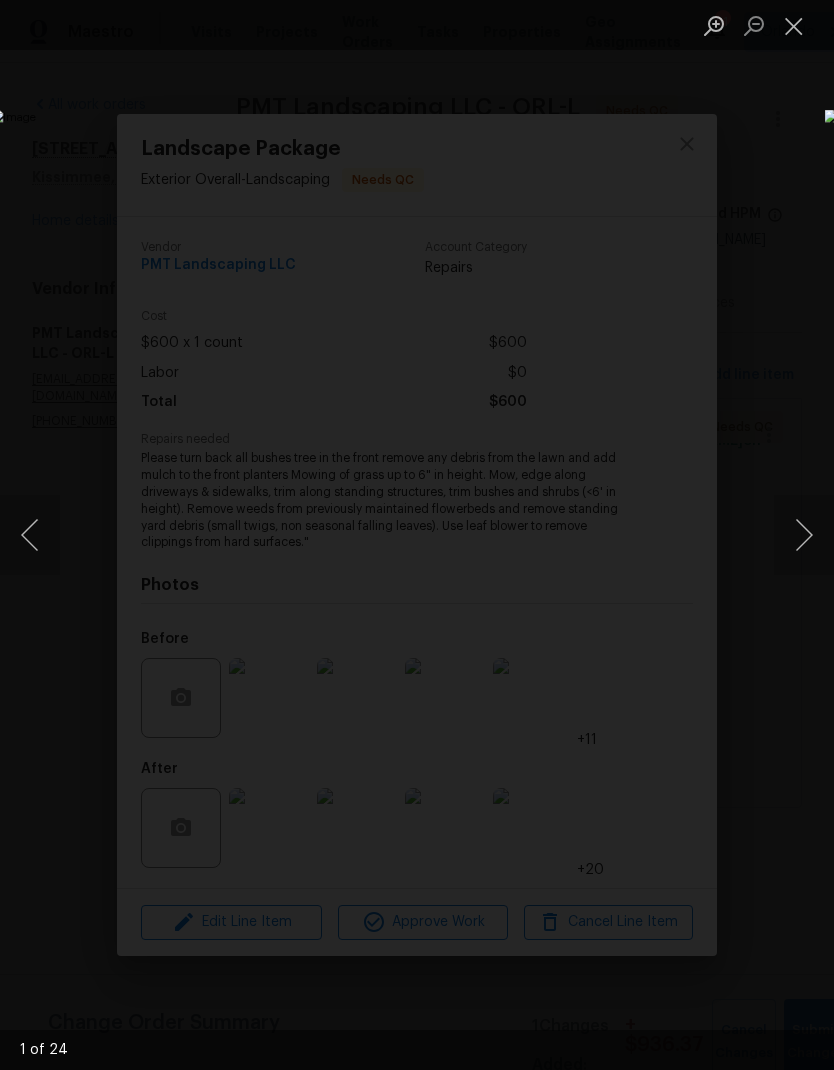 click at bounding box center (804, 535) 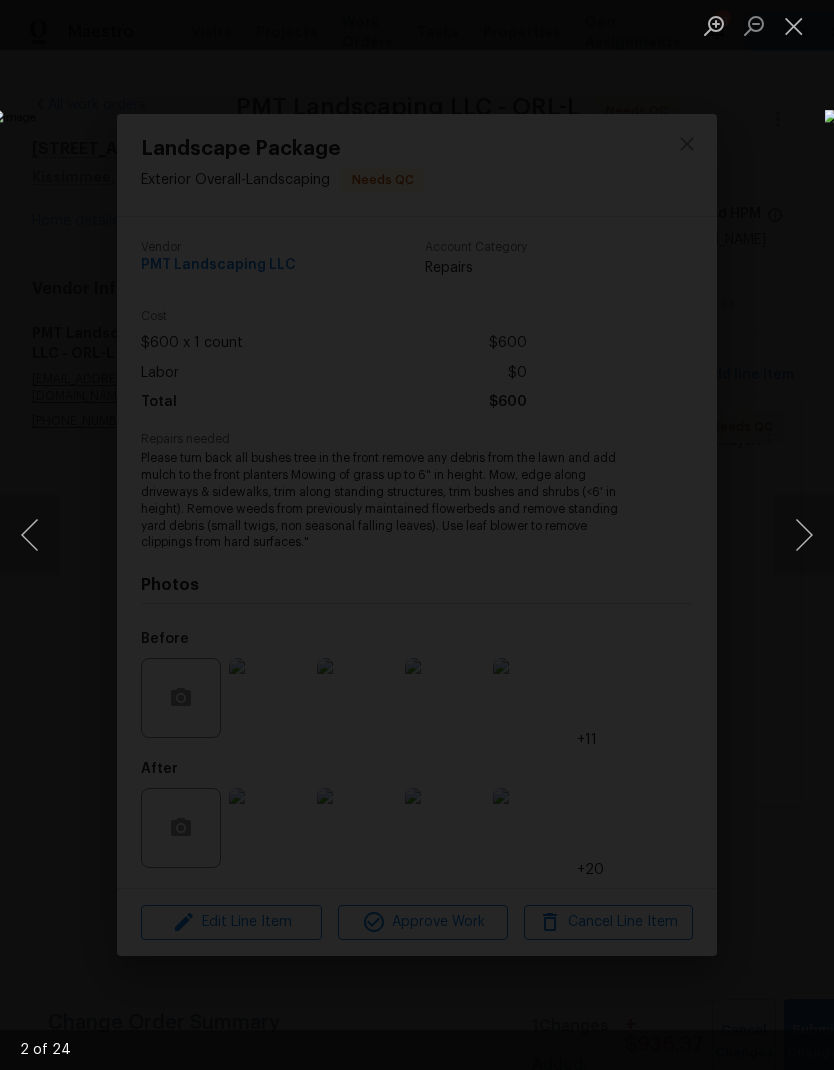 click at bounding box center [804, 535] 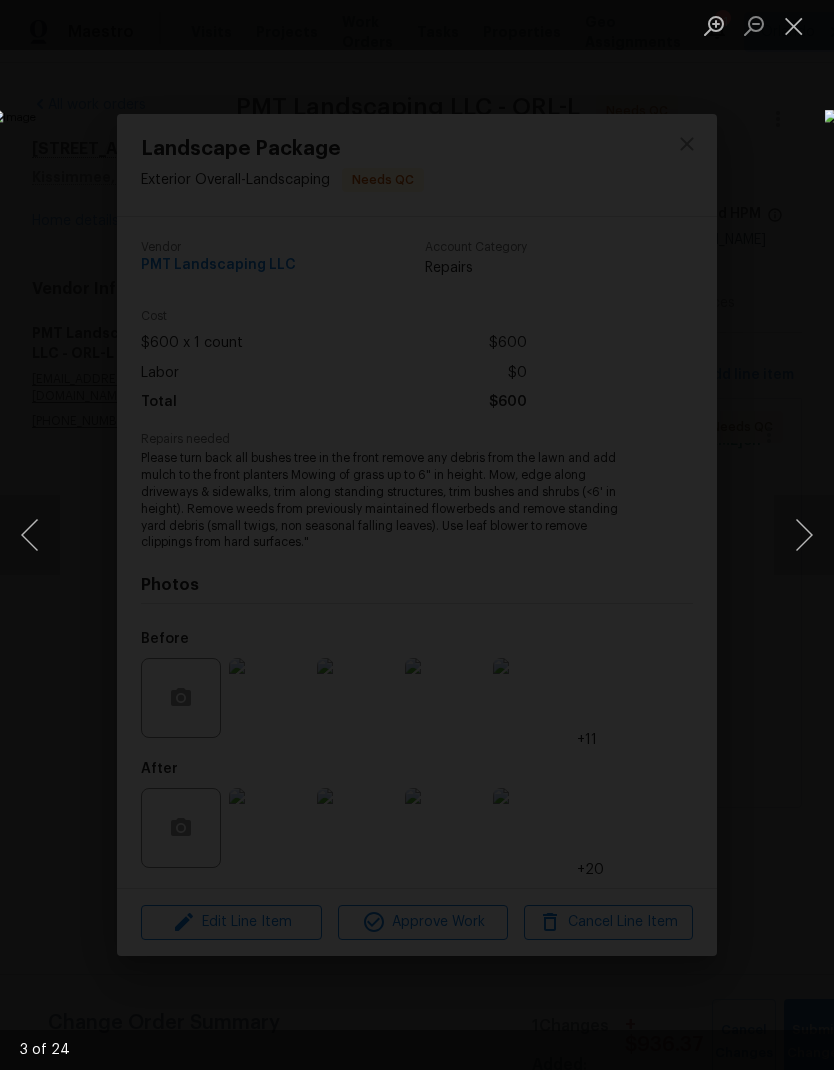 click at bounding box center [804, 535] 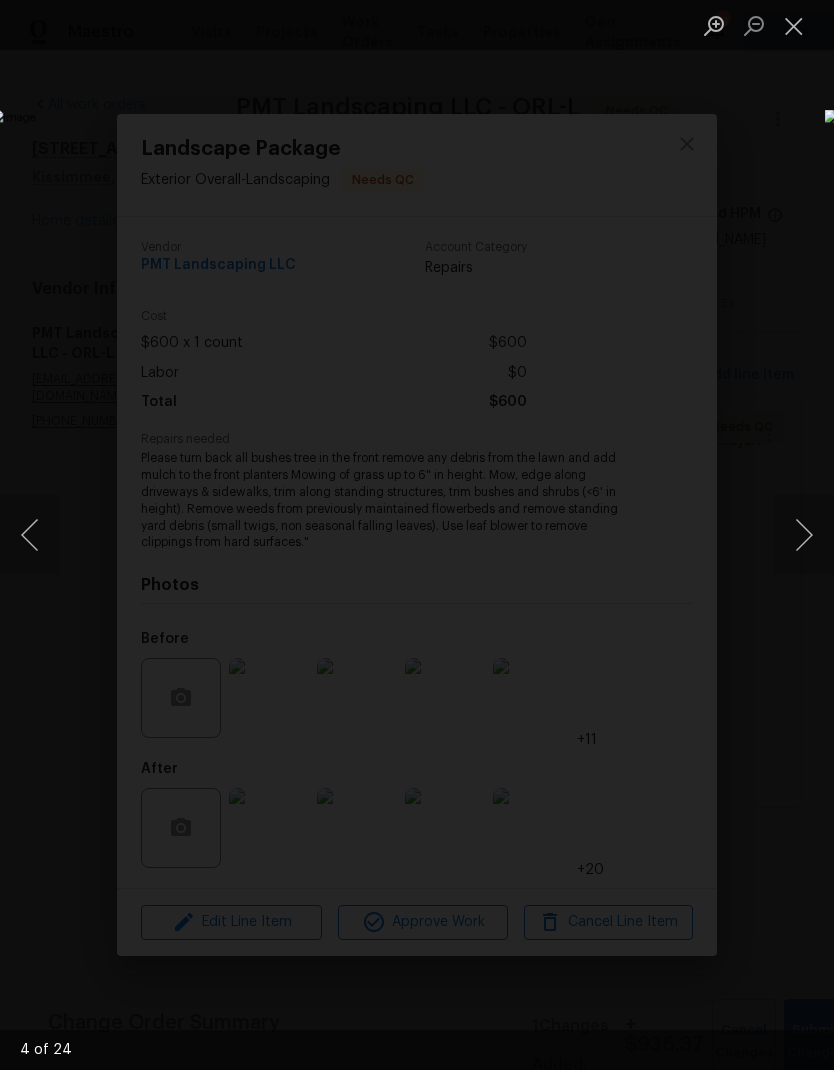 click at bounding box center (804, 535) 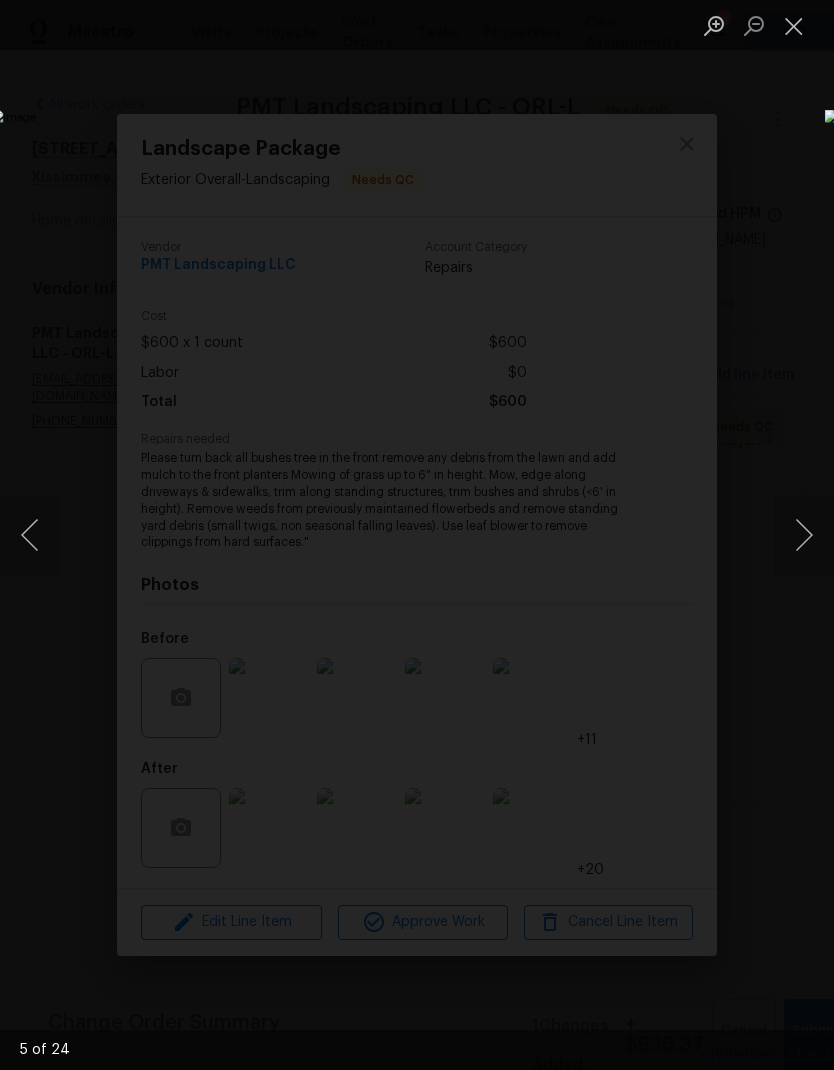click at bounding box center (804, 535) 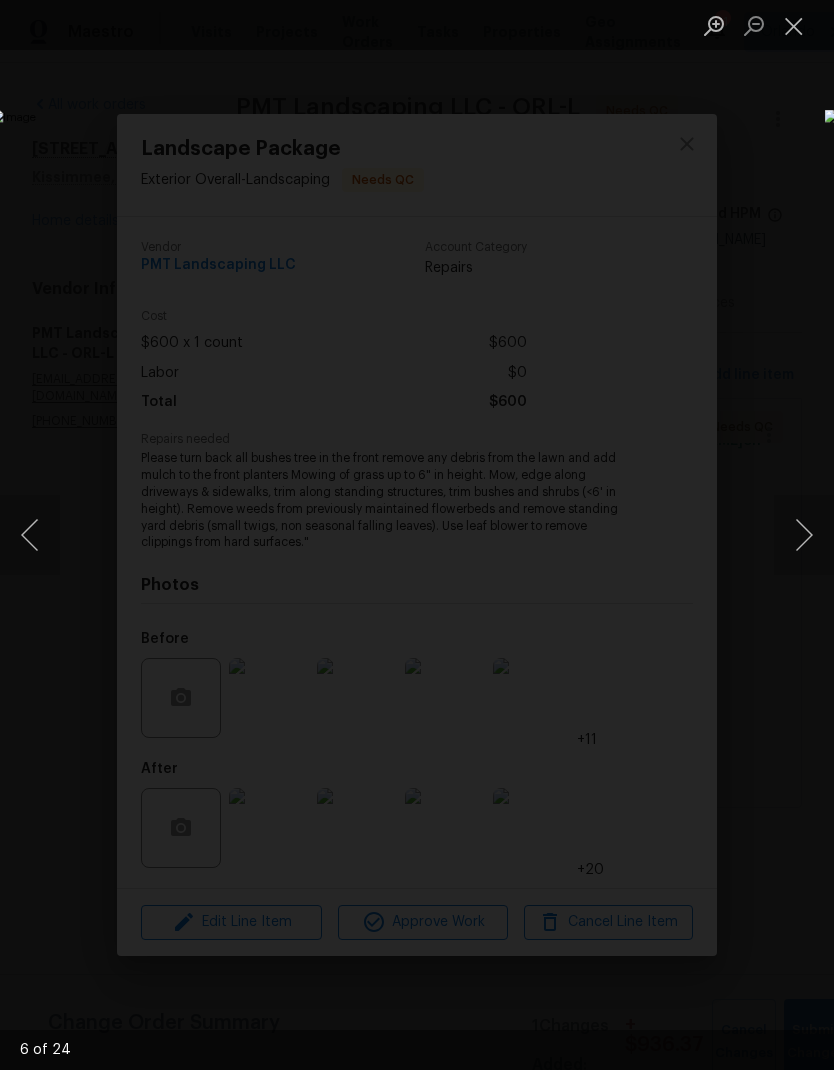 click at bounding box center (804, 535) 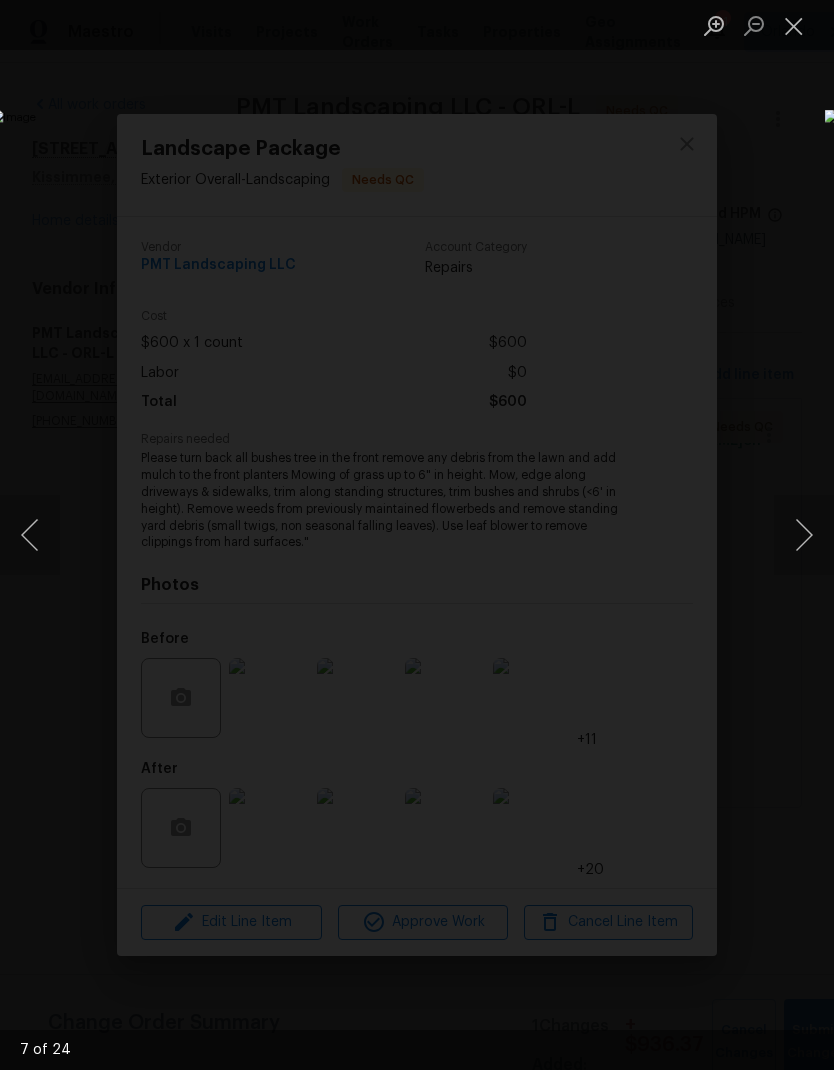click at bounding box center [804, 535] 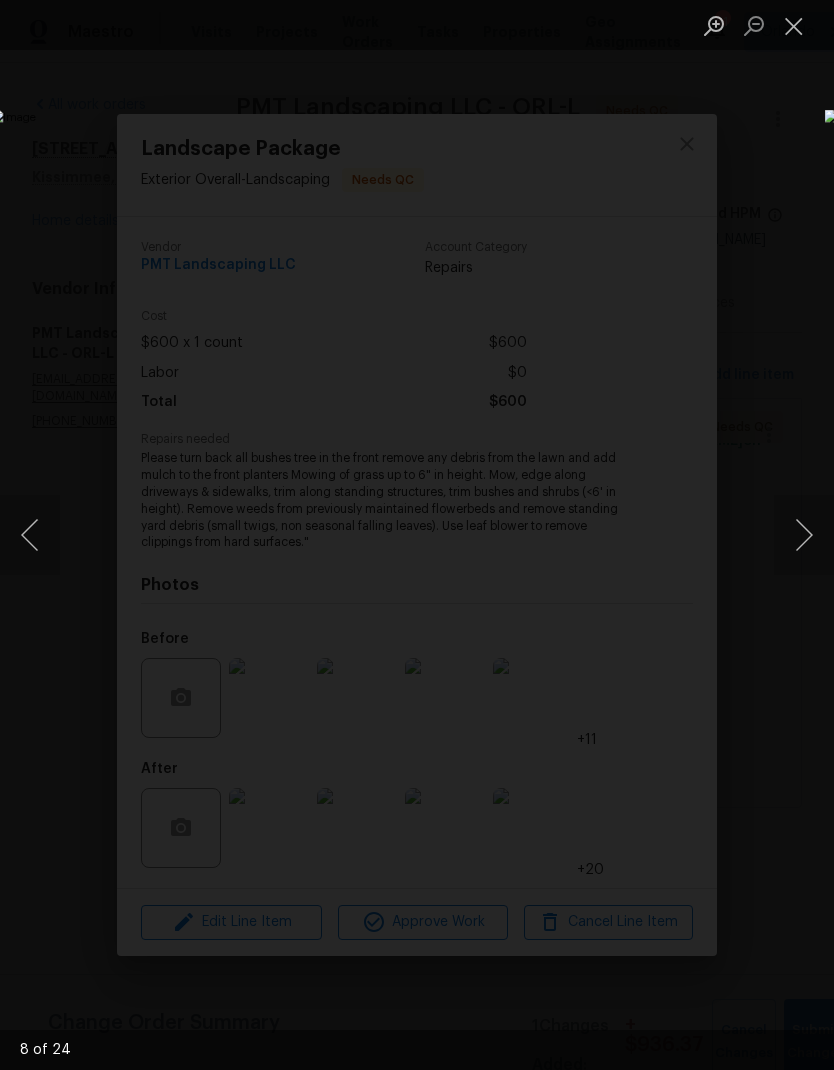 click at bounding box center (804, 535) 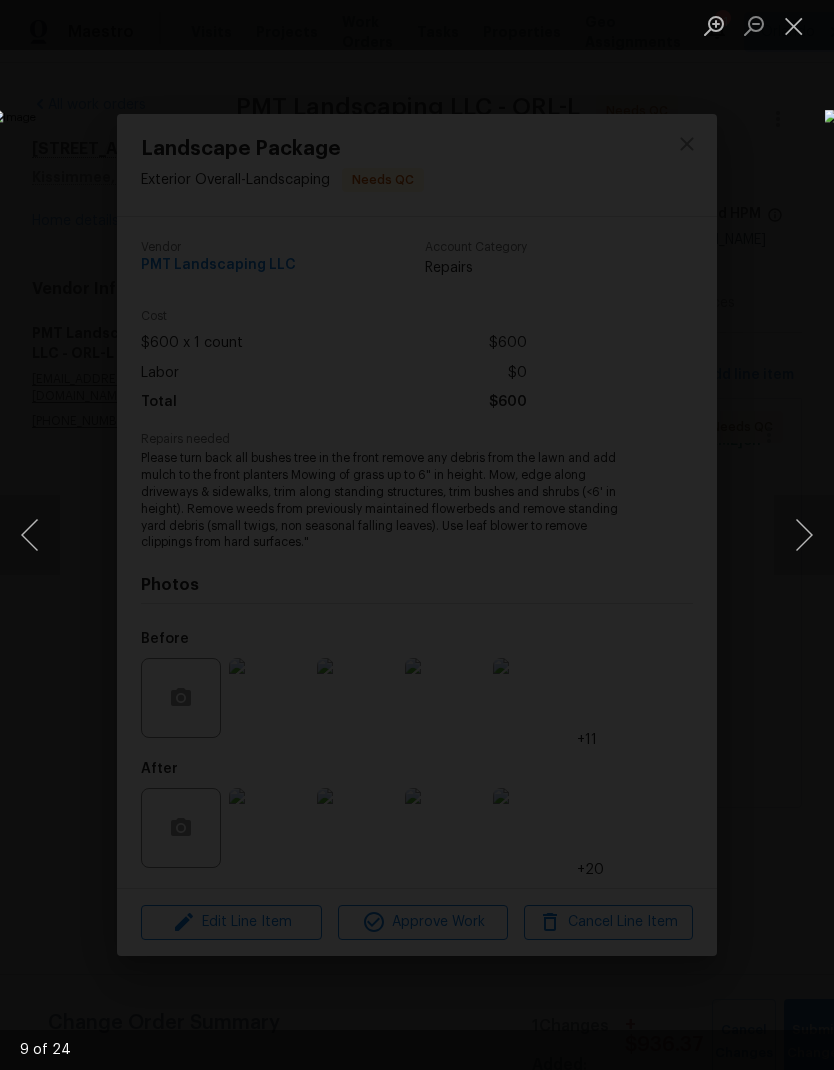 click at bounding box center [804, 535] 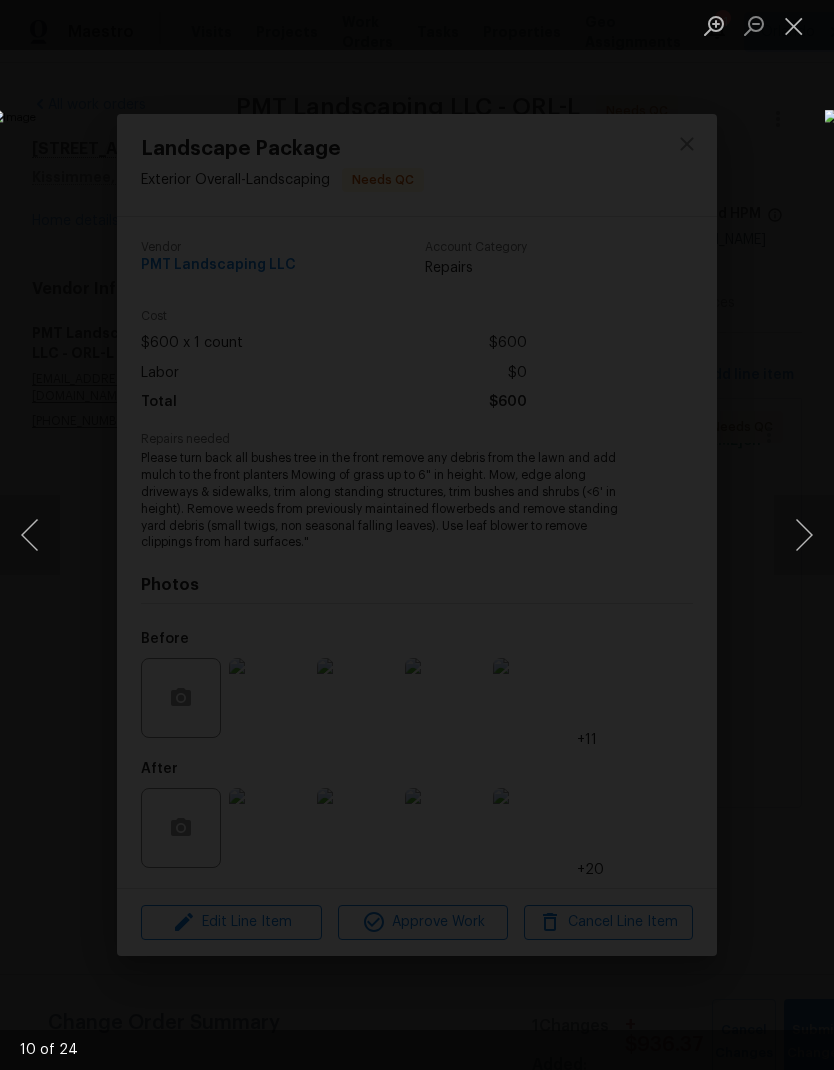click at bounding box center (804, 535) 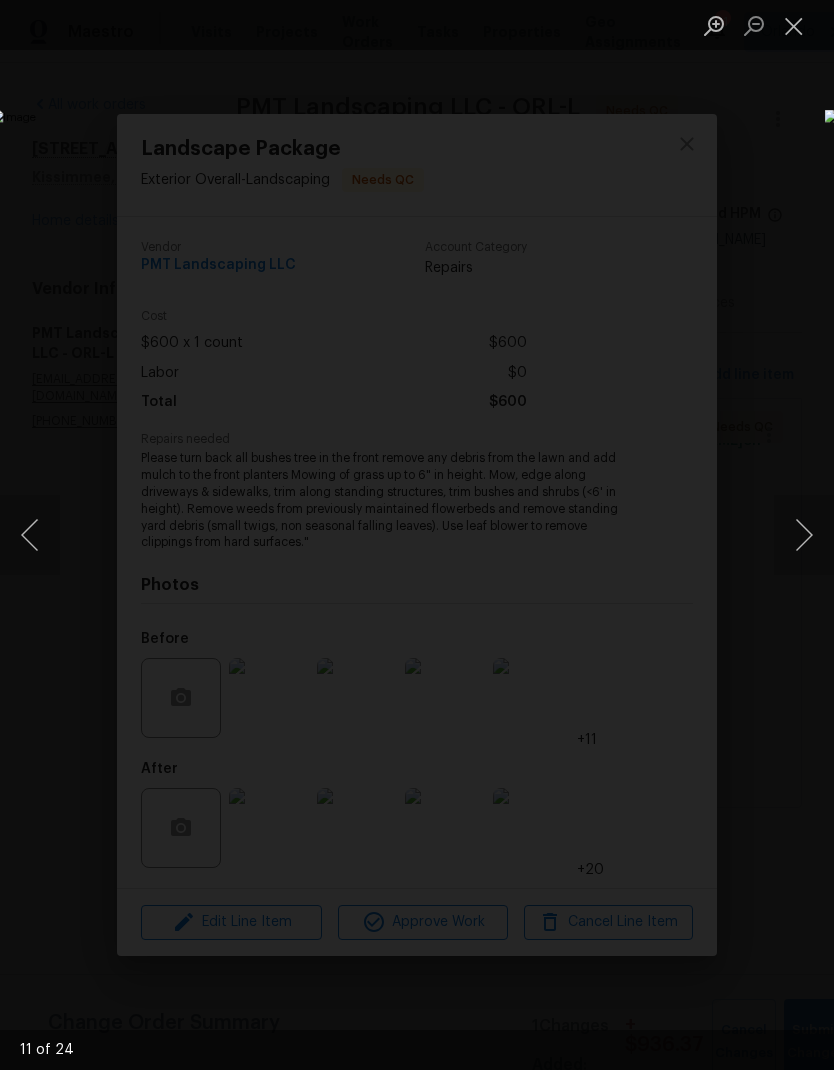 click at bounding box center (804, 535) 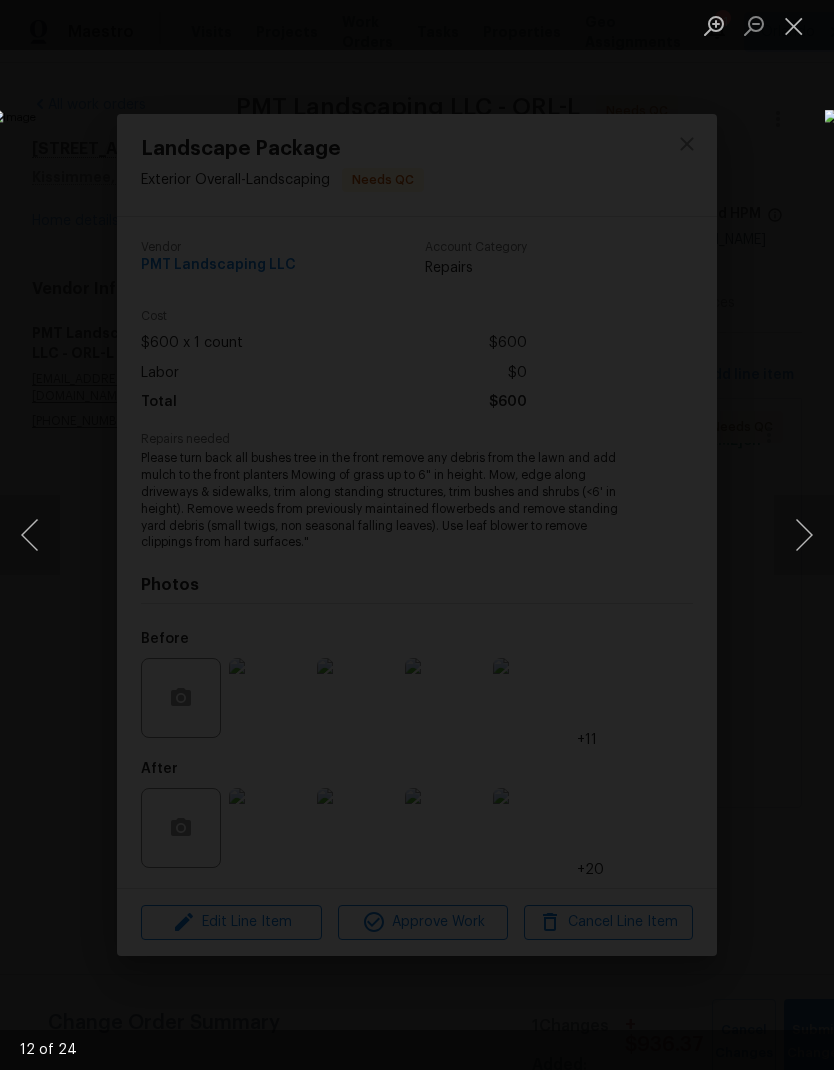 click at bounding box center [804, 535] 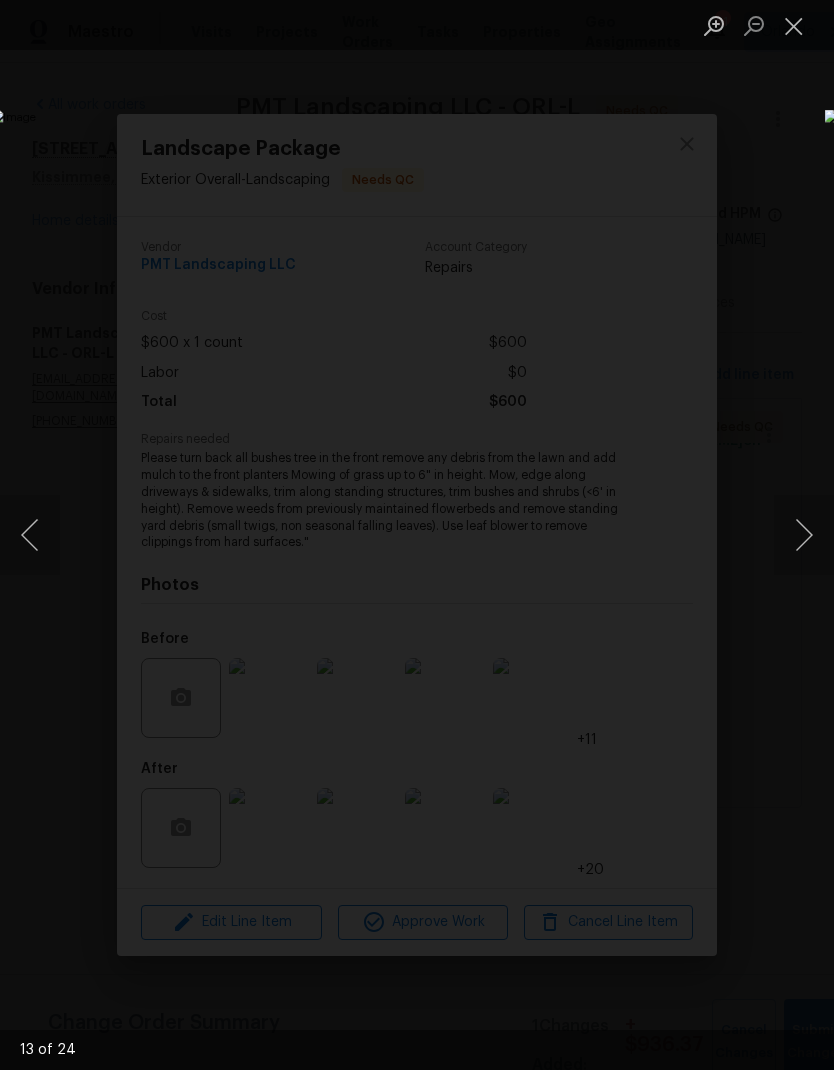 click at bounding box center [804, 535] 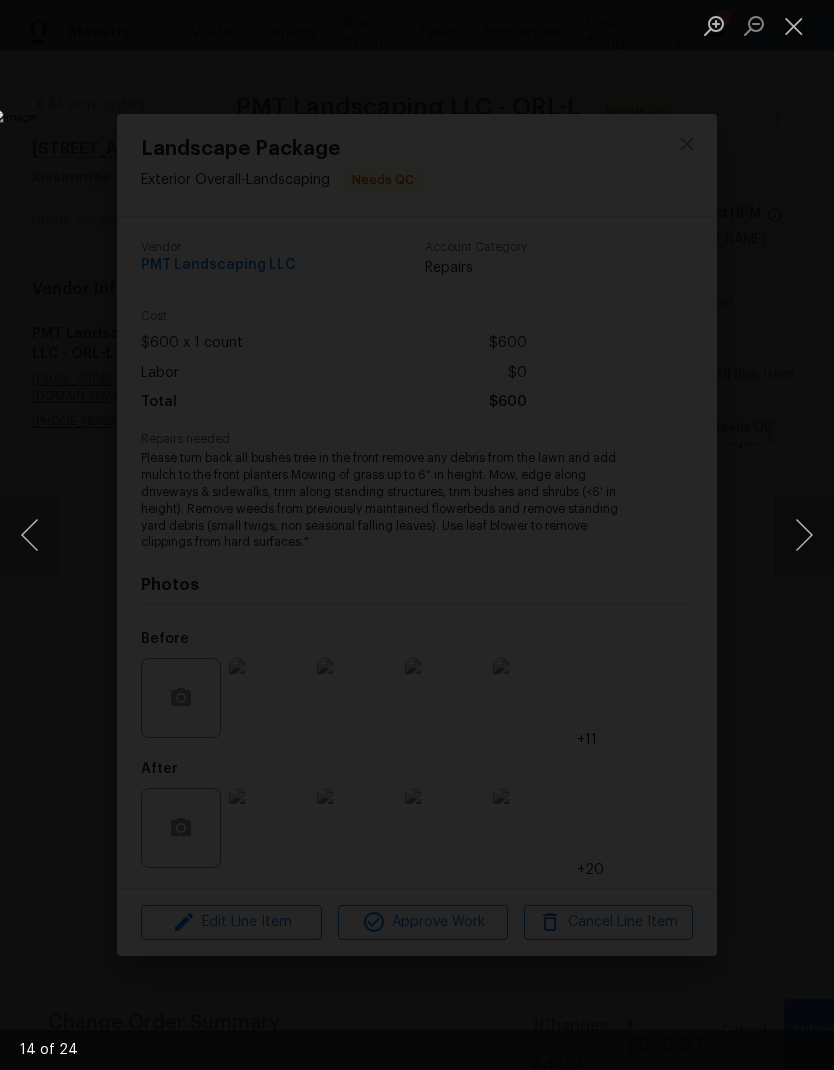 click at bounding box center [804, 535] 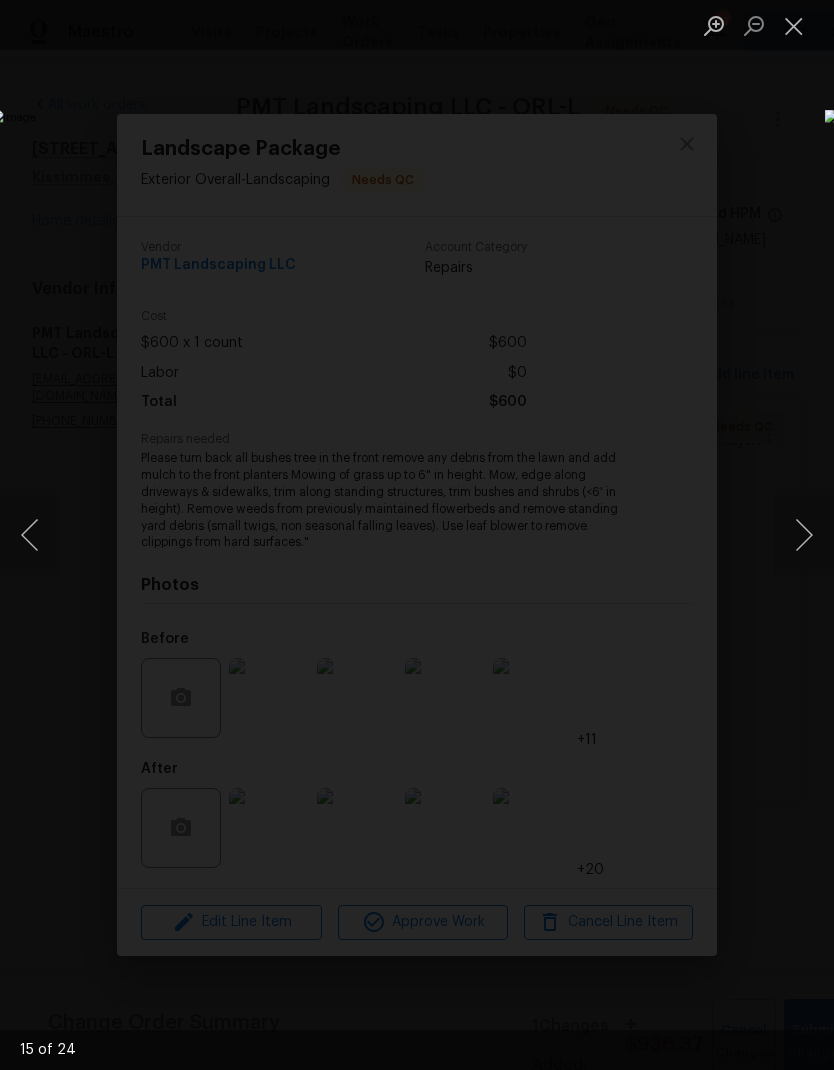 click at bounding box center (804, 535) 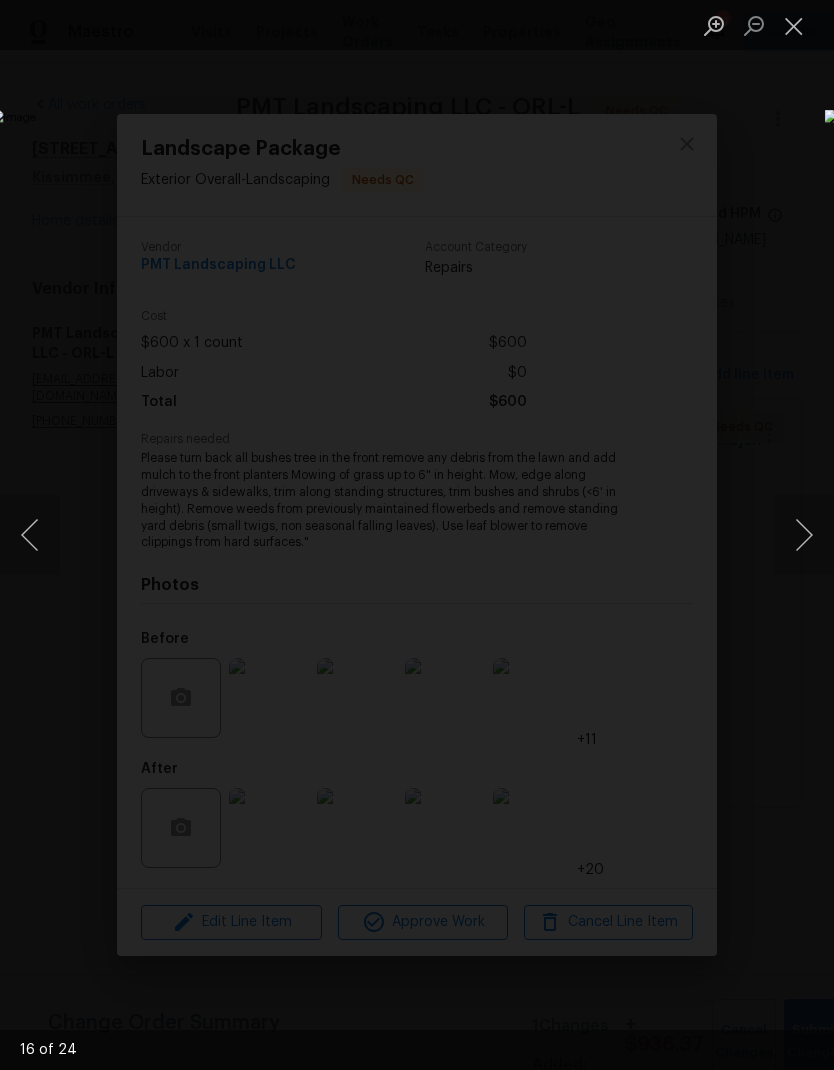 click at bounding box center [804, 535] 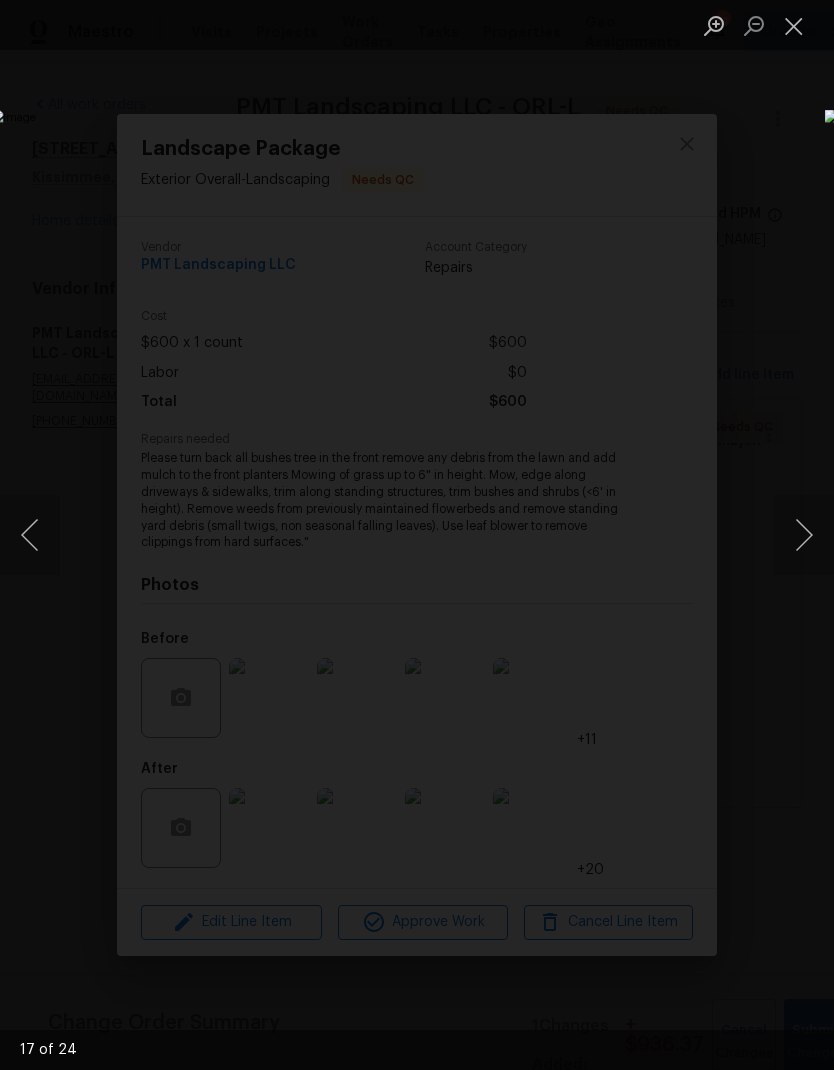 click at bounding box center [804, 535] 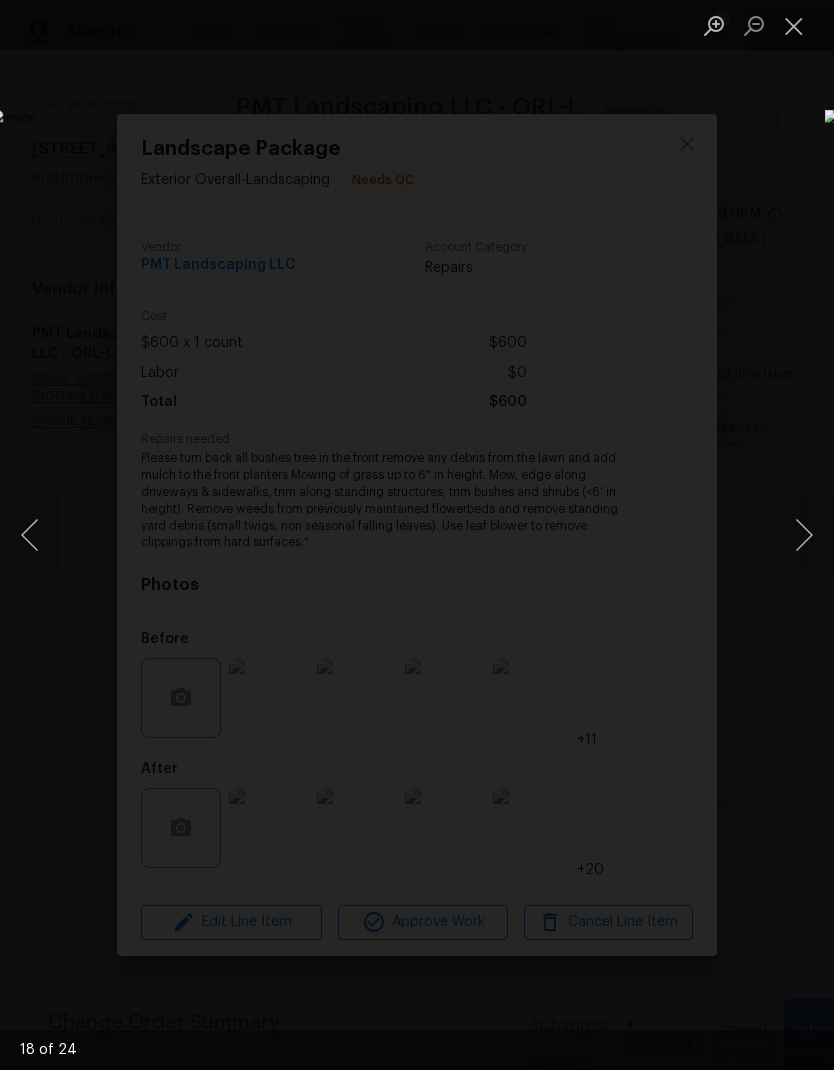 click at bounding box center (804, 535) 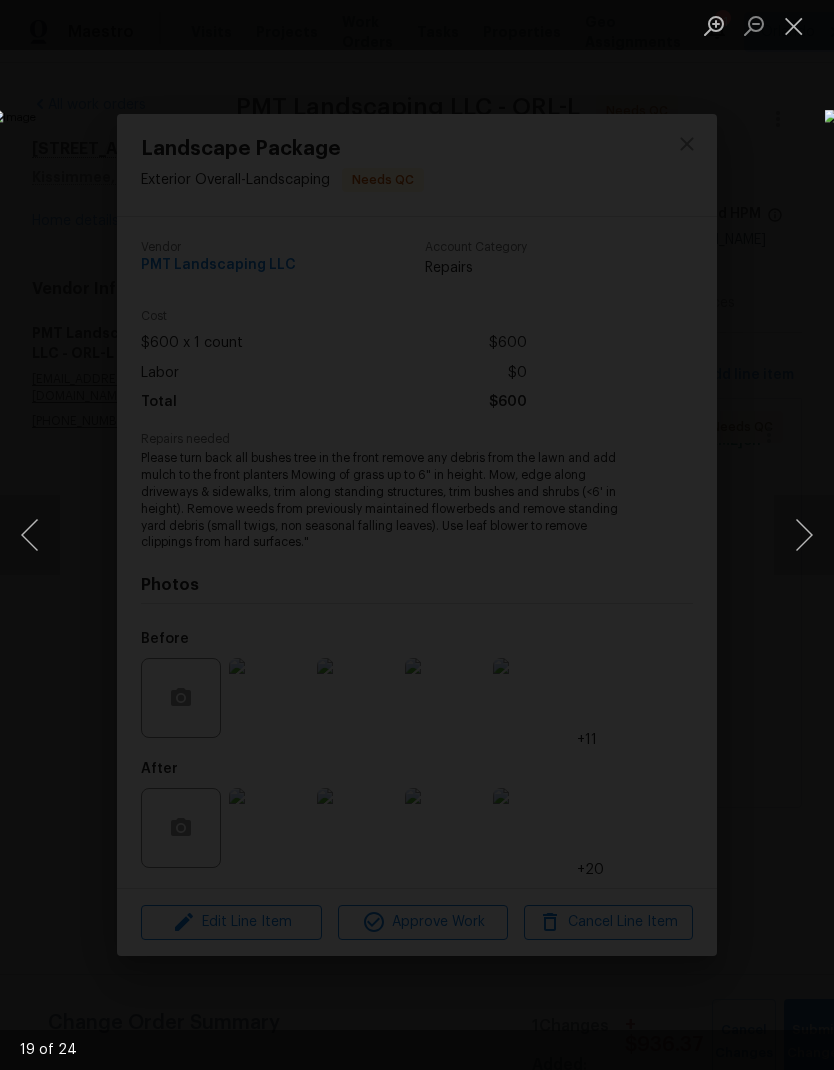 click at bounding box center [804, 535] 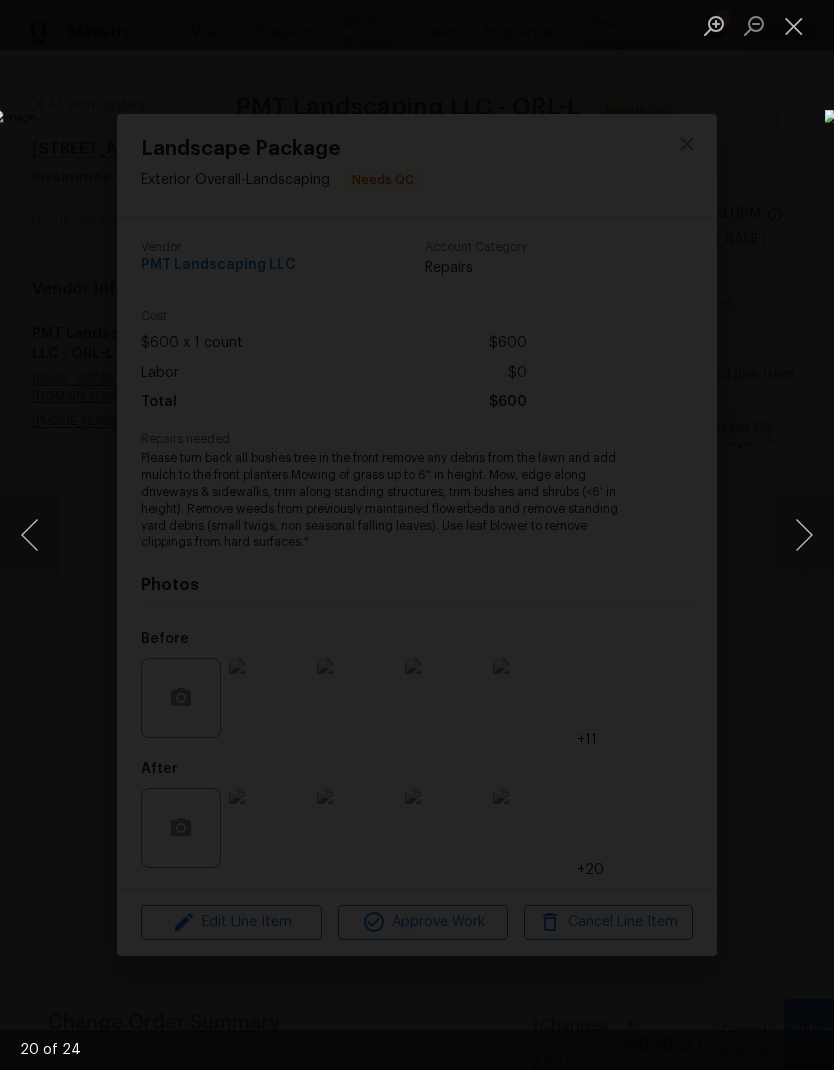 click at bounding box center (804, 535) 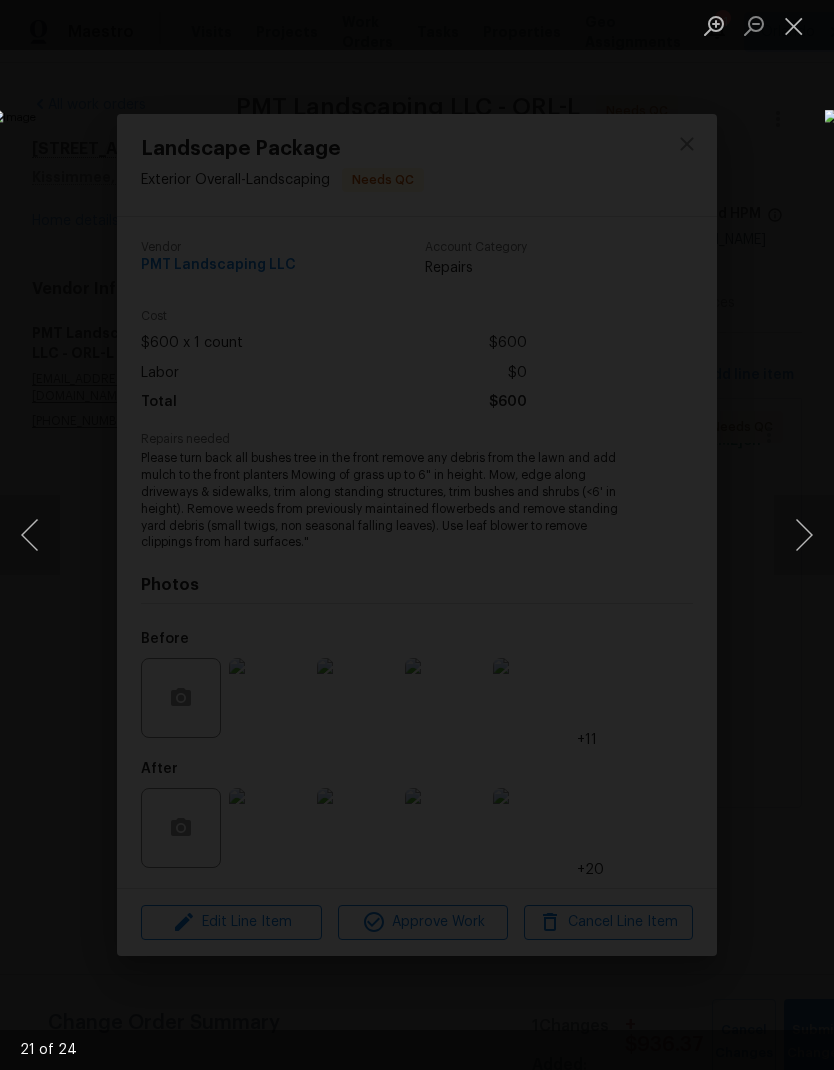 click at bounding box center (804, 535) 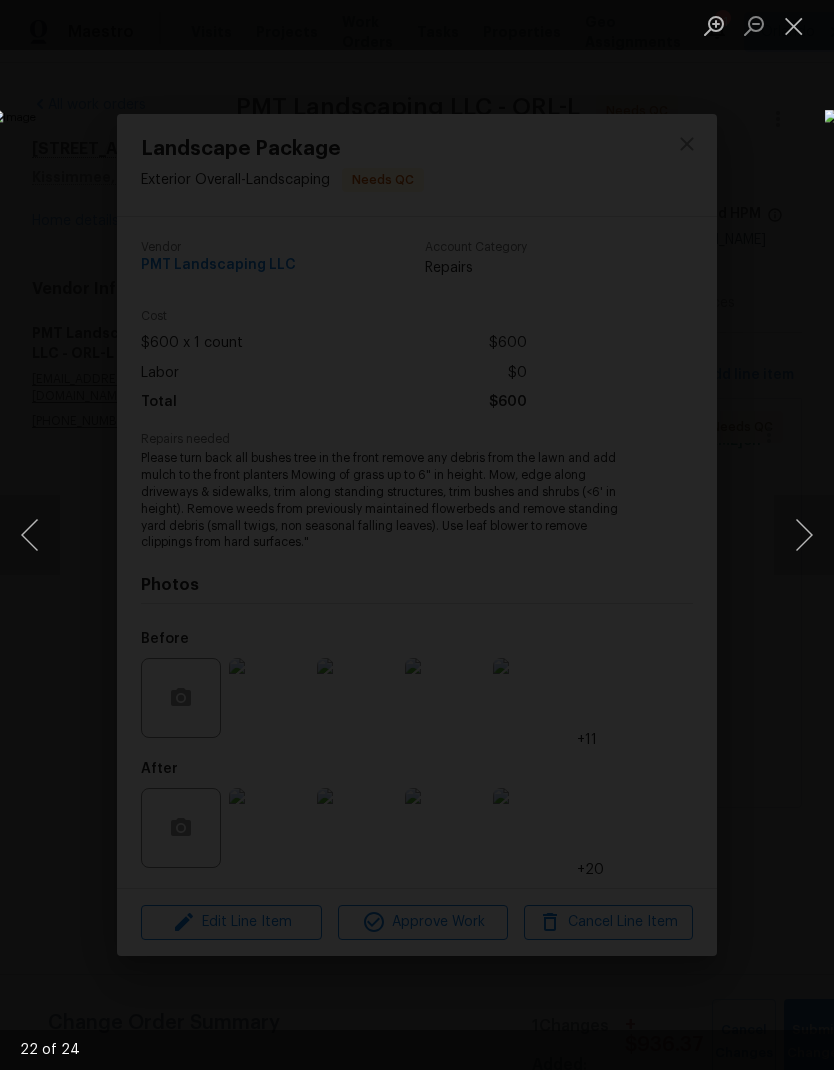 click at bounding box center (804, 535) 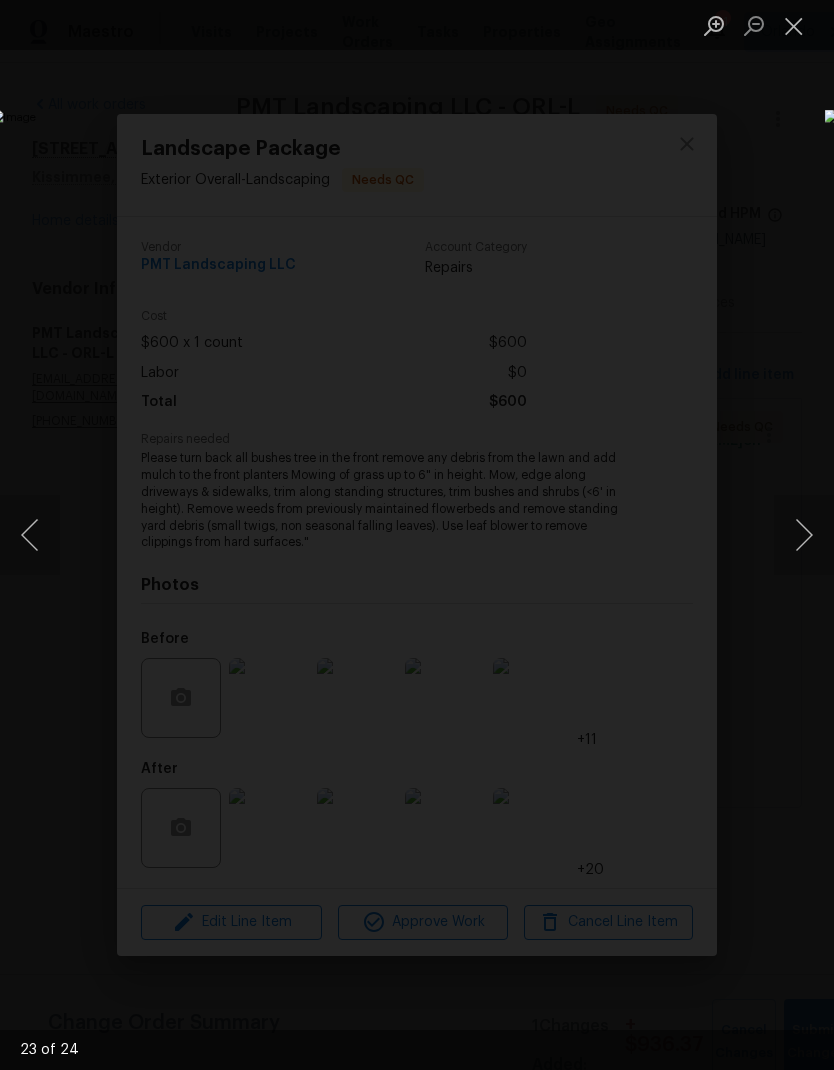 click at bounding box center (804, 535) 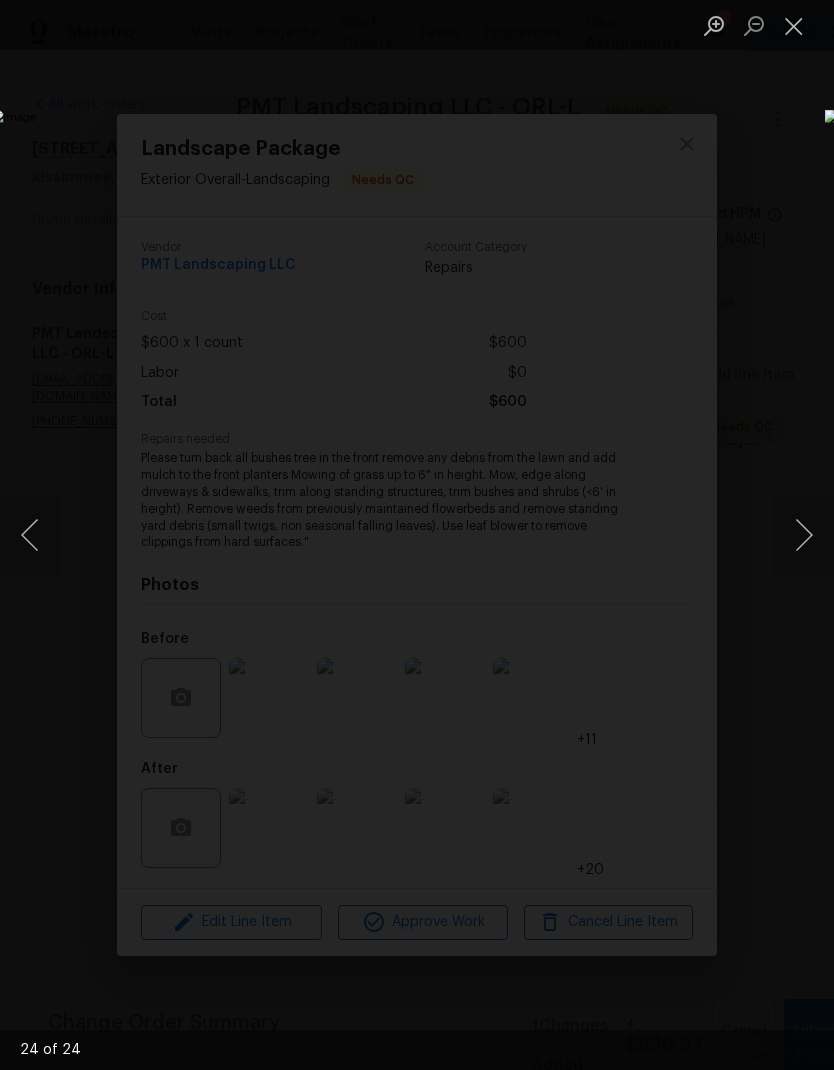 click at bounding box center [804, 535] 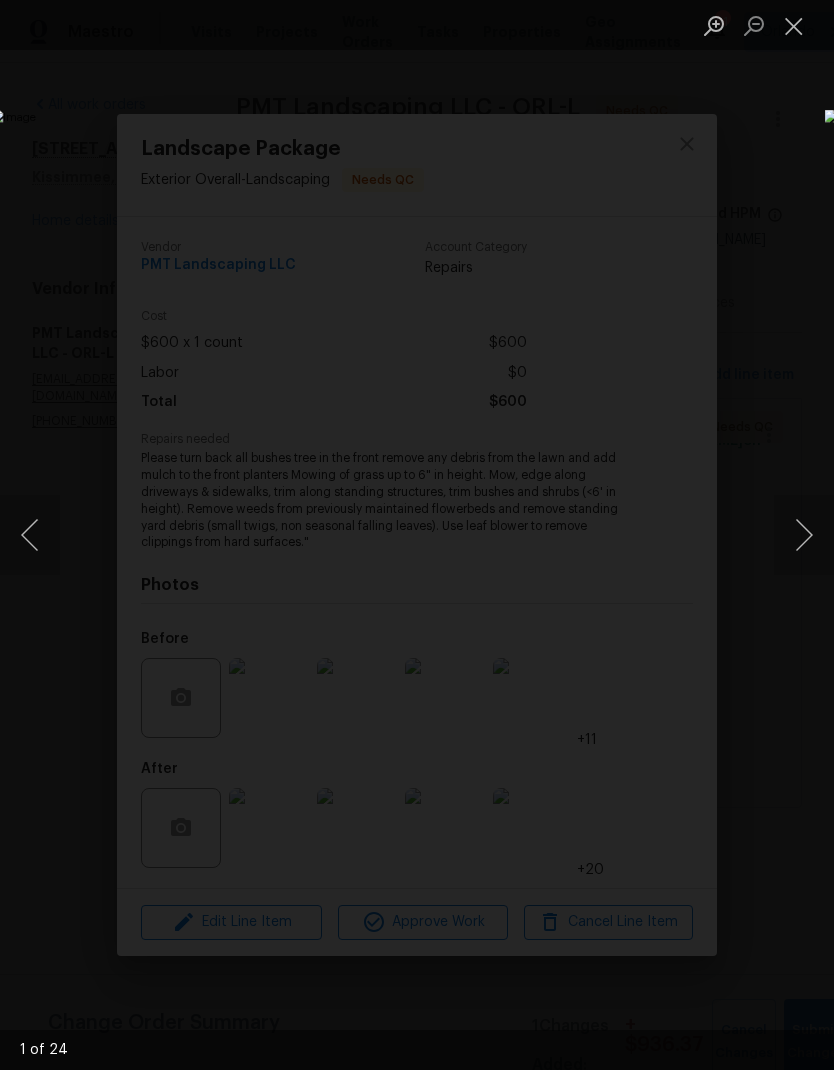 click at bounding box center [794, 25] 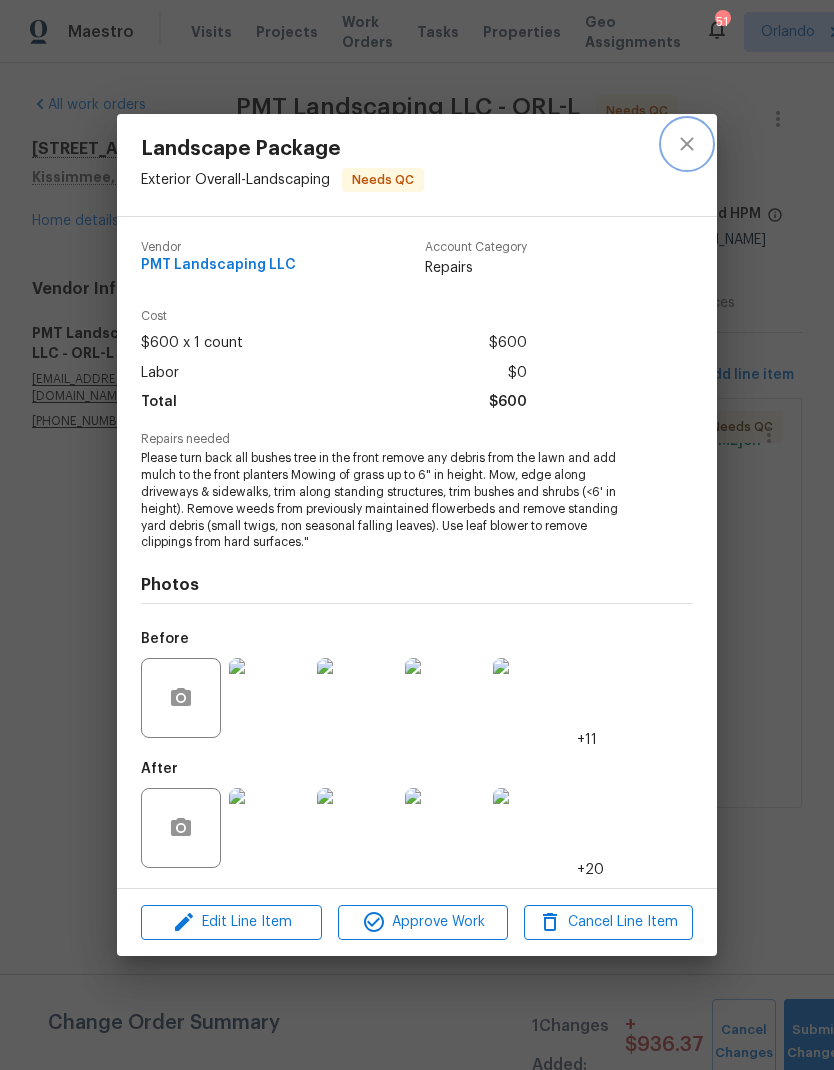 click at bounding box center [687, 144] 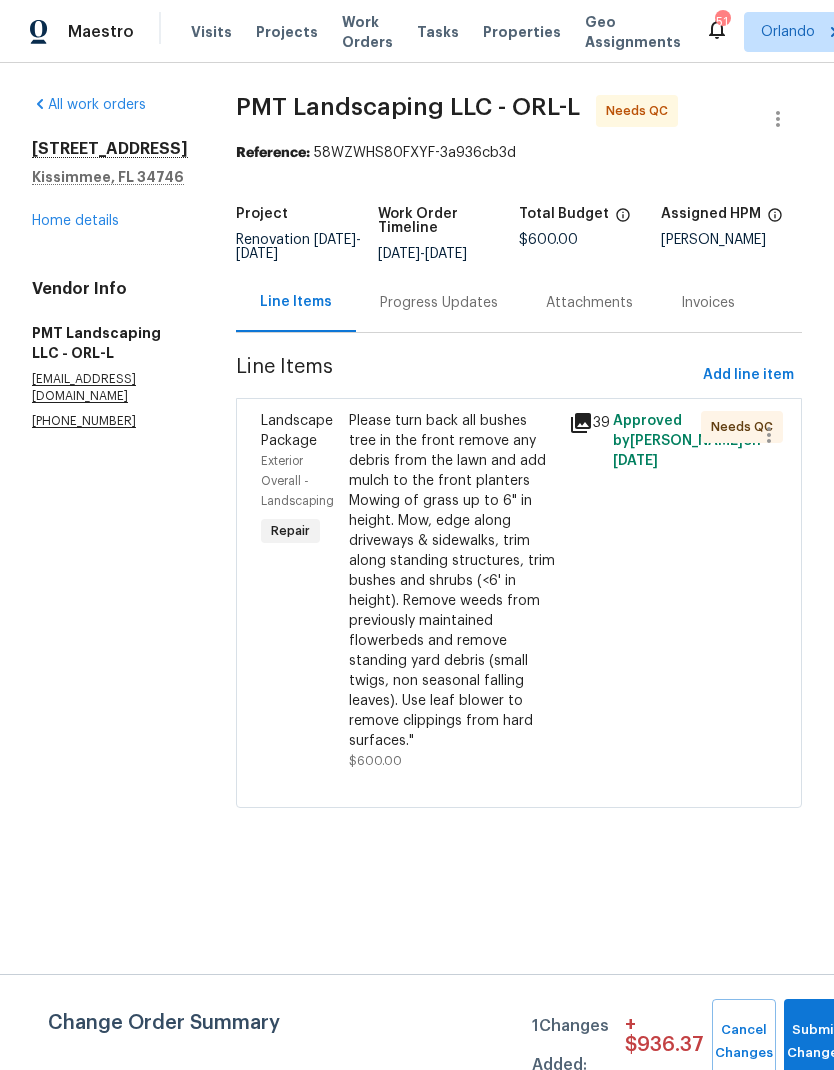 click on "Please turn back all bushes tree in the front remove any debris from the lawn and add mulch to the front planters
Mowing of grass up to 6" in height. Mow, edge along driveways & sidewalks, trim along standing structures, trim bushes and shrubs (<6' in height). Remove weeds from previously maintained flowerbeds and remove standing yard debris (small twigs, non seasonal falling leaves).  Use leaf blower to remove clippings from hard surfaces."" at bounding box center [453, 581] 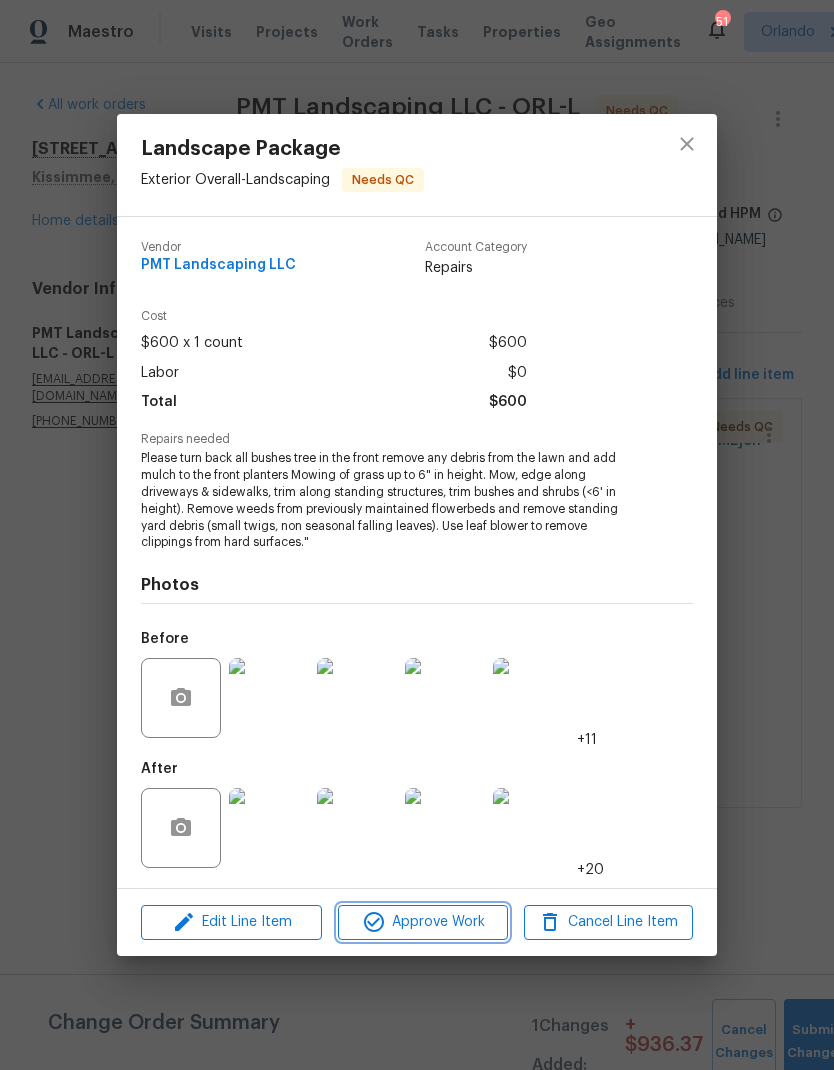 click on "Approve Work" at bounding box center (422, 922) 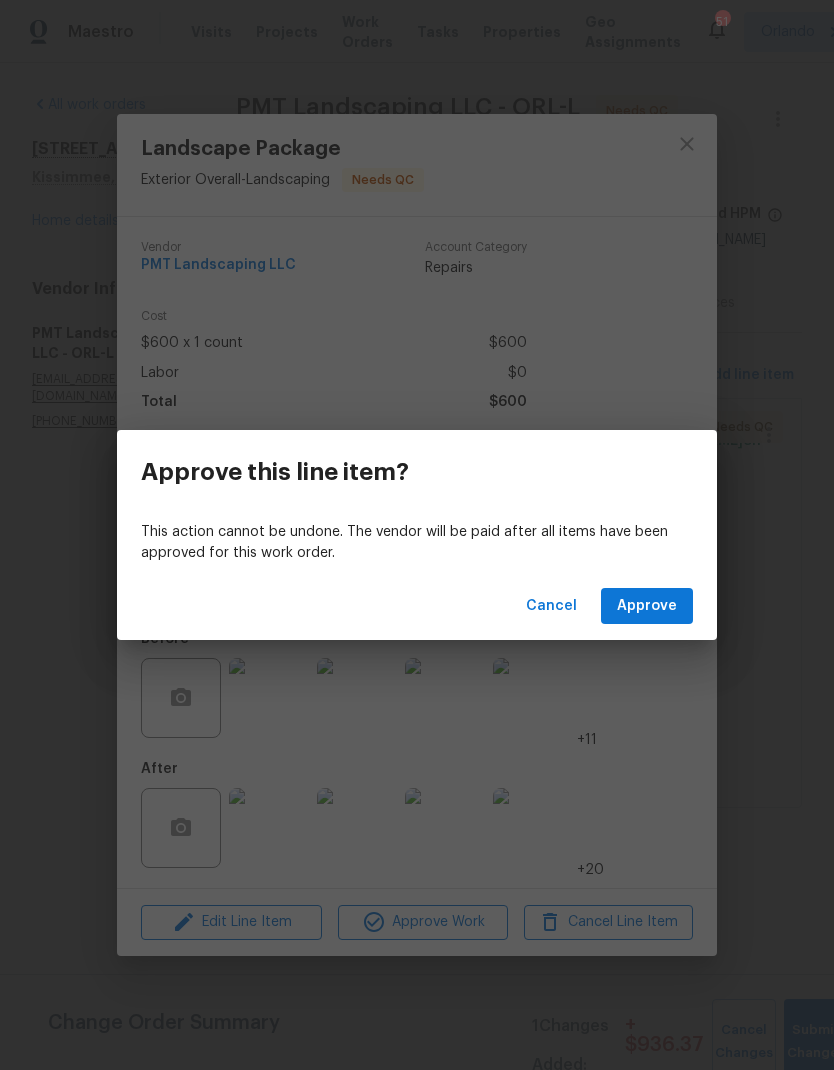 click on "Approve" at bounding box center [647, 606] 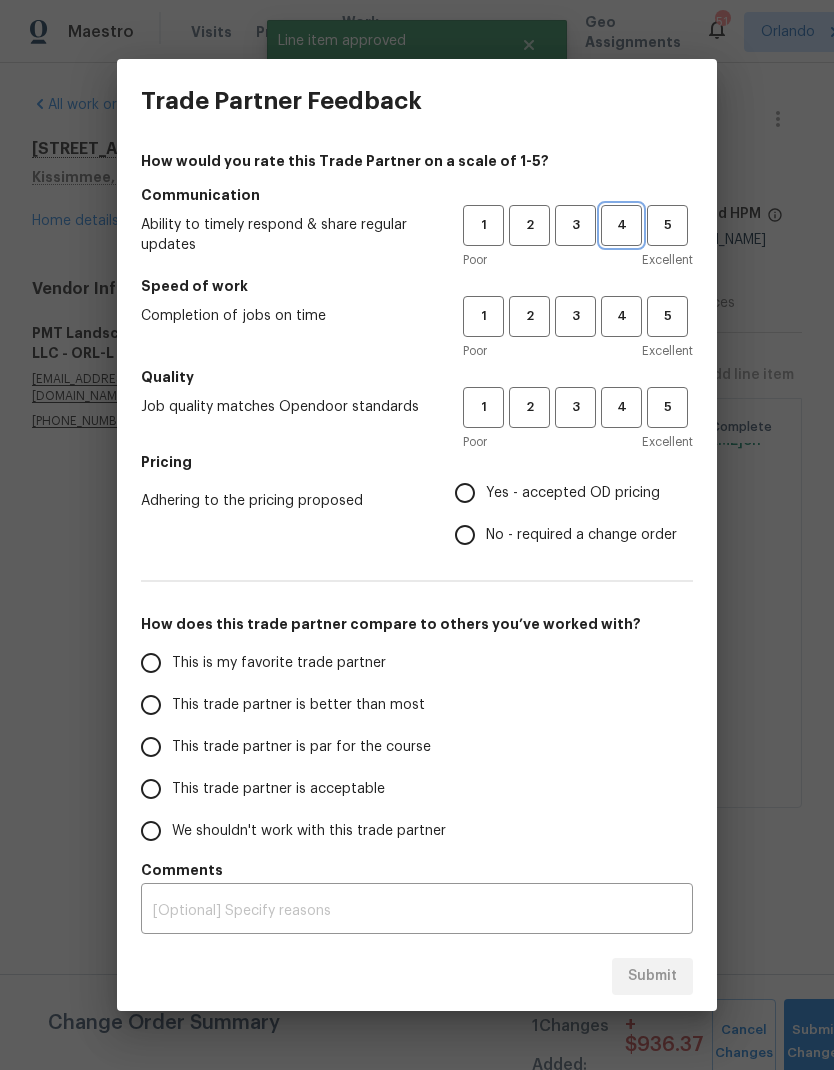 click on "4" at bounding box center (621, 225) 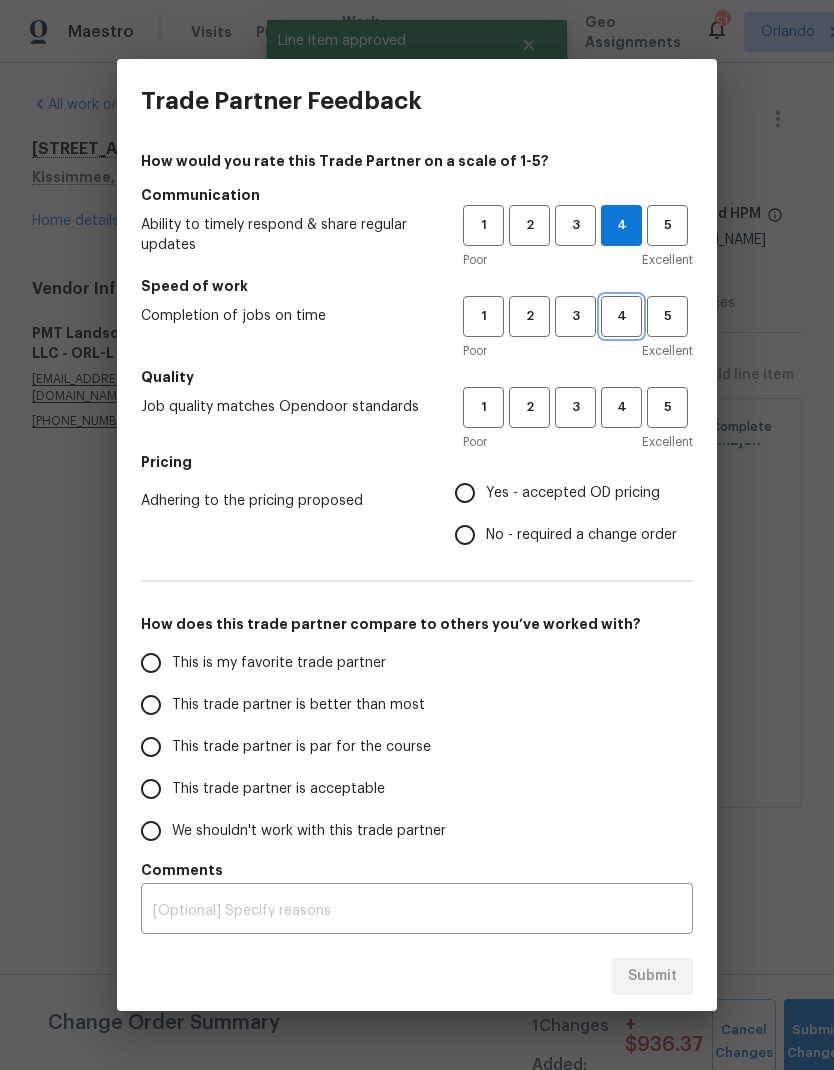 click on "4" at bounding box center [621, 316] 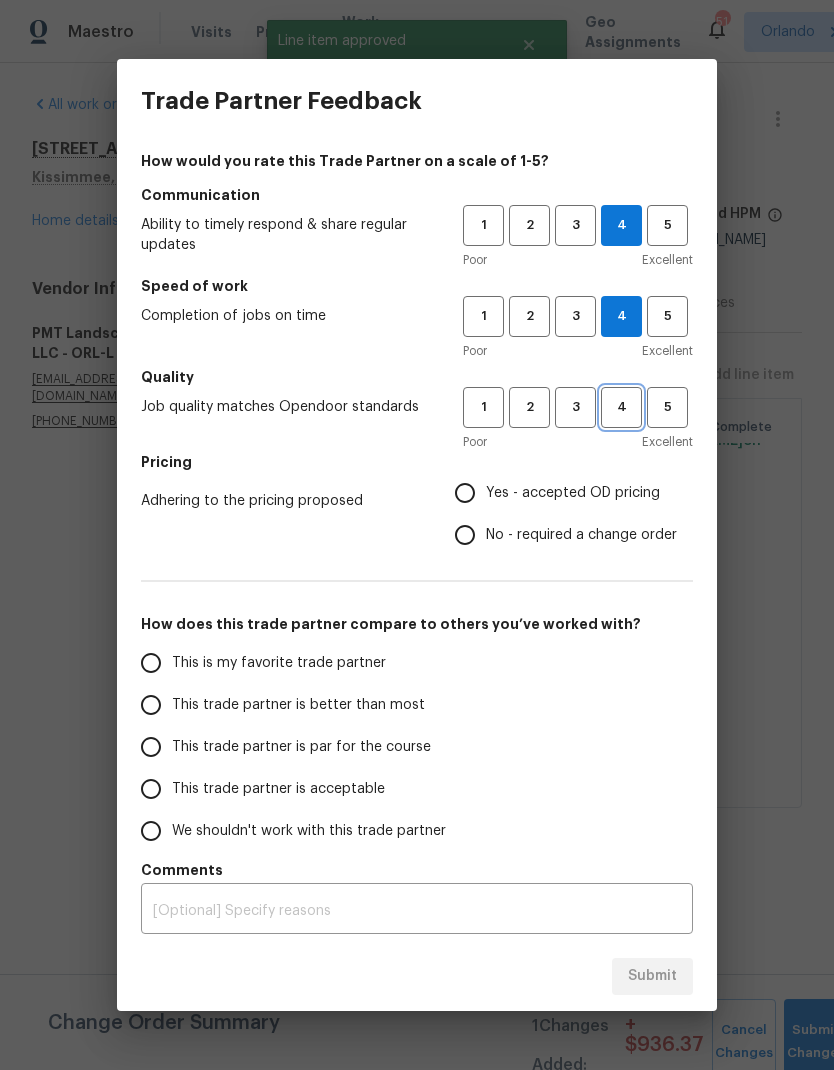 click on "4" at bounding box center [621, 407] 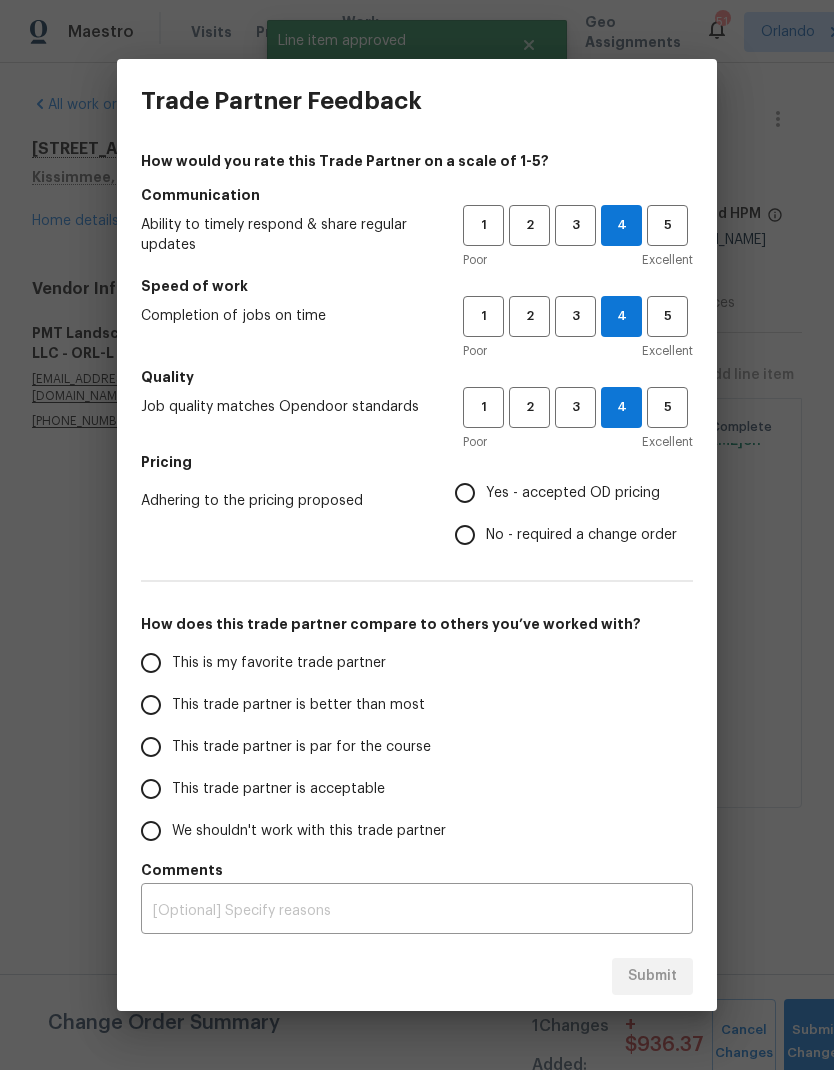 click on "Yes - accepted OD pricing" at bounding box center [573, 493] 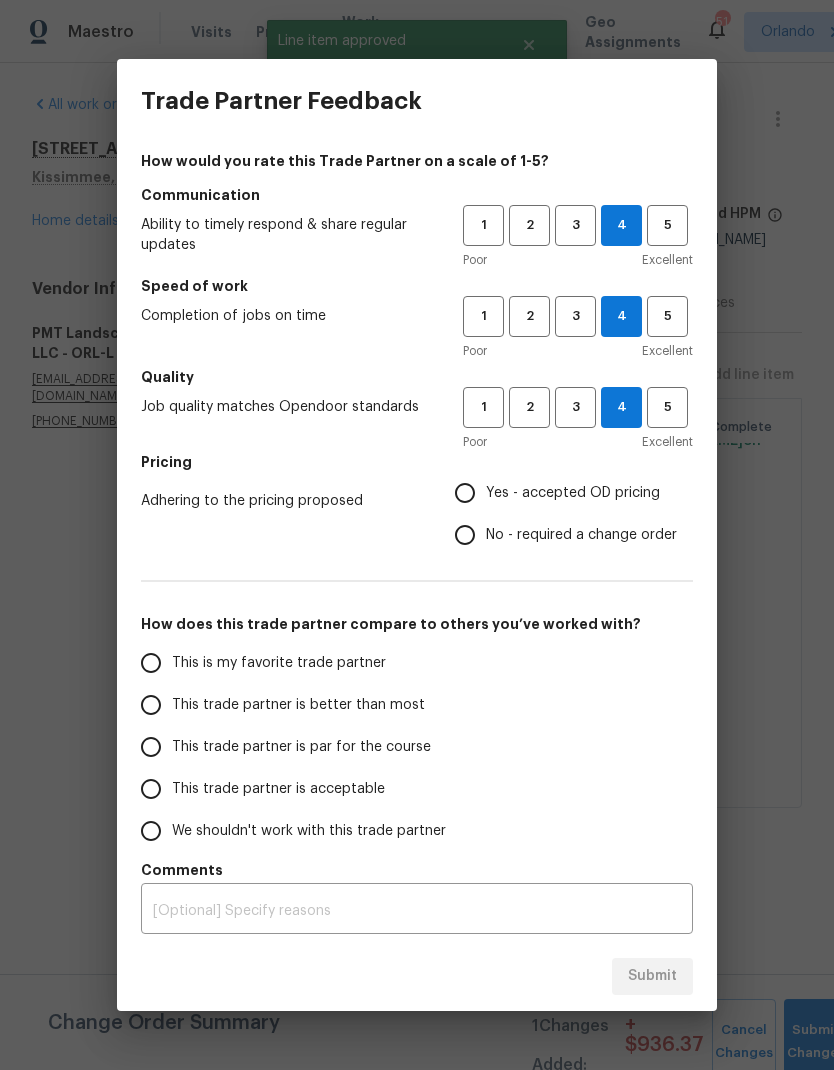 click on "Yes - accepted OD pricing" at bounding box center [465, 493] 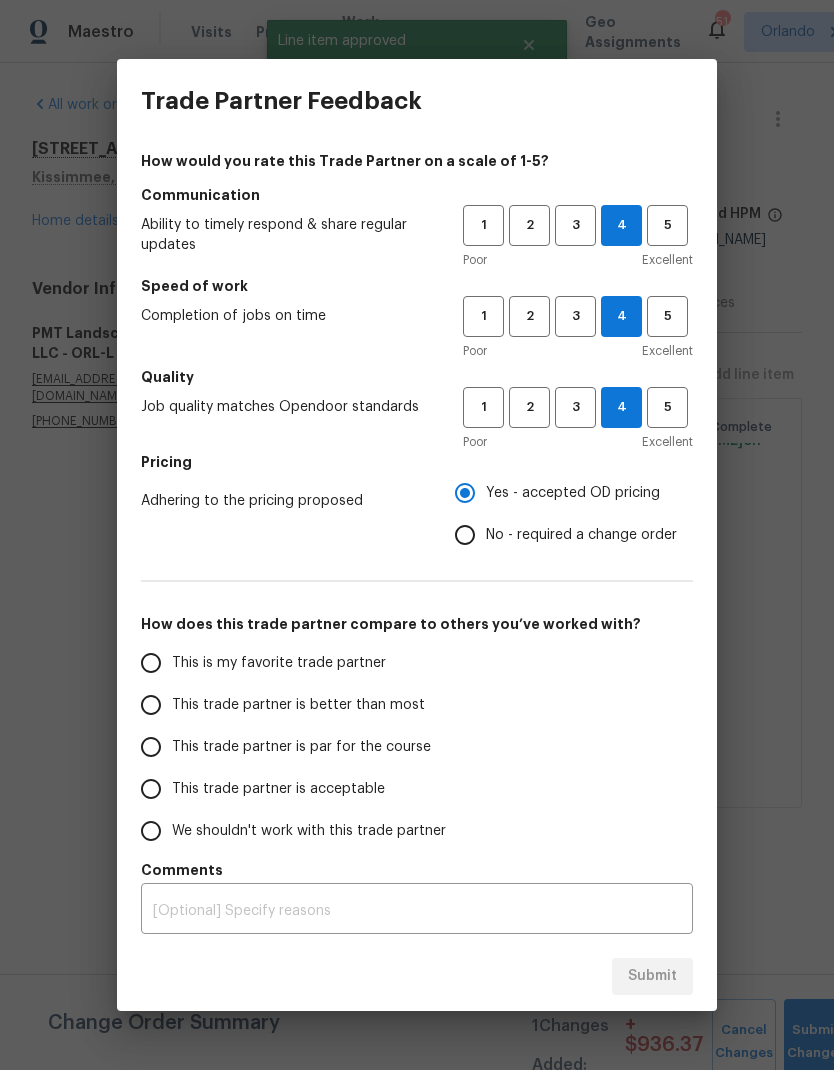 click on "This is my favorite trade partner" at bounding box center [288, 663] 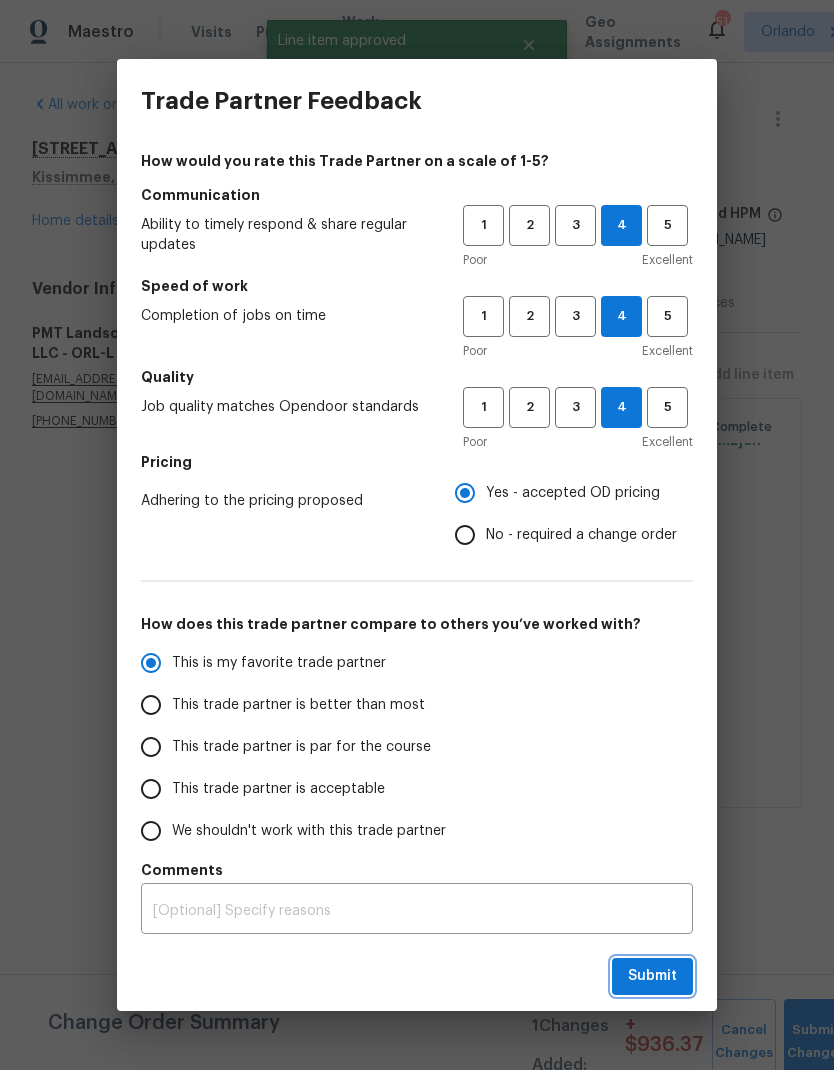 click on "Submit" at bounding box center (652, 976) 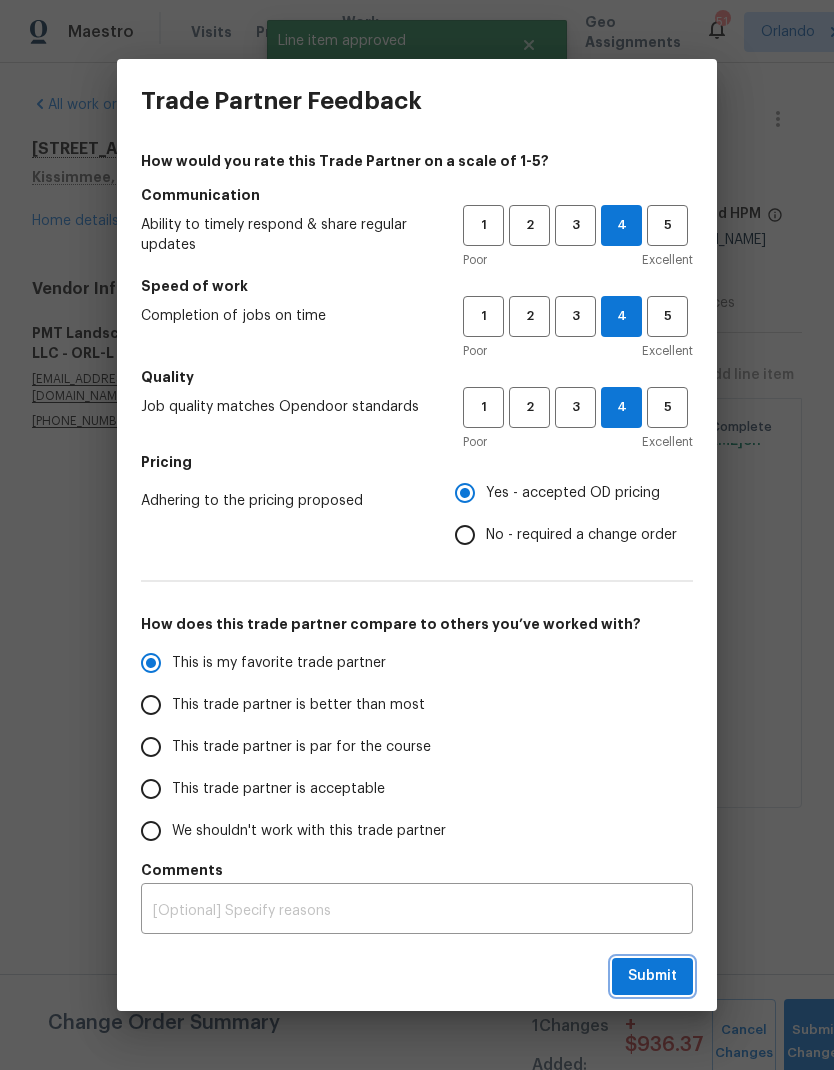 radio on "true" 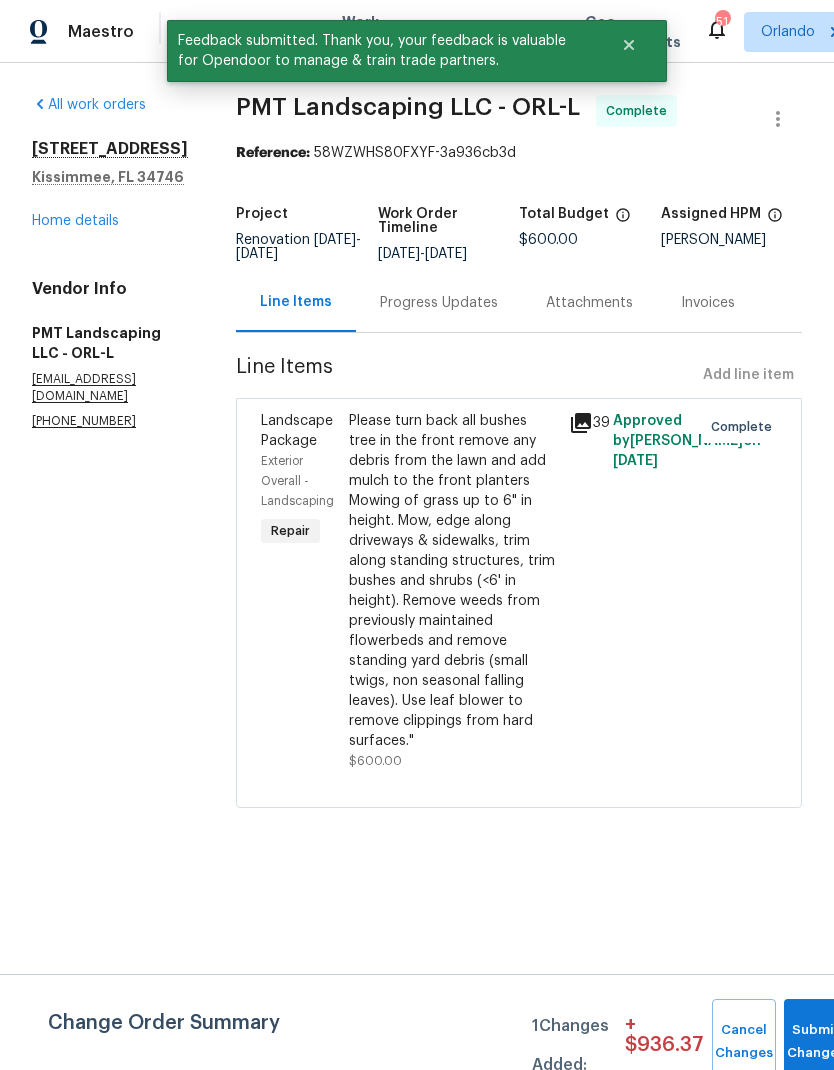 click on "Home details" at bounding box center [75, 221] 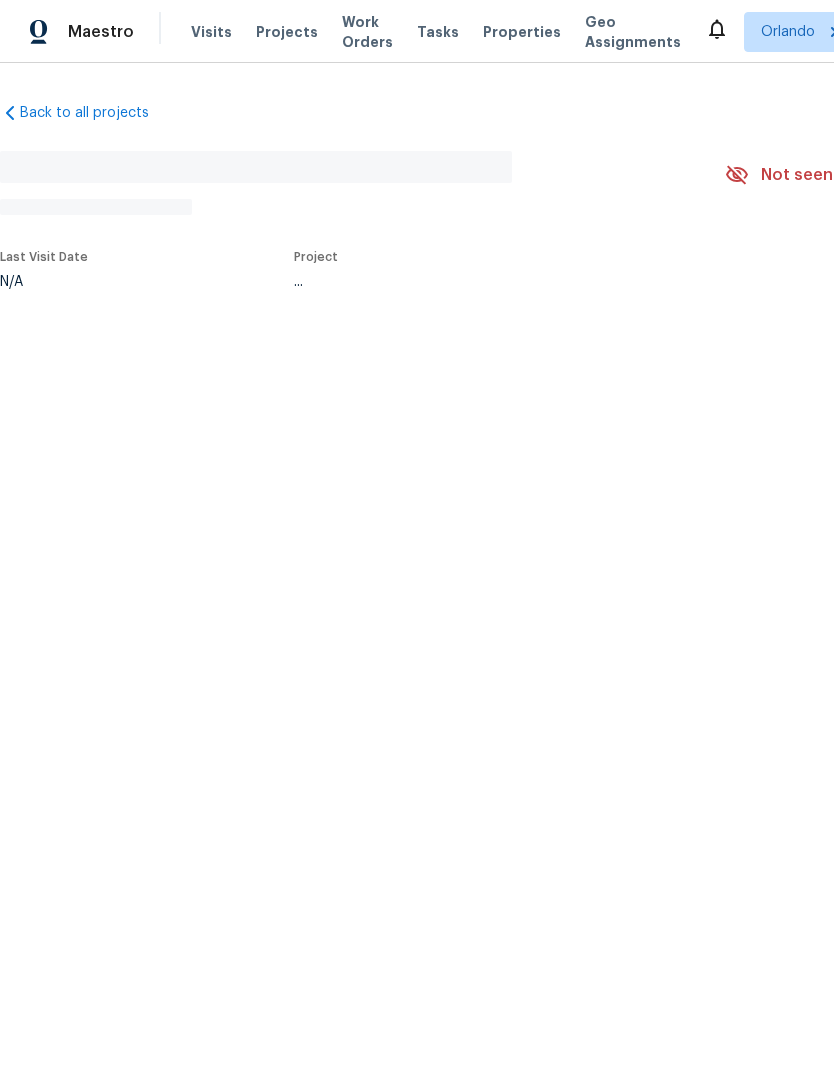 scroll, scrollTop: 0, scrollLeft: 0, axis: both 